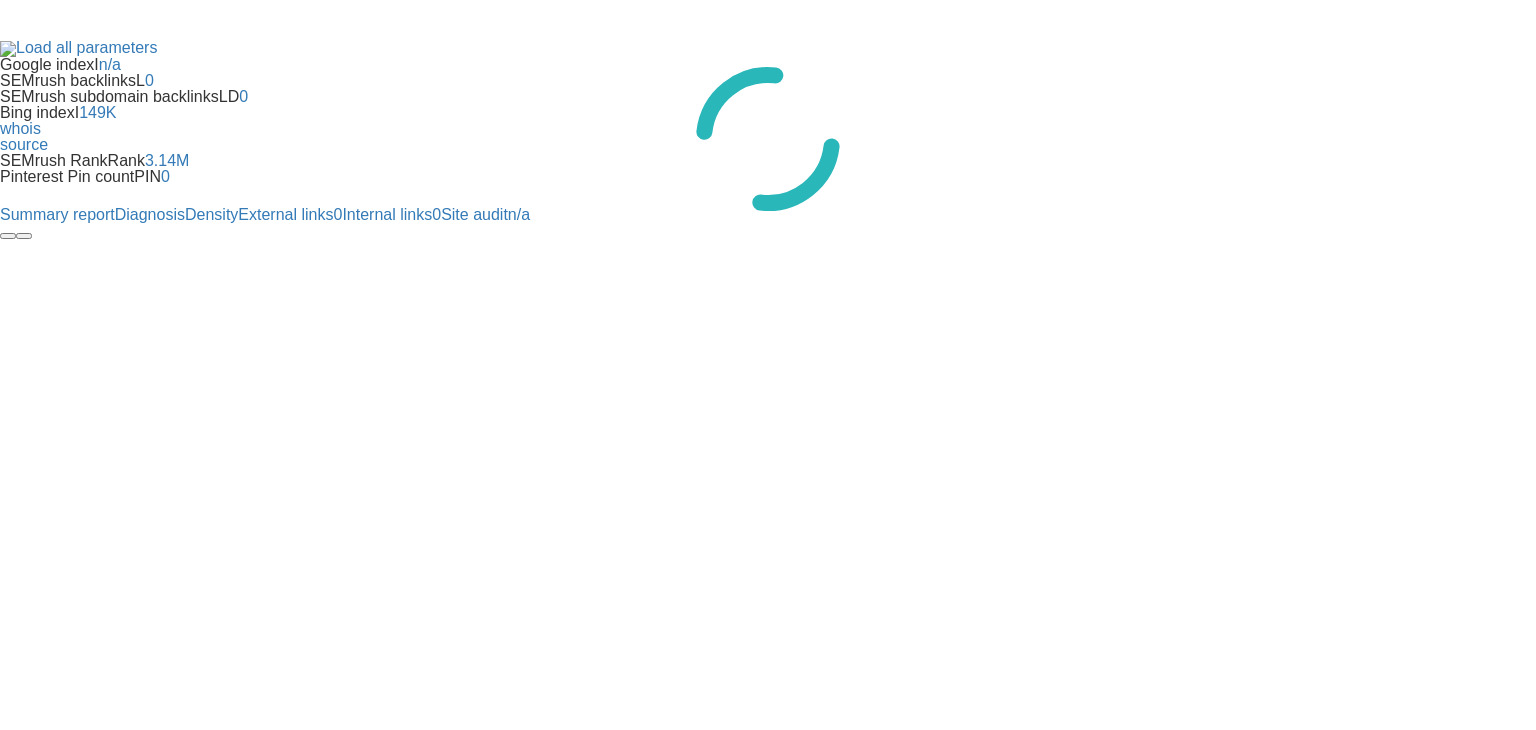 scroll, scrollTop: 0, scrollLeft: 0, axis: both 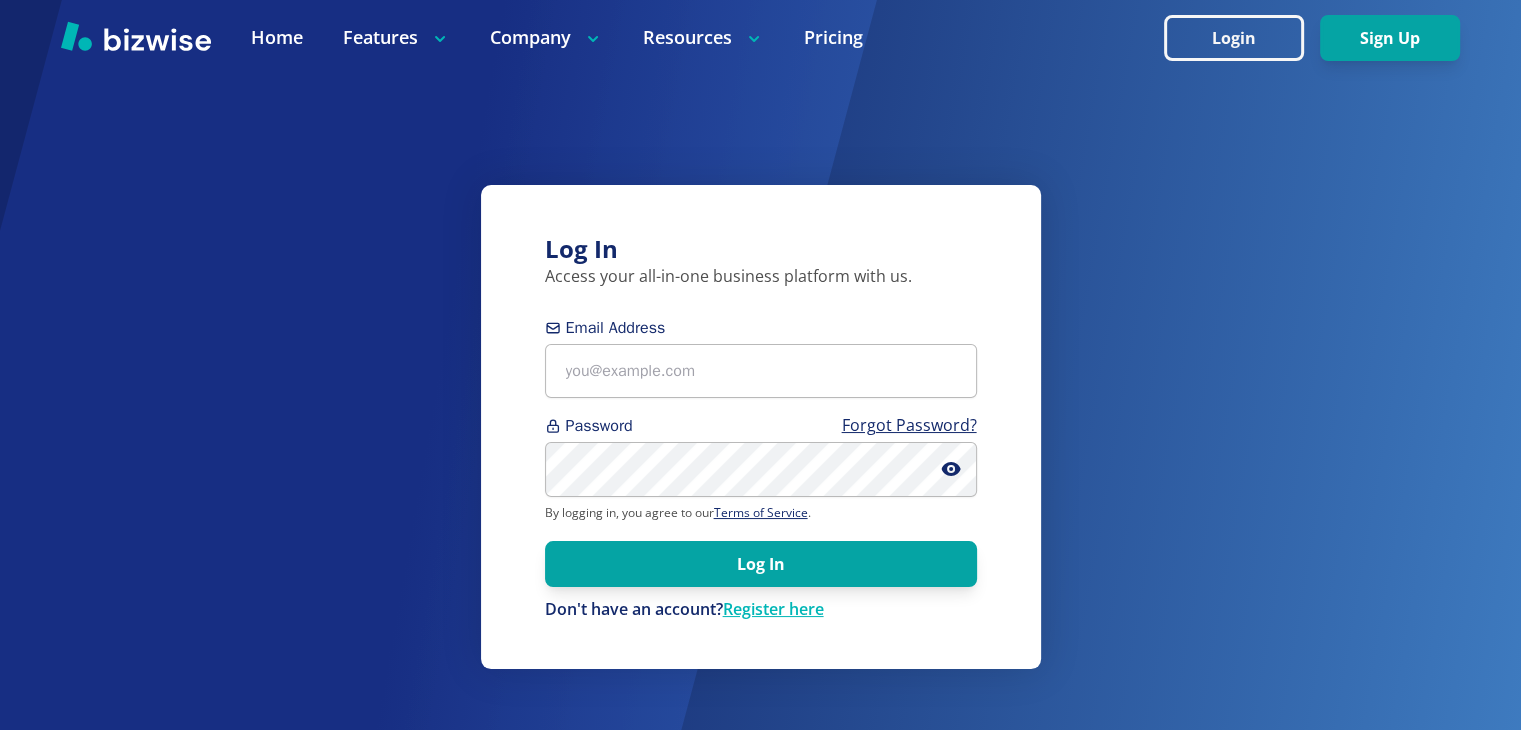 click on "Email Address" at bounding box center [761, 371] 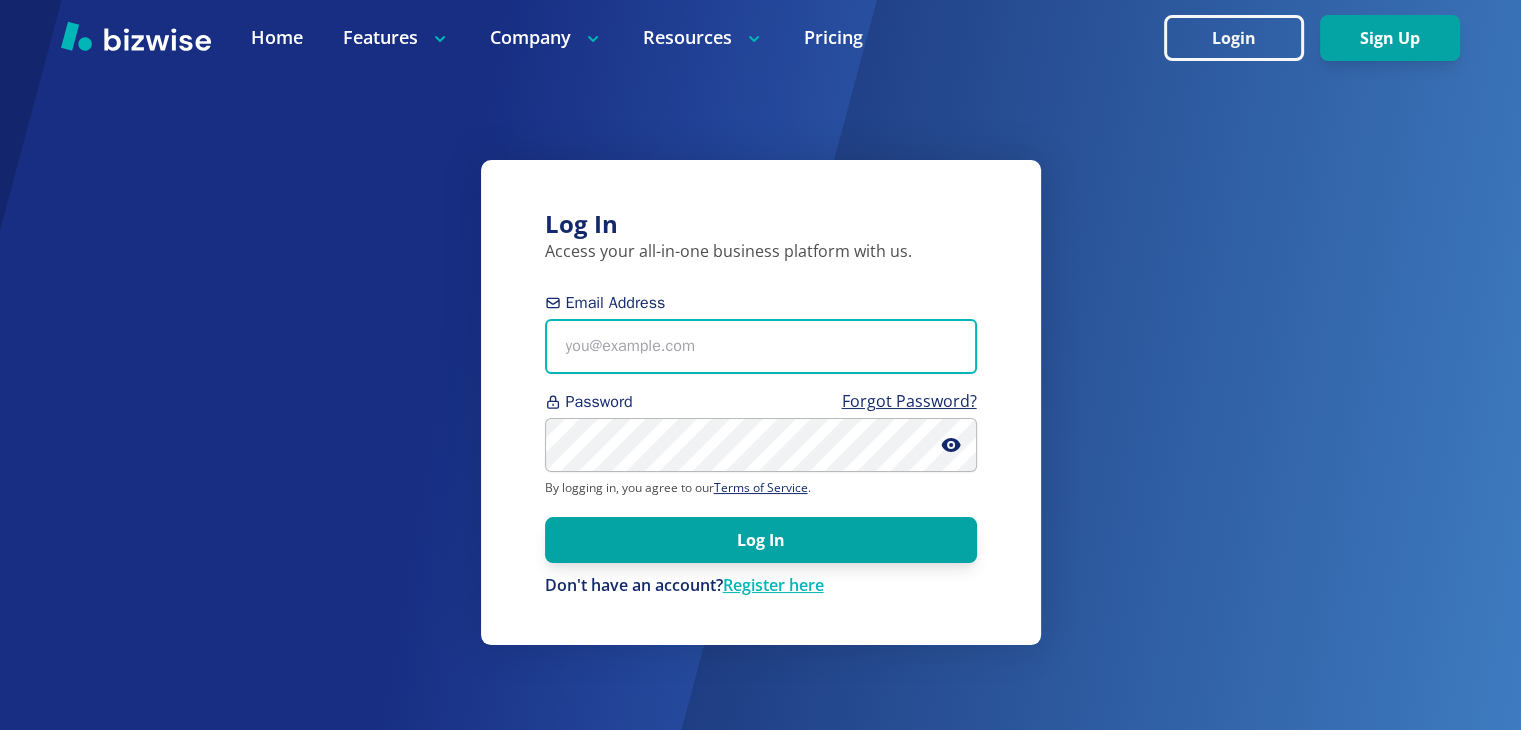 click on "Email Address" at bounding box center [761, 346] 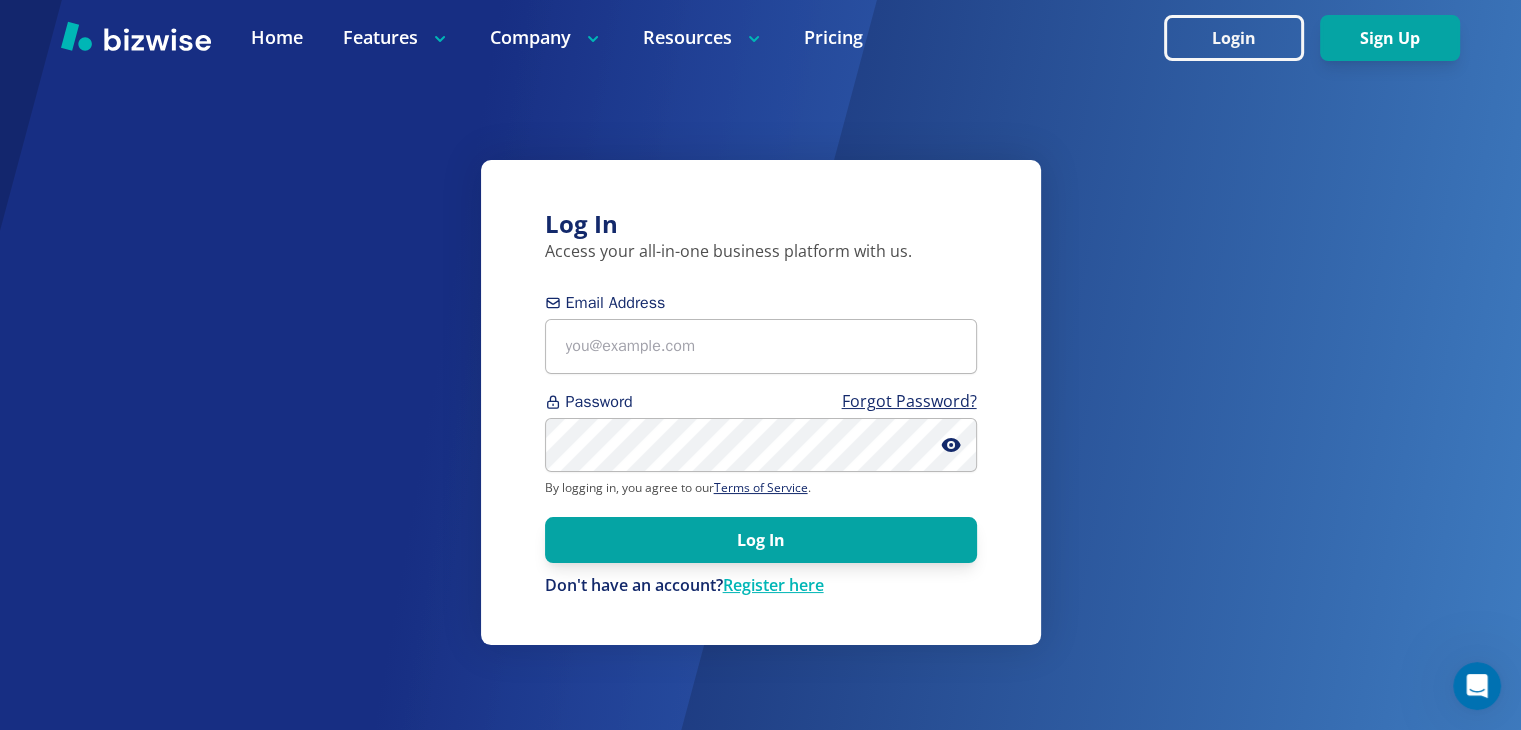 scroll, scrollTop: 0, scrollLeft: 0, axis: both 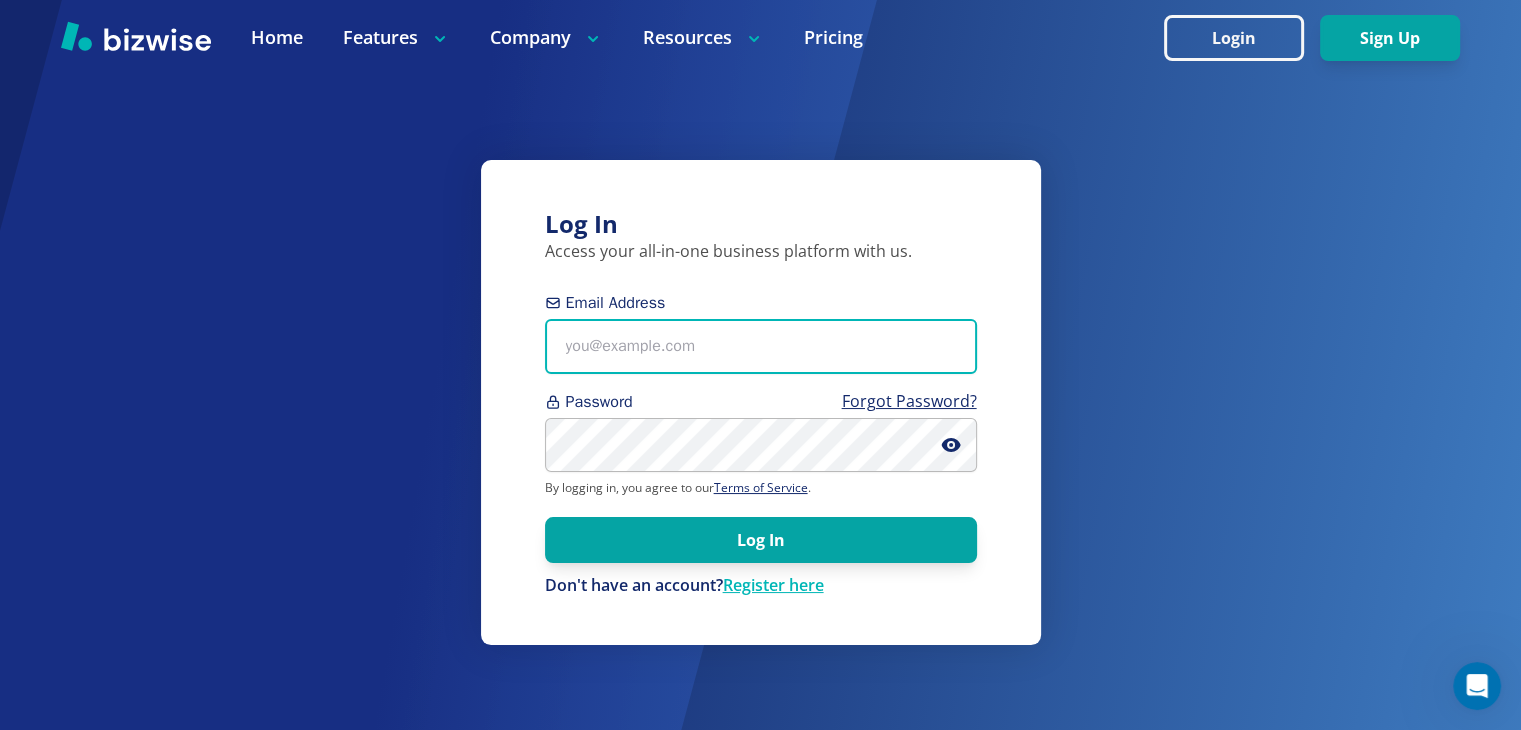 type on "info@example.com" 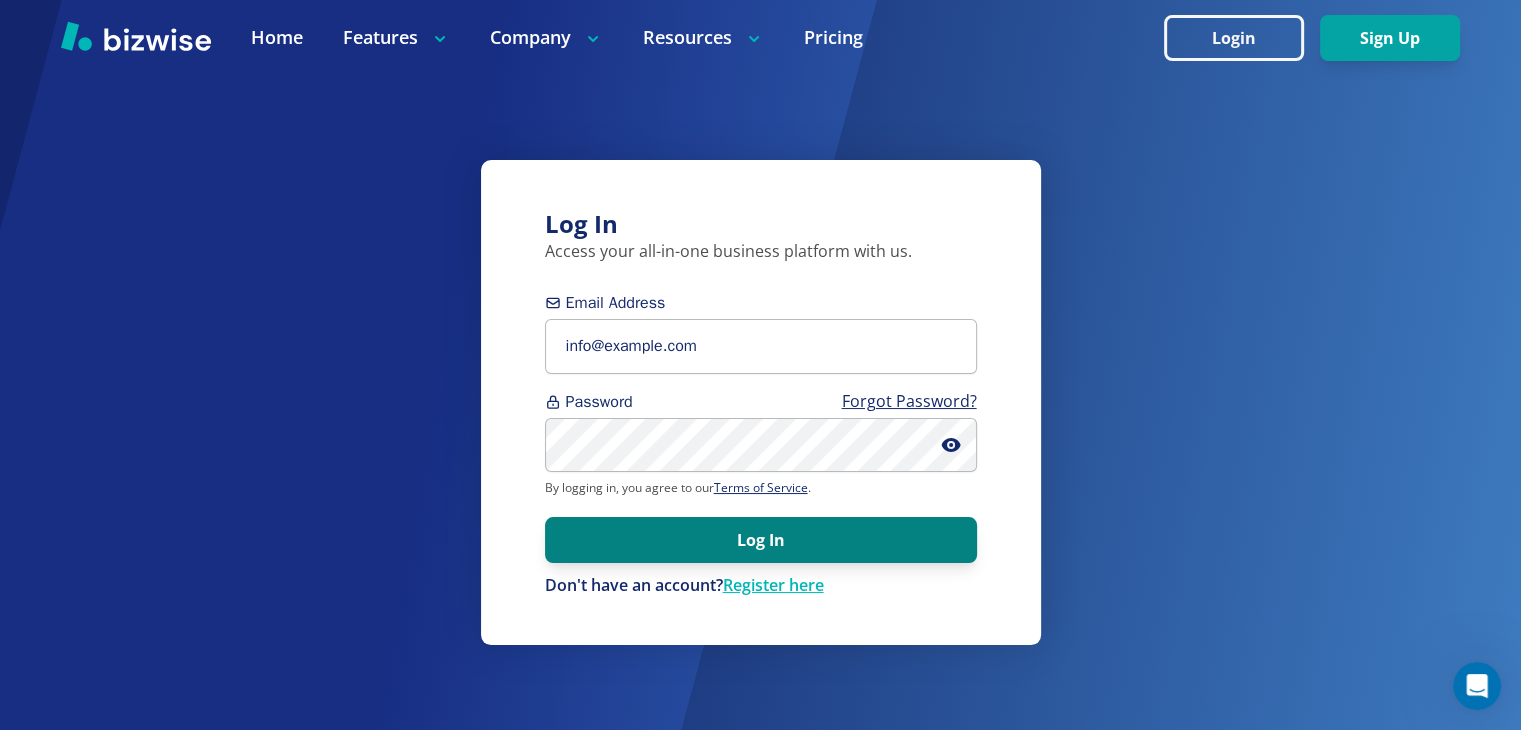 click on "Log In" at bounding box center (761, 540) 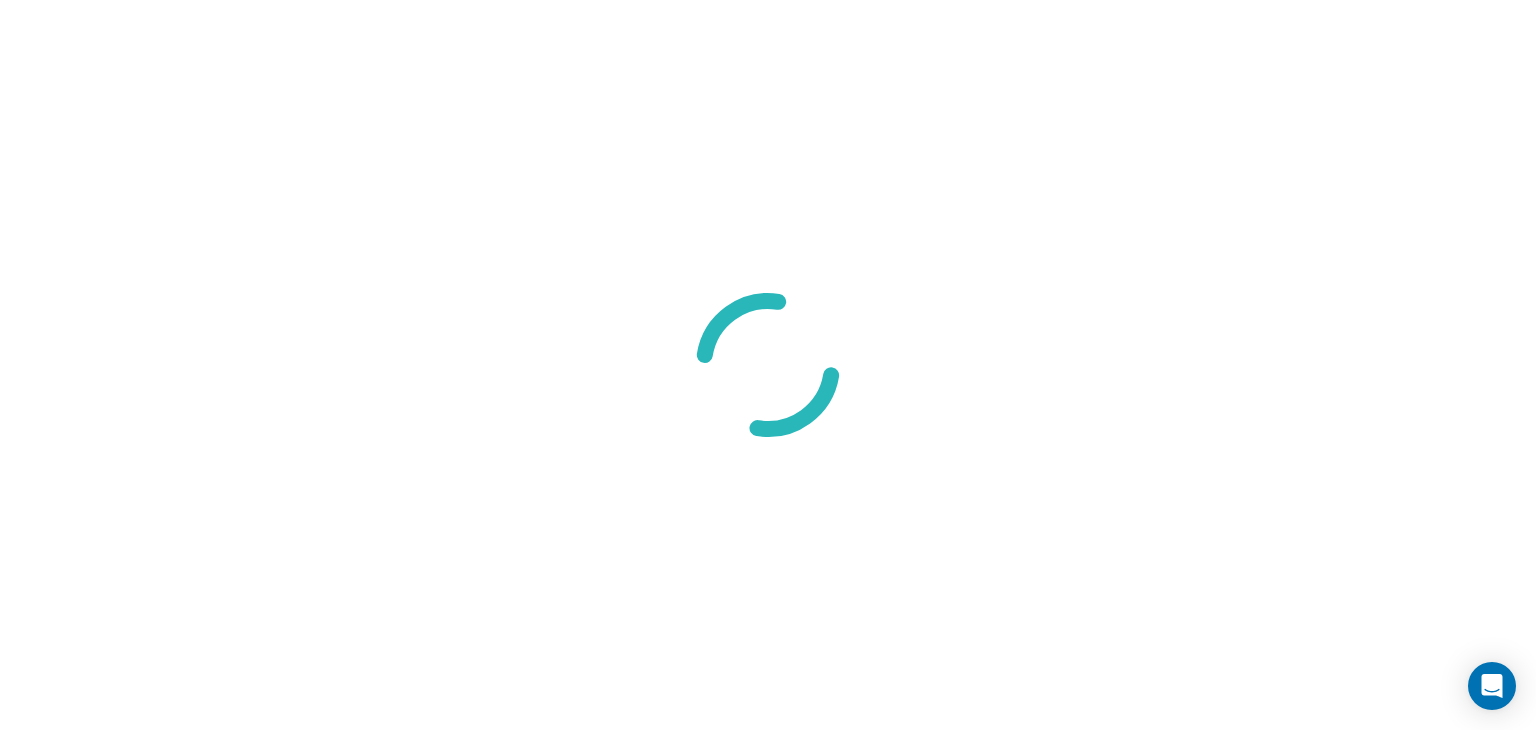 scroll, scrollTop: 0, scrollLeft: 0, axis: both 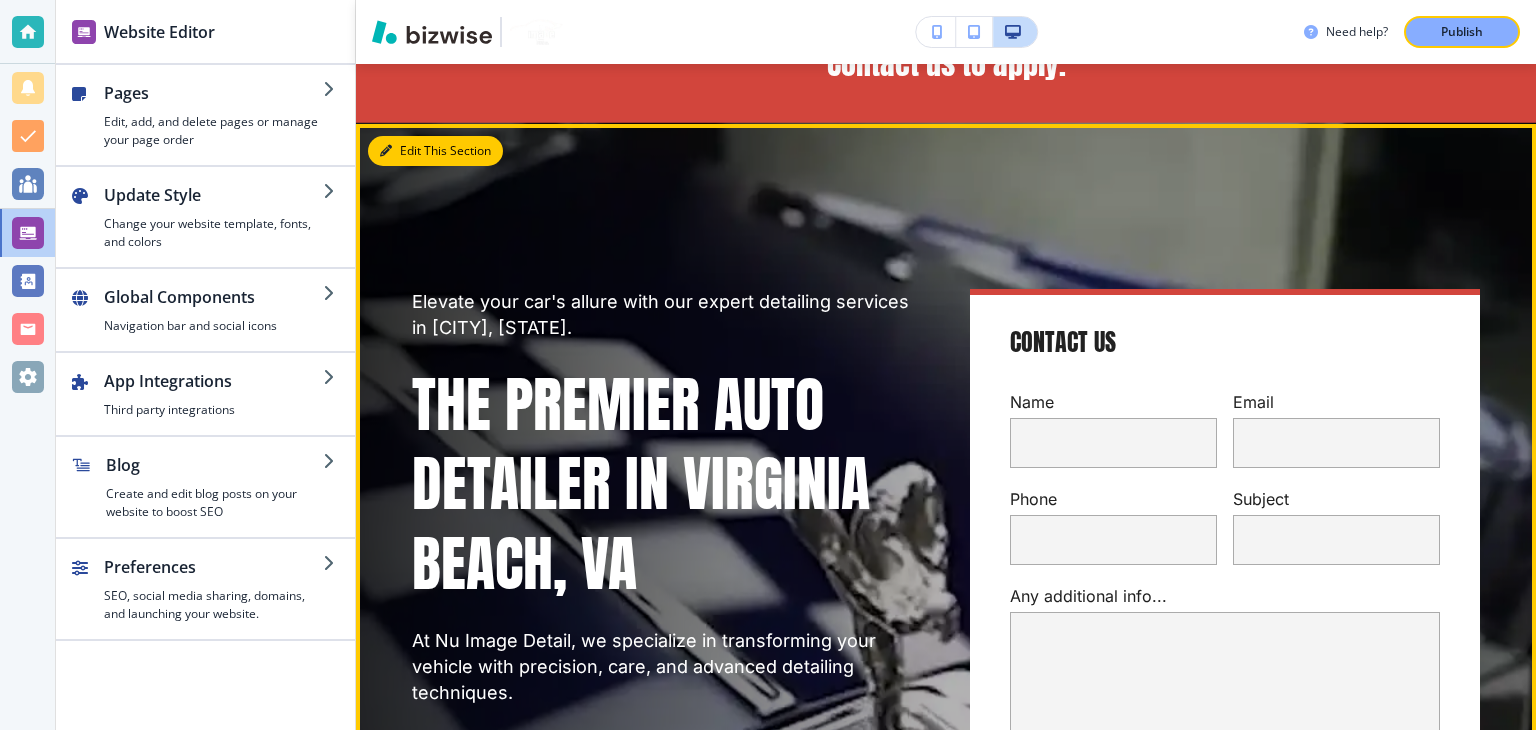 click on "Edit This Section" at bounding box center (435, 151) 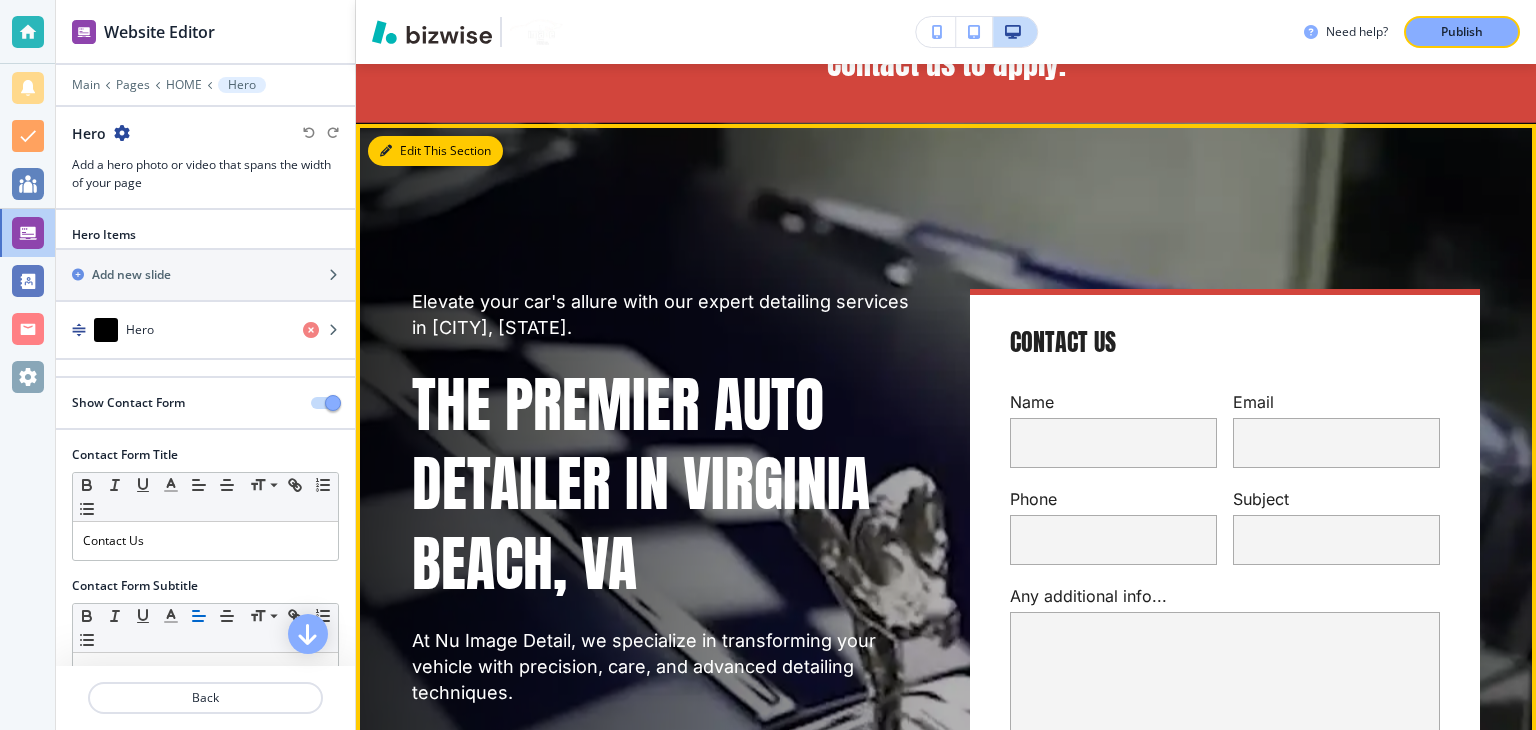 scroll, scrollTop: 260, scrollLeft: 0, axis: vertical 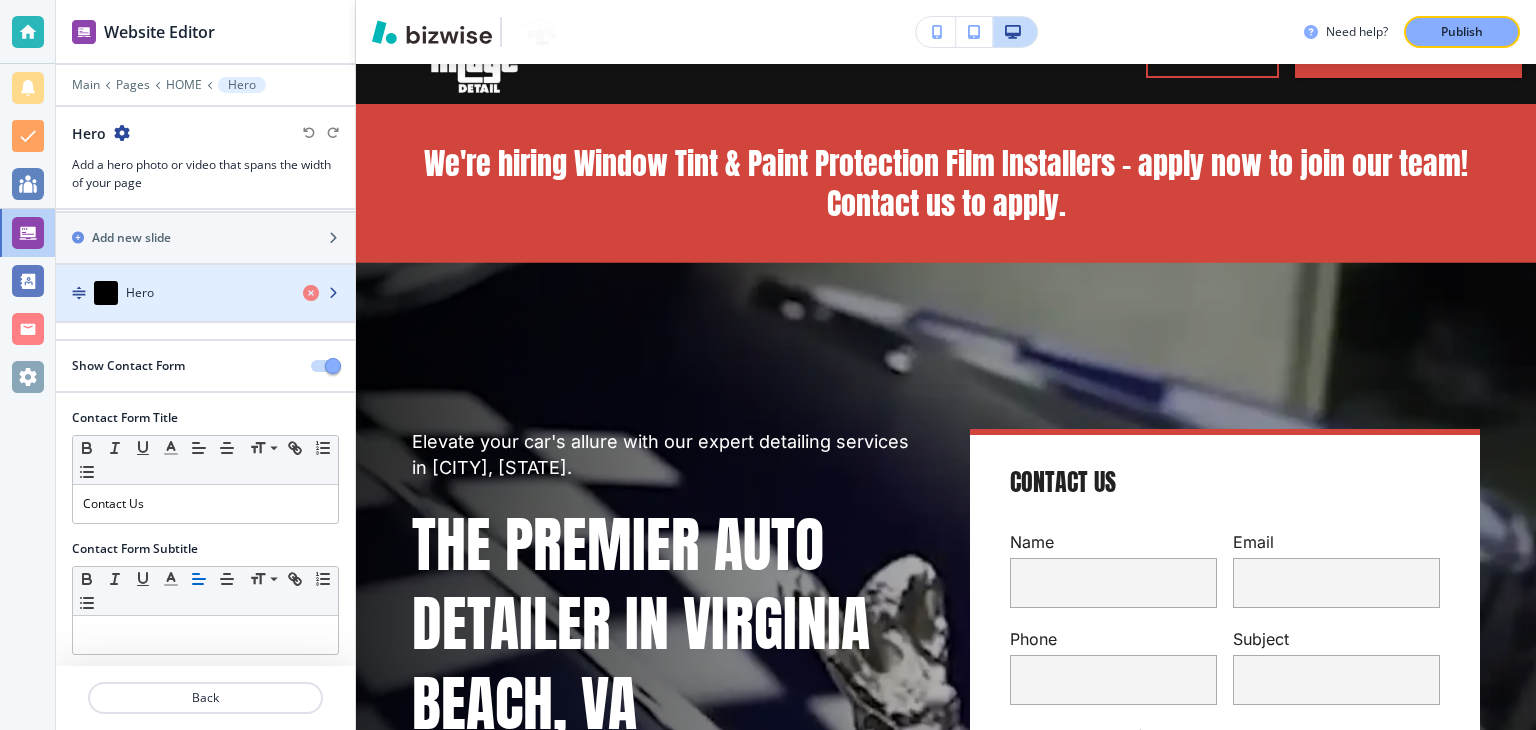 click on "Hero" at bounding box center [171, 293] 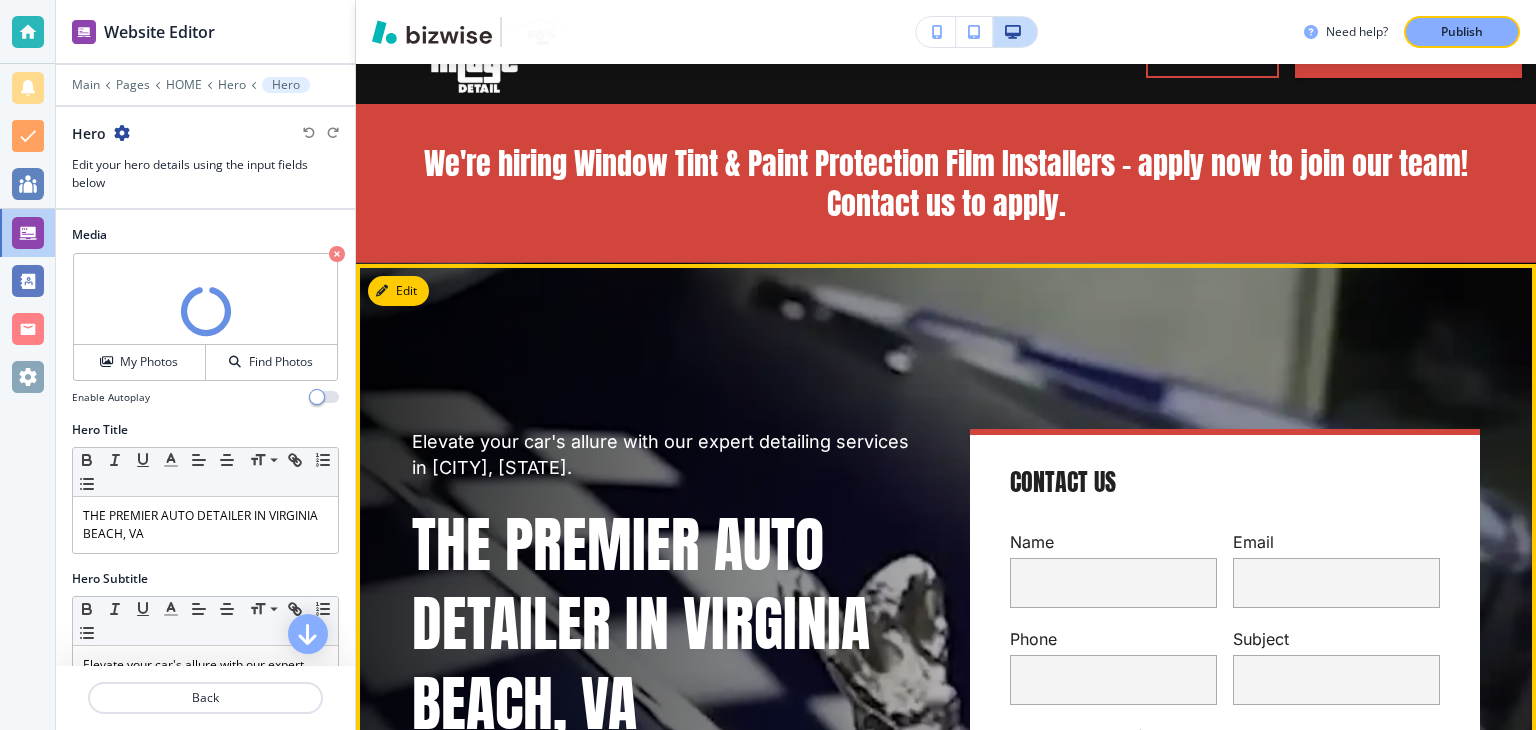scroll, scrollTop: 160, scrollLeft: 0, axis: vertical 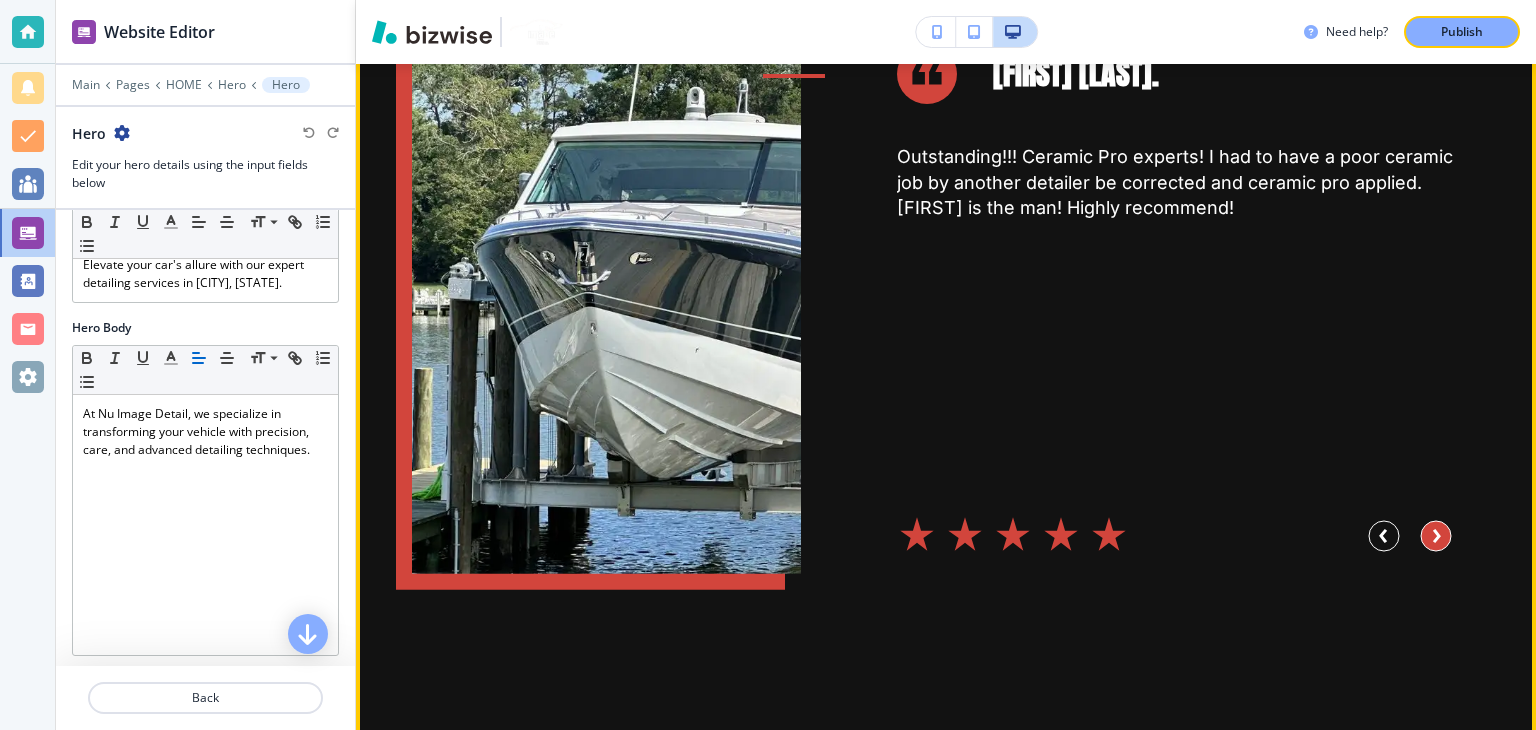click 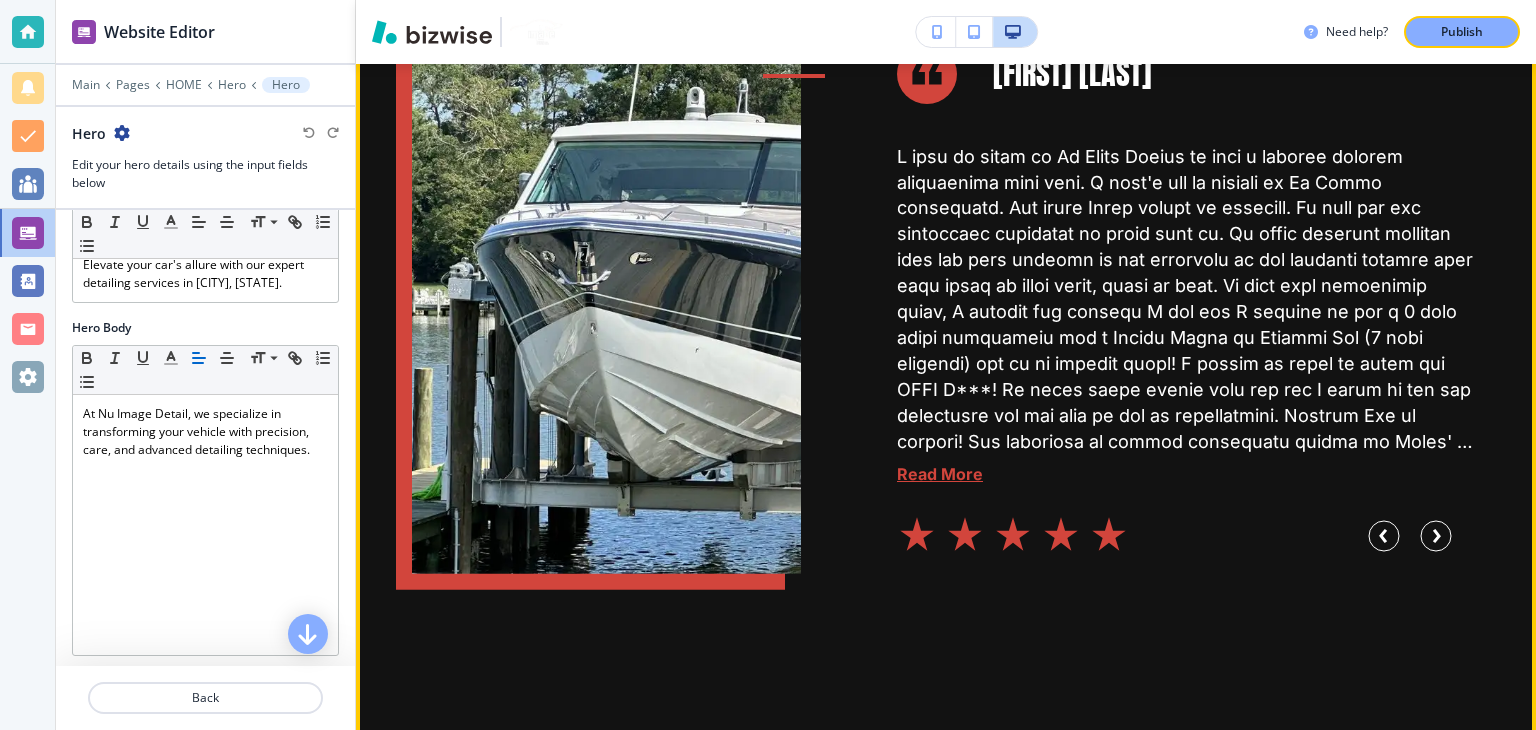 type 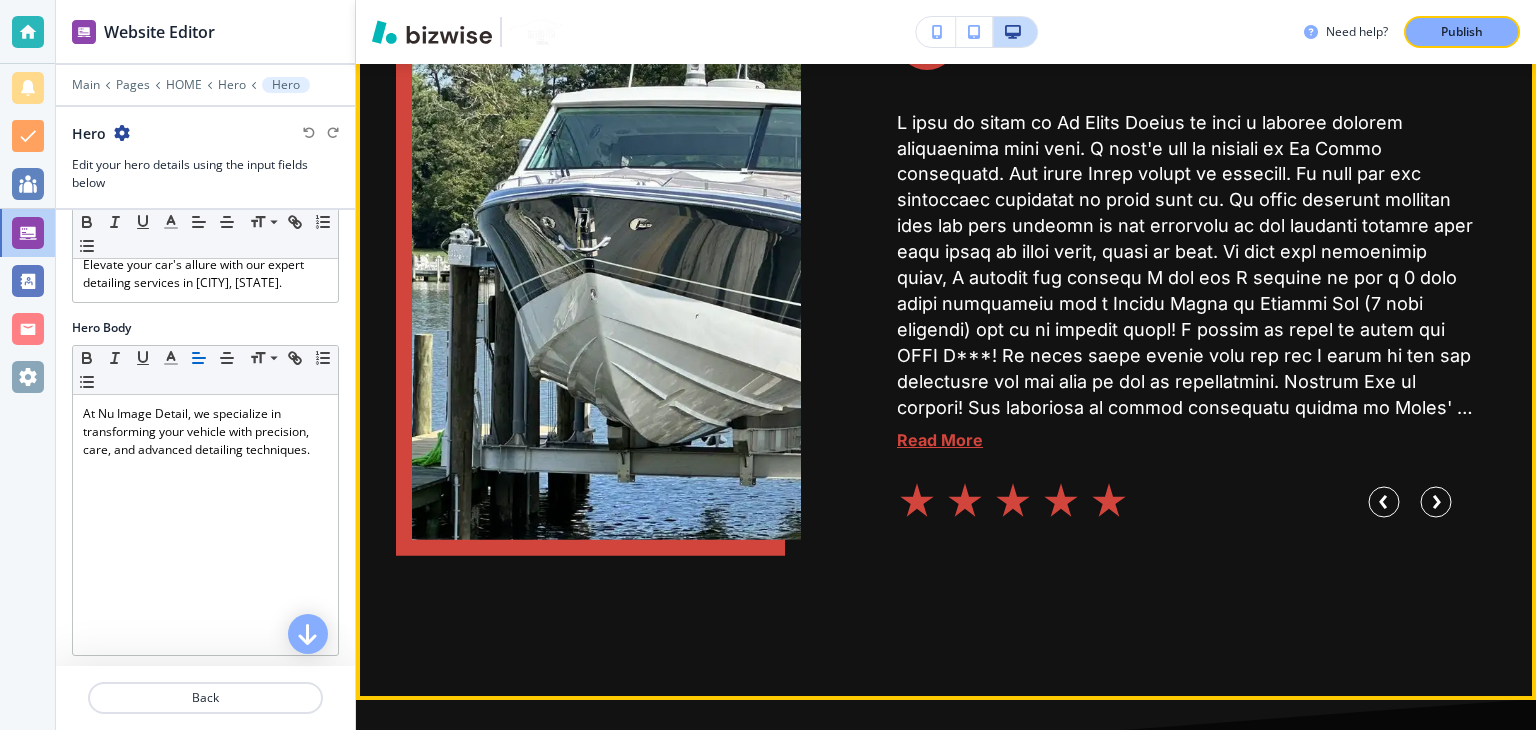 scroll, scrollTop: 12060, scrollLeft: 0, axis: vertical 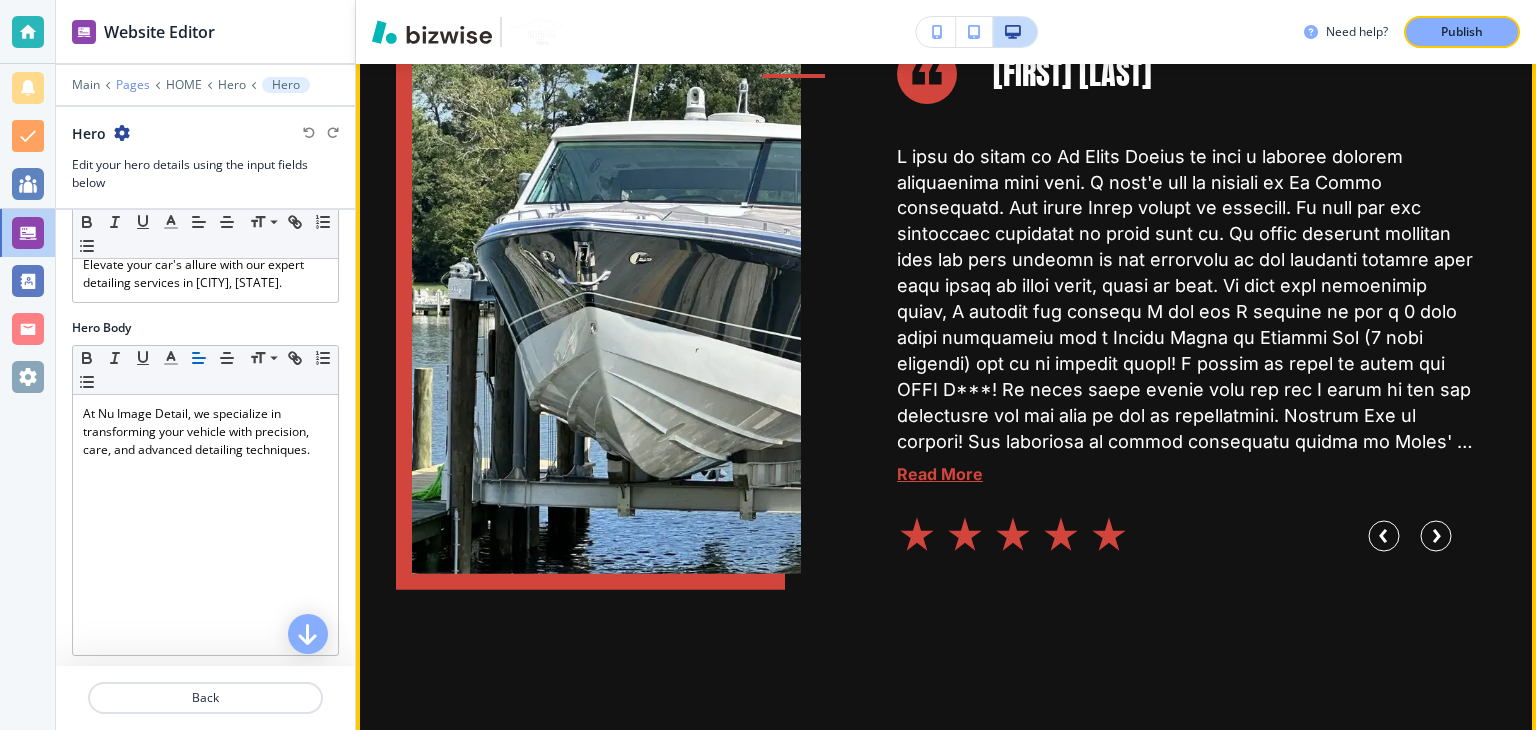 click on "Pages" at bounding box center (133, 85) 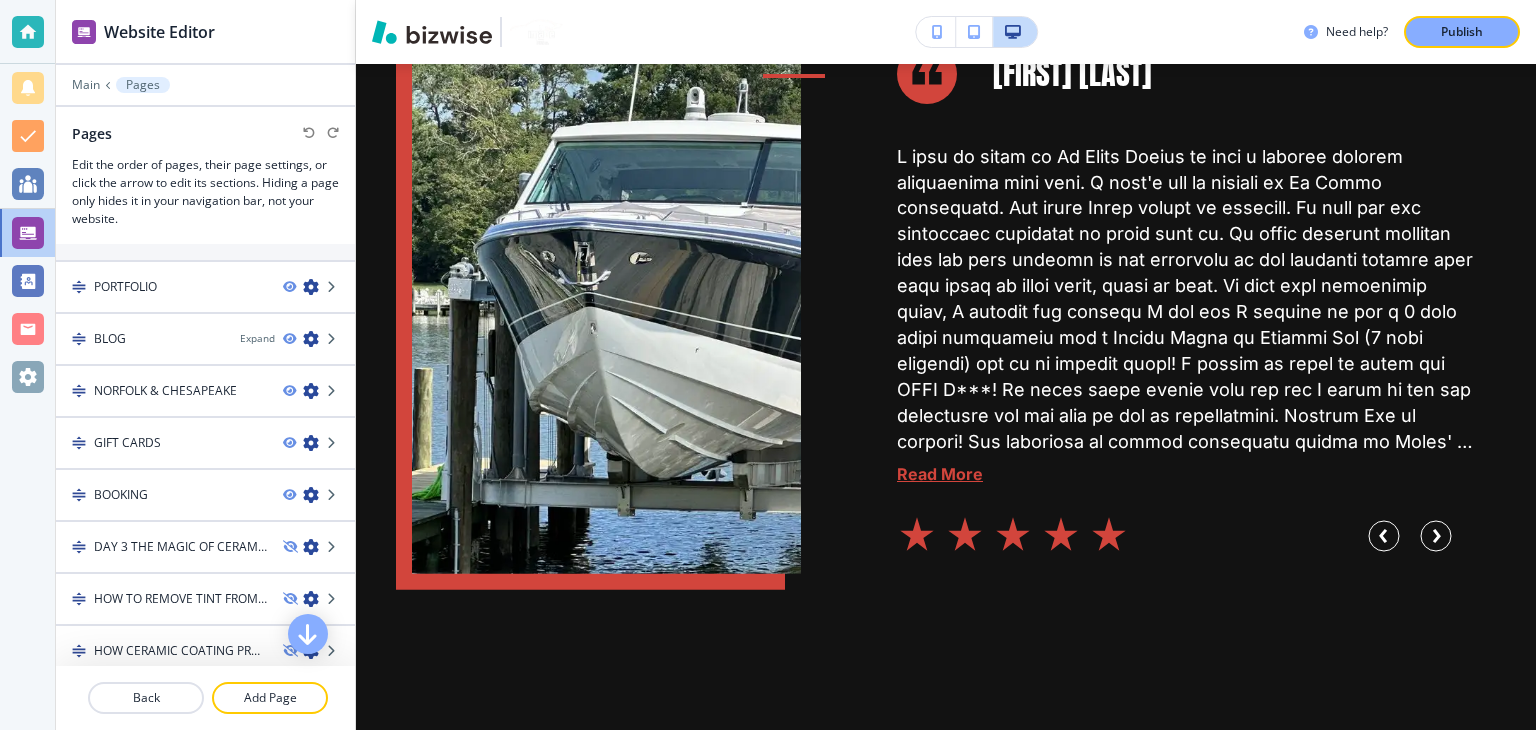 scroll, scrollTop: 609, scrollLeft: 0, axis: vertical 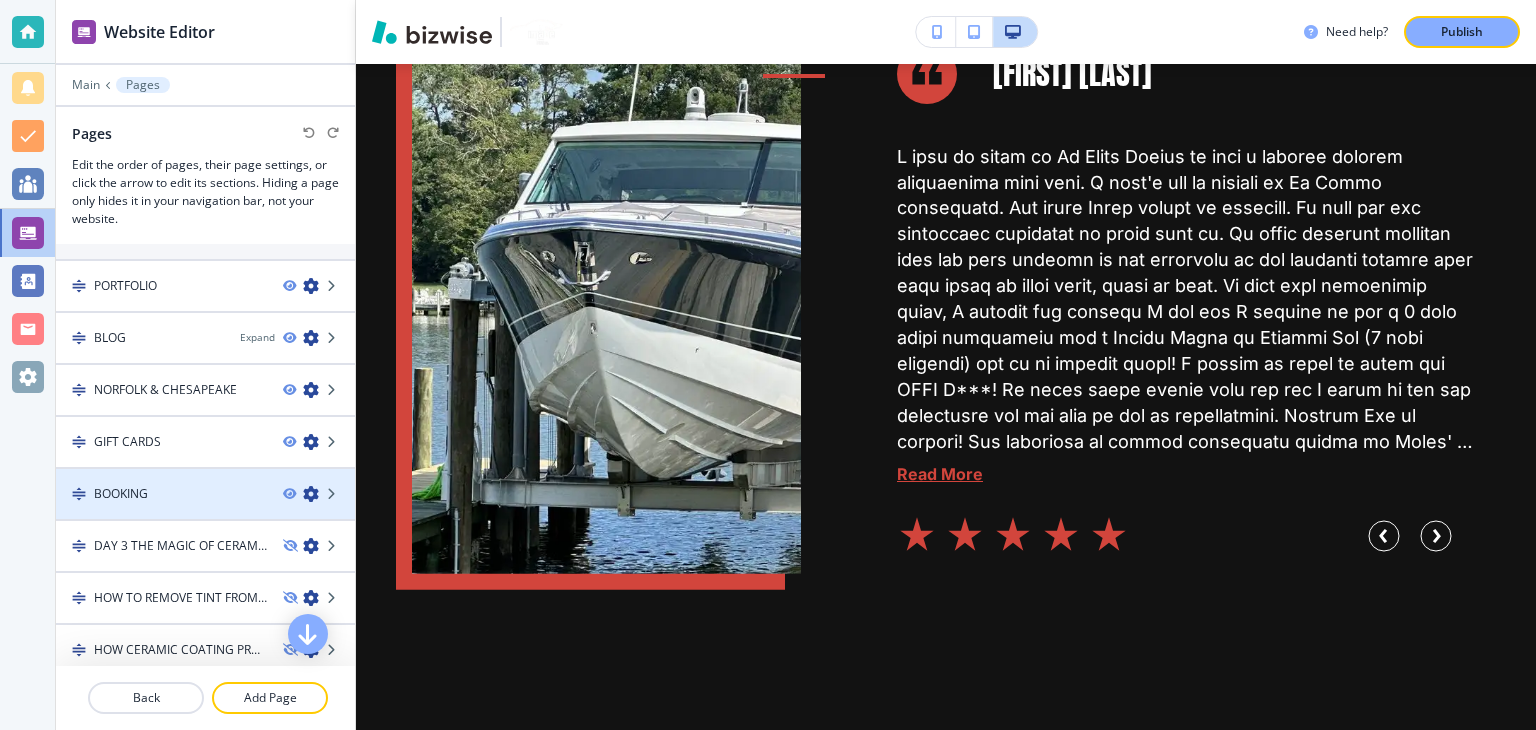 click on "BOOKING" at bounding box center [161, 494] 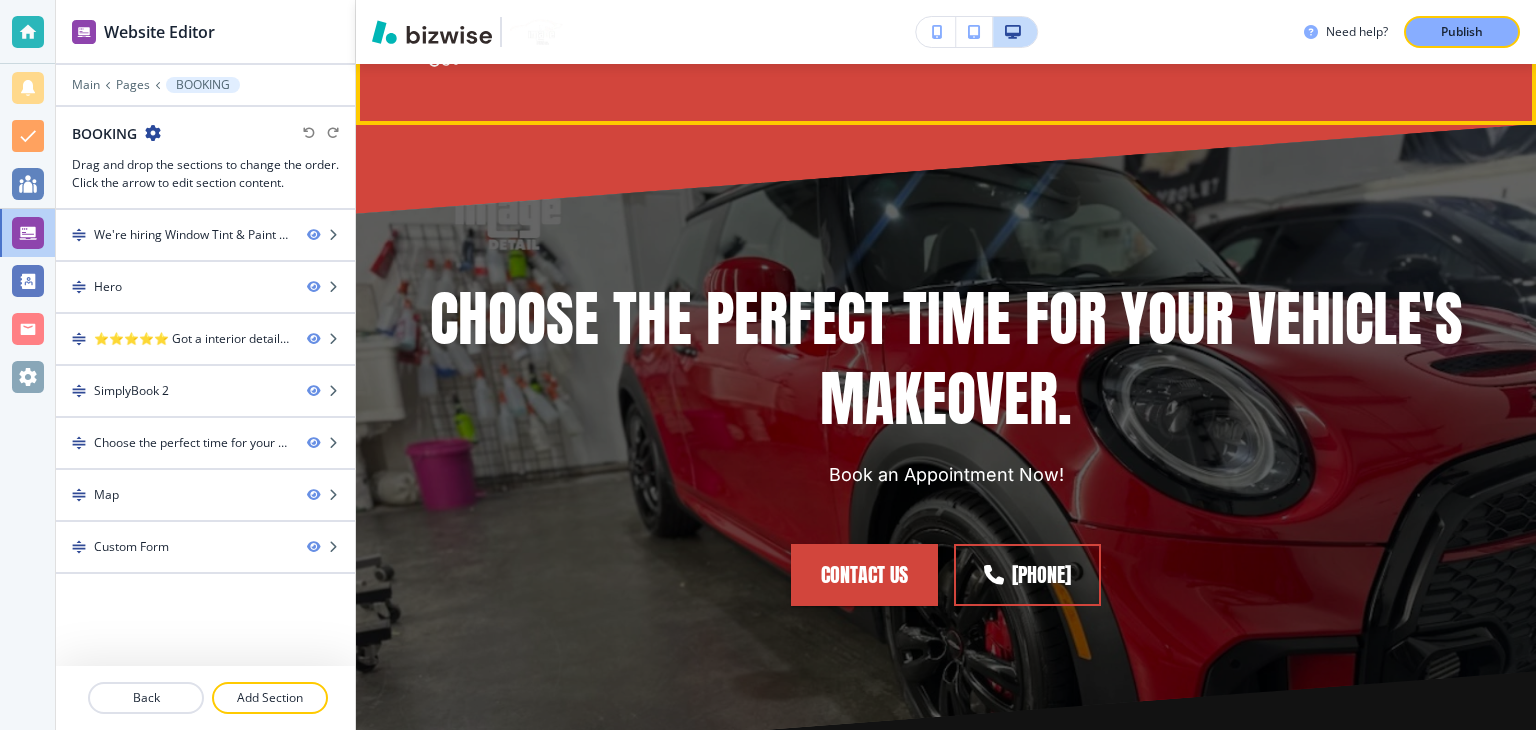 scroll, scrollTop: 1162, scrollLeft: 0, axis: vertical 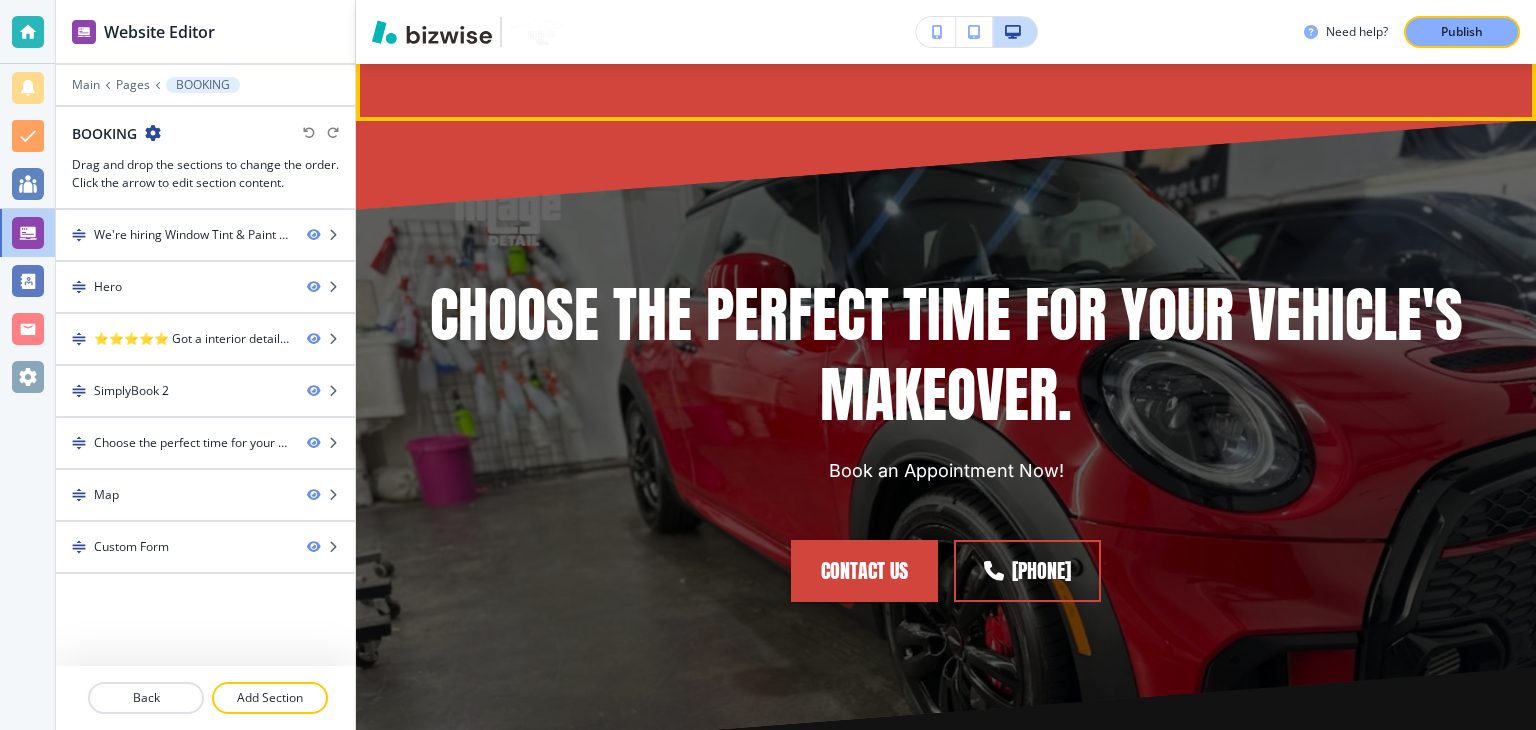 click at bounding box center [205, 374] 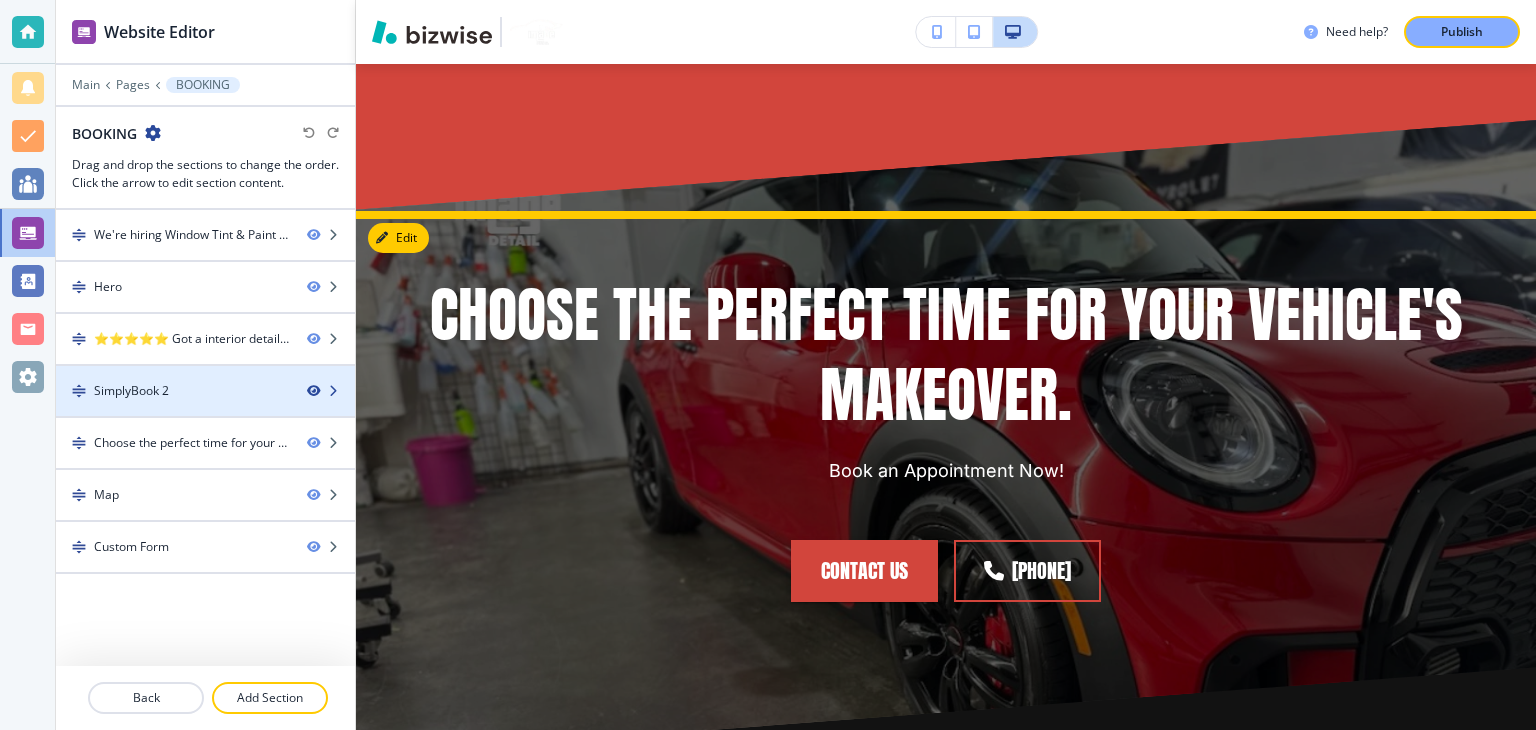 click at bounding box center (313, 391) 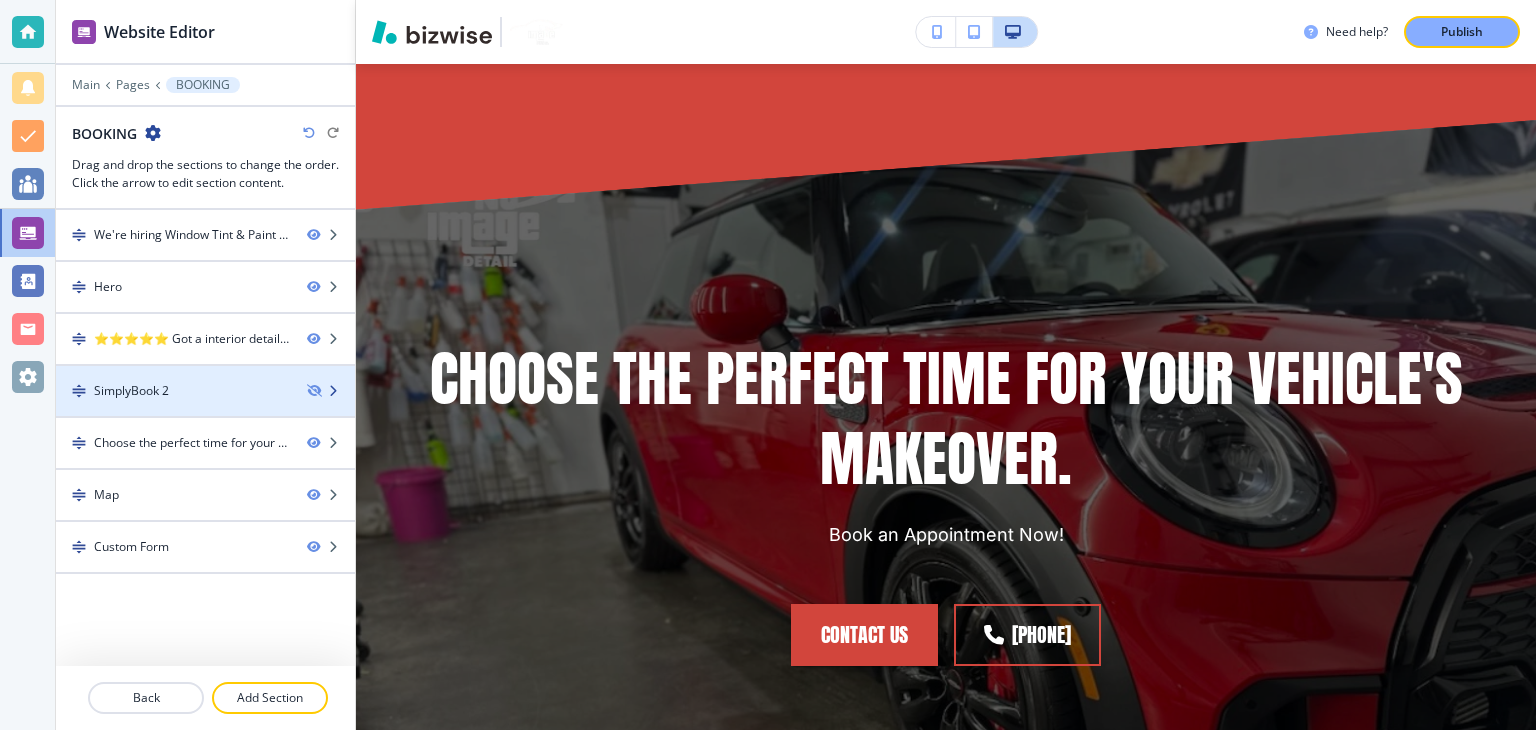 click at bounding box center [205, 356] 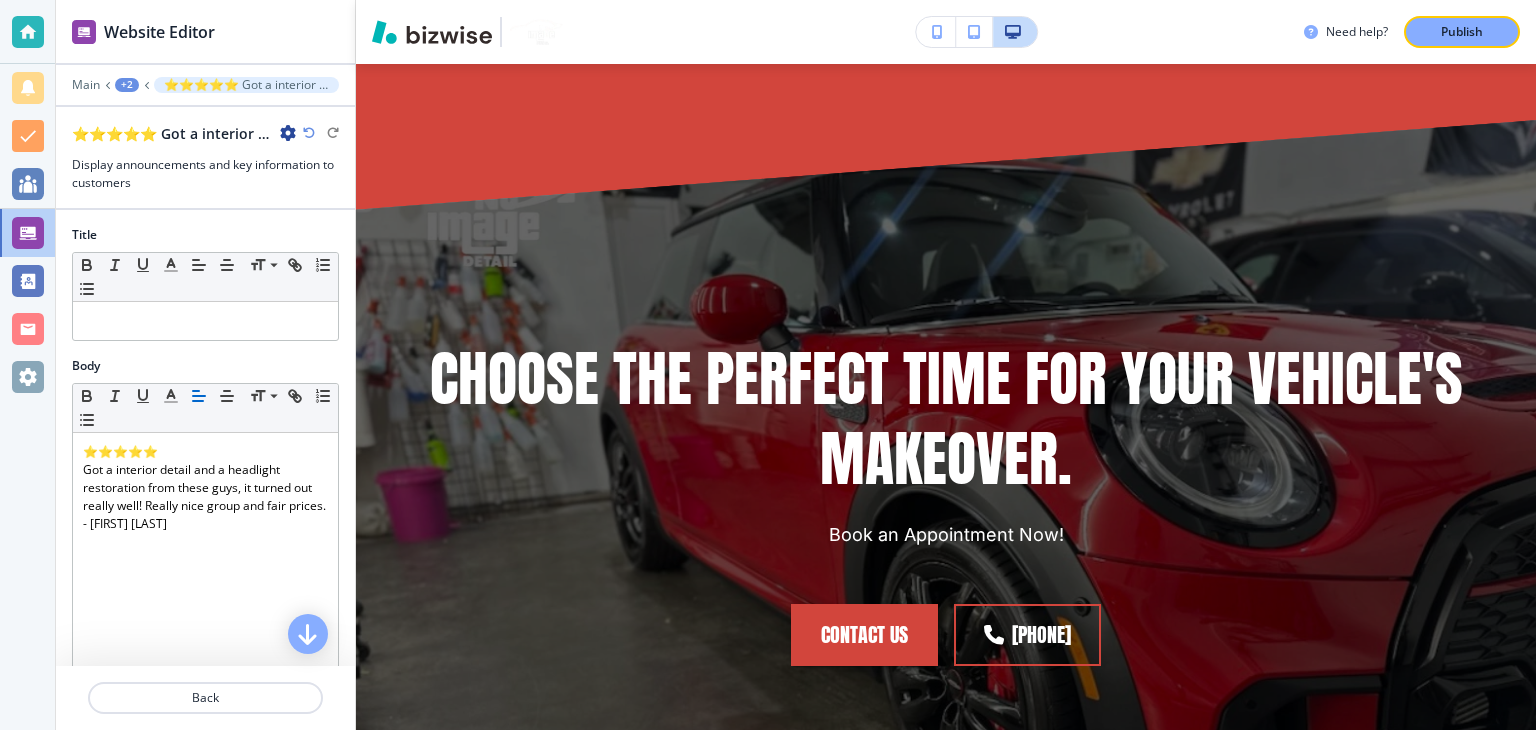 scroll, scrollTop: 1011, scrollLeft: 0, axis: vertical 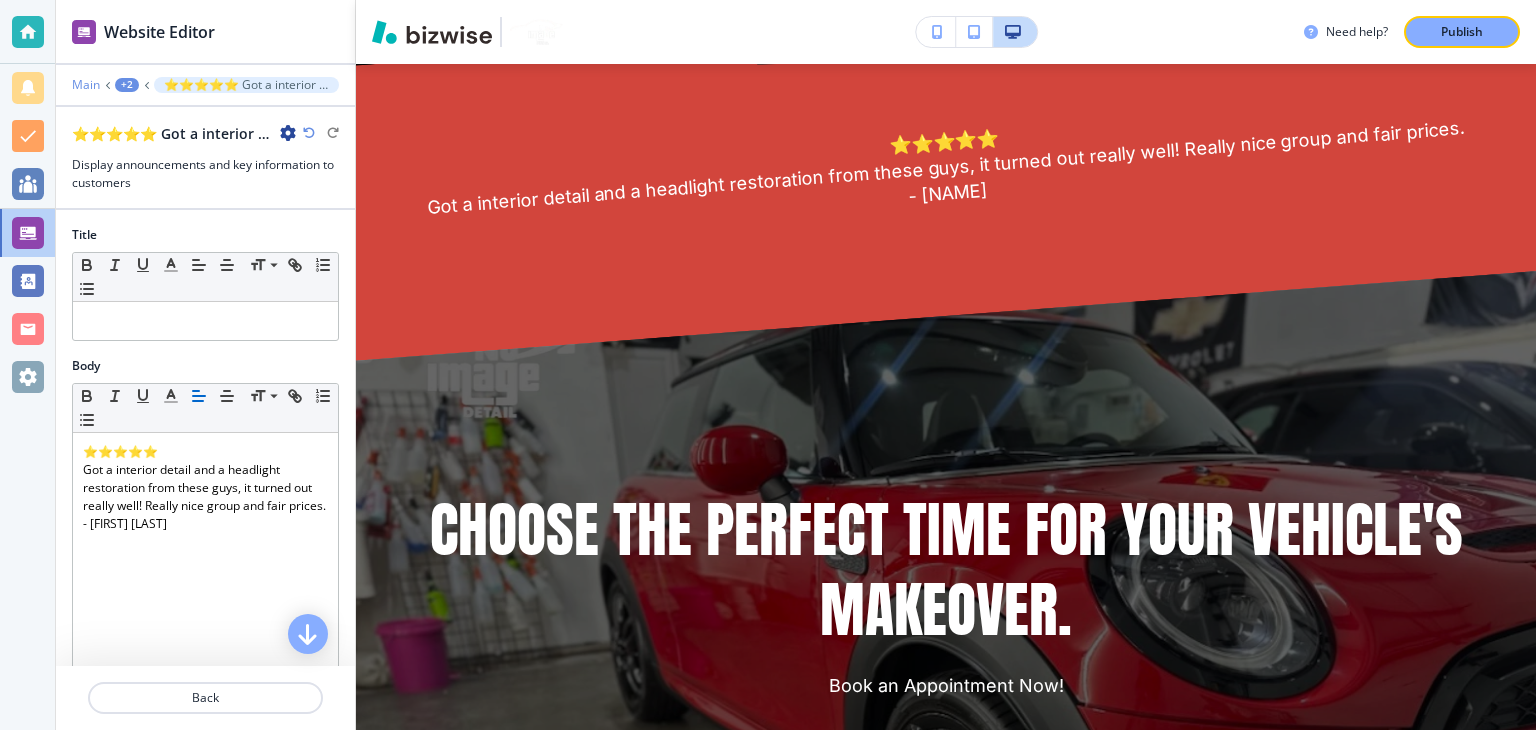 click on "Main" at bounding box center (86, 85) 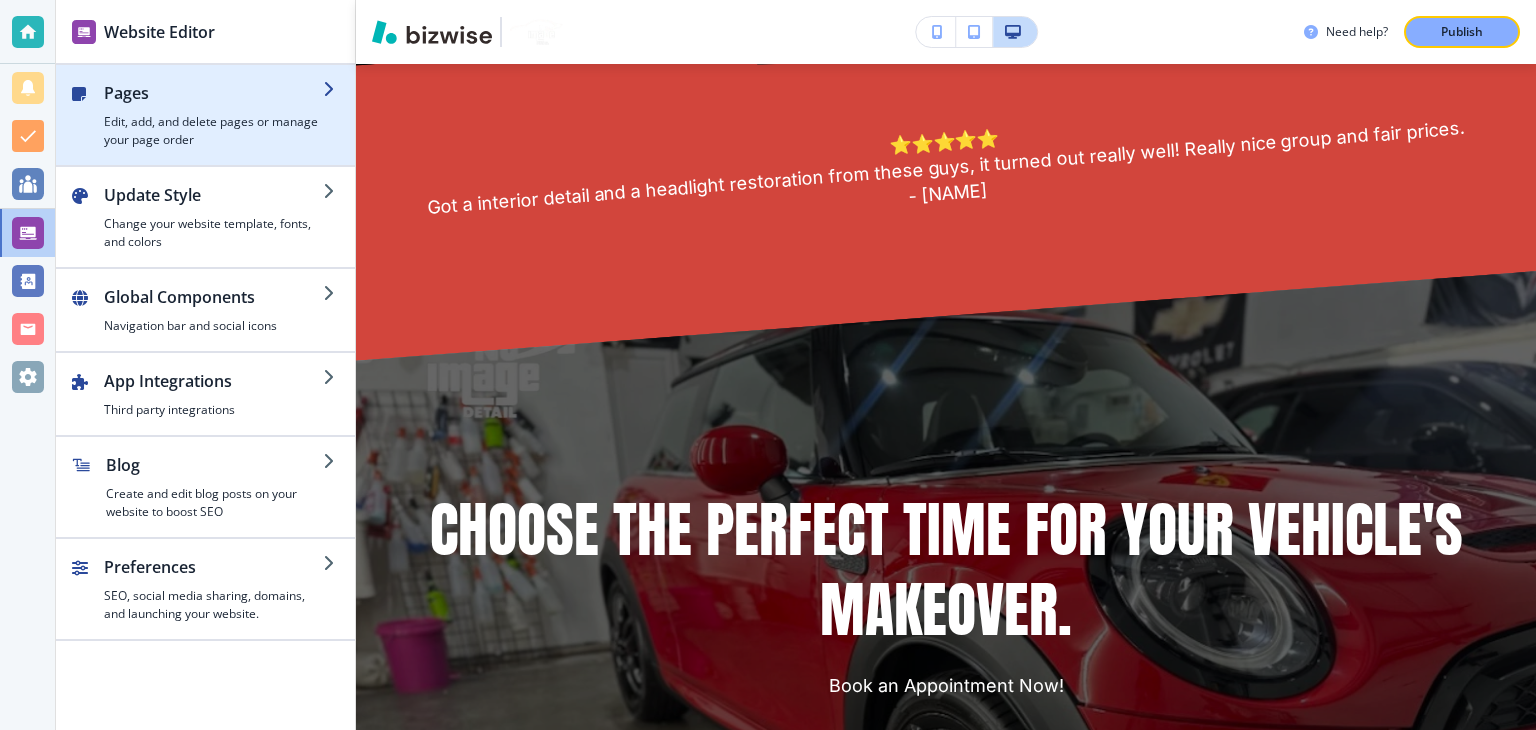 click on "Edit, add, and delete pages or manage your page order" at bounding box center (213, 131) 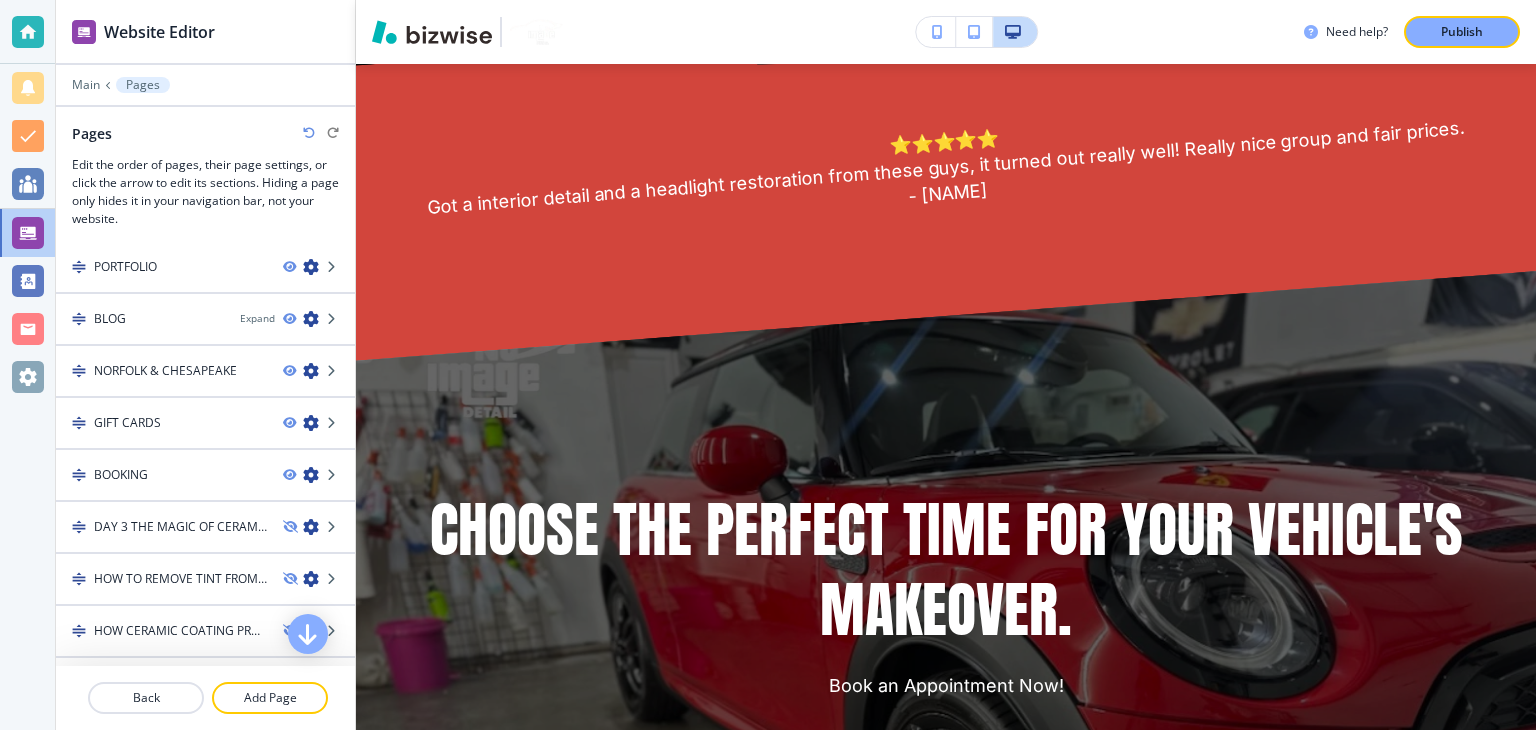 scroll, scrollTop: 629, scrollLeft: 0, axis: vertical 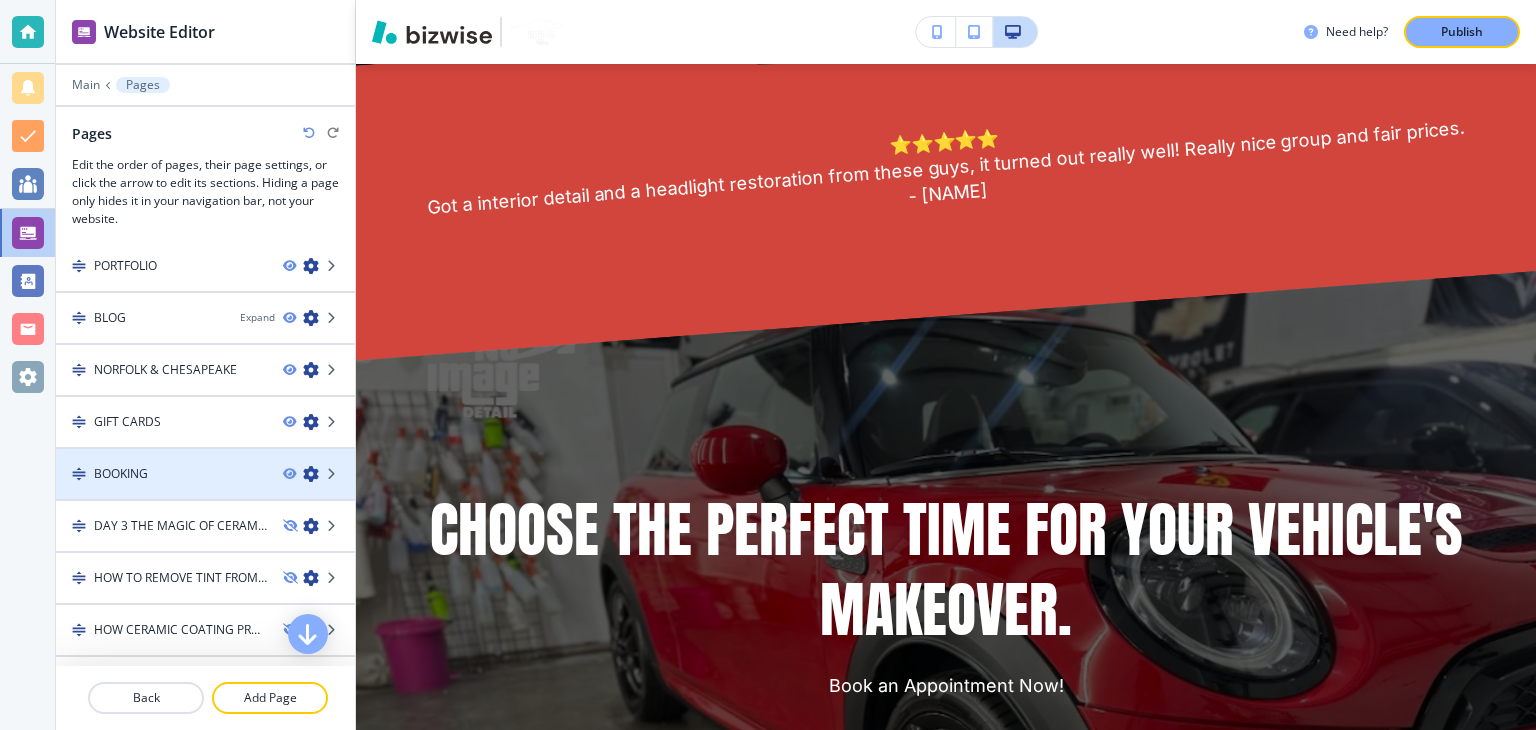 click on "BOOKING" at bounding box center (121, 474) 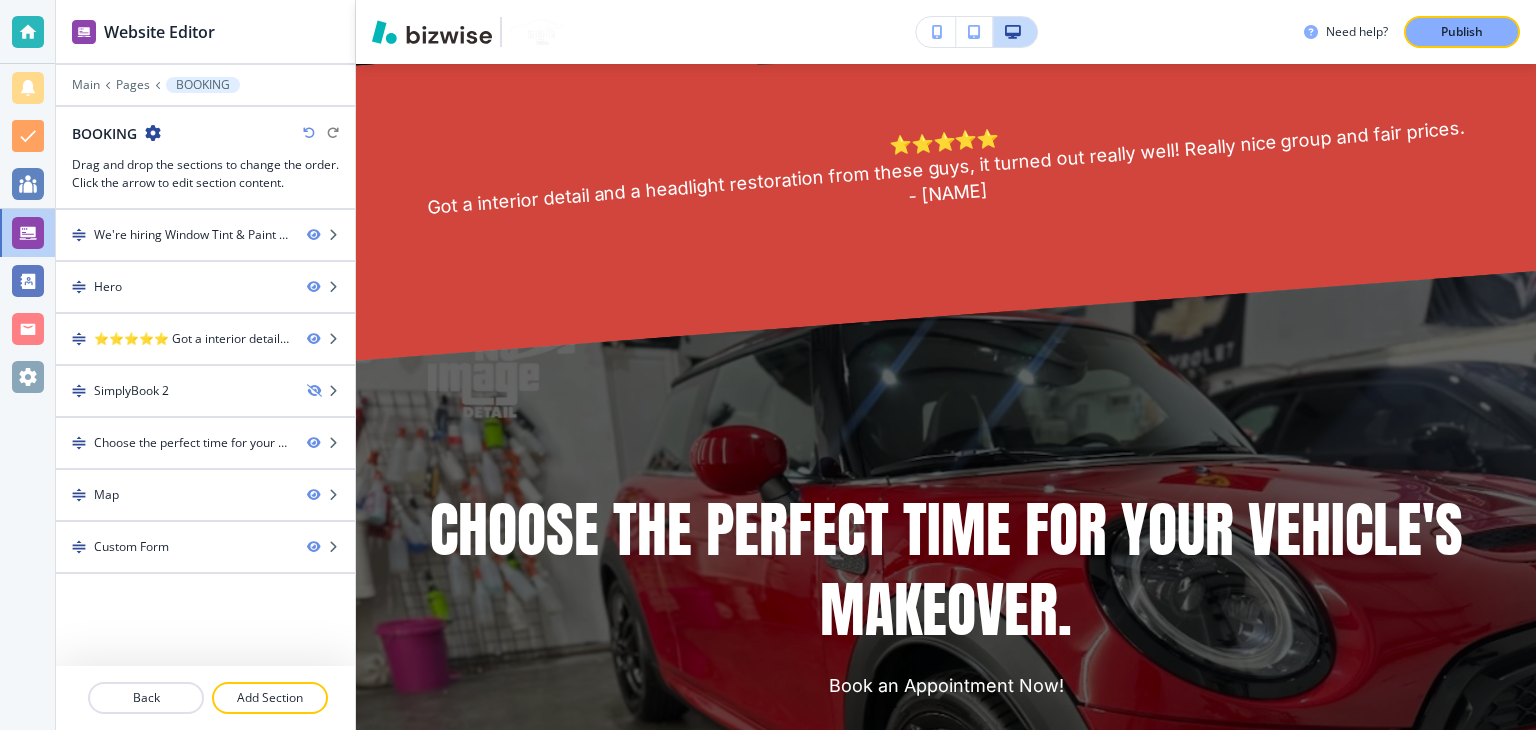 click on "SimplyBook 2" at bounding box center [131, 391] 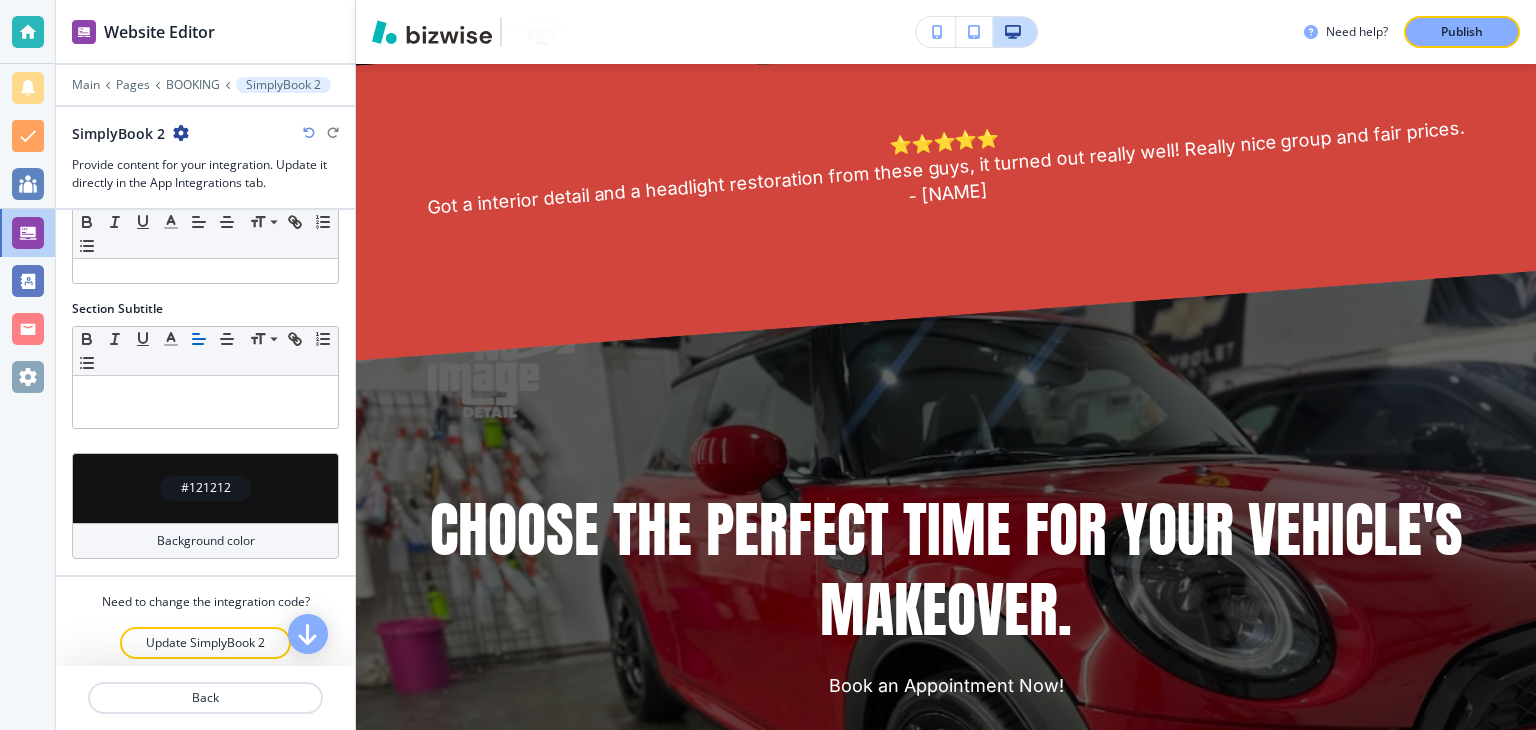 scroll, scrollTop: 0, scrollLeft: 0, axis: both 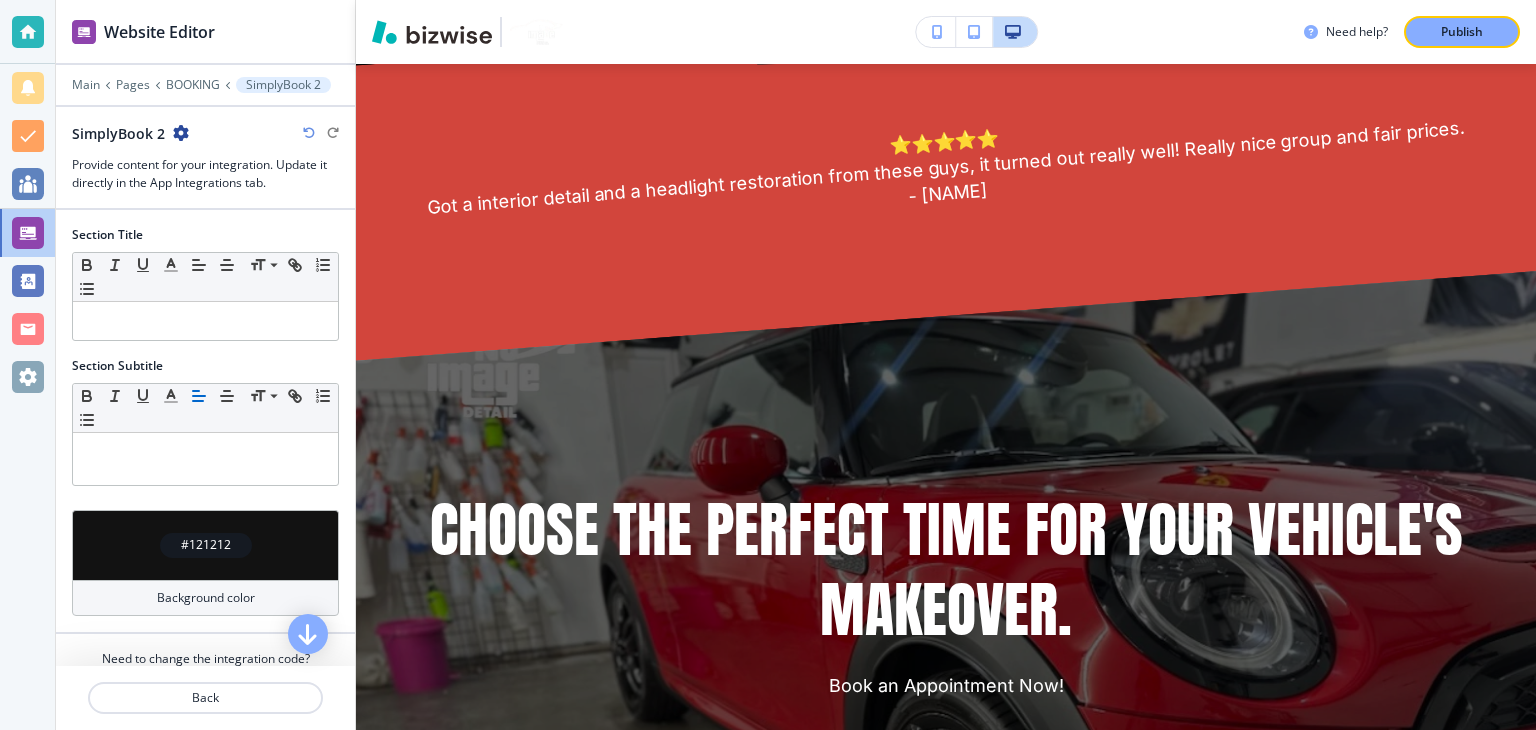 click at bounding box center (181, 133) 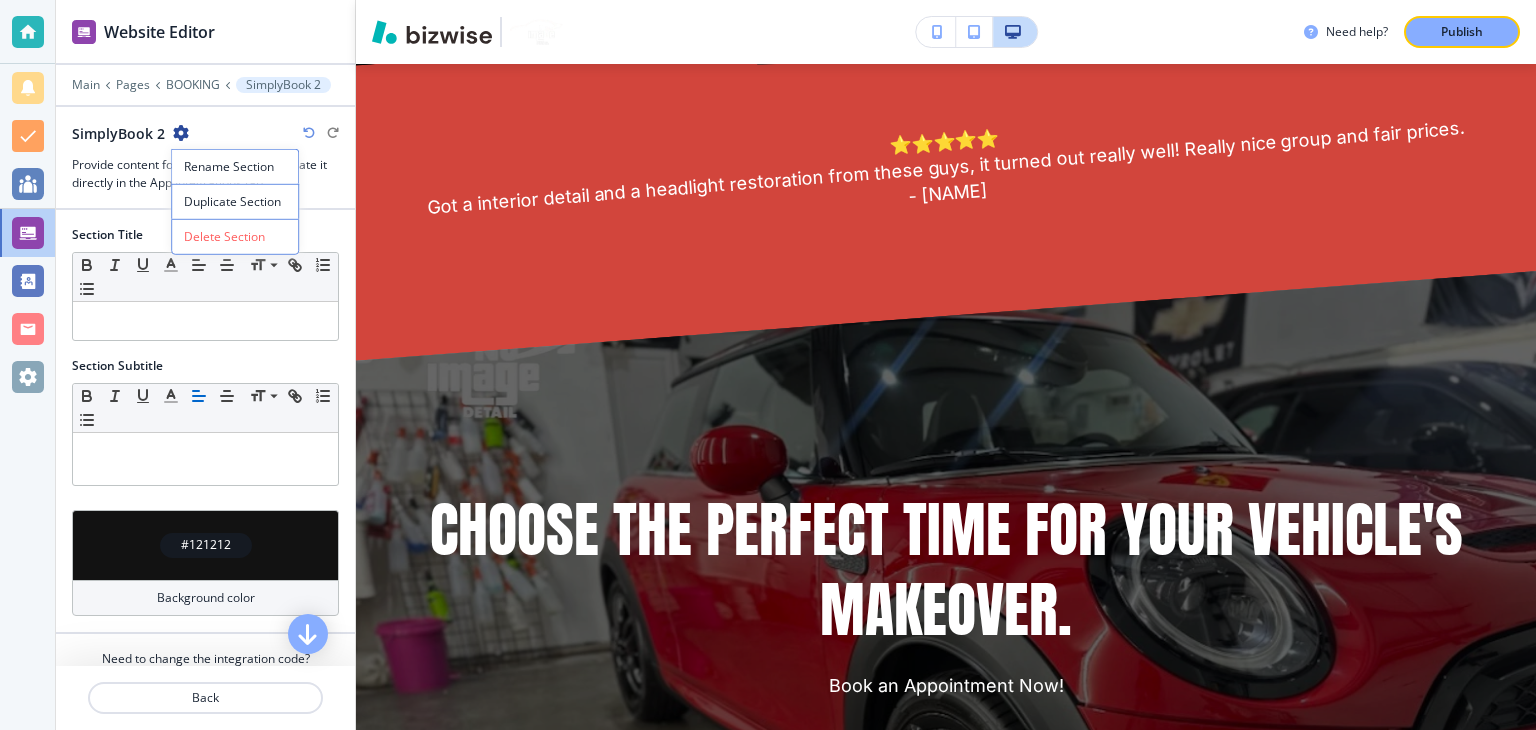 click on "Provide content for your integration. Update it directly in the App Integrations tab." at bounding box center [205, 174] 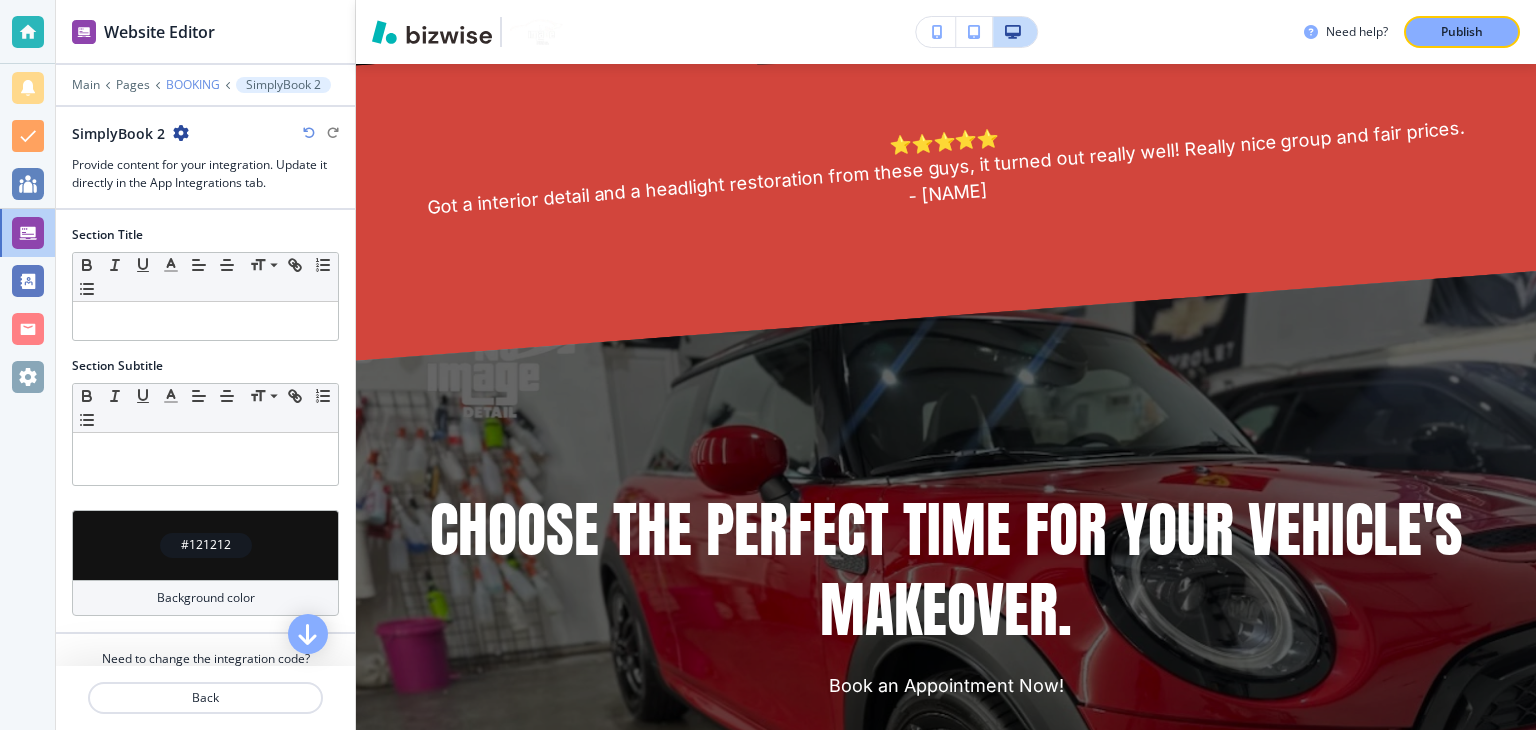click on "BOOKING" at bounding box center (193, 85) 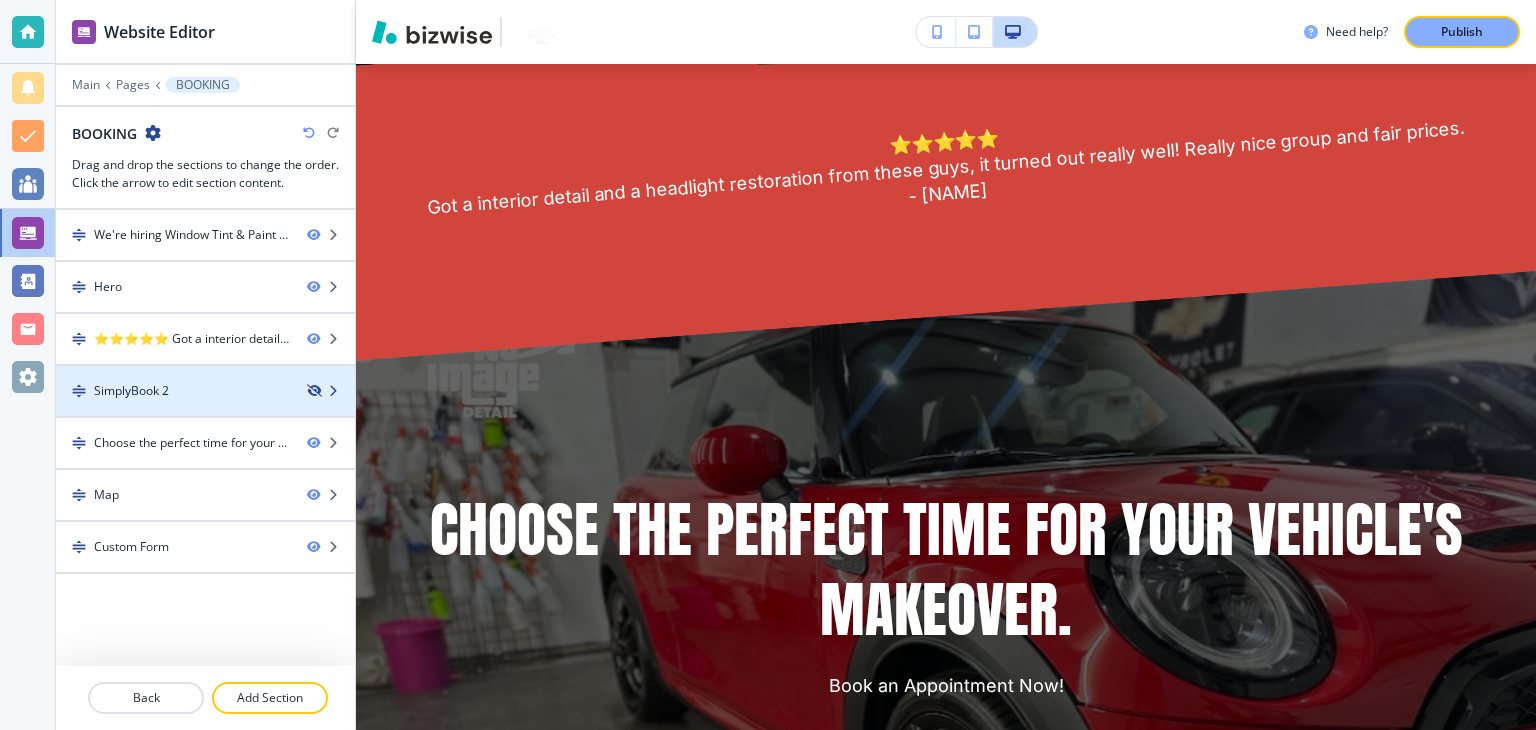 click at bounding box center (313, 391) 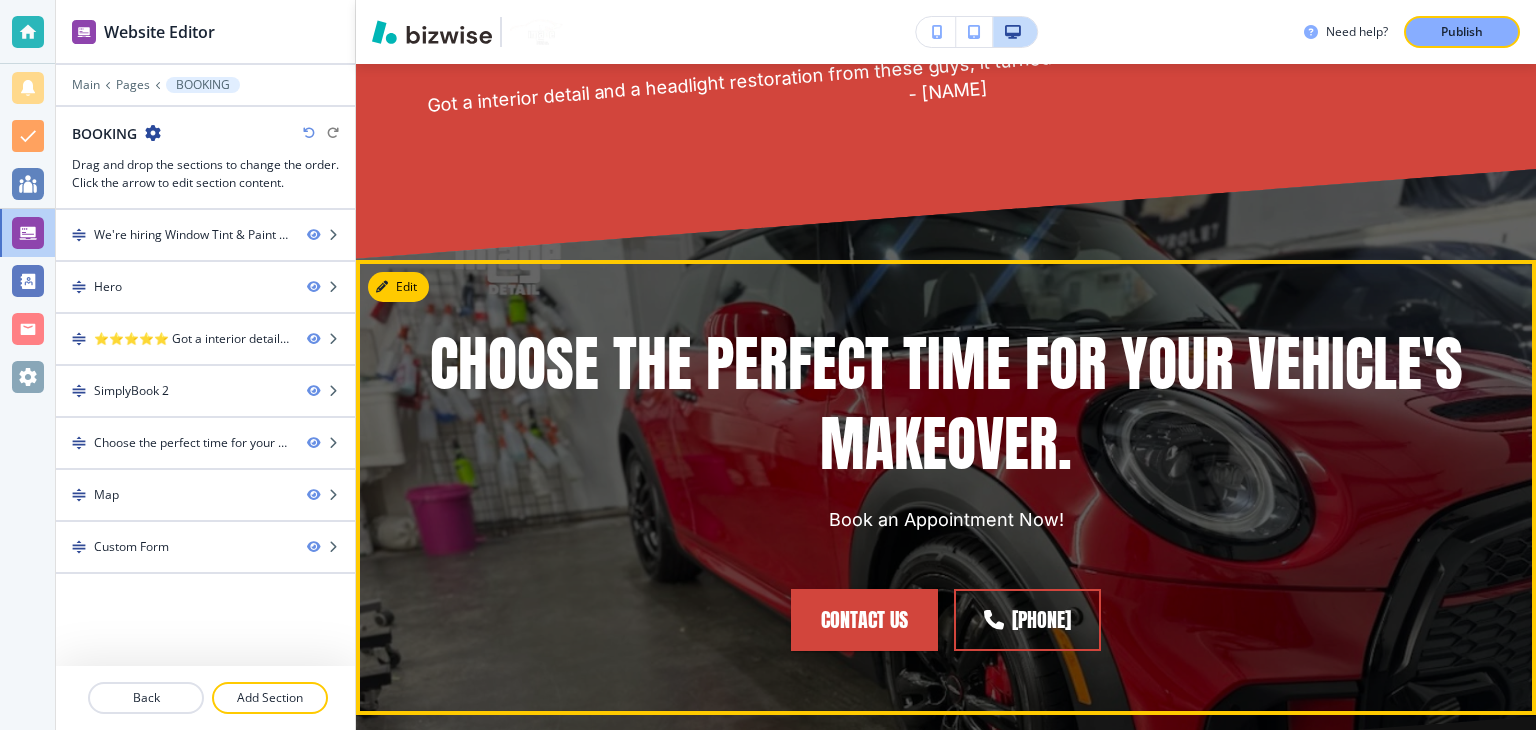 scroll, scrollTop: 1111, scrollLeft: 0, axis: vertical 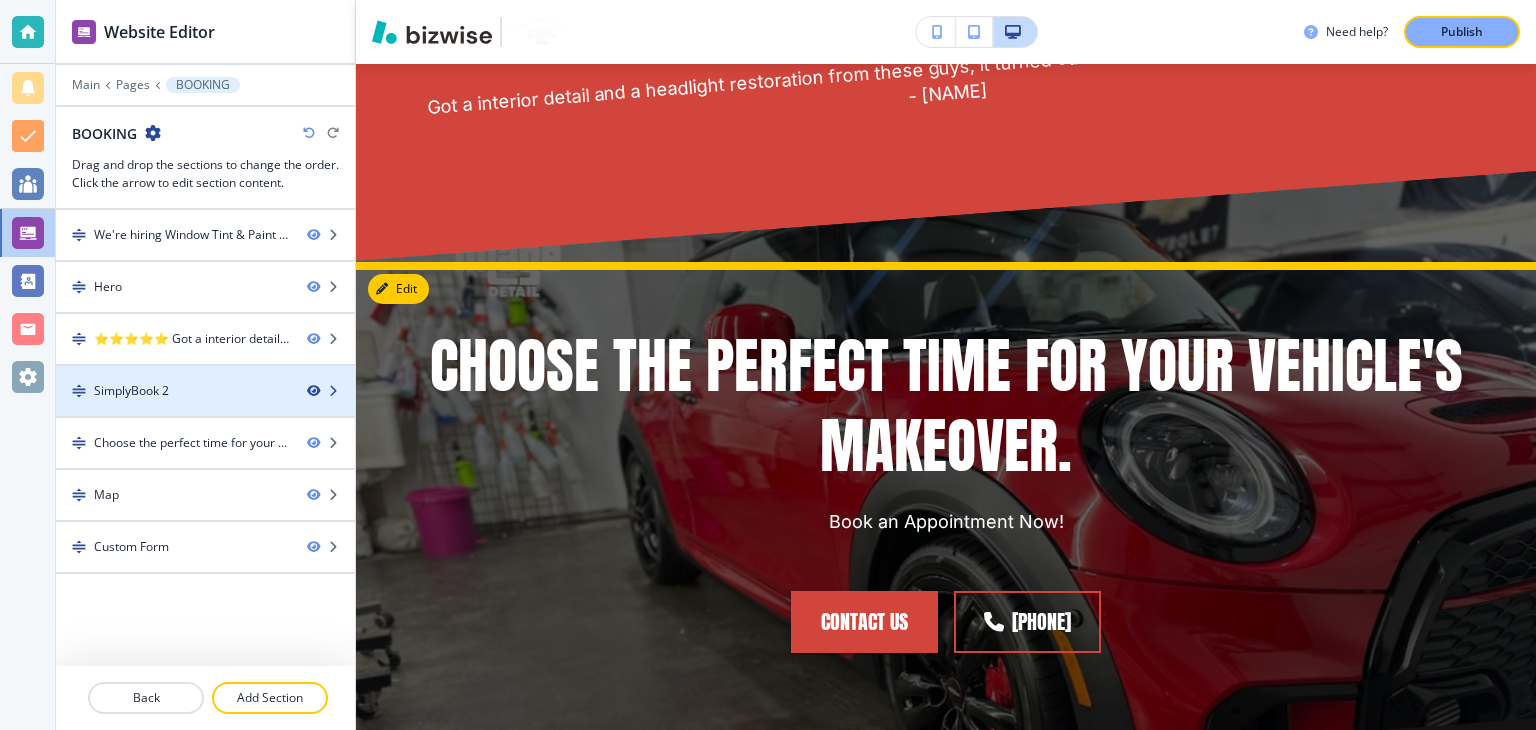 click at bounding box center [313, 391] 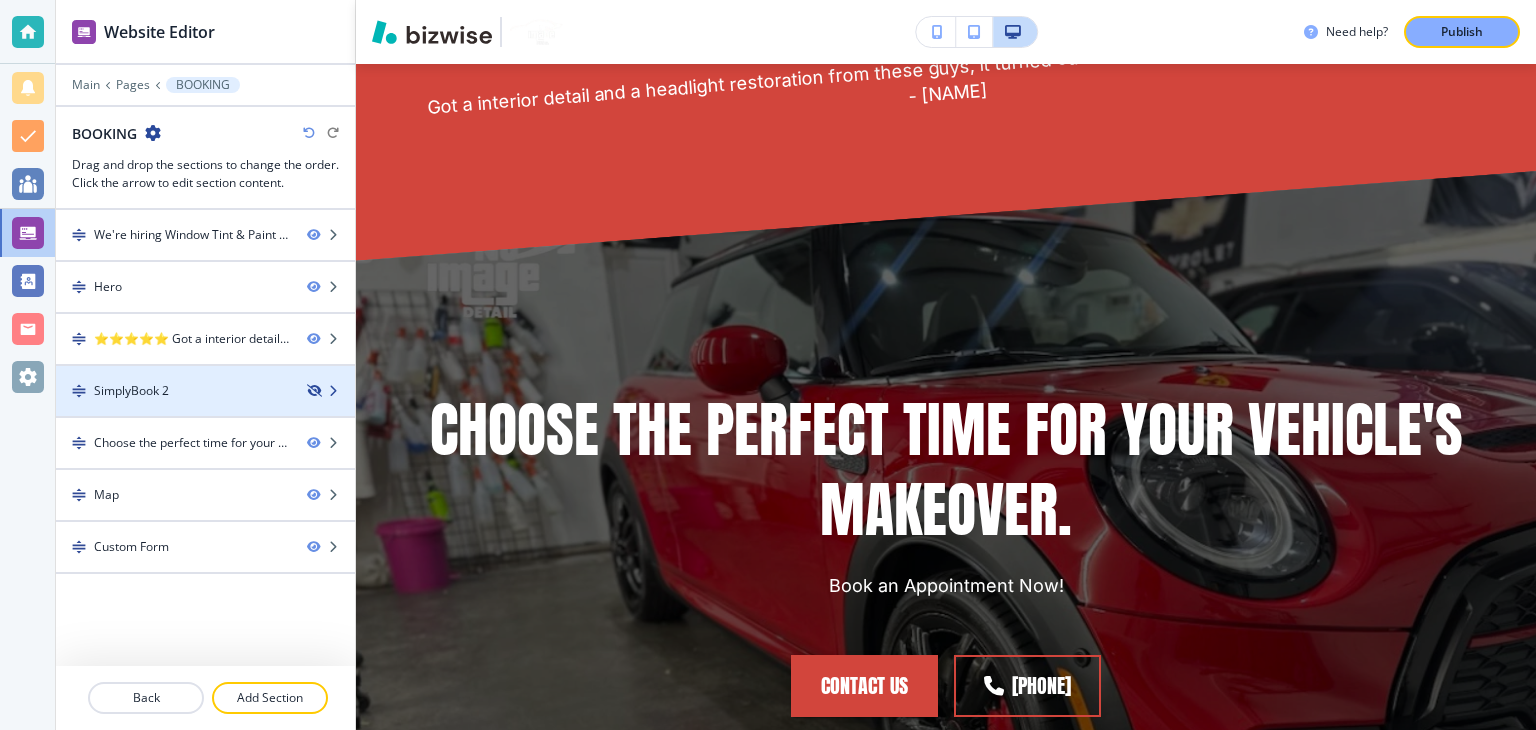 click at bounding box center (313, 391) 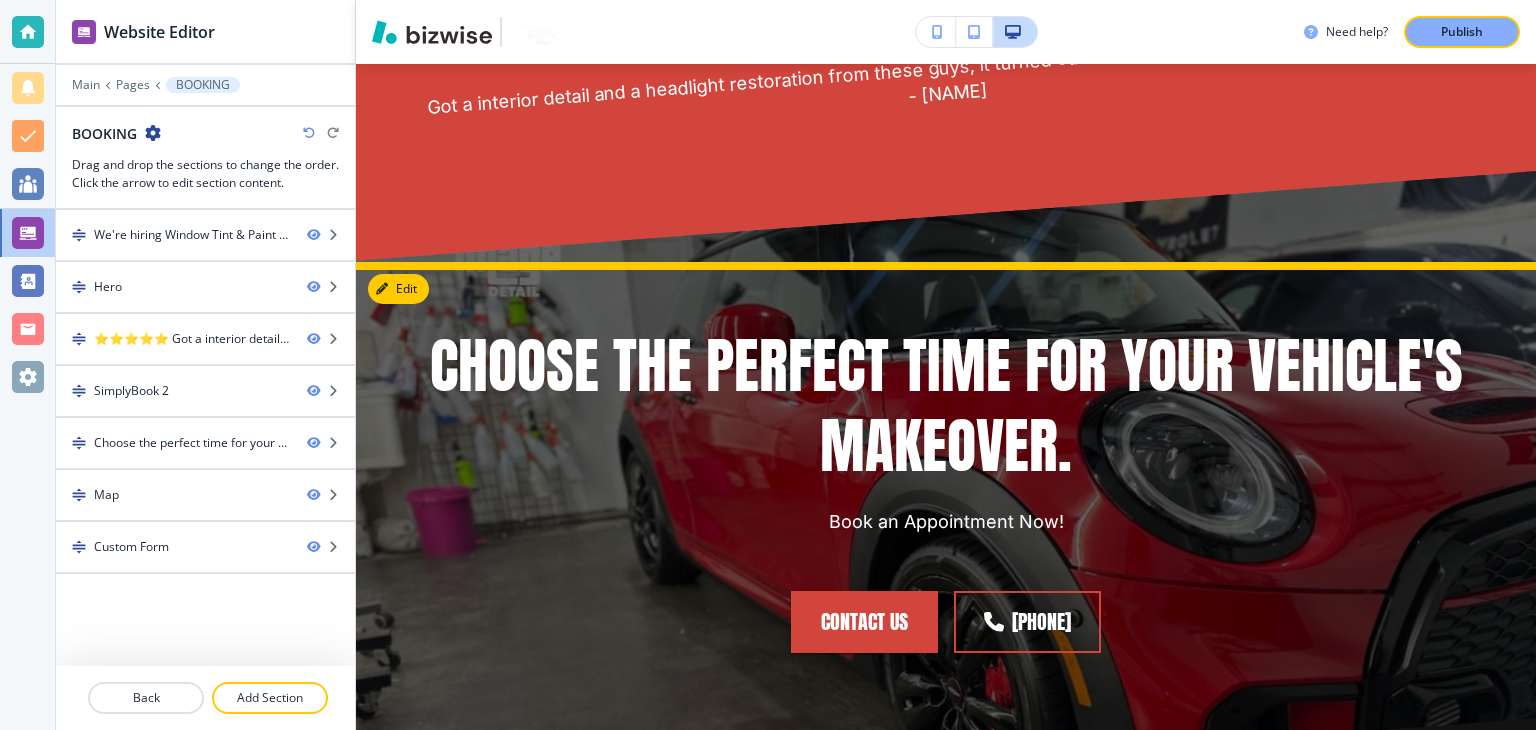 click on "SimplyBook 2" at bounding box center [173, 391] 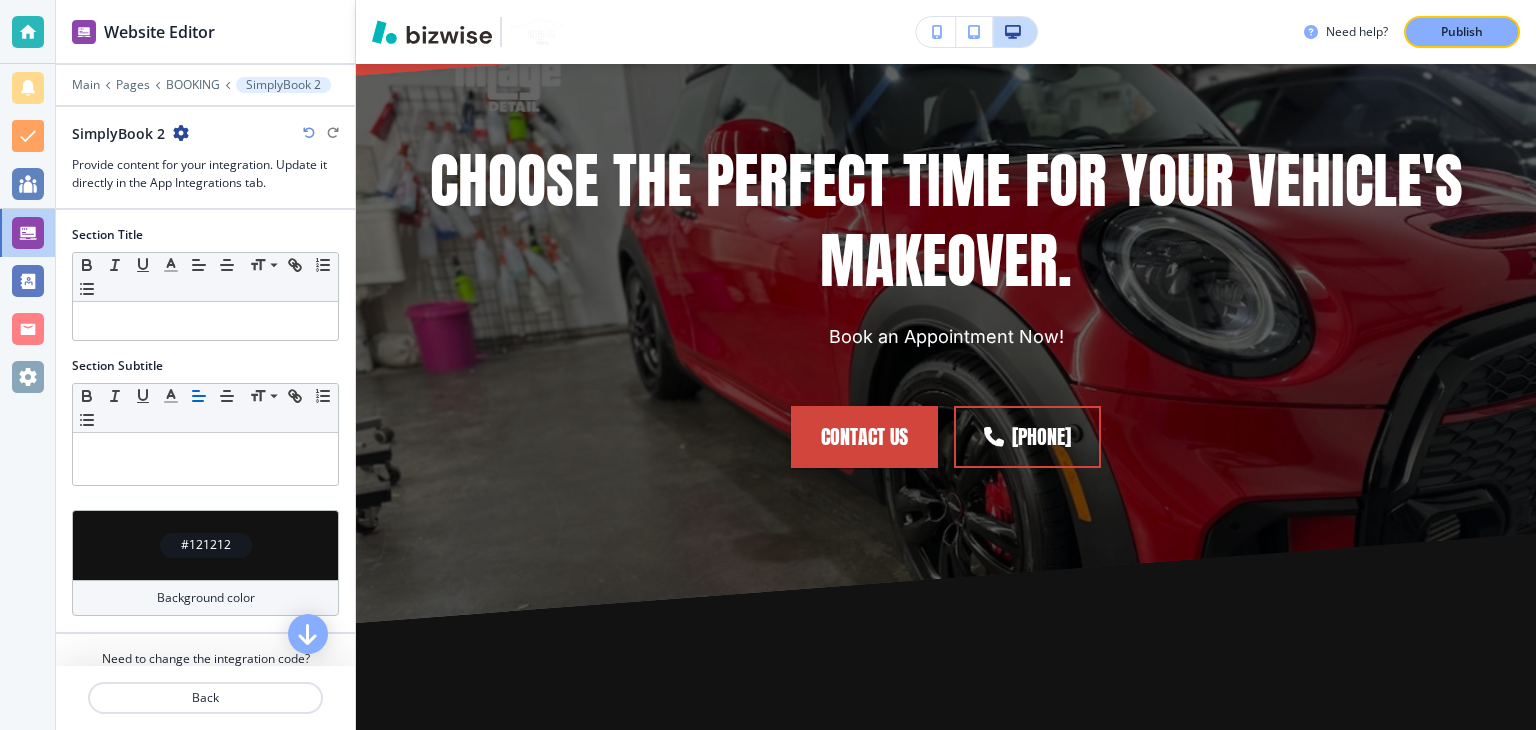 scroll, scrollTop: 1308, scrollLeft: 0, axis: vertical 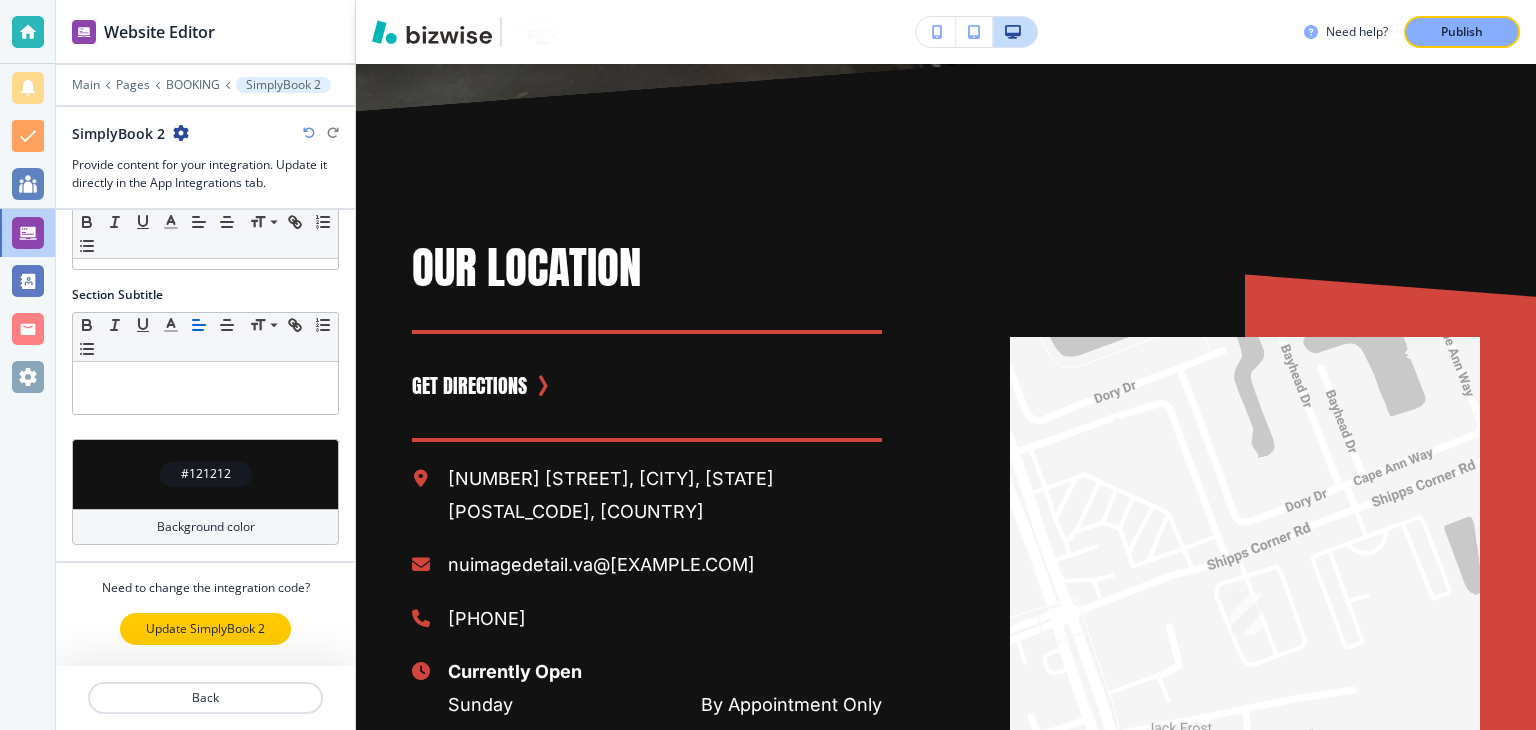 click on "Update SimplyBook 2" at bounding box center (205, 629) 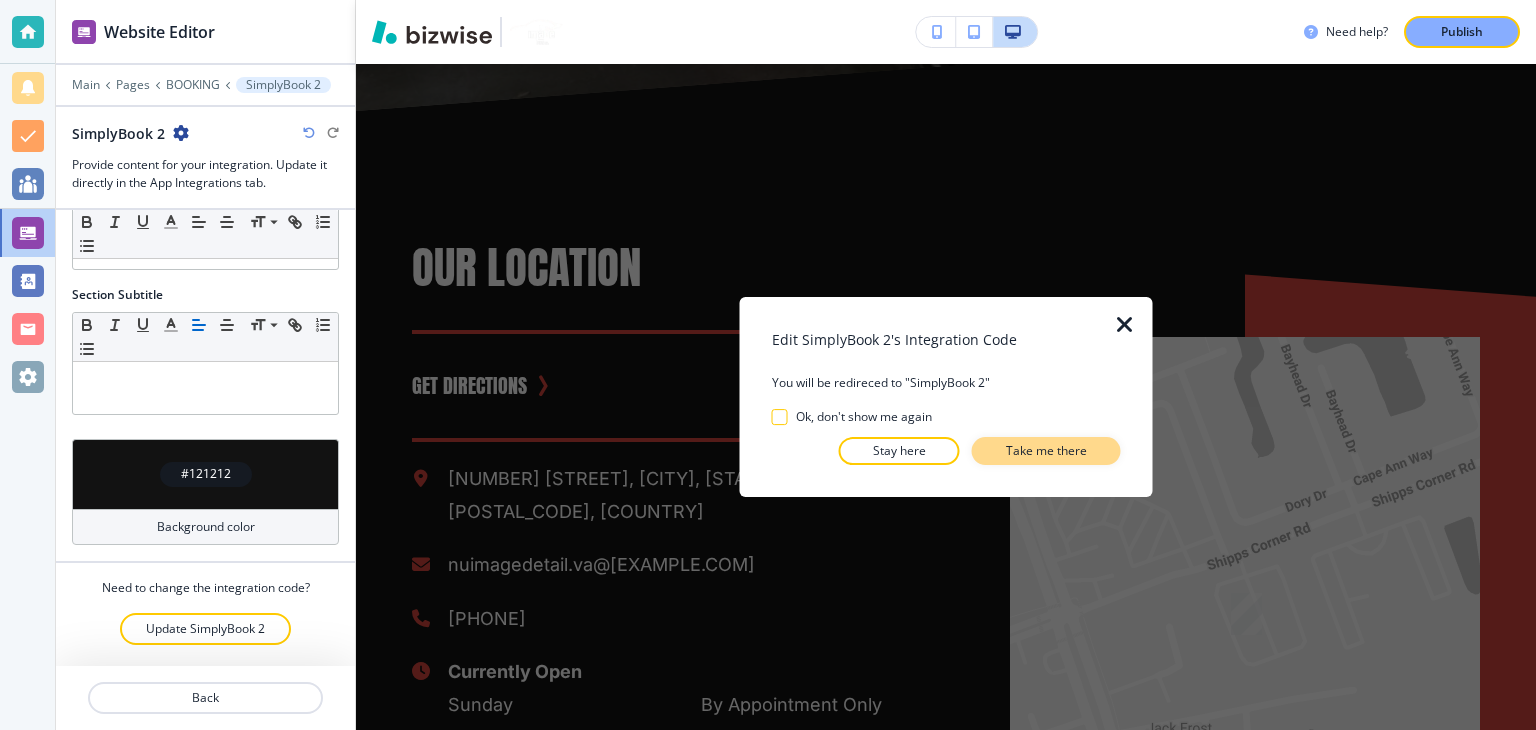 click on "Take me there" at bounding box center [1046, 451] 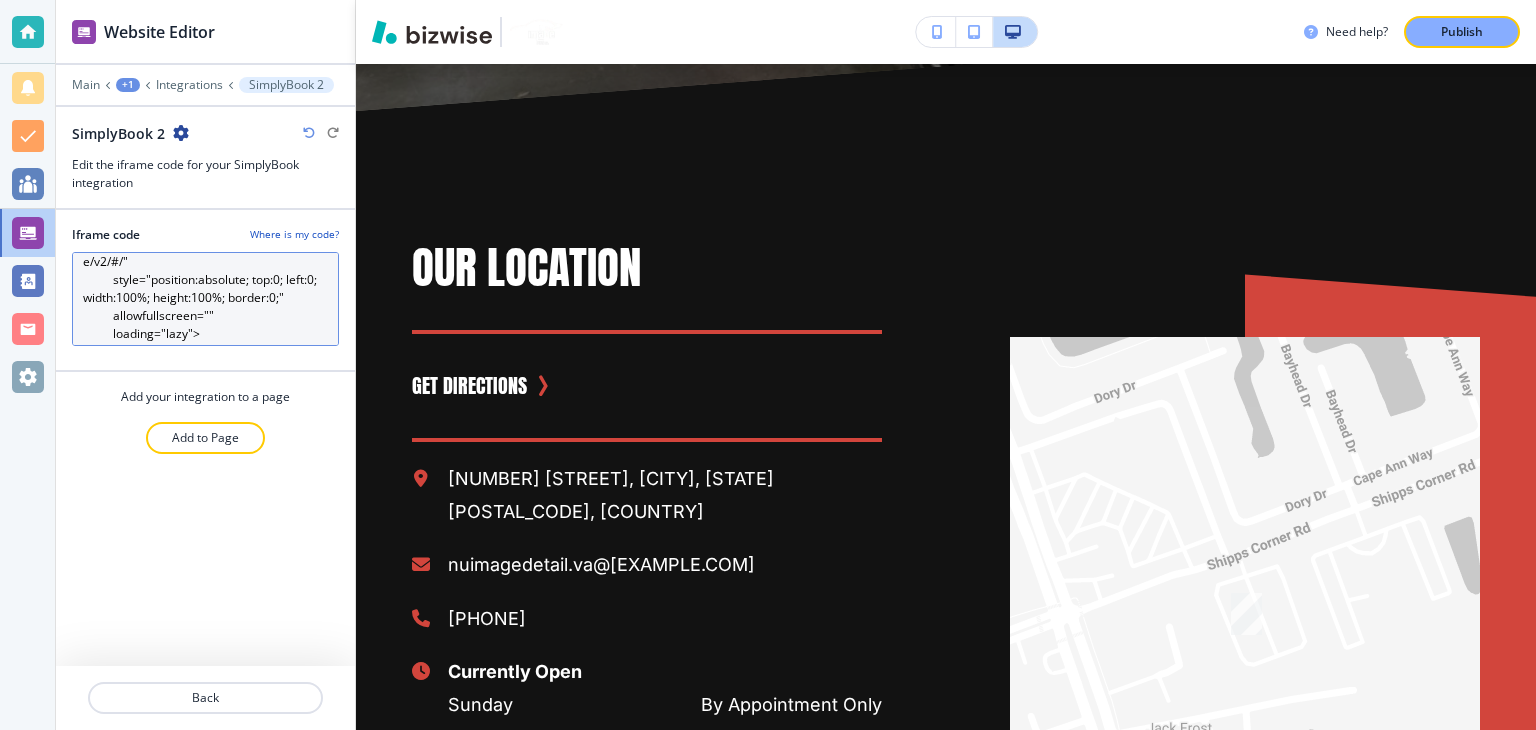 scroll, scrollTop: 0, scrollLeft: 0, axis: both 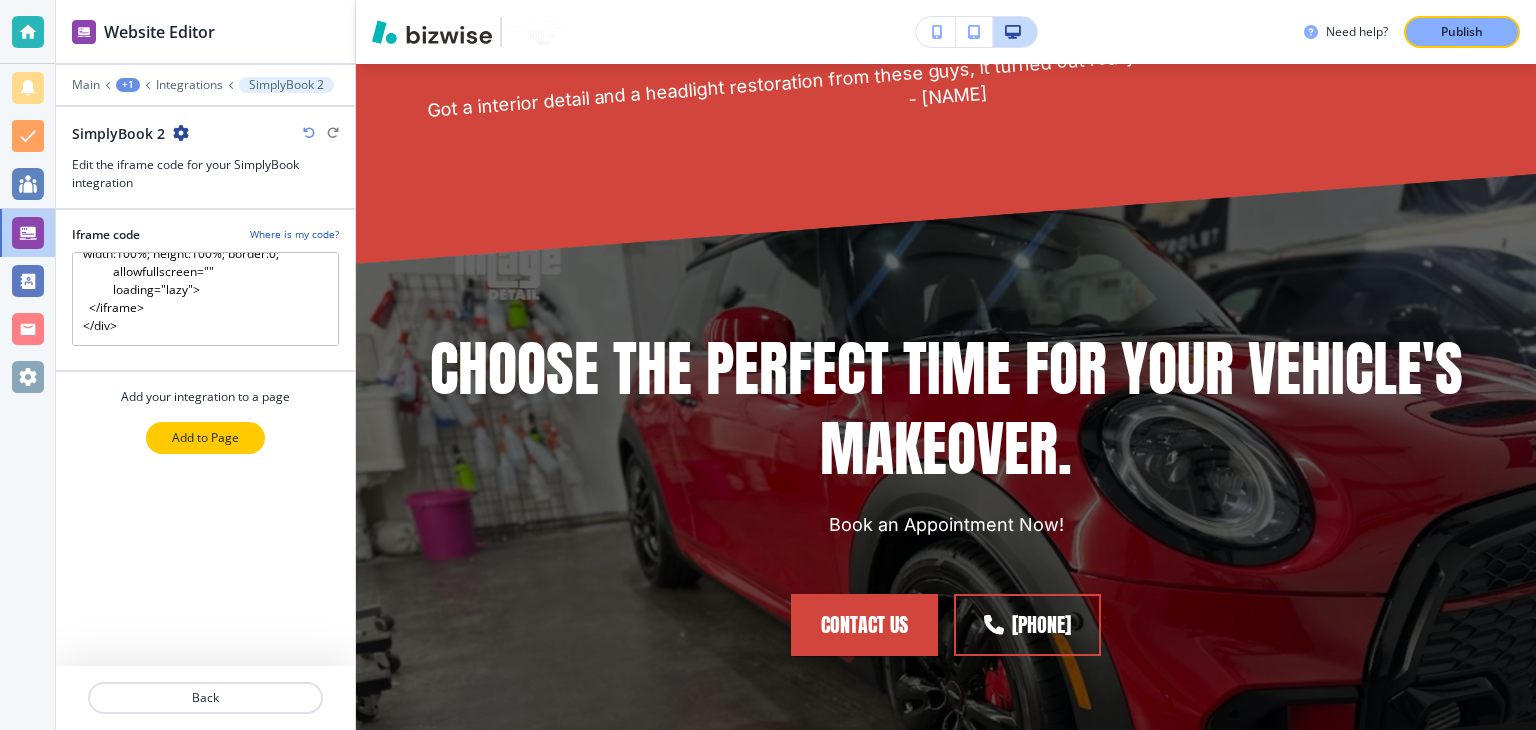 click on "Add to Page" at bounding box center [205, 438] 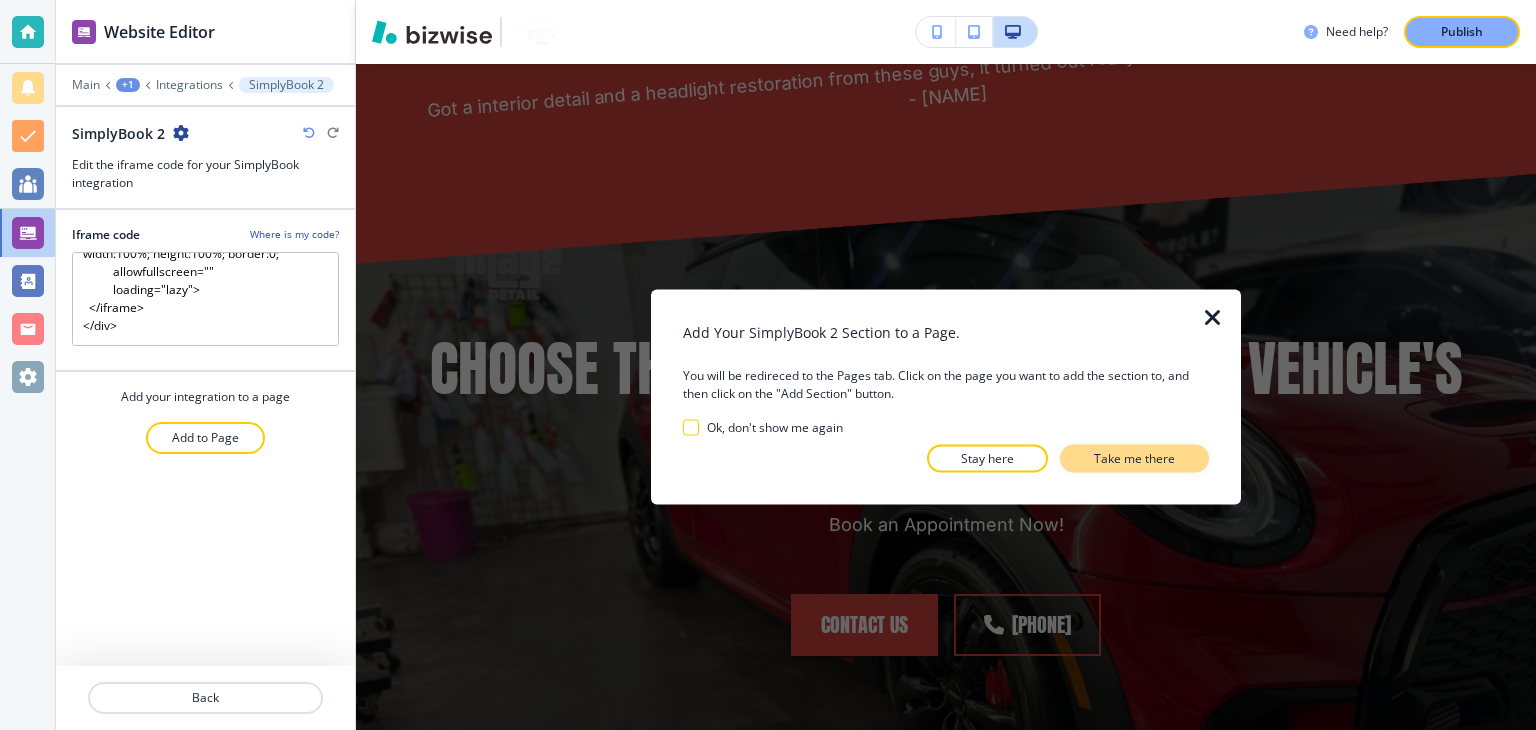 click on "Take me there" at bounding box center (1134, 459) 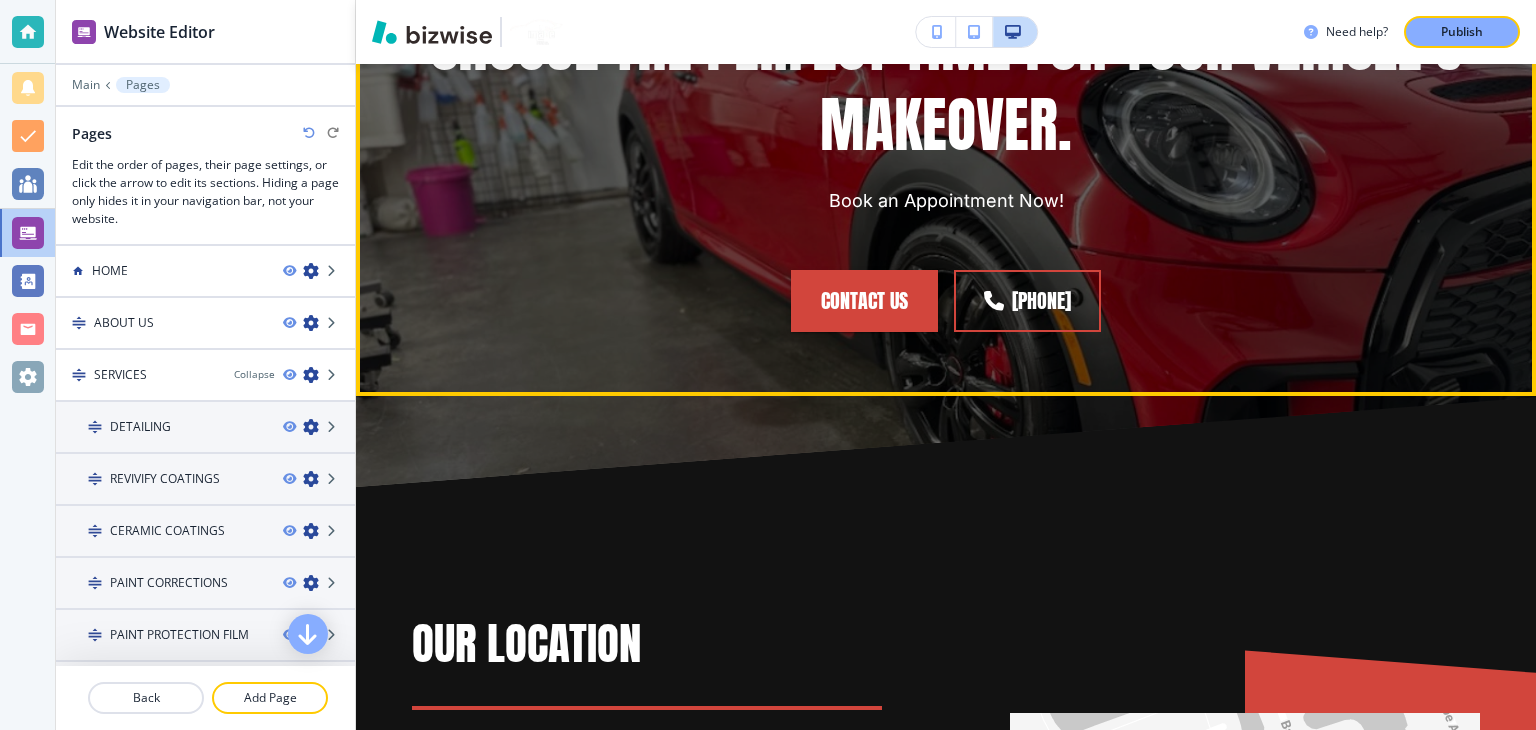 scroll, scrollTop: 1608, scrollLeft: 0, axis: vertical 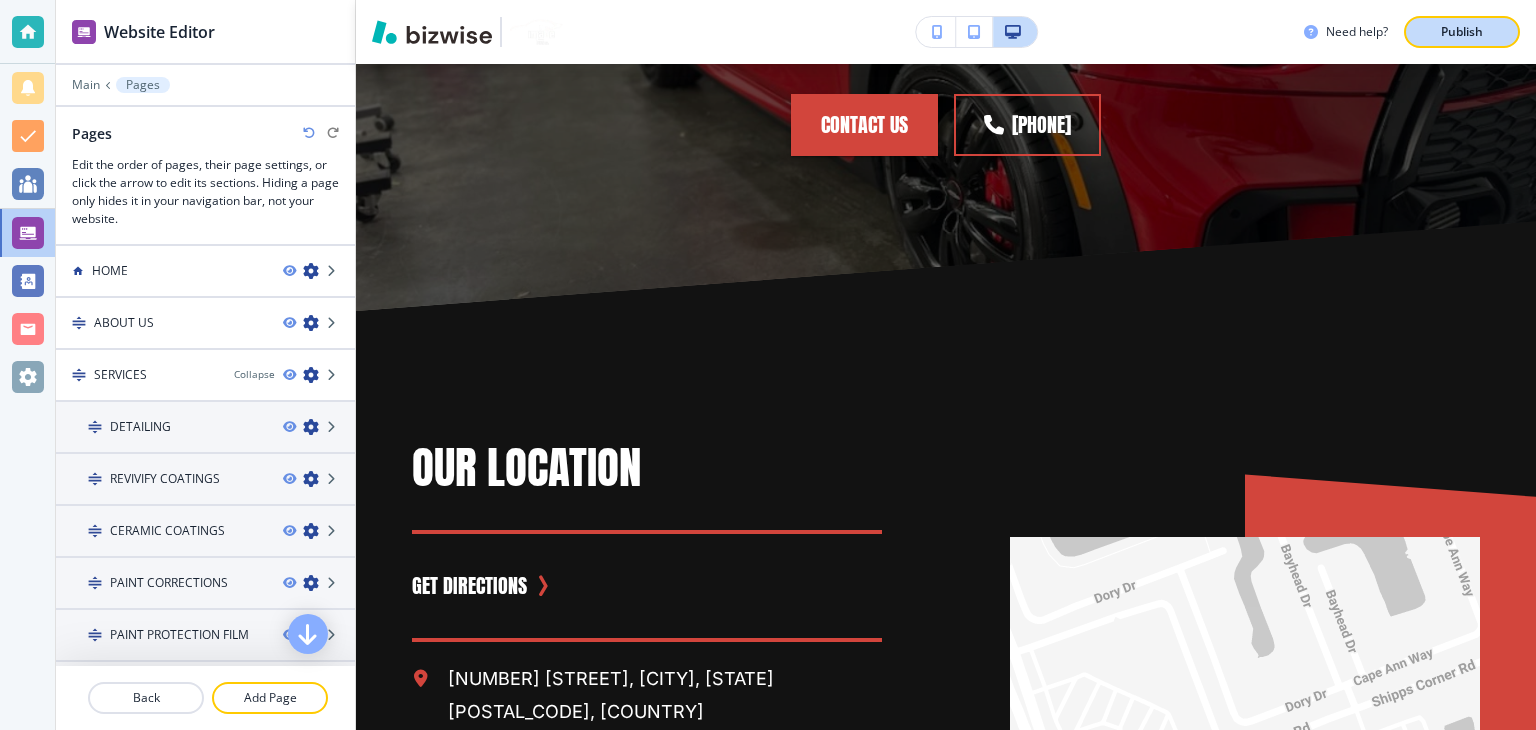 click on "Publish" at bounding box center [1462, 32] 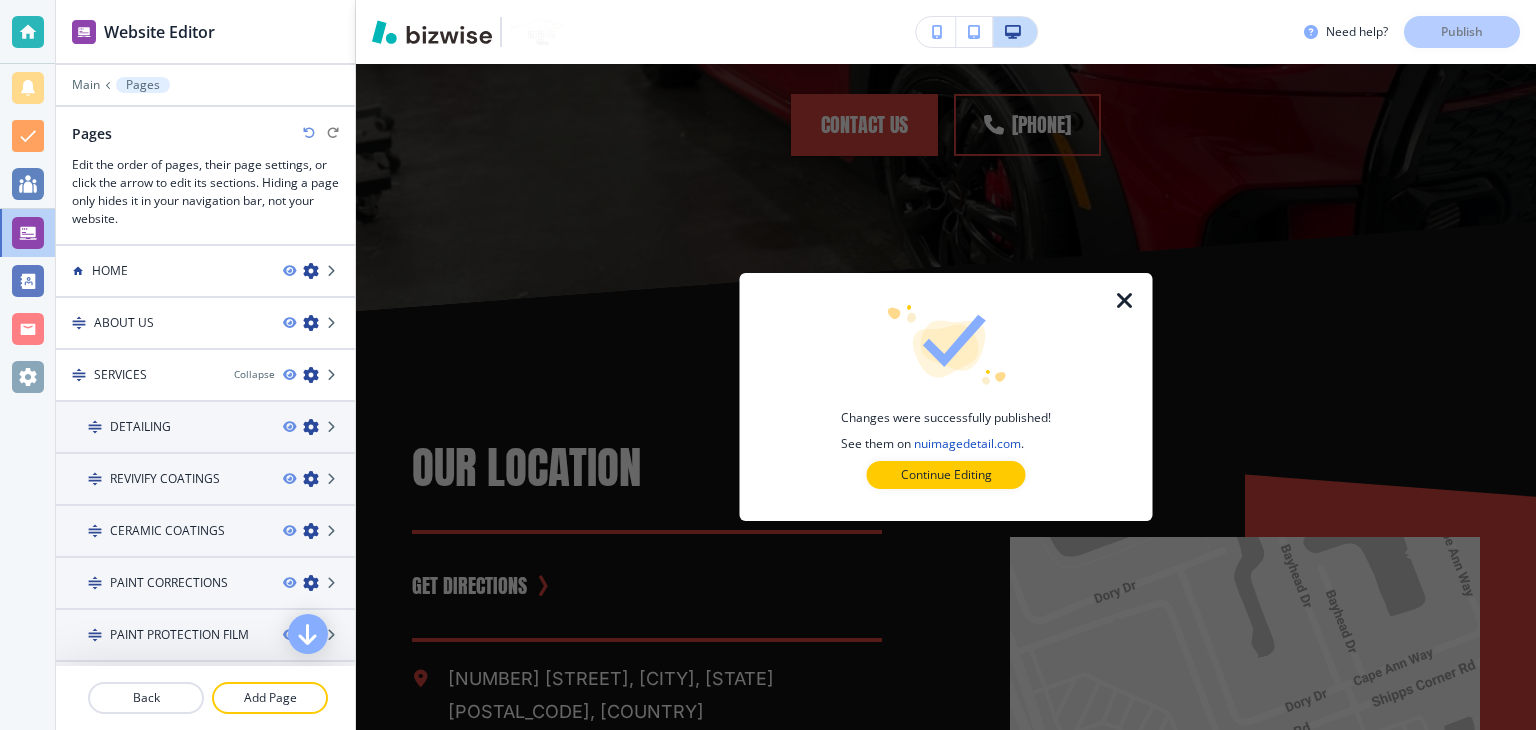 click at bounding box center (1125, 301) 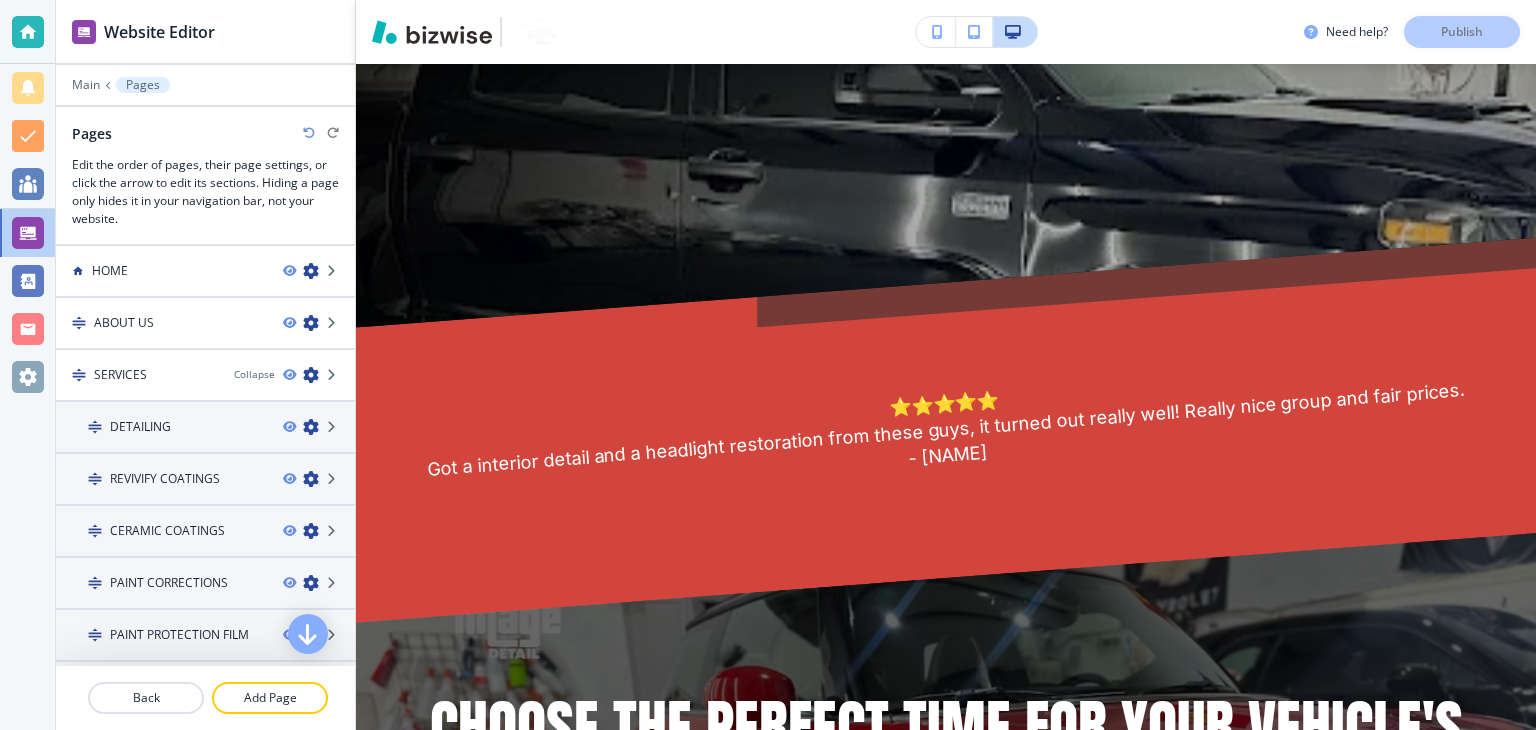 scroll, scrollTop: 708, scrollLeft: 0, axis: vertical 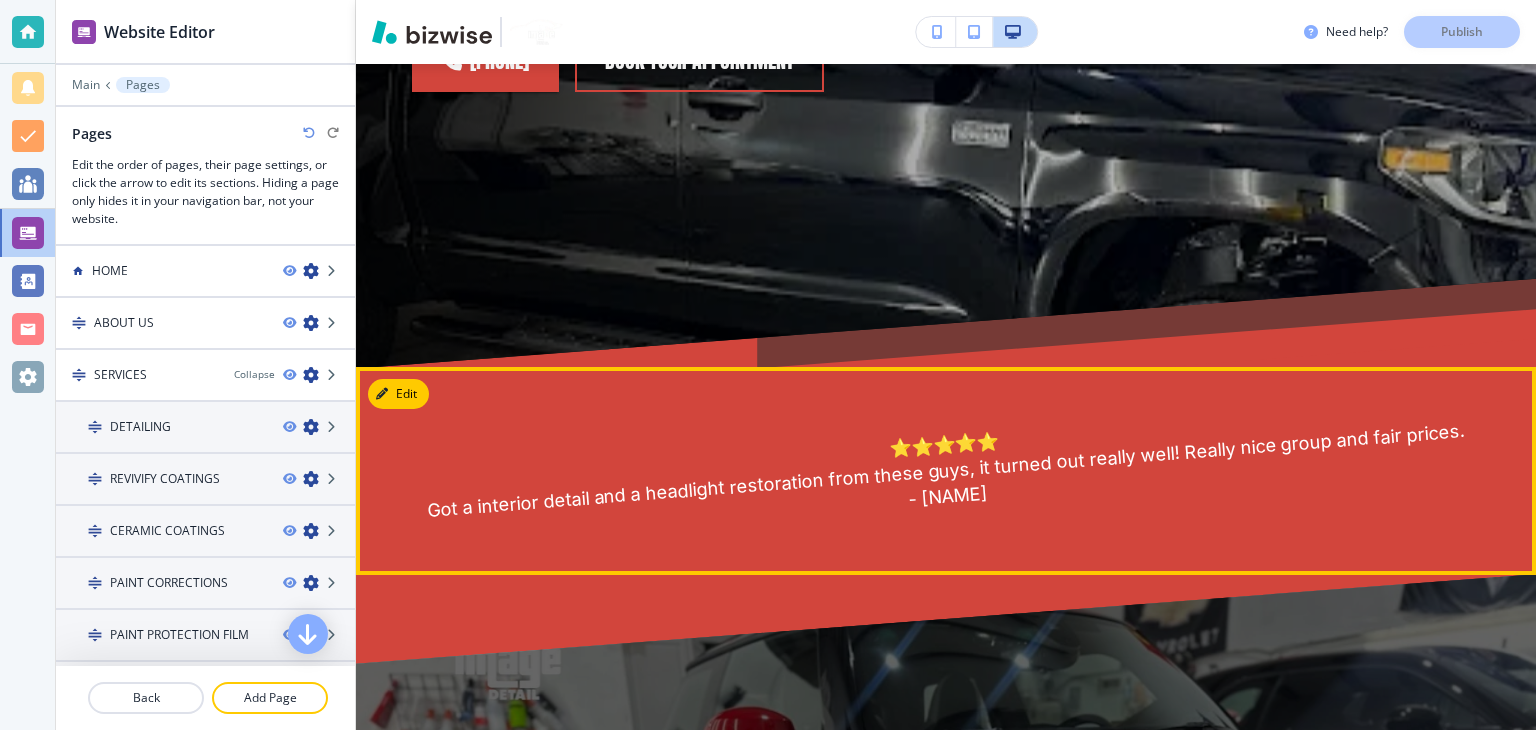 click on "⭐️⭐️⭐️⭐️⭐️
Got a interior detail and a headlight restoration from these guys, it turned out really well! Really nice group and fair prices.
- [NAME]" at bounding box center (946, 471) 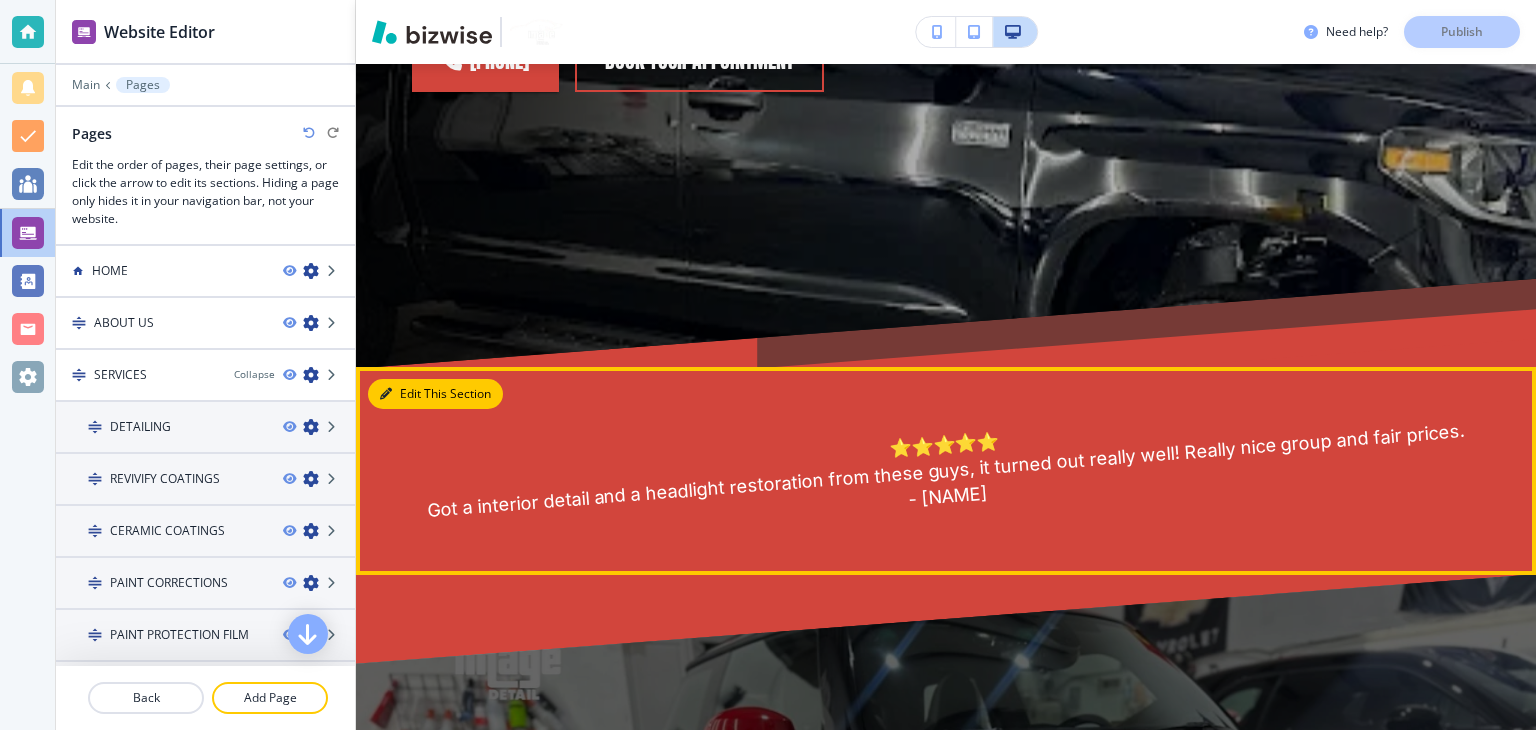 click at bounding box center [386, 394] 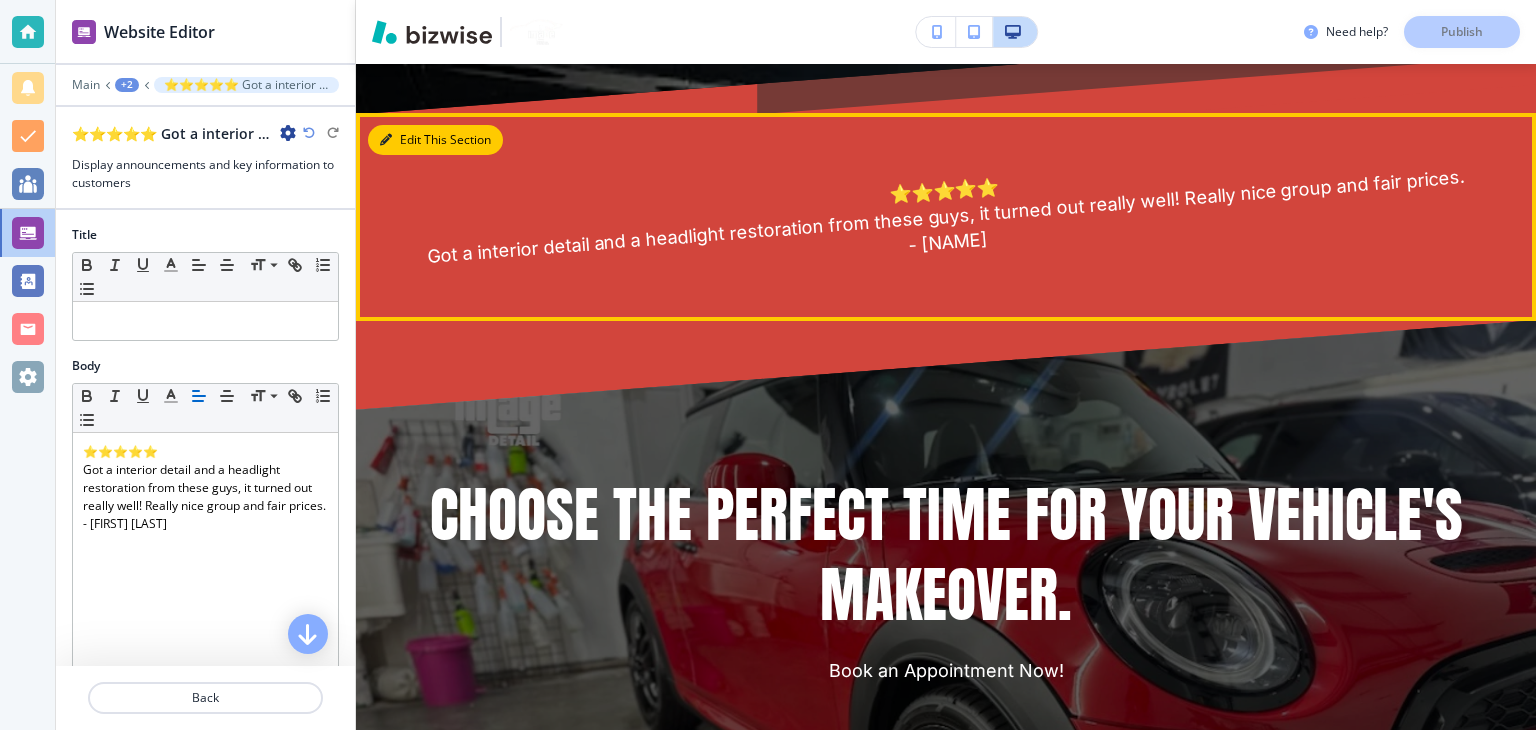 scroll, scrollTop: 1011, scrollLeft: 0, axis: vertical 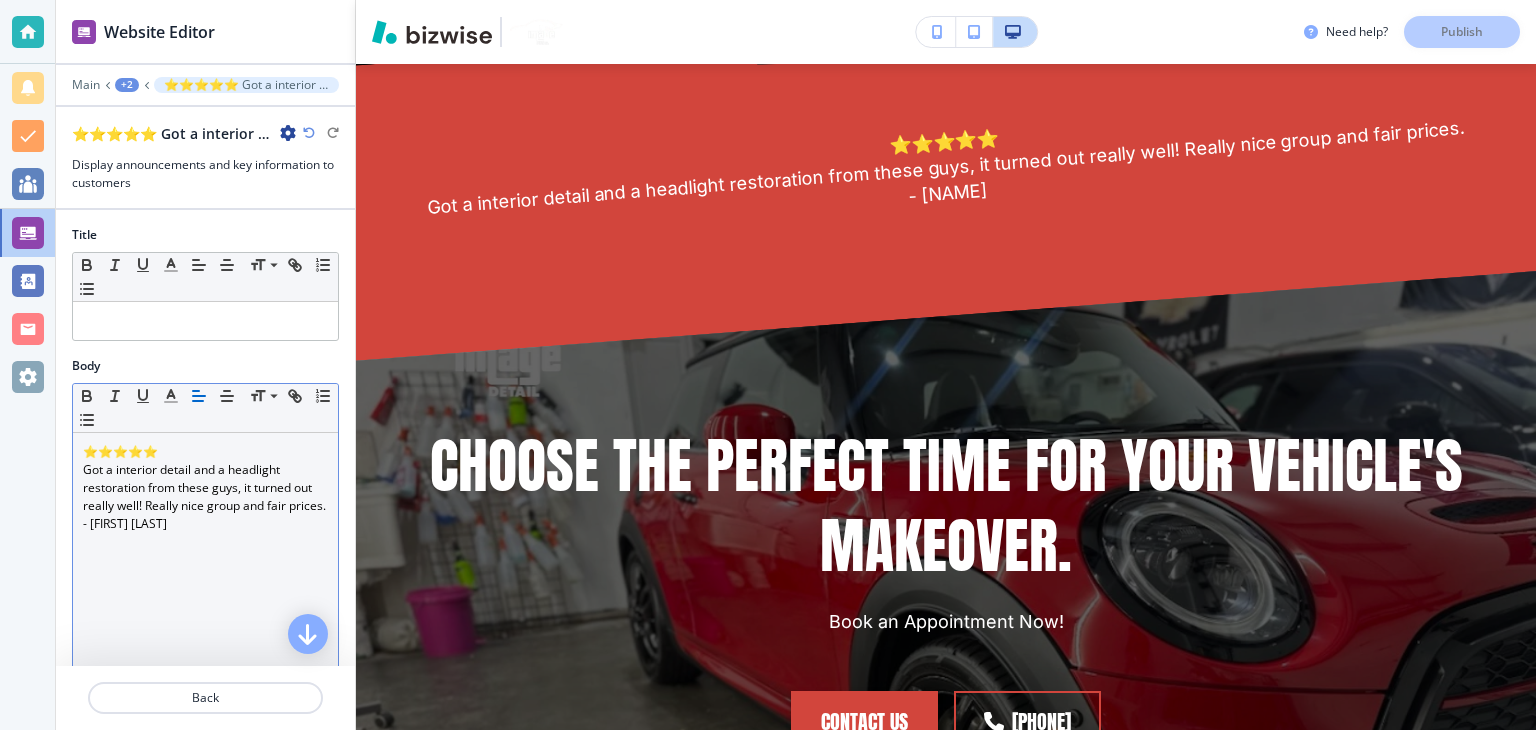 click 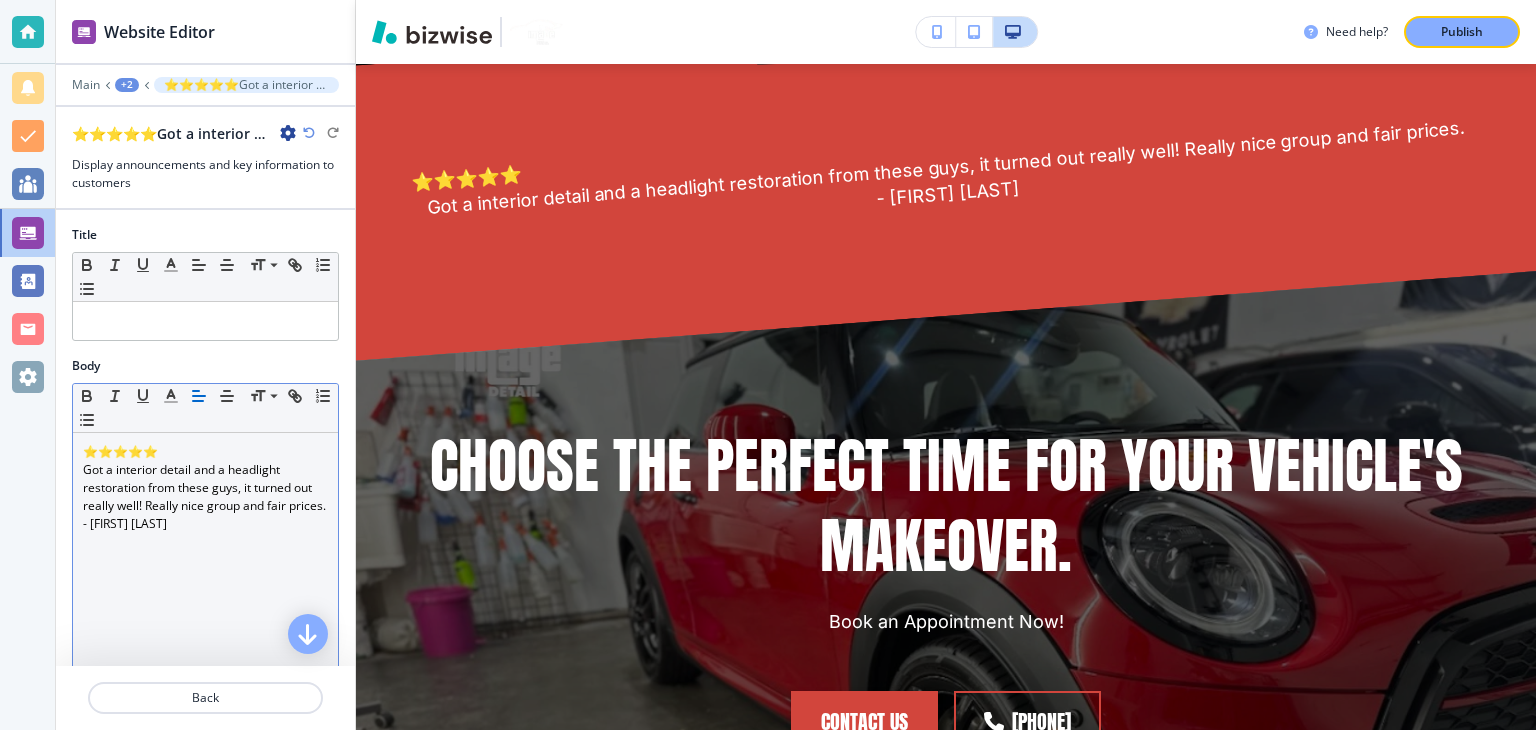 click 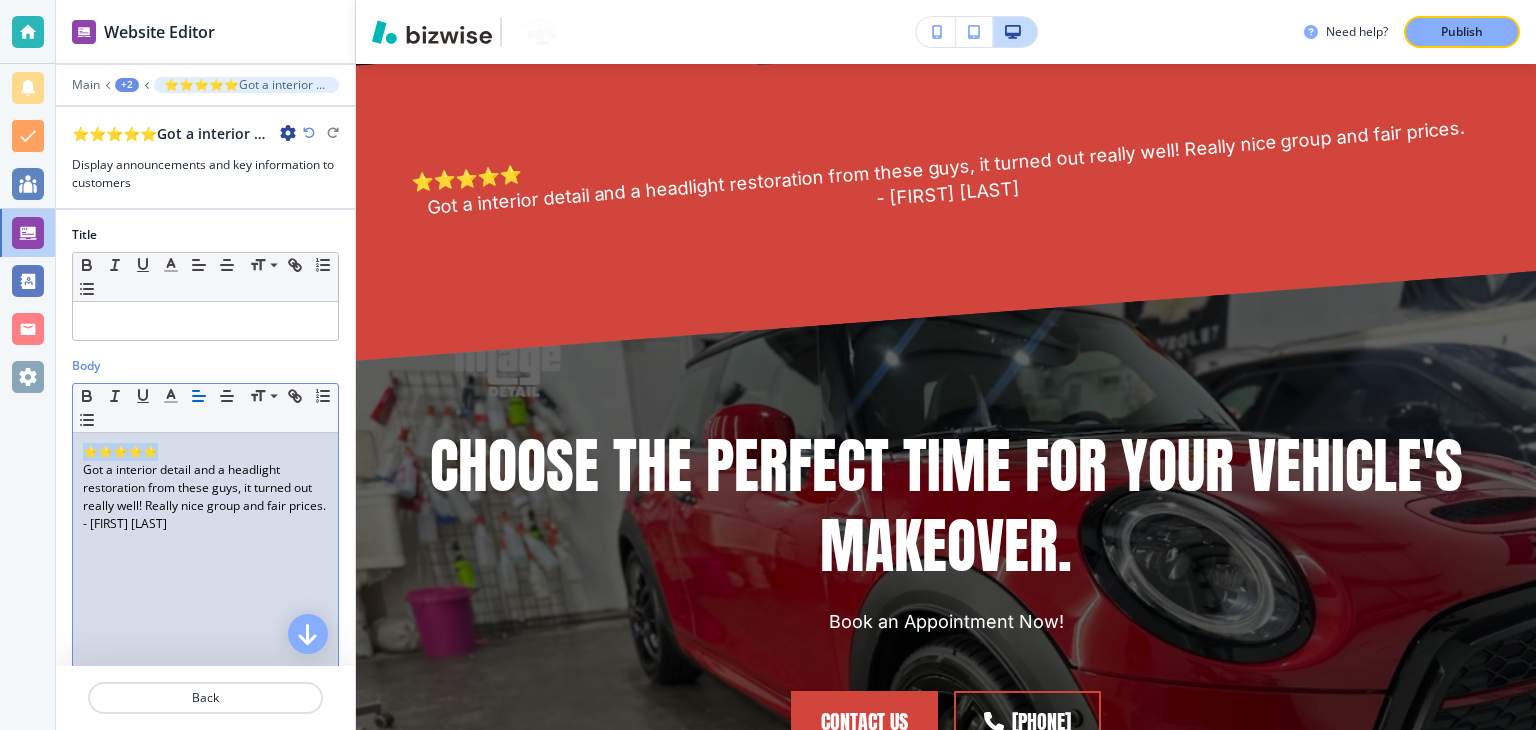 drag, startPoint x: 168, startPoint y: 451, endPoint x: 66, endPoint y: 452, distance: 102.0049 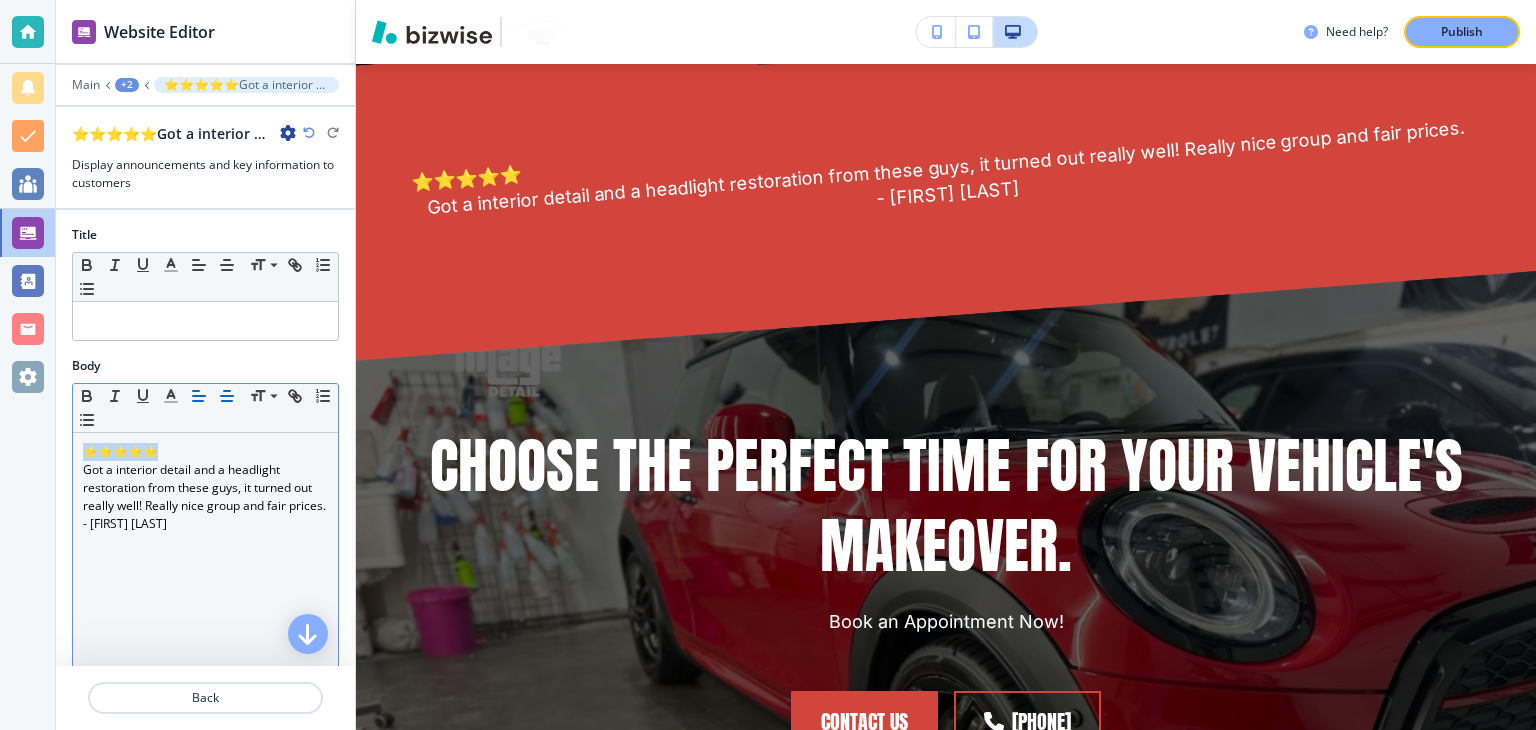 click at bounding box center (227, 396) 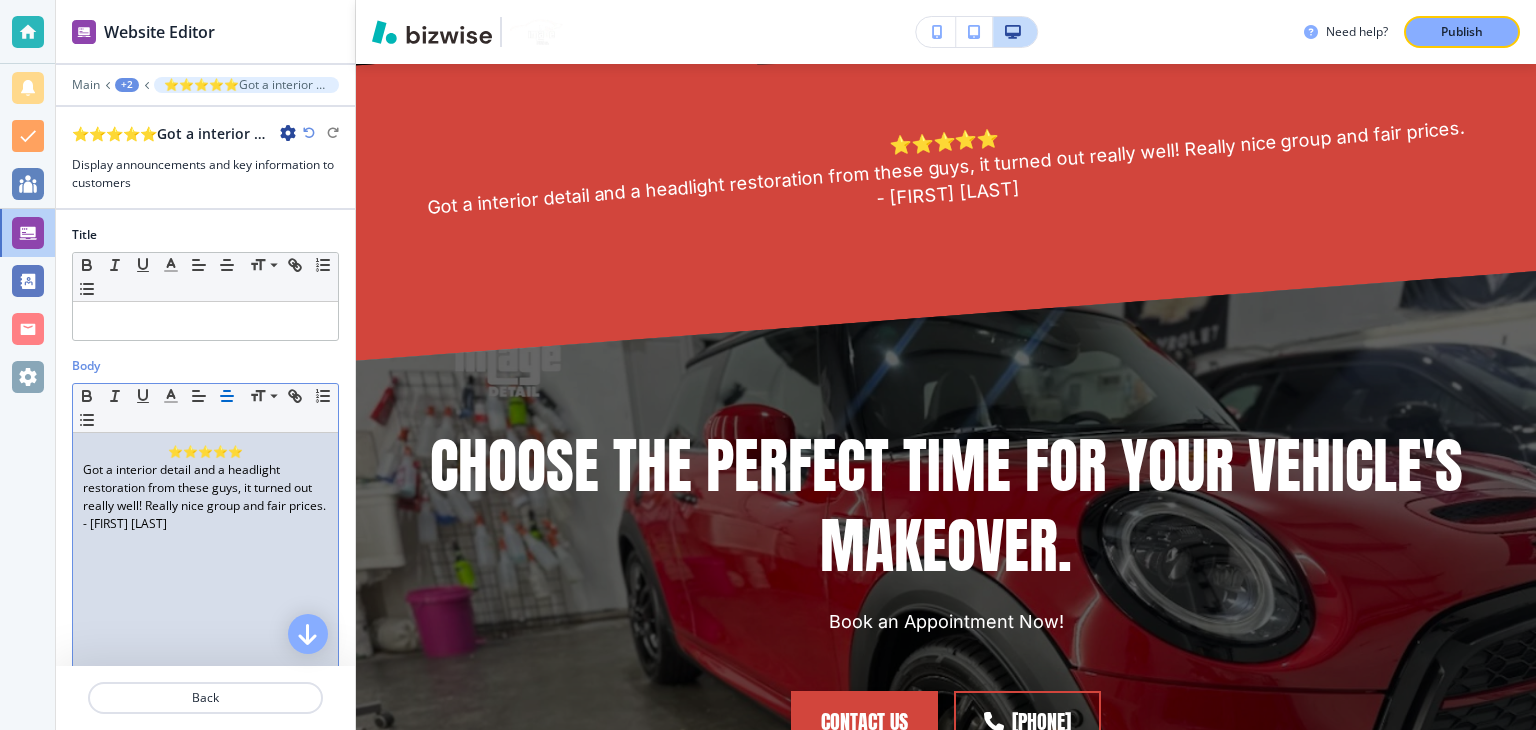 click on "- [FIRST] [LAST]" at bounding box center (205, 524) 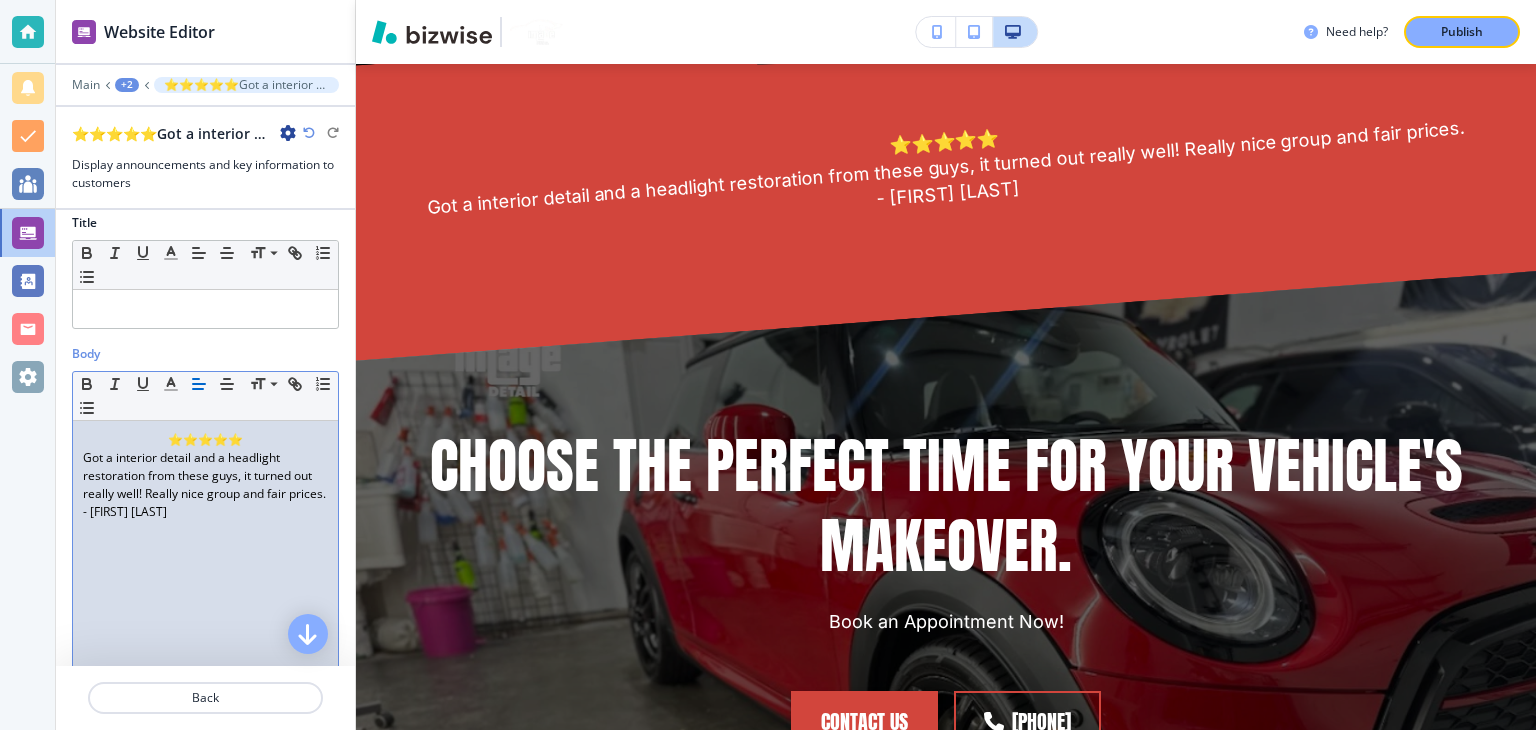 scroll, scrollTop: 0, scrollLeft: 0, axis: both 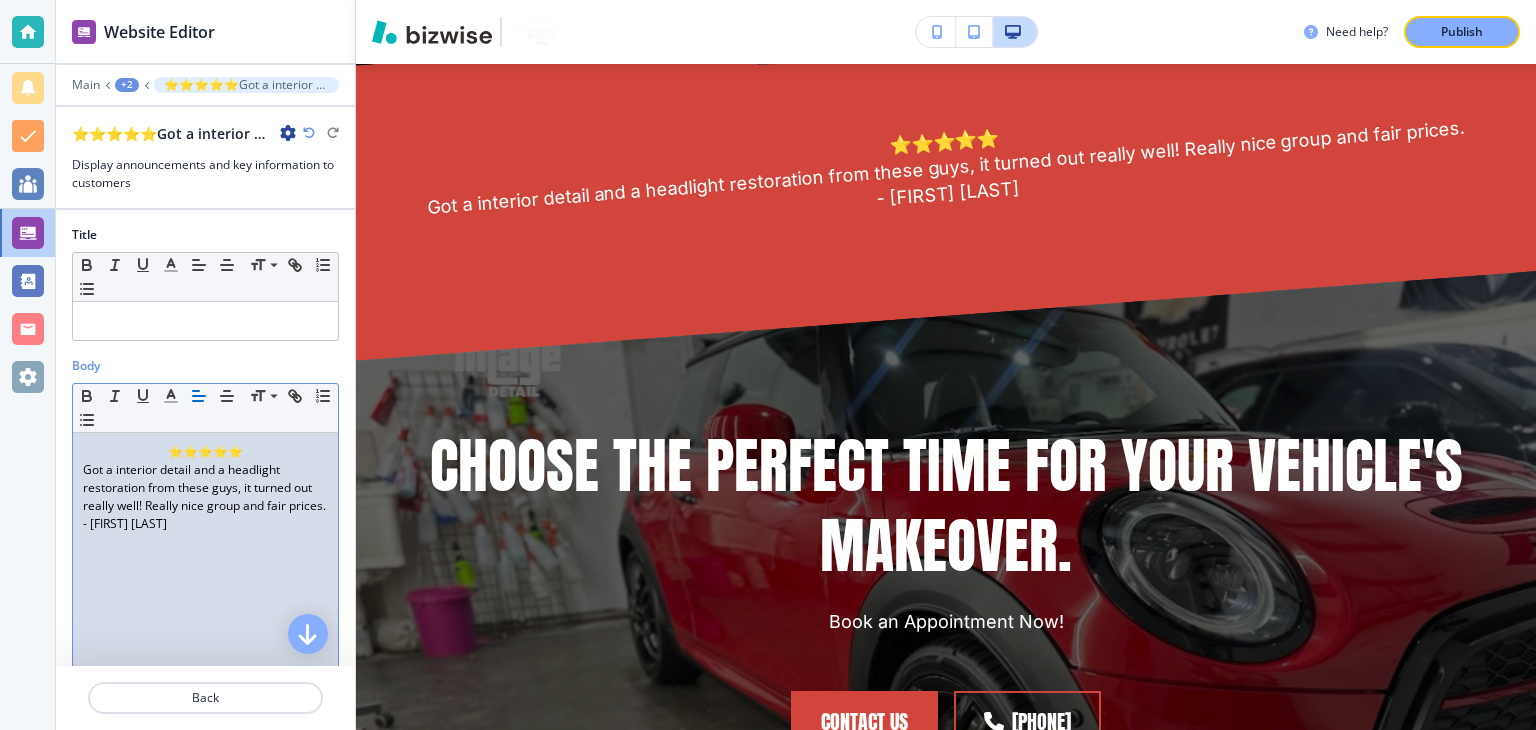 click at bounding box center (288, 133) 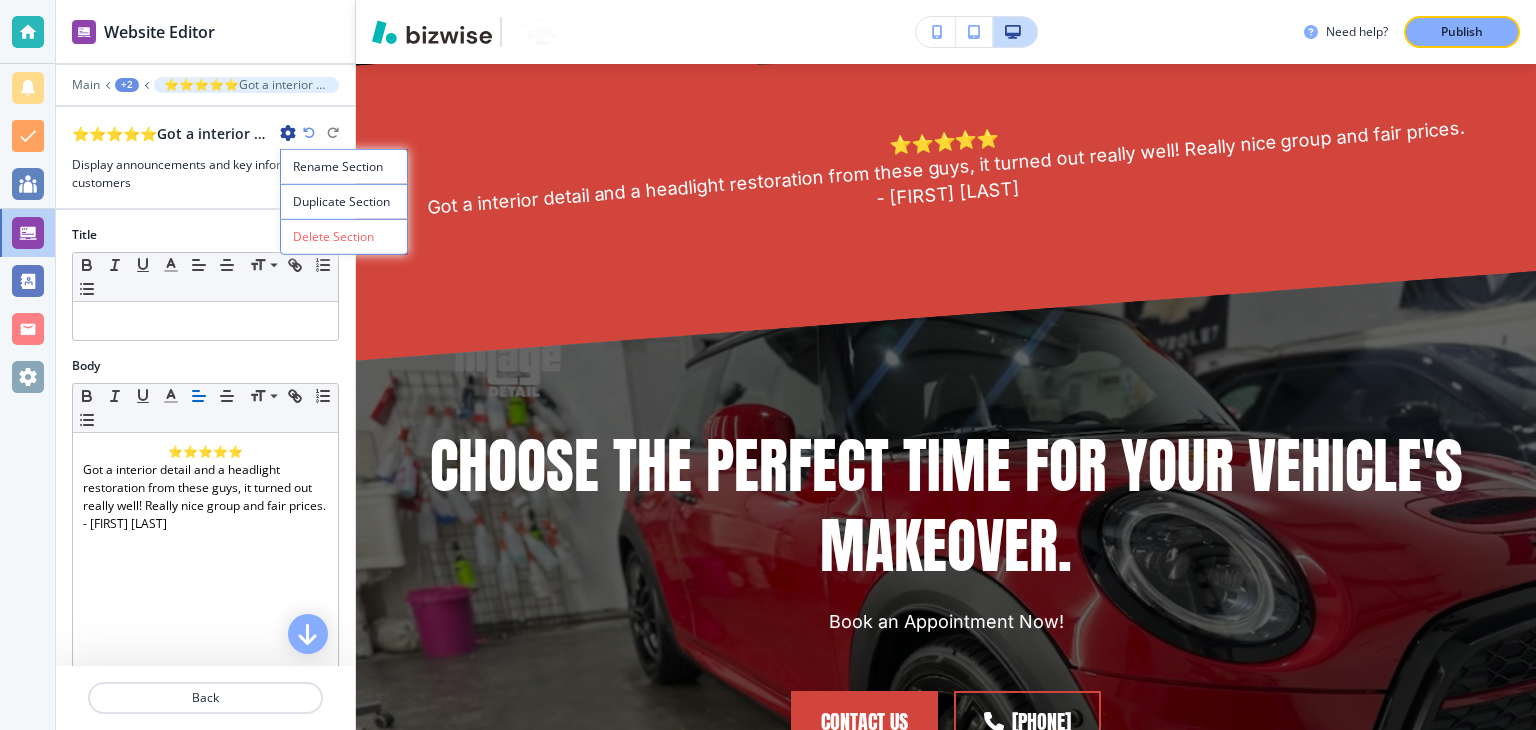 click at bounding box center [205, 218] 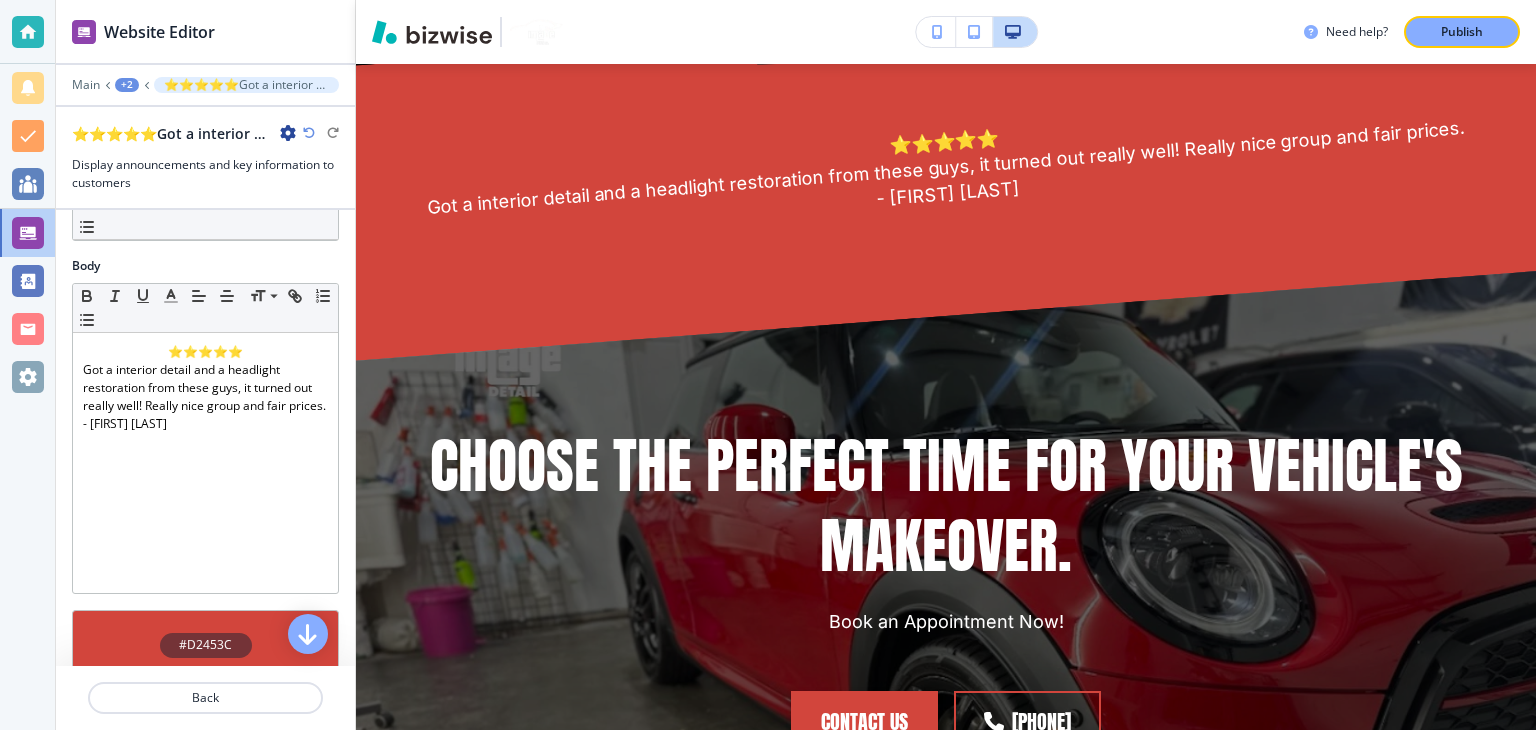 scroll, scrollTop: 0, scrollLeft: 0, axis: both 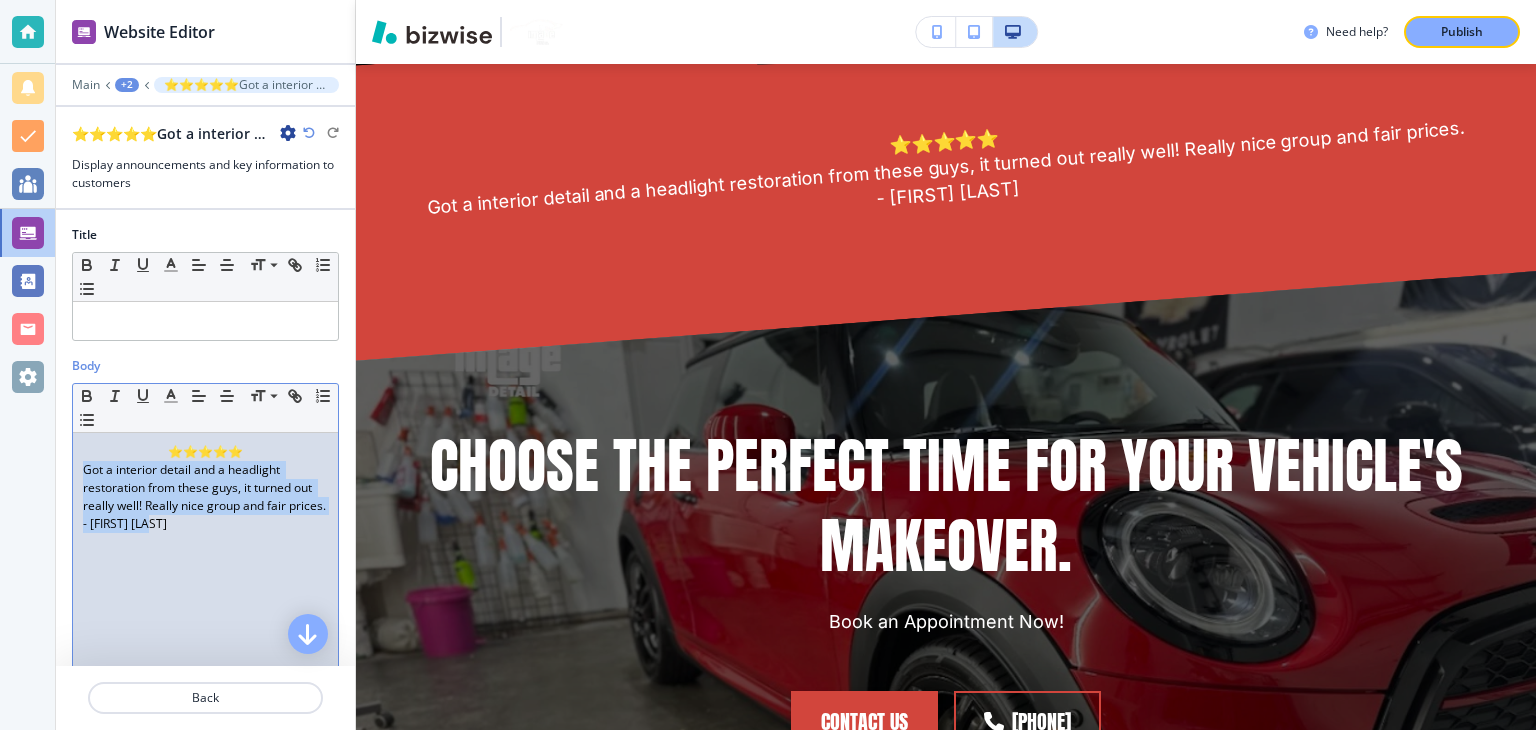 drag, startPoint x: 184, startPoint y: 548, endPoint x: 80, endPoint y: 468, distance: 131.20976 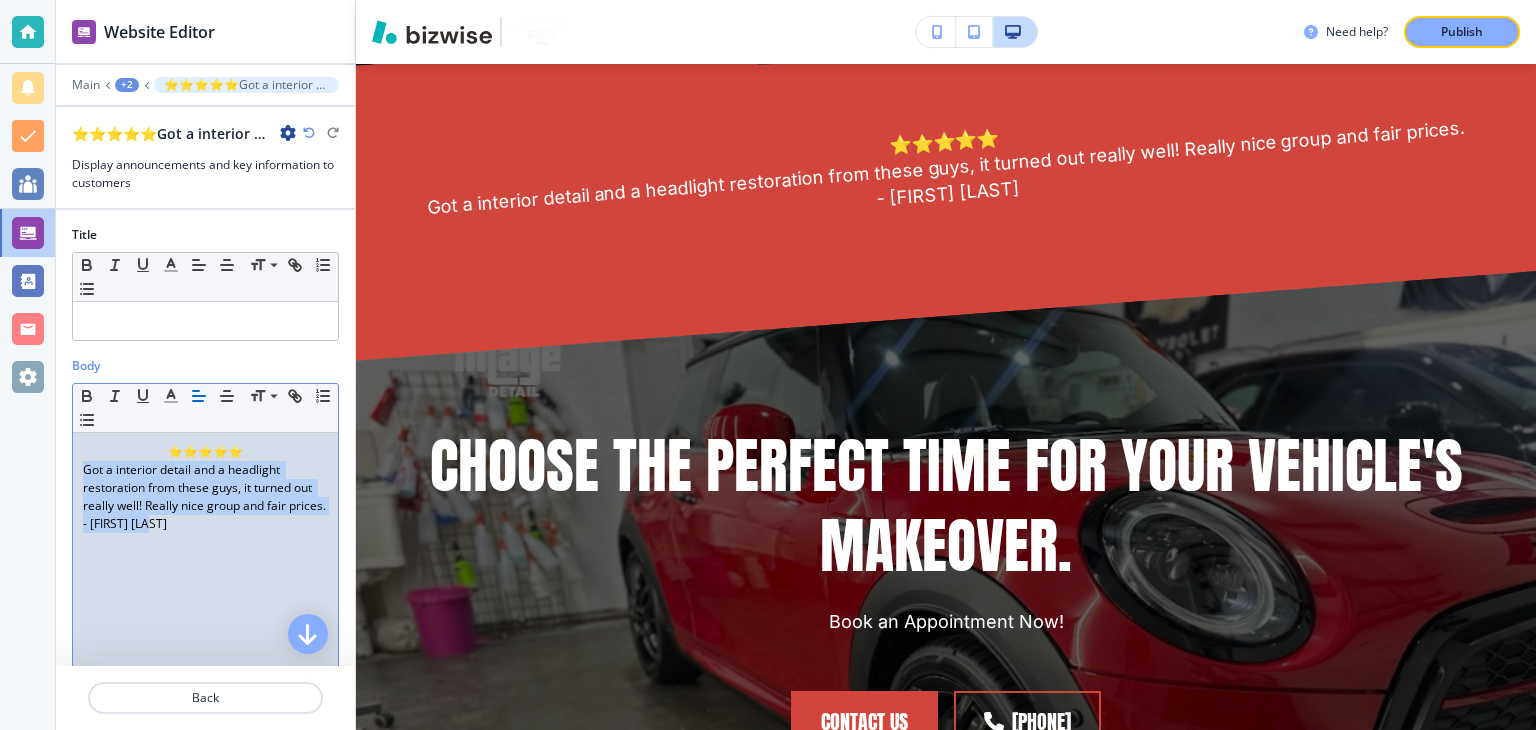 click on "⭐⭐⭐⭐⭐ Got a interior detail and a headlight restoration from these guys, it turned out really well! Really nice group and fair prices. - [FIRST] [LAST]" at bounding box center (205, 563) 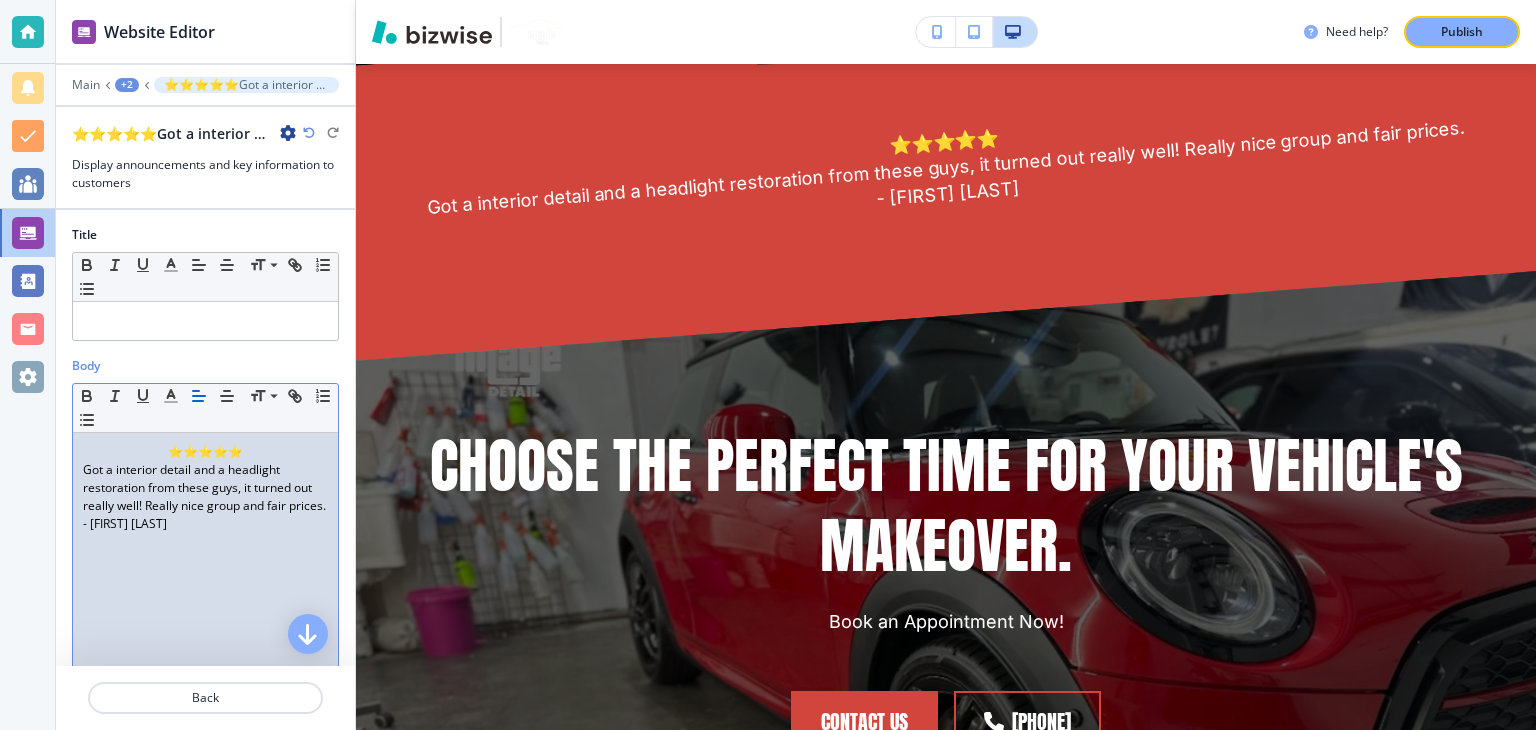 scroll, scrollTop: 811, scrollLeft: 0, axis: vertical 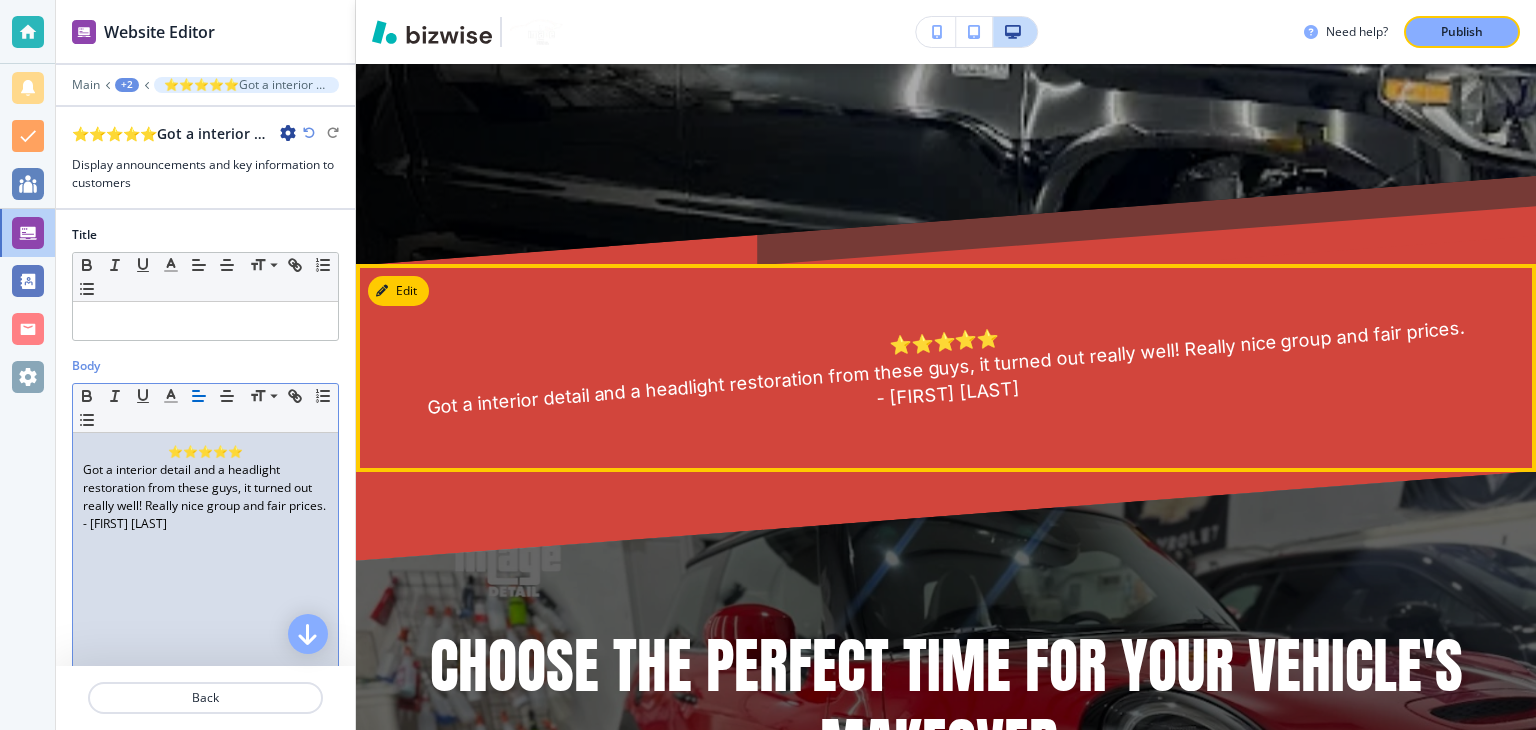 click on "Got a interior detail and a headlight restoration from these guys, it turned out really well! Really nice group and fair prices." at bounding box center [946, 368] 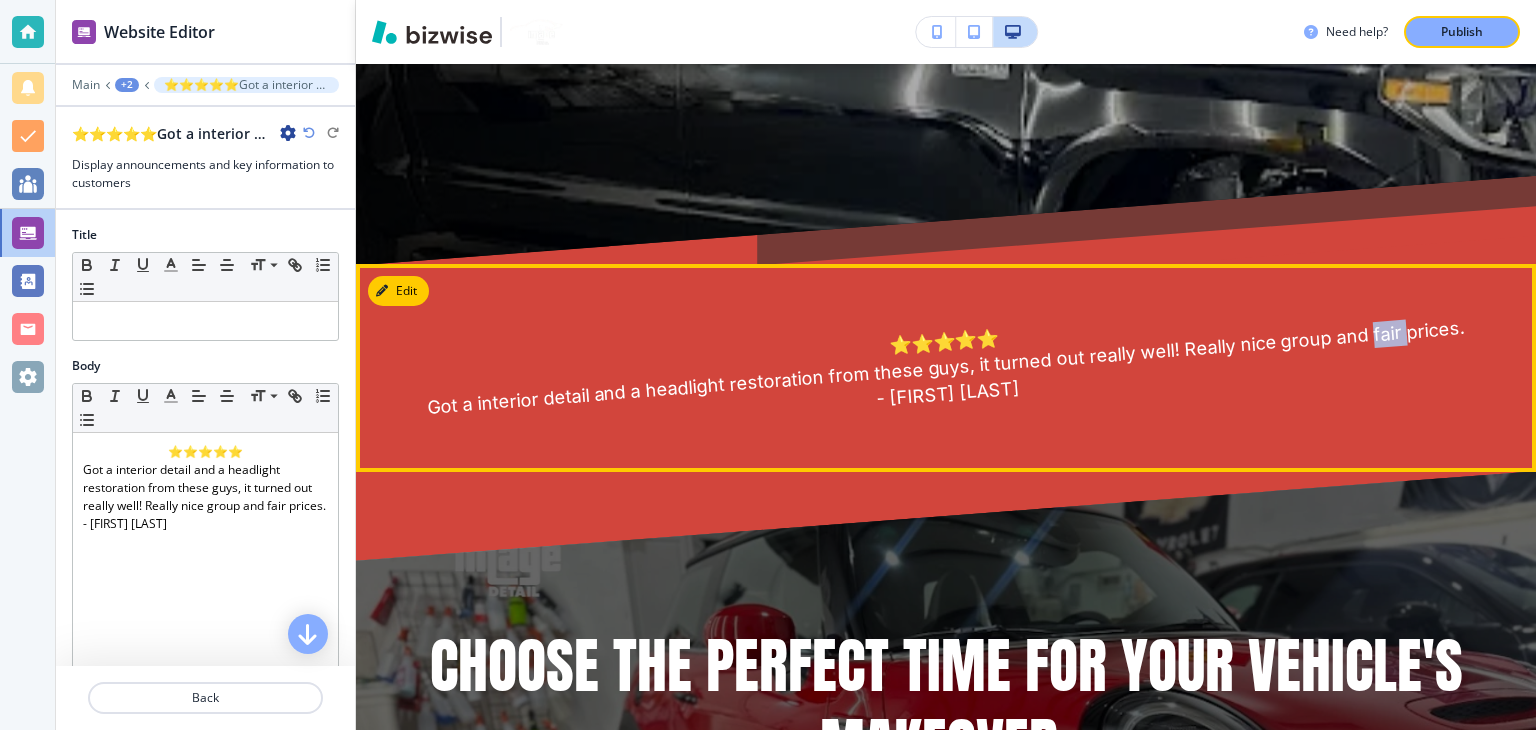 click on "Got a interior detail and a headlight restoration from these guys, it turned out really well! Really nice group and fair prices." at bounding box center (946, 368) 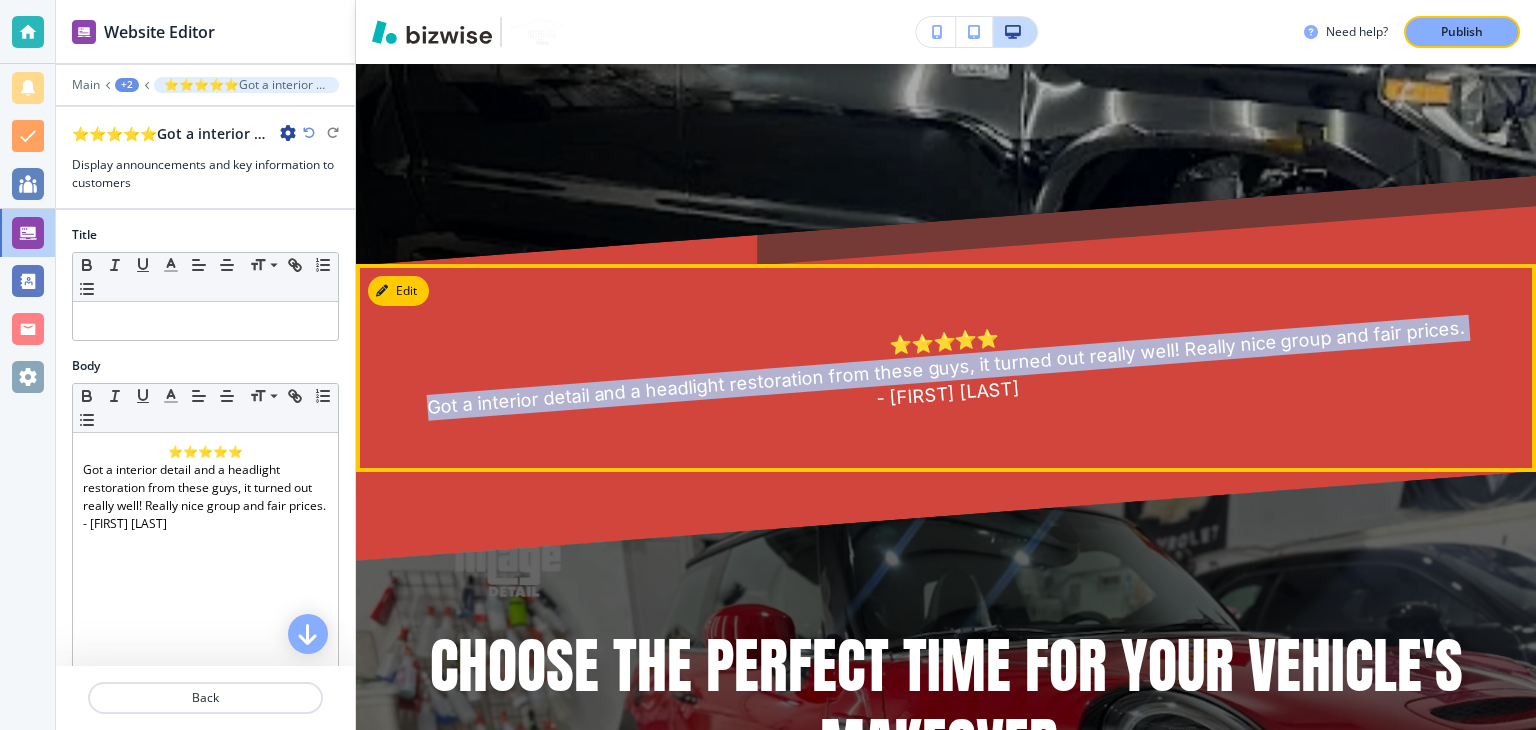 click on "Got a interior detail and a headlight restoration from these guys, it turned out really well! Really nice group and fair prices." at bounding box center [946, 368] 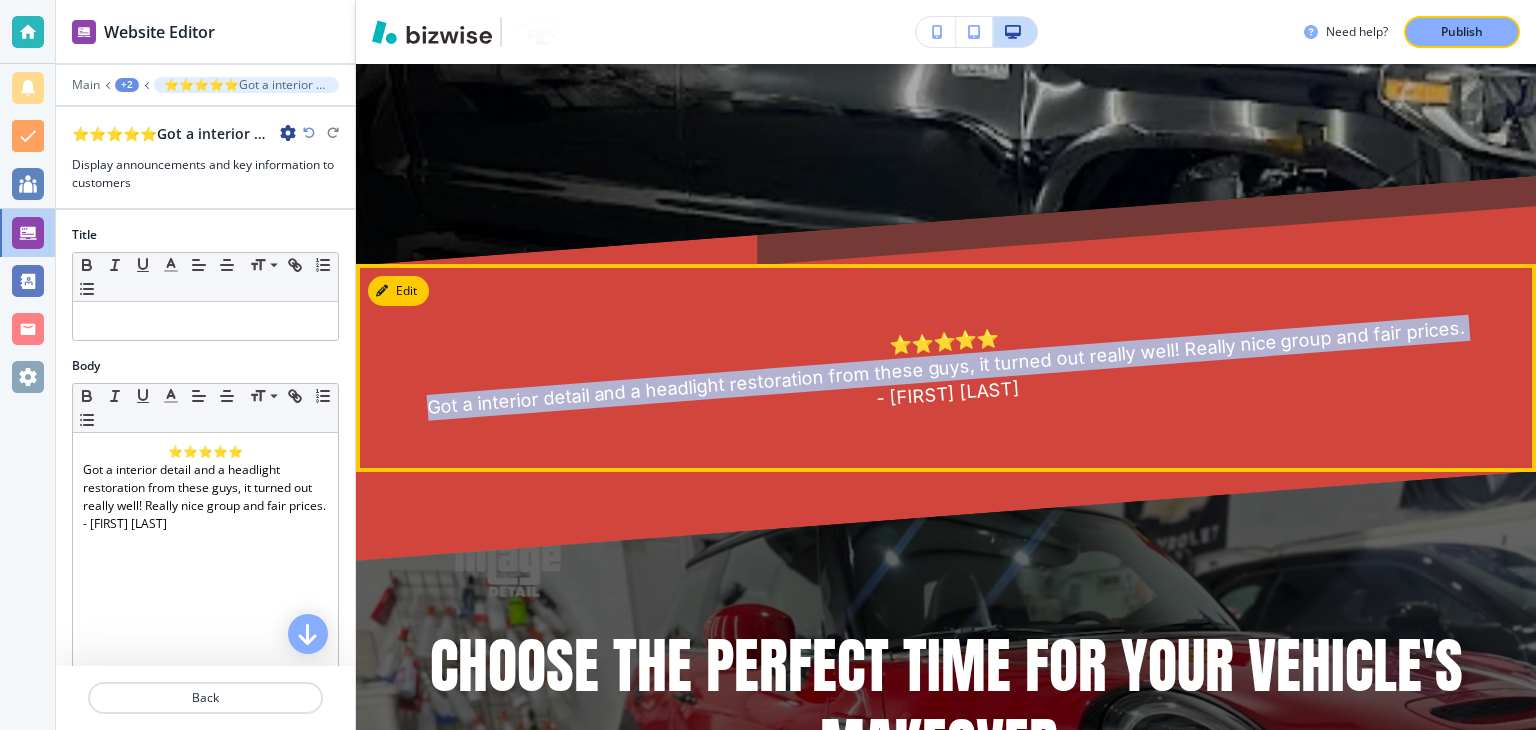 click on "⭐⭐⭐⭐⭐ Got a interior detail and a headlight restoration from these guys, it turned out really well! Really nice group and fair prices. - [FIRST] [LAST]" at bounding box center [946, 368] 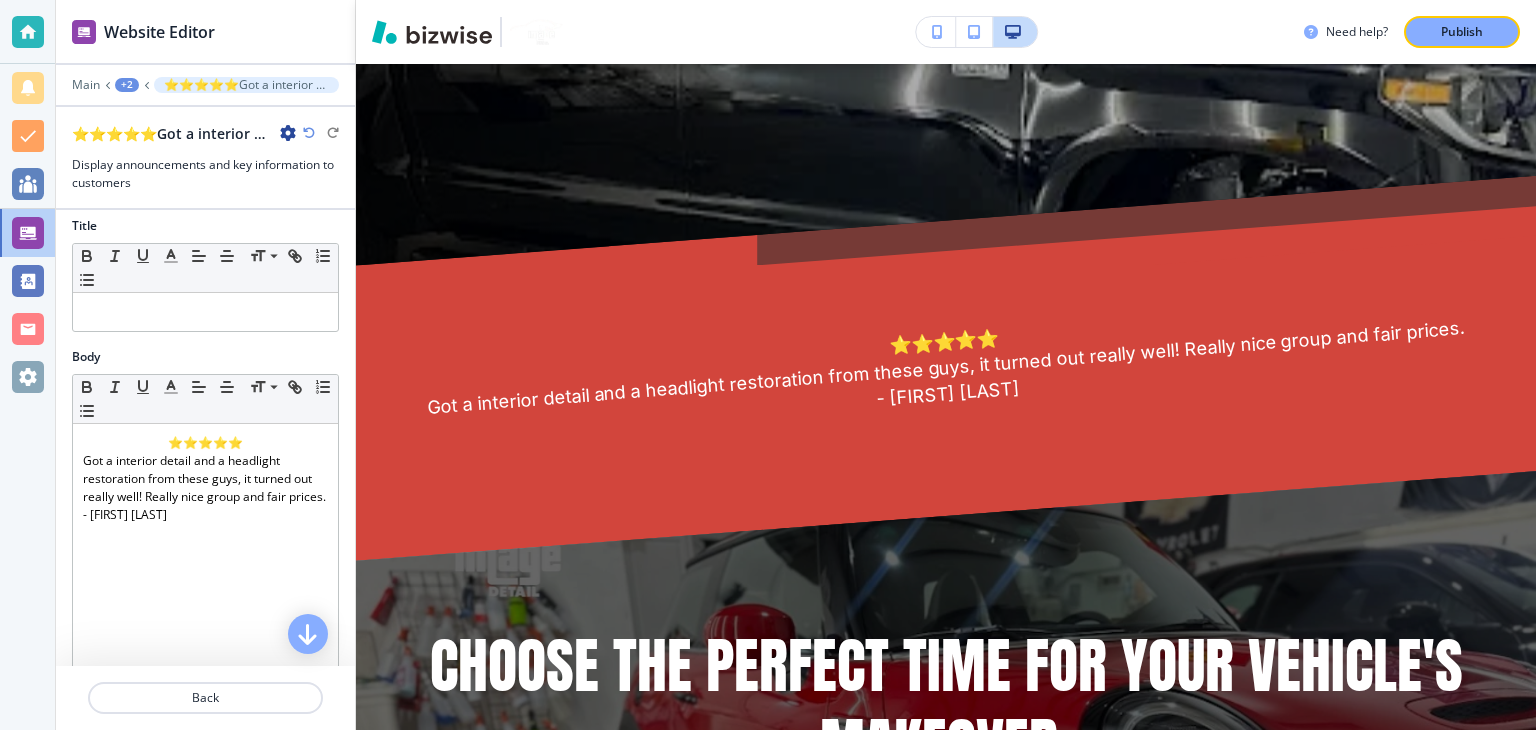 scroll, scrollTop: 0, scrollLeft: 0, axis: both 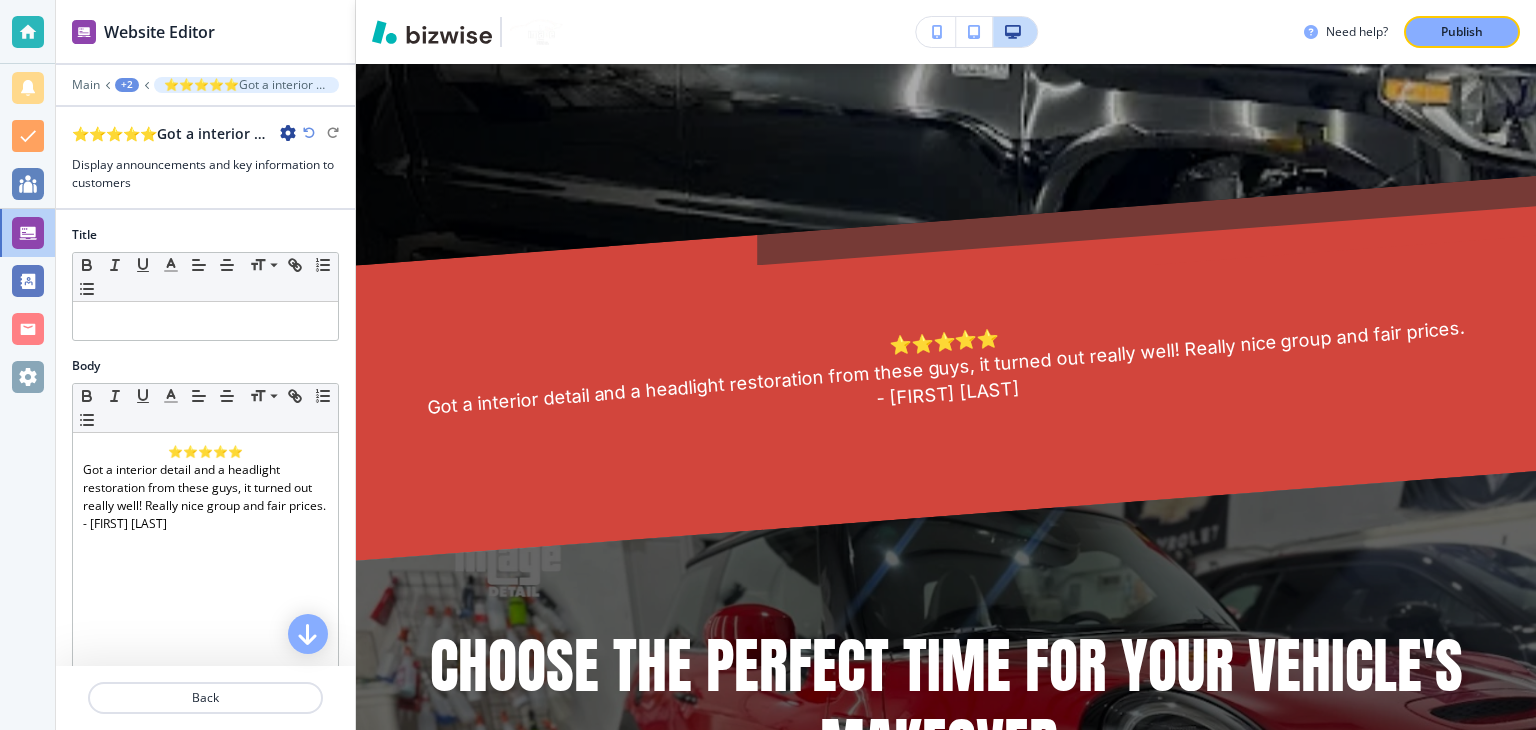 click at bounding box center (288, 133) 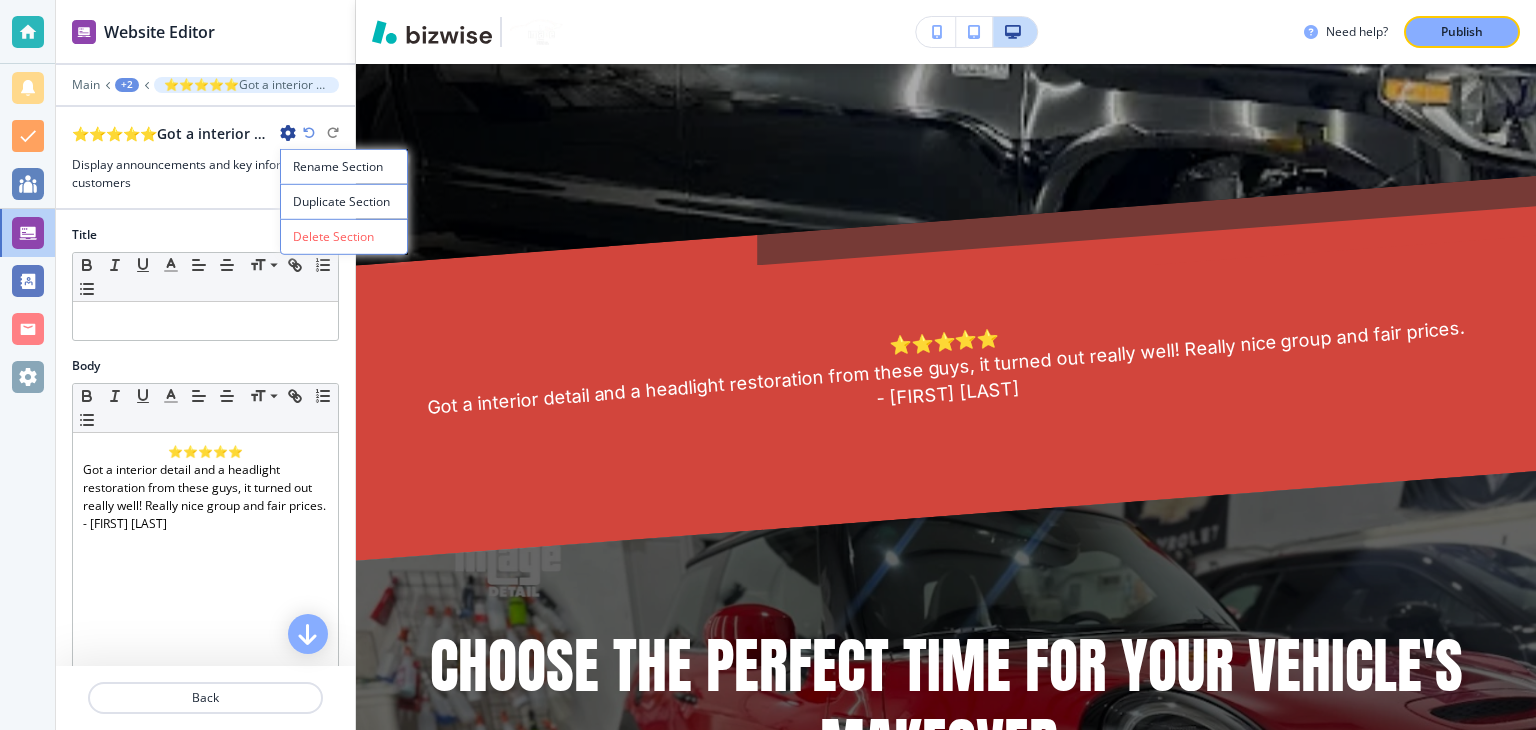 click at bounding box center (288, 133) 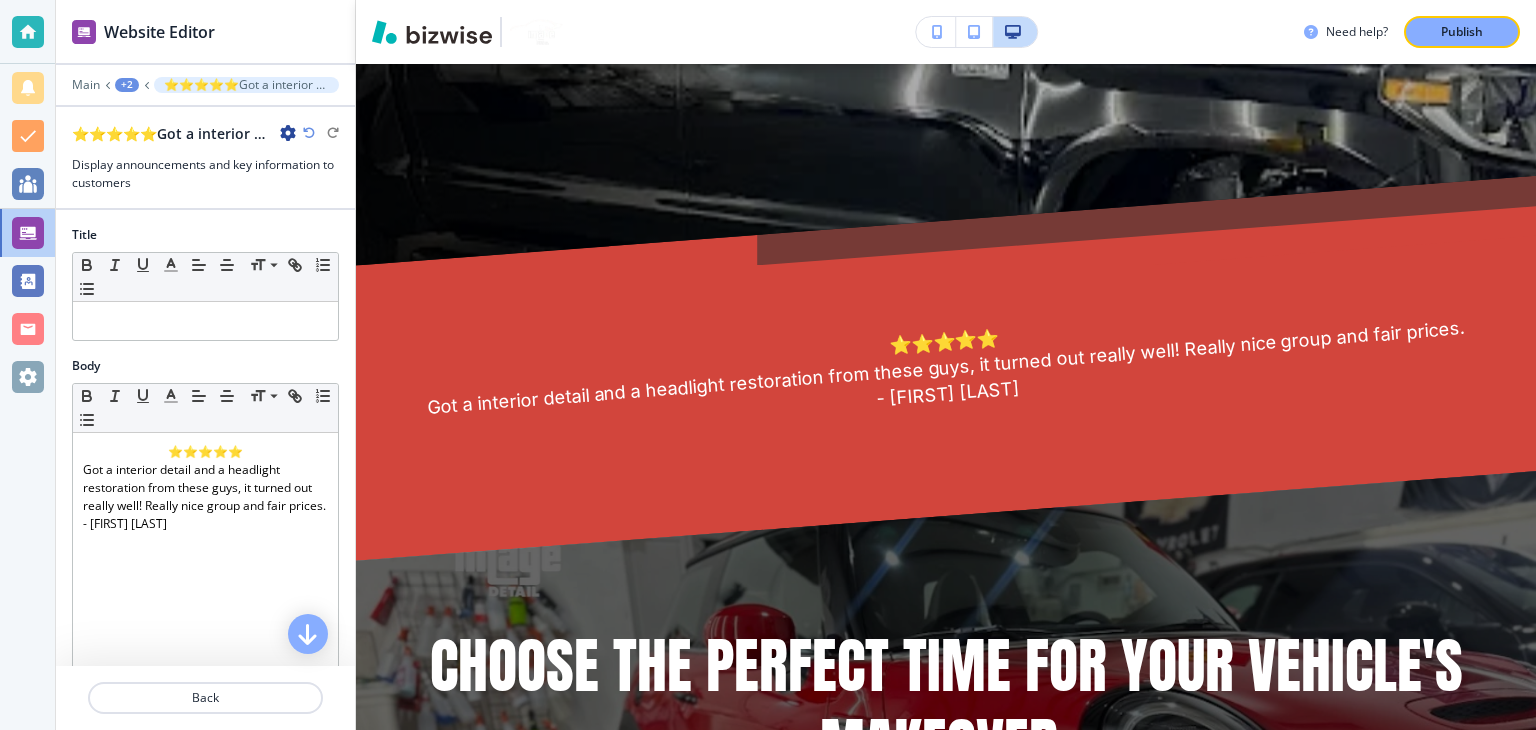 click at bounding box center [205, 218] 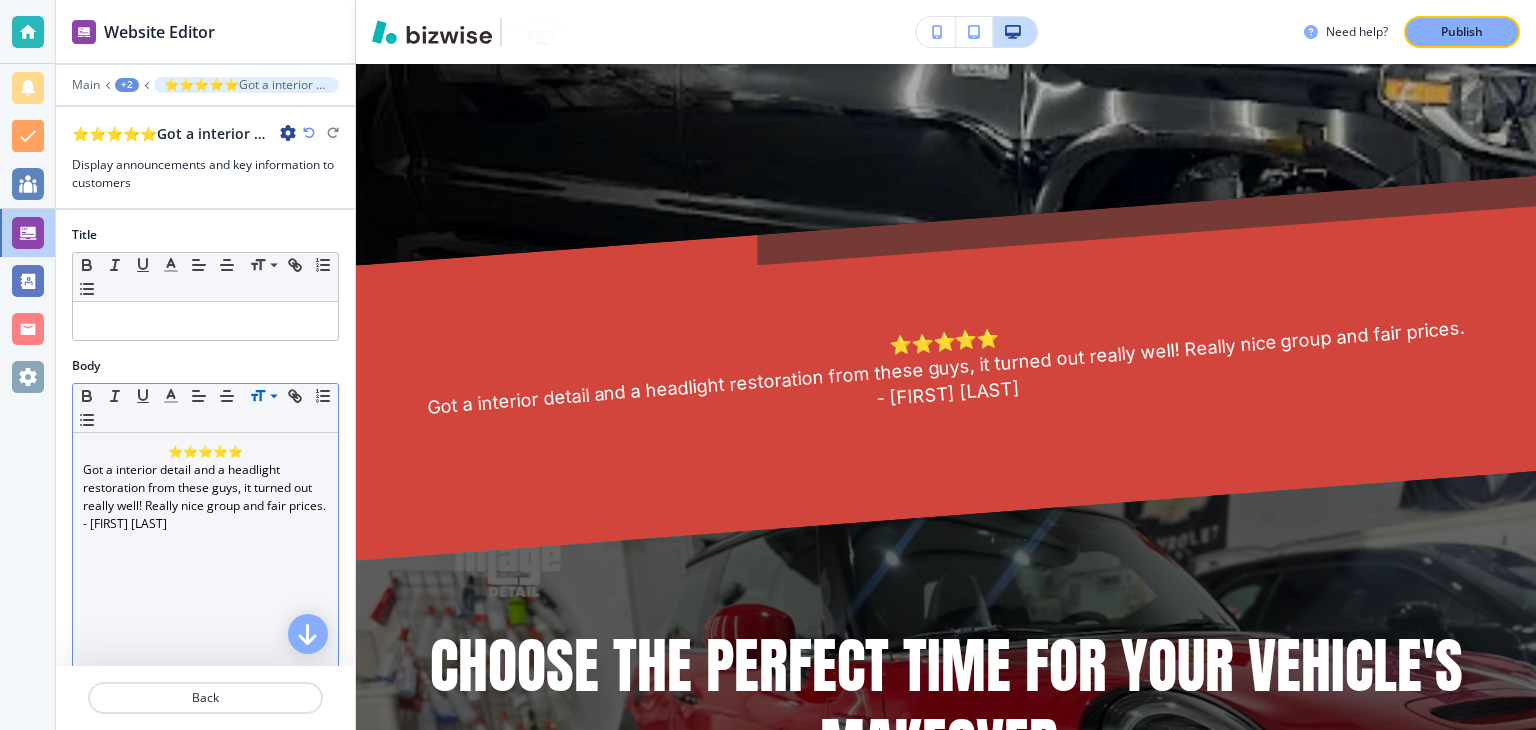 click 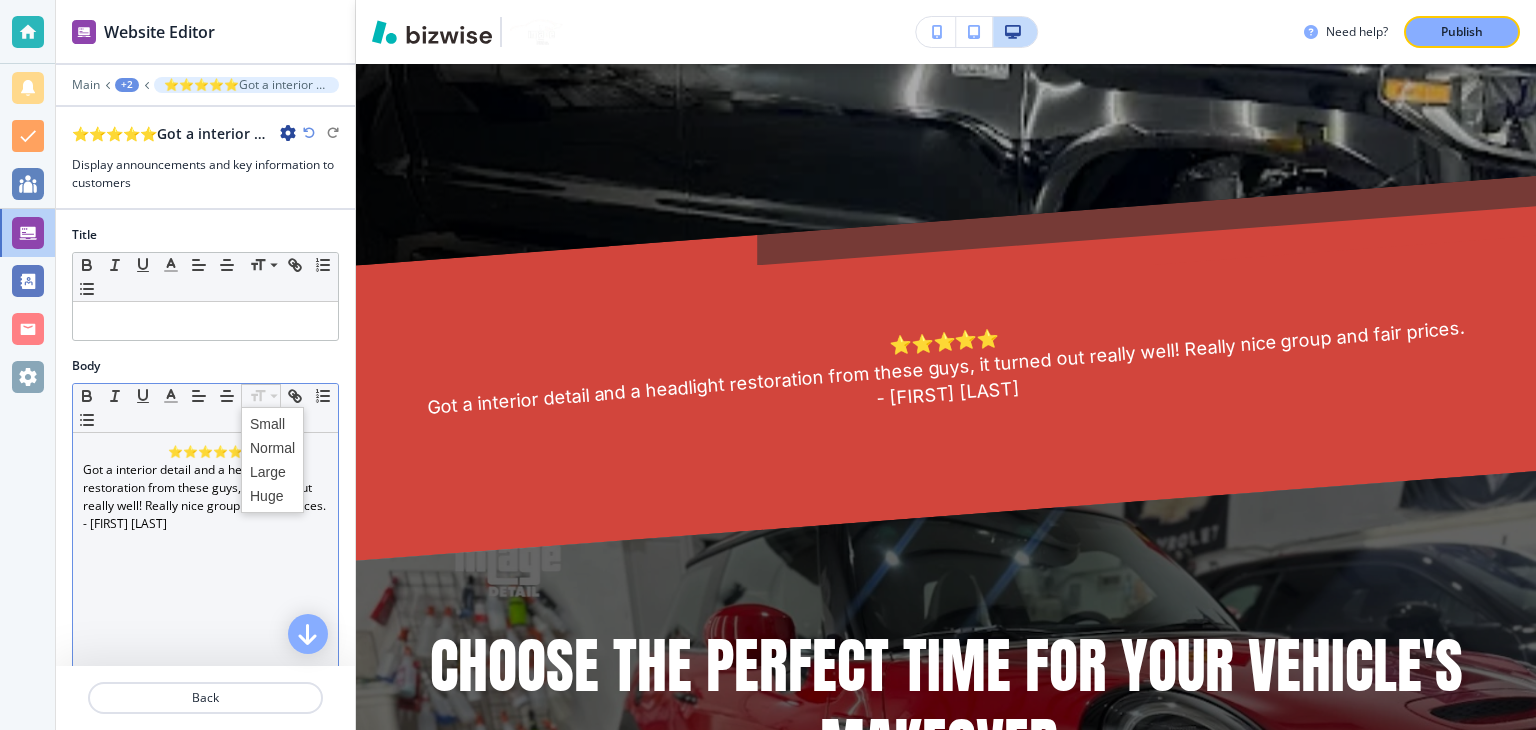 click 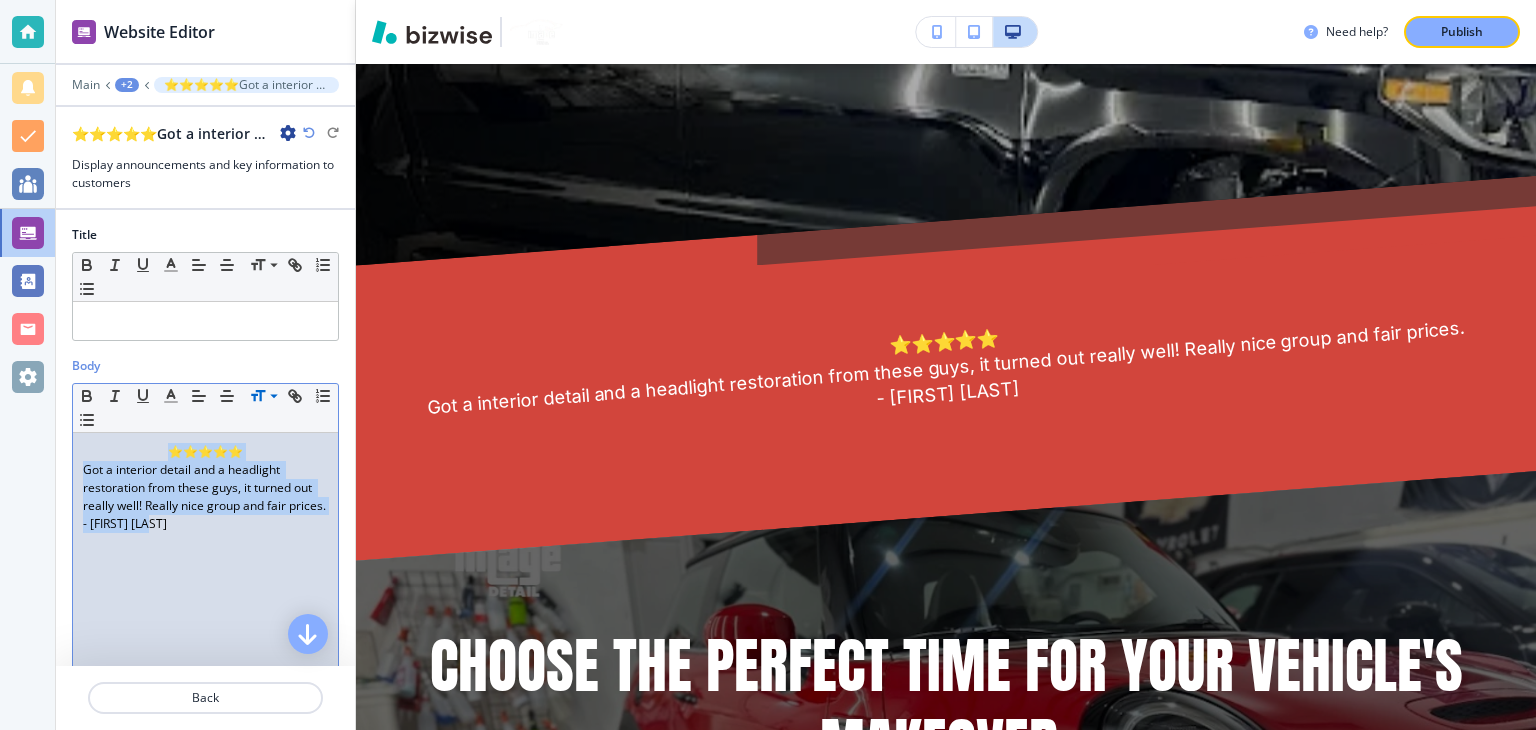drag, startPoint x: 173, startPoint y: 536, endPoint x: 86, endPoint y: 447, distance: 124.45883 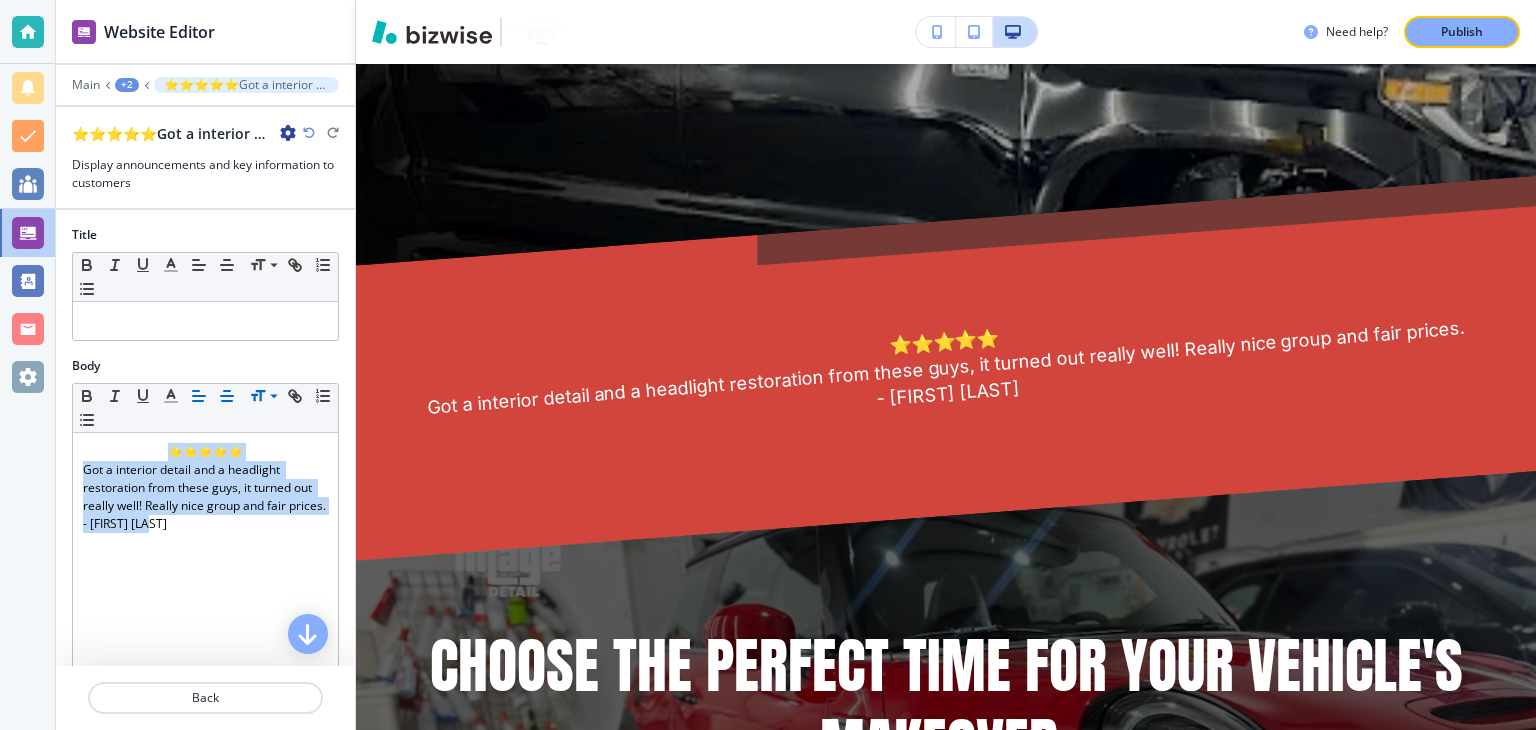 click 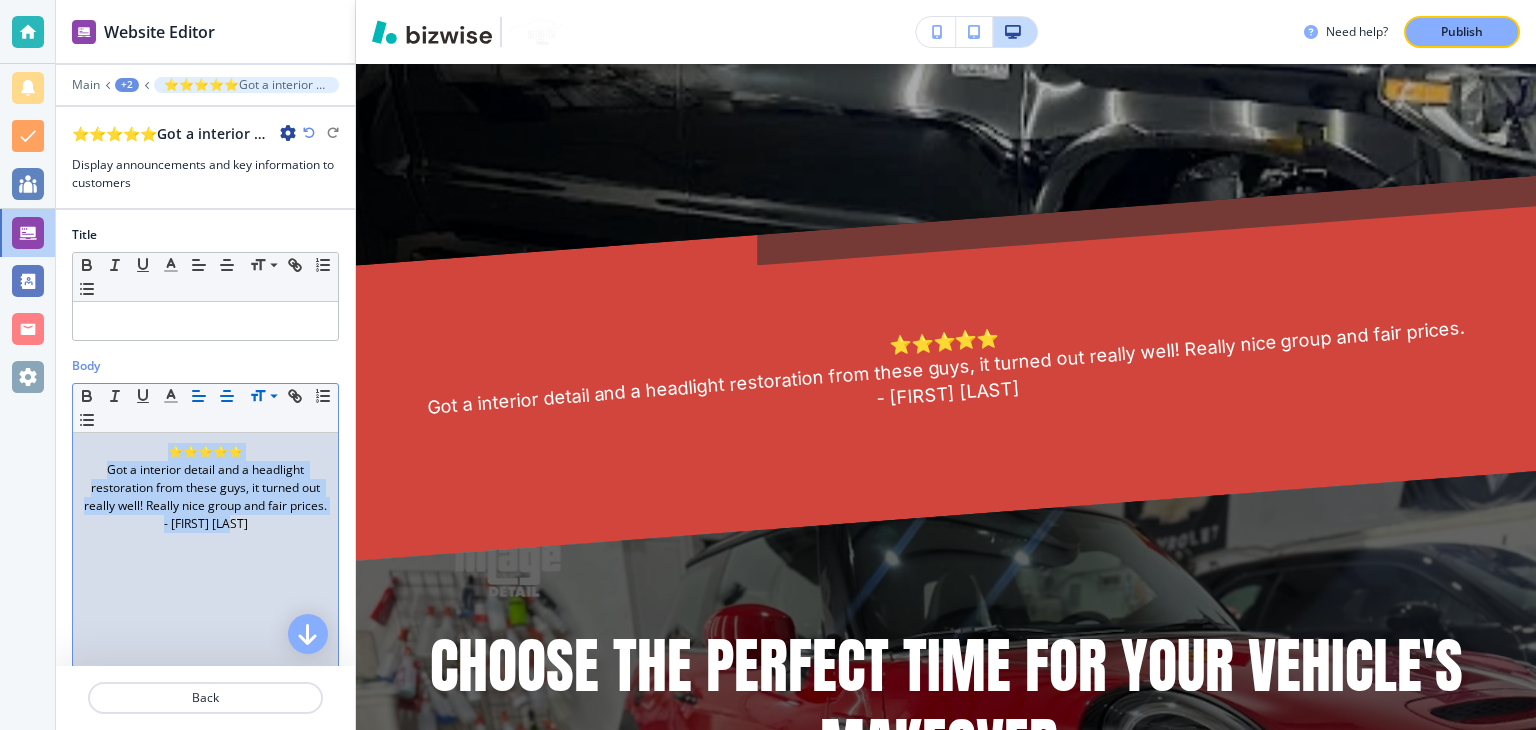 click 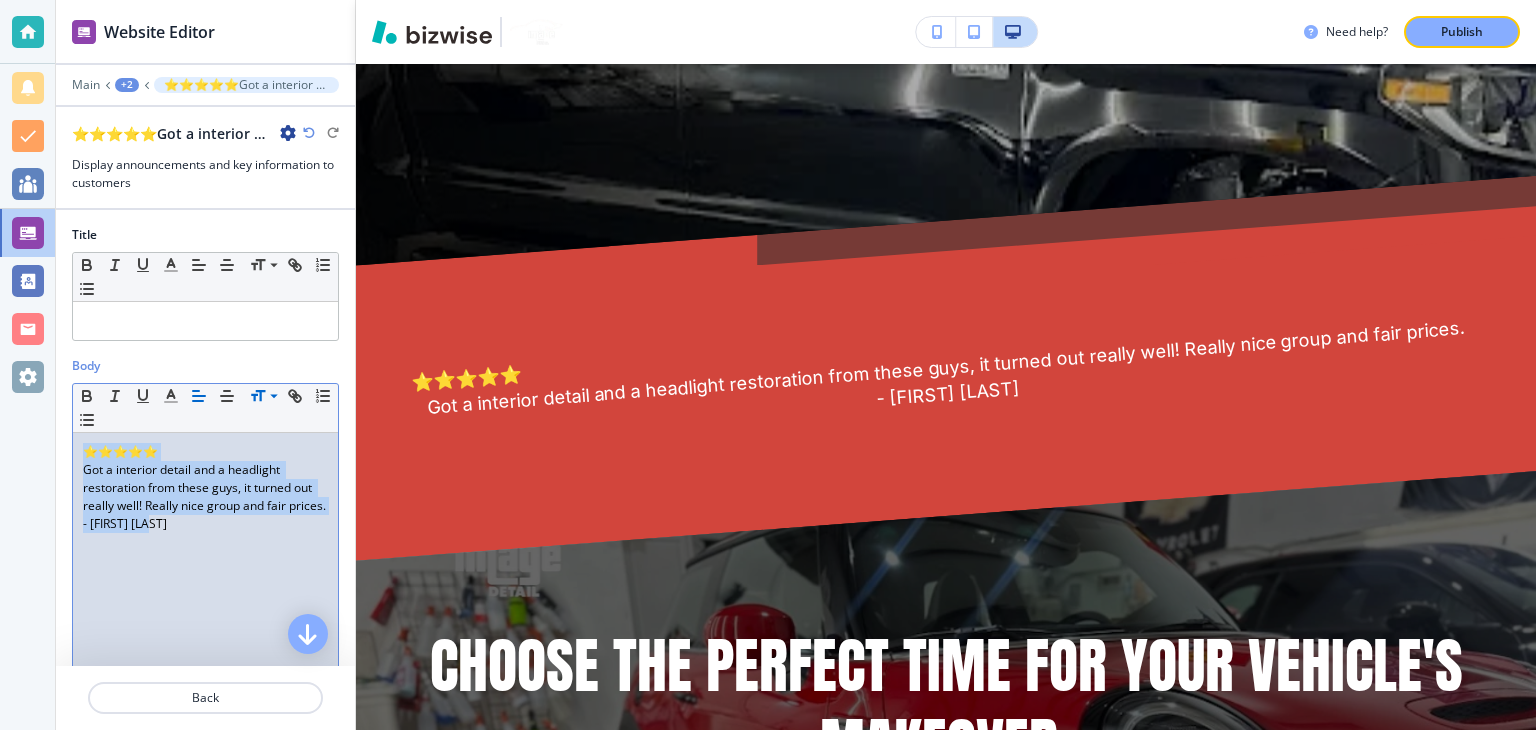 drag, startPoint x: 188, startPoint y: 526, endPoint x: 172, endPoint y: 510, distance: 22.627417 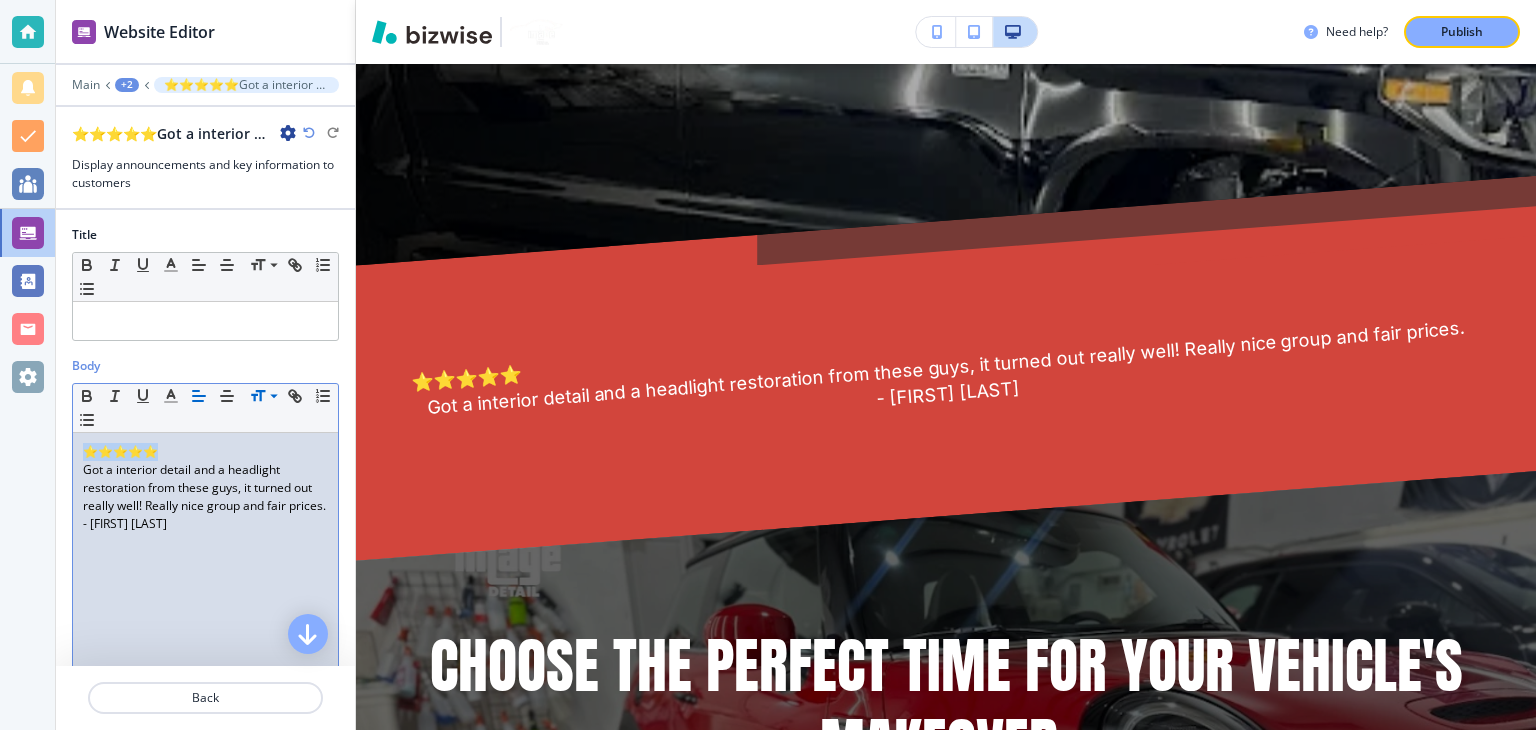 drag, startPoint x: 180, startPoint y: 443, endPoint x: 73, endPoint y: 453, distance: 107.46627 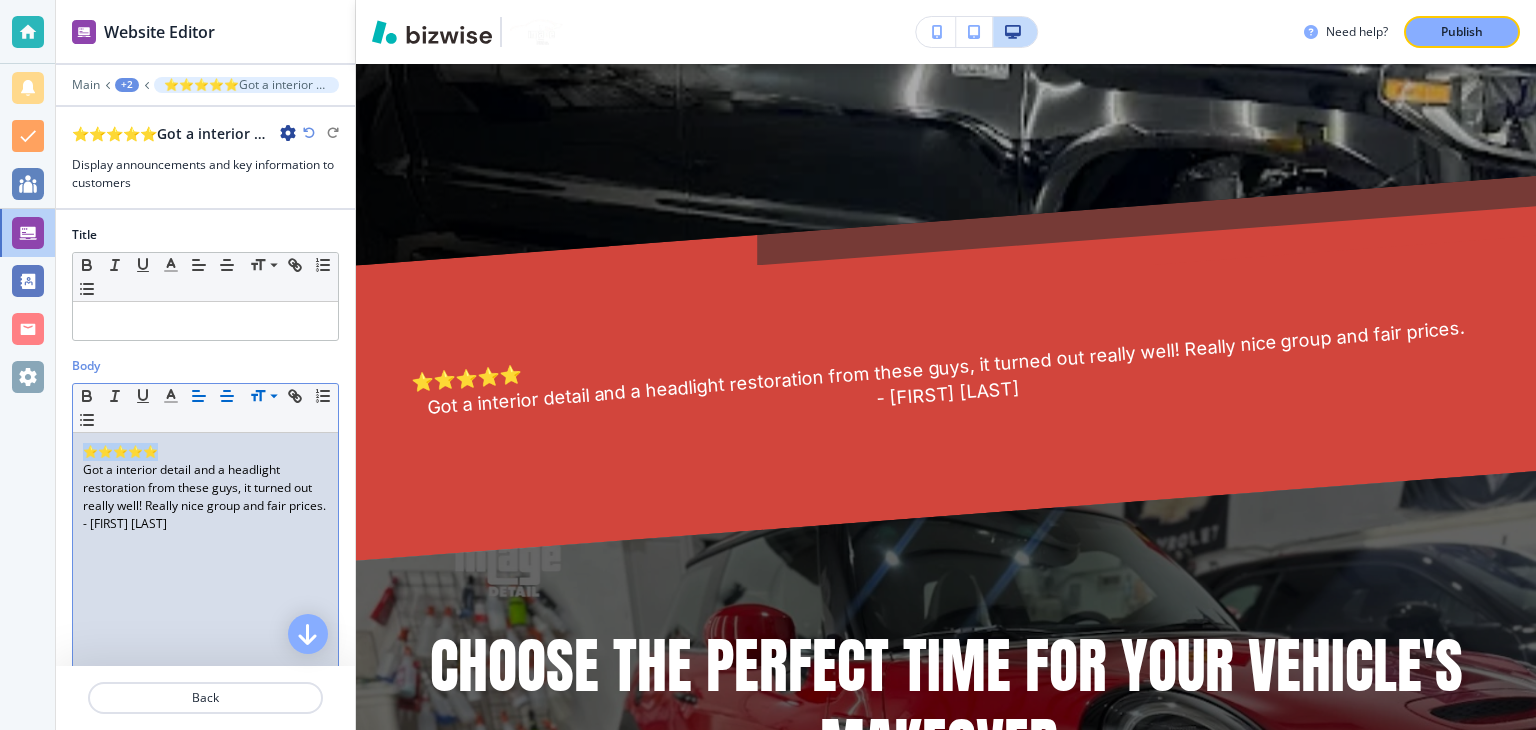 click 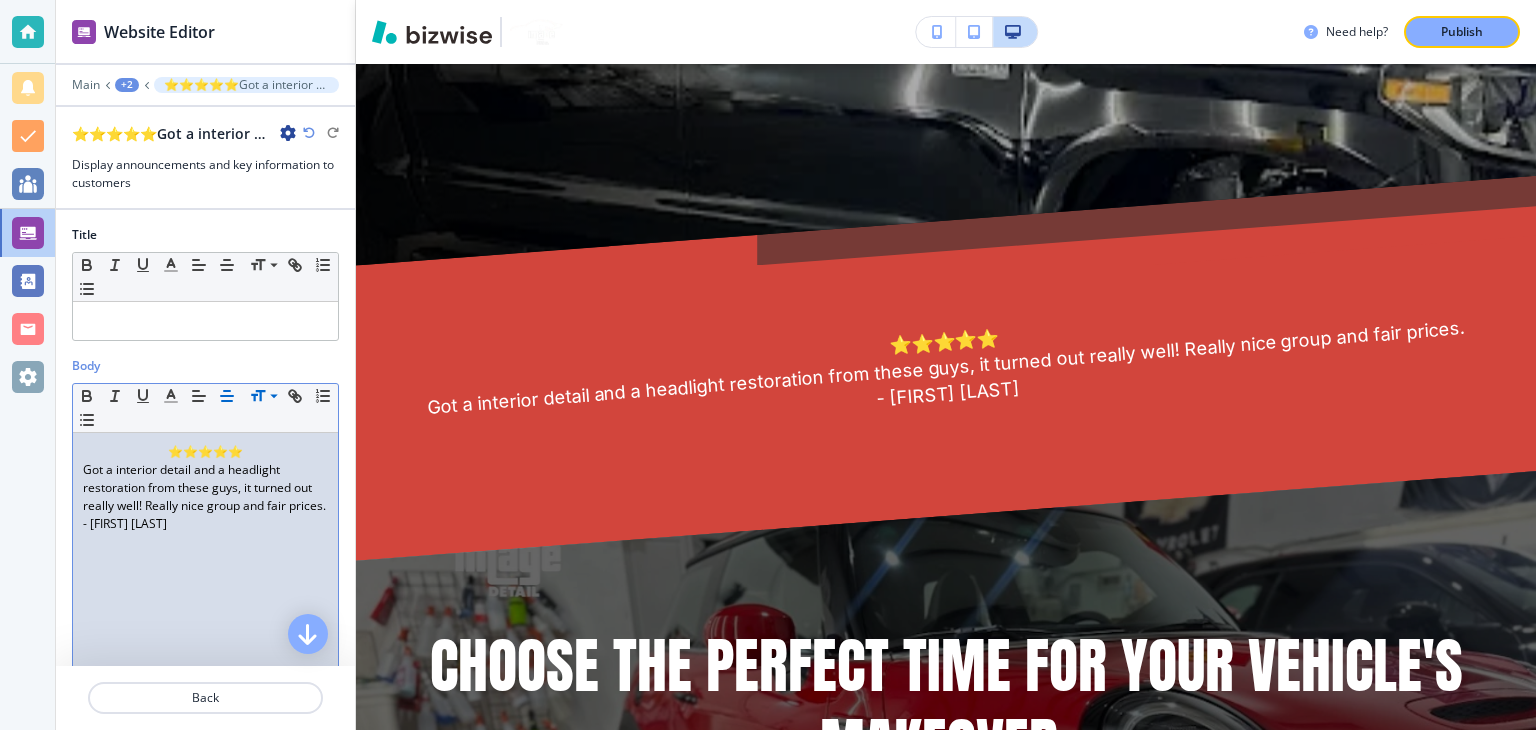 click on "⭐⭐⭐⭐⭐ Got a interior detail and a headlight restoration from these guys, it turned out really well! Really nice group and fair prices. - [FIRST] [LAST]" at bounding box center [205, 563] 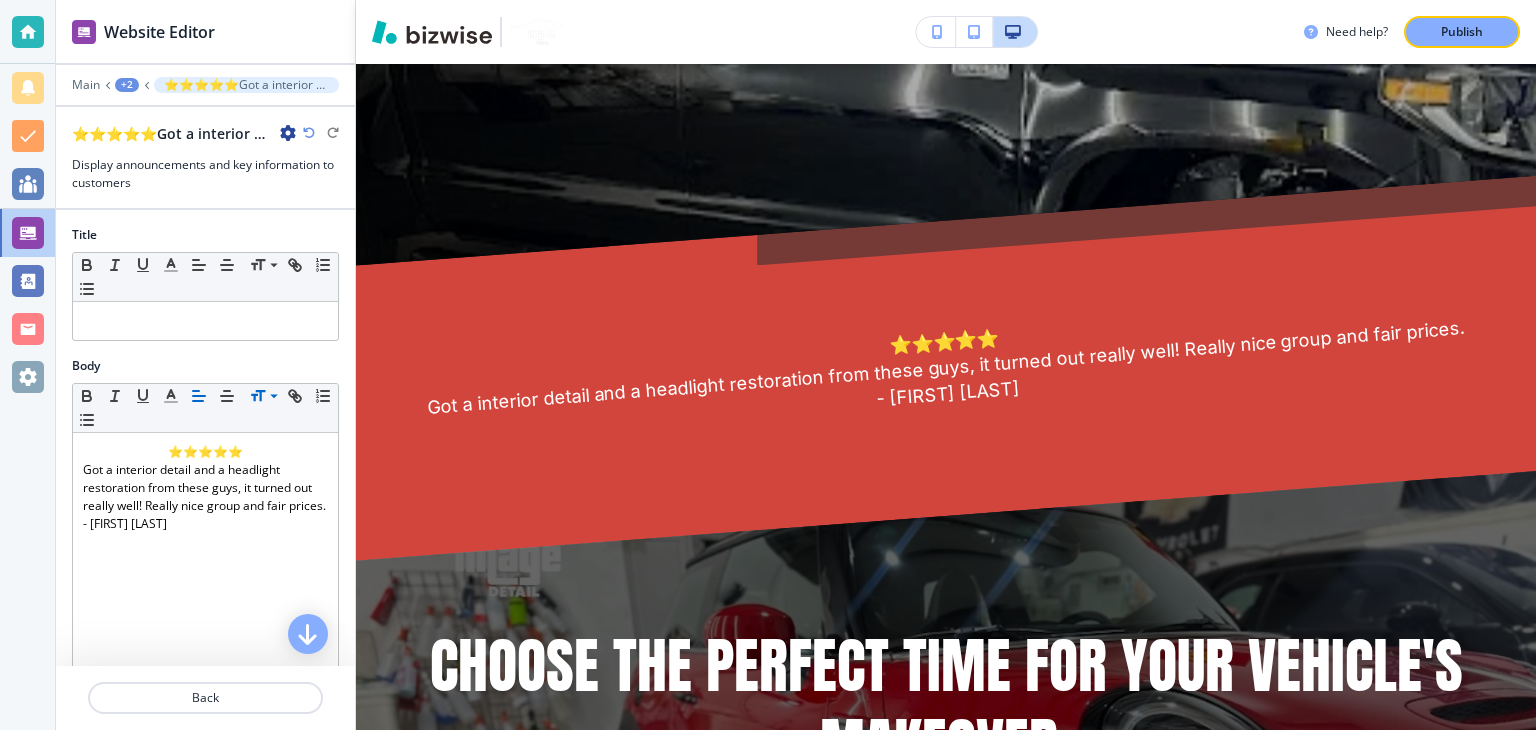 click on "+2" at bounding box center (127, 85) 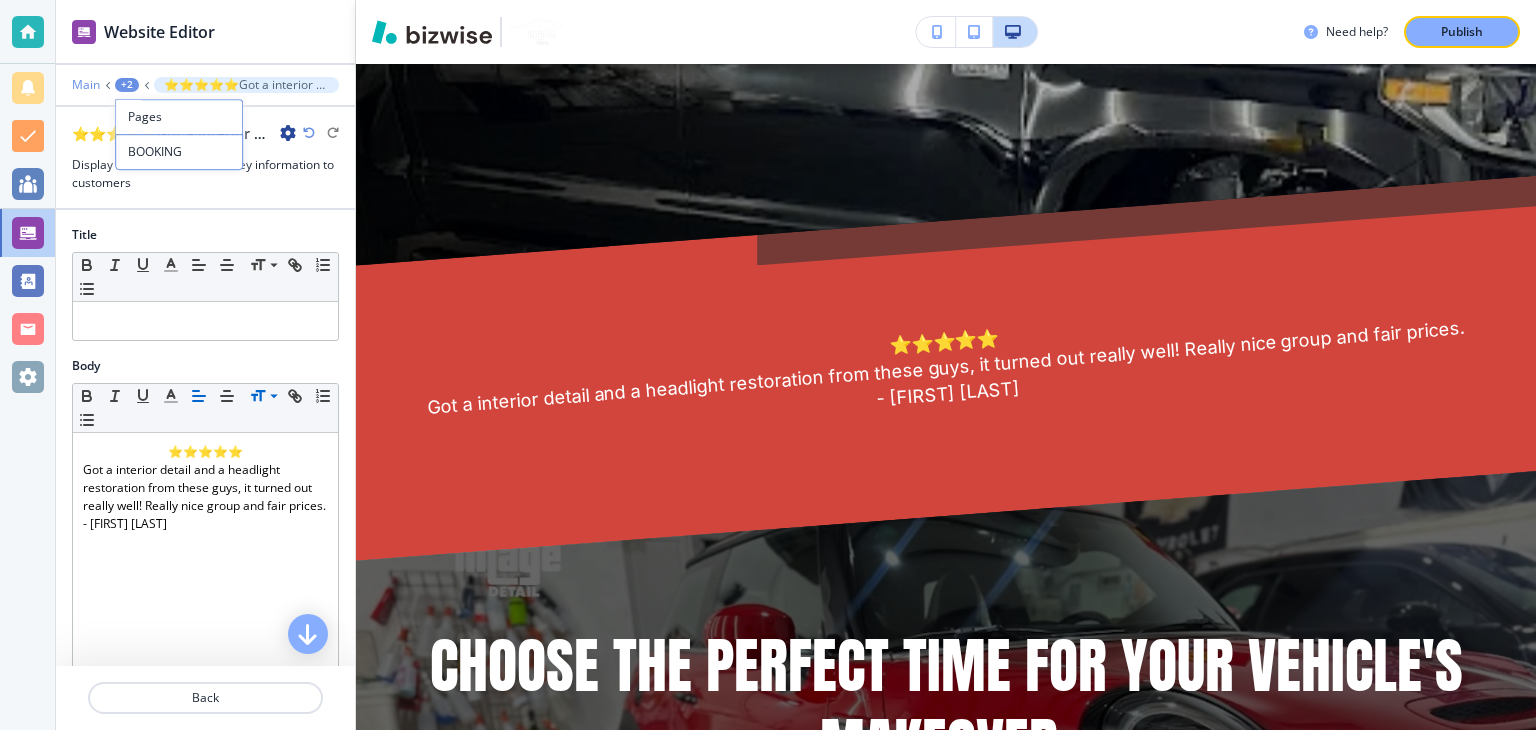 click on "Main" at bounding box center (86, 85) 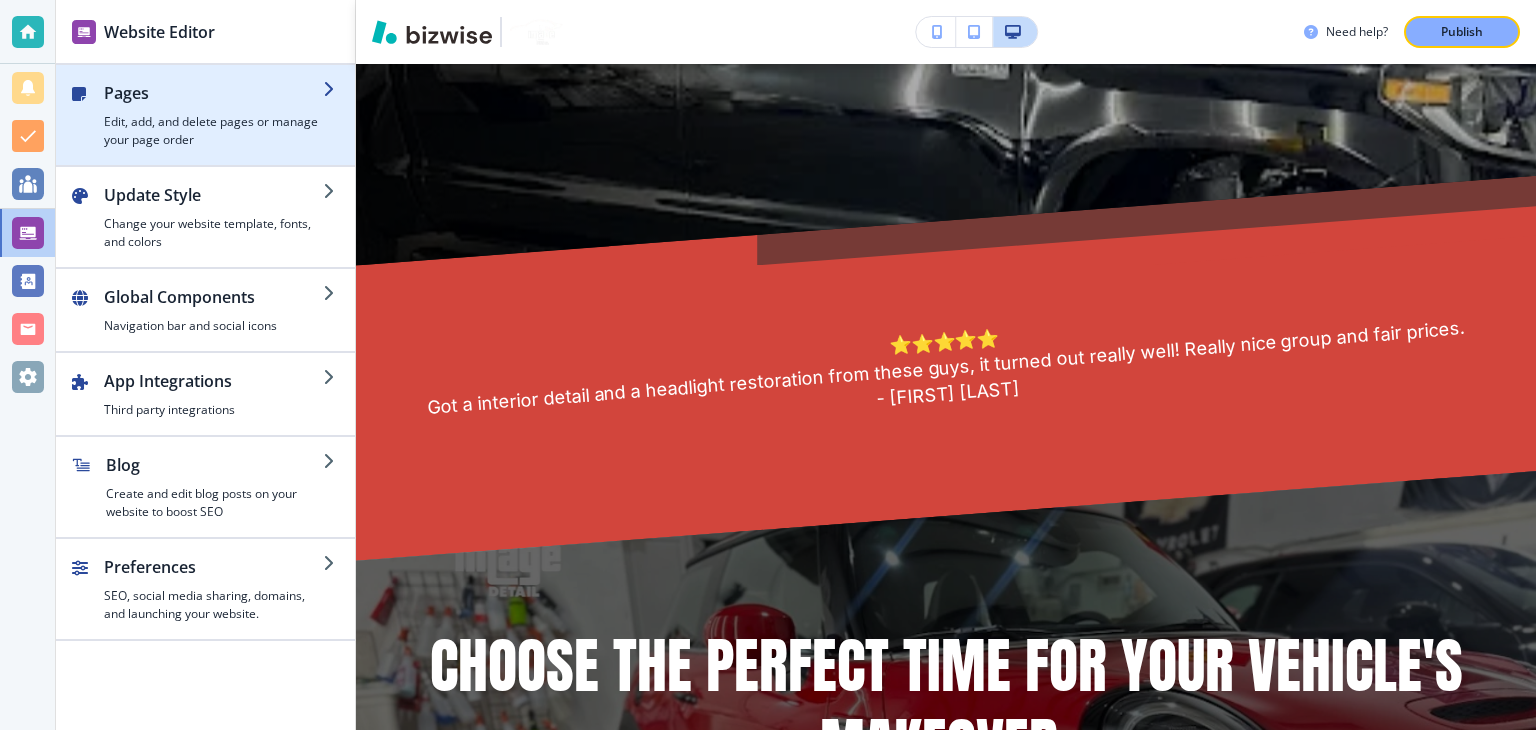 click at bounding box center [96, 115] 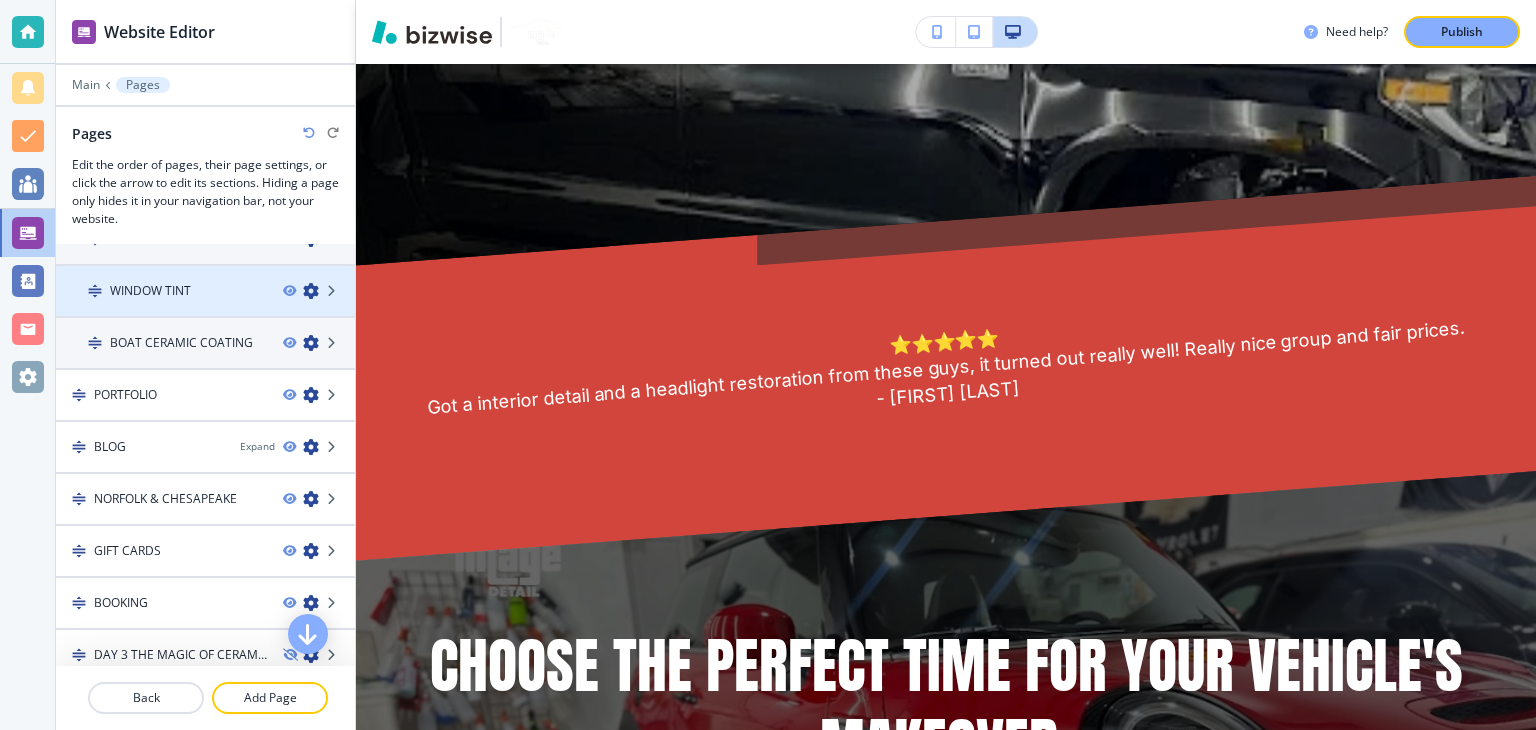 scroll, scrollTop: 600, scrollLeft: 0, axis: vertical 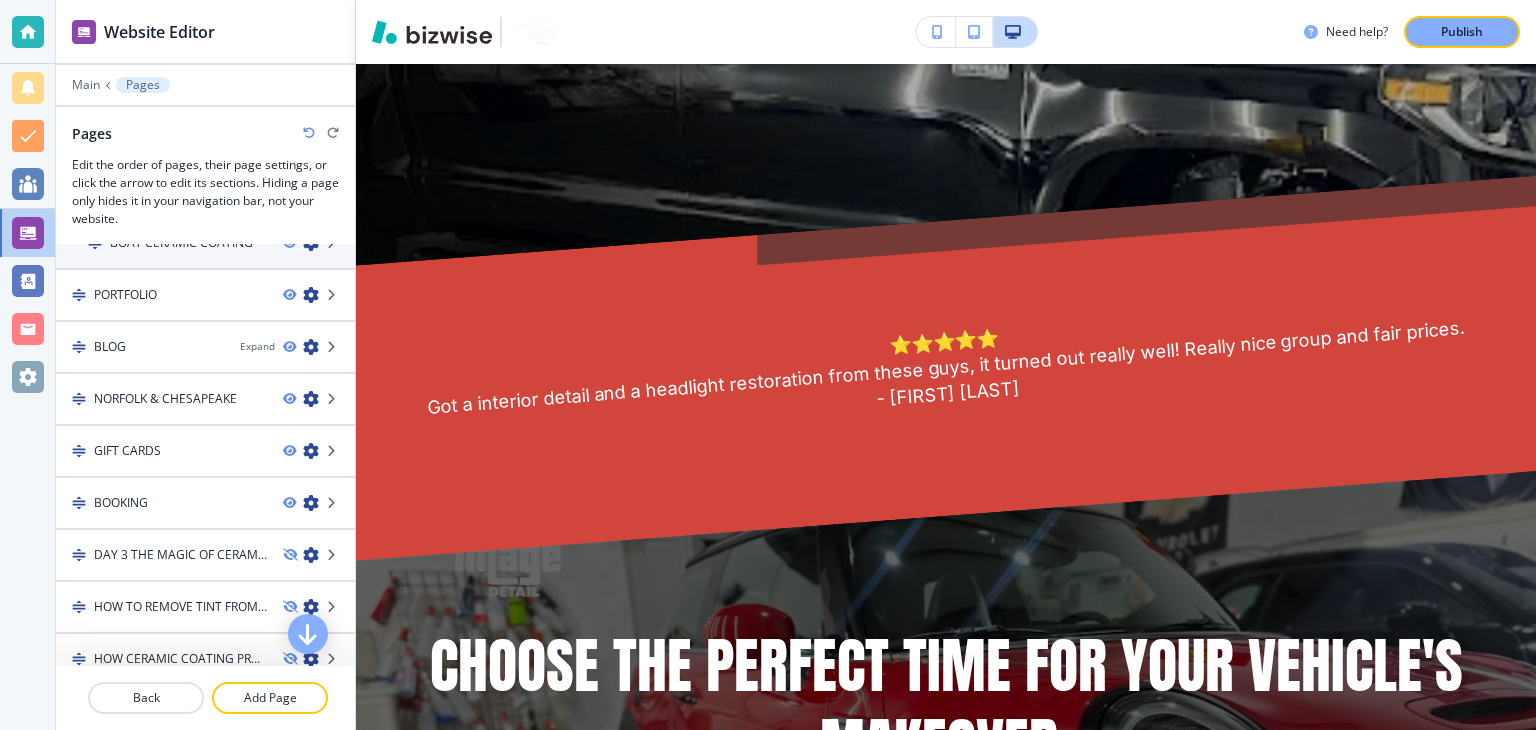 click on "BOOKING" at bounding box center (161, 503) 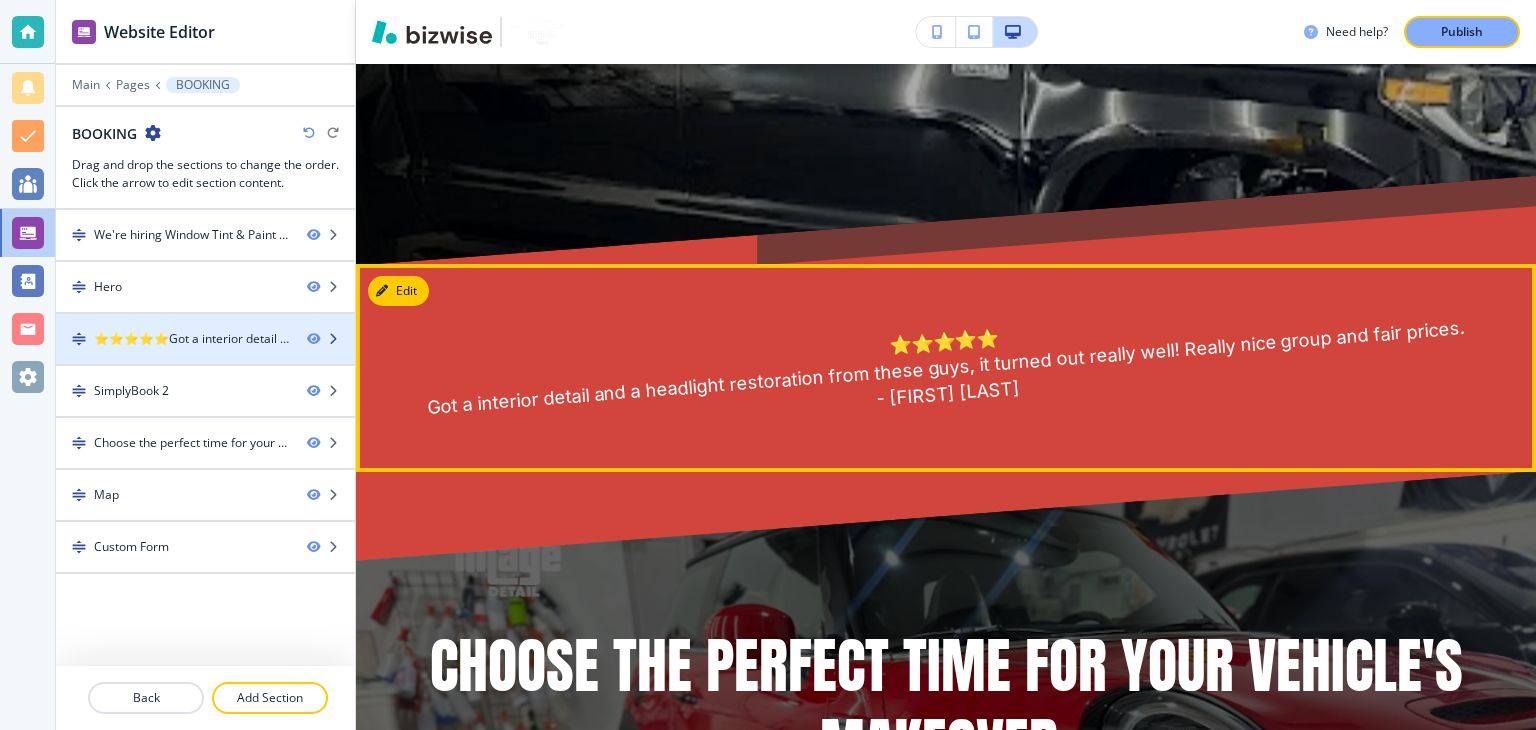 click on "⭐⭐⭐⭐⭐Got a interior detail and a headlight restoration from these guys, it turned out really well! Really nice group and fair prices.- [FIRST] [LAST]" at bounding box center [205, 339] 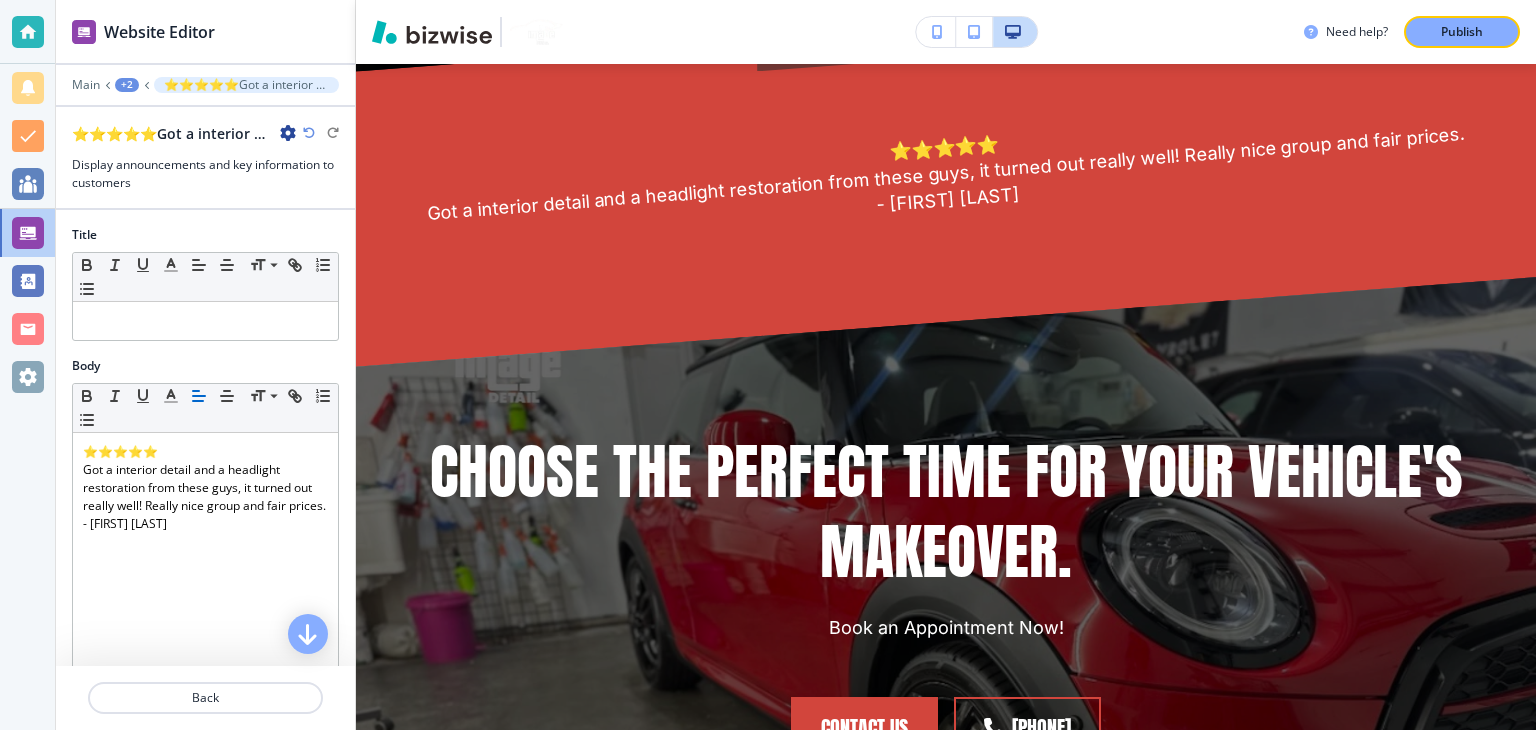scroll, scrollTop: 1011, scrollLeft: 0, axis: vertical 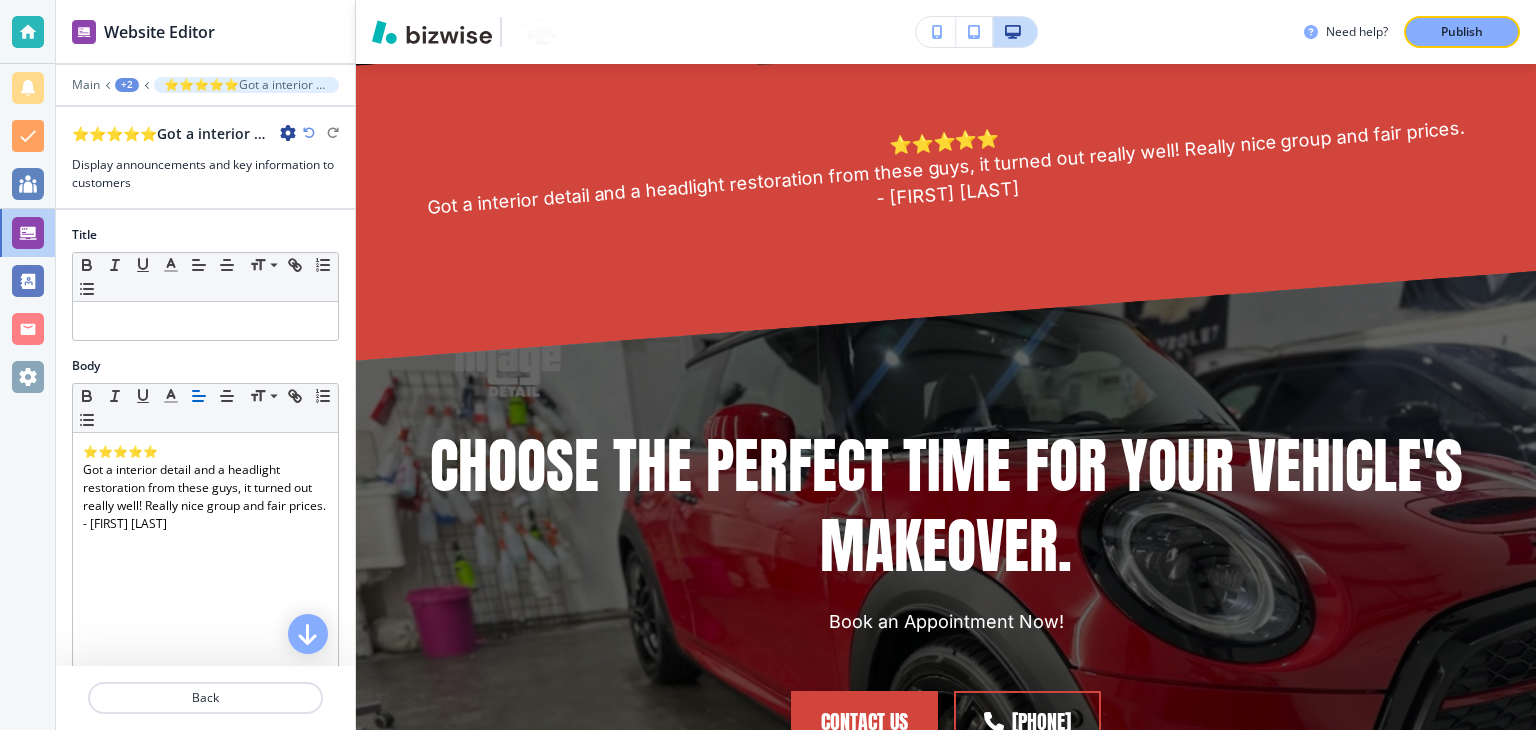 click on "⭐⭐⭐⭐⭐Got a interior detail and a headlight restoration from these guys, it turned out really well! Really nice group and fair prices.- [FIRST] [LAST]" at bounding box center [246, 85] 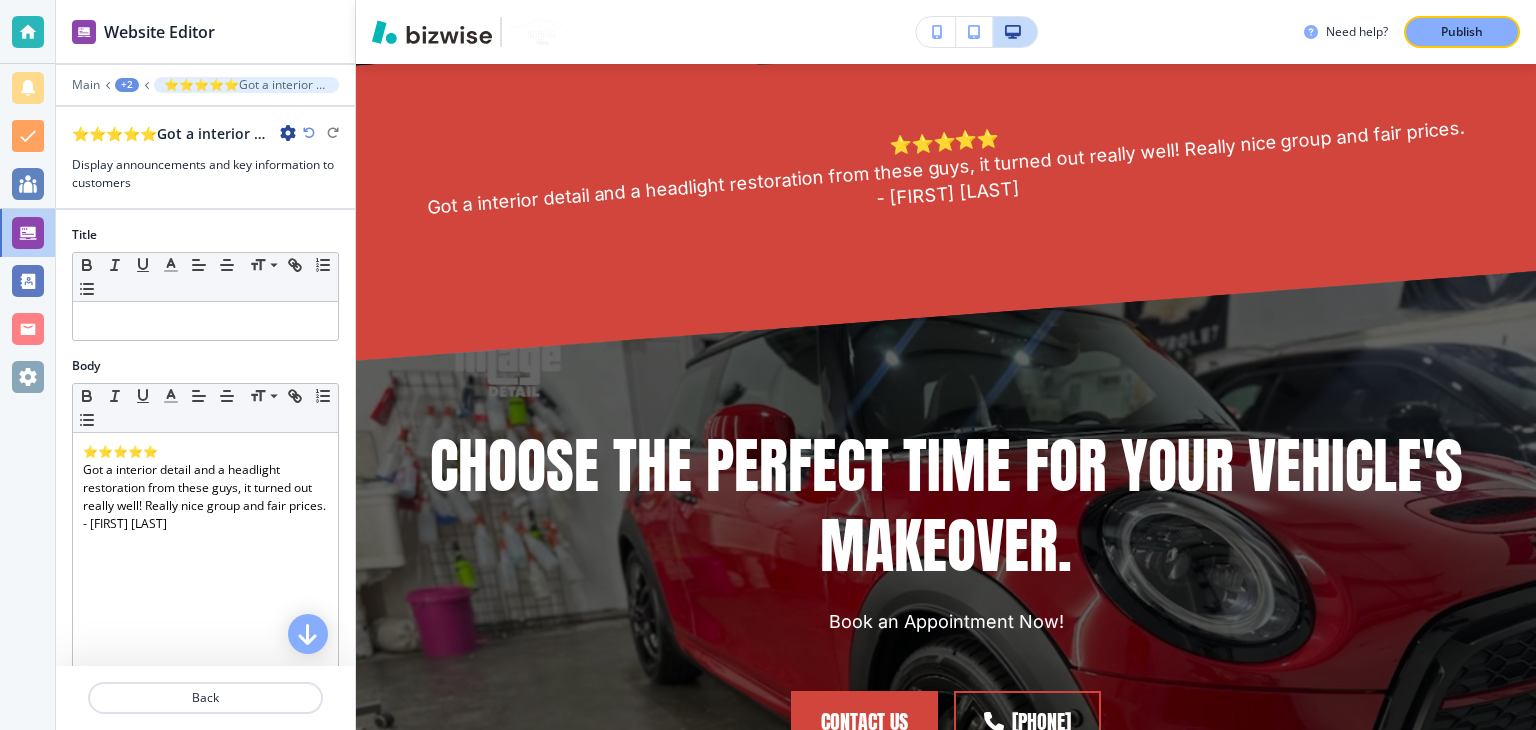 click at bounding box center [146, 85] 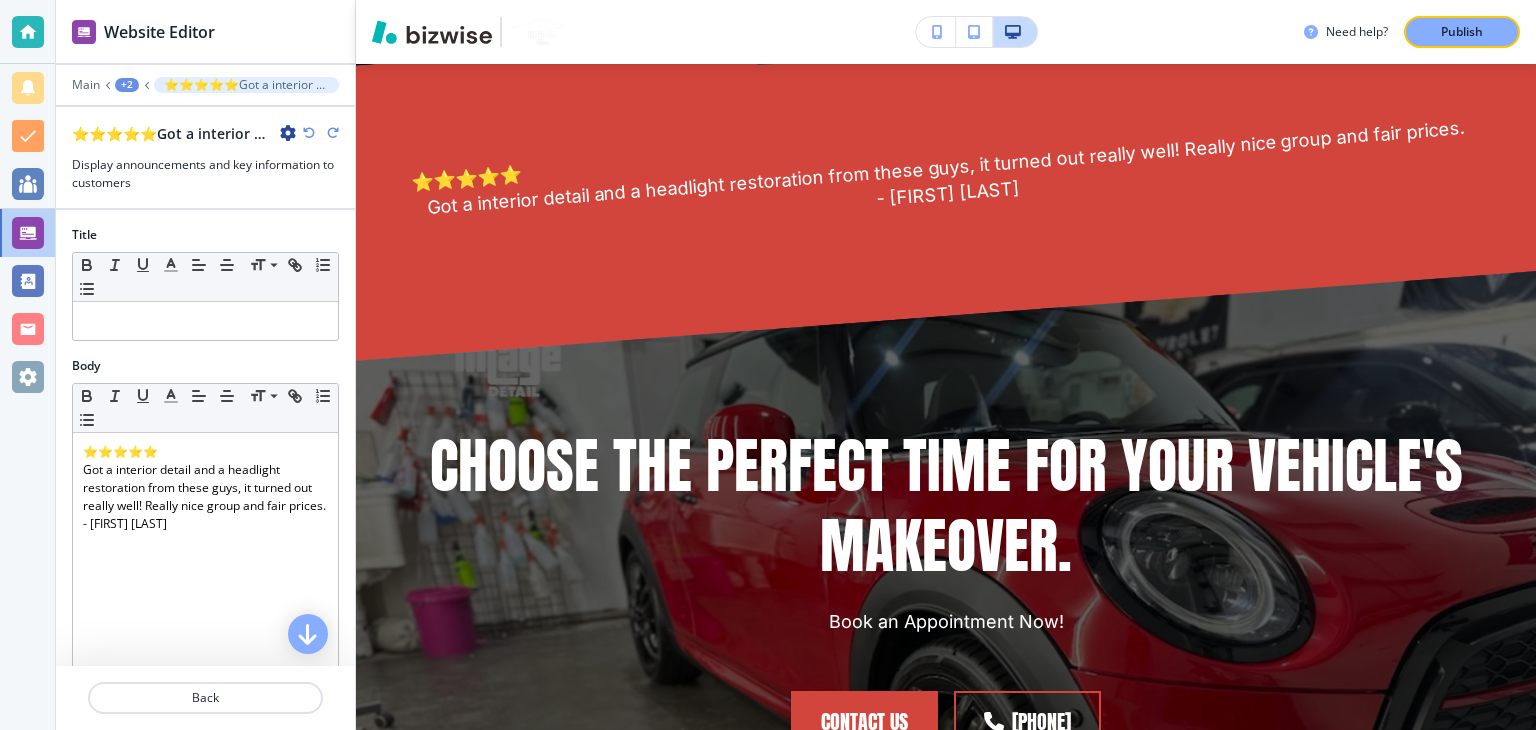 click at bounding box center (333, 133) 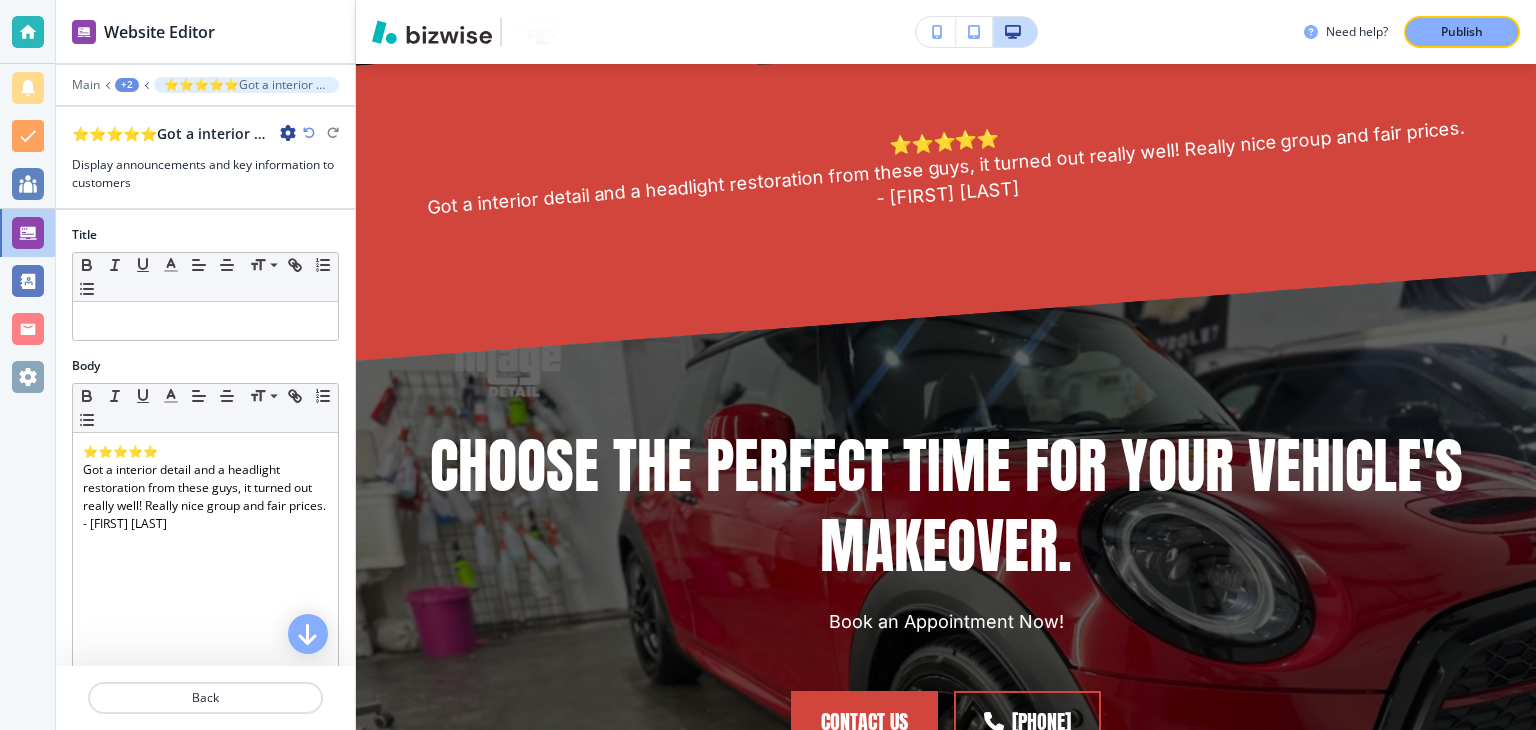 click on "Display announcements and key information to customers" at bounding box center [205, 174] 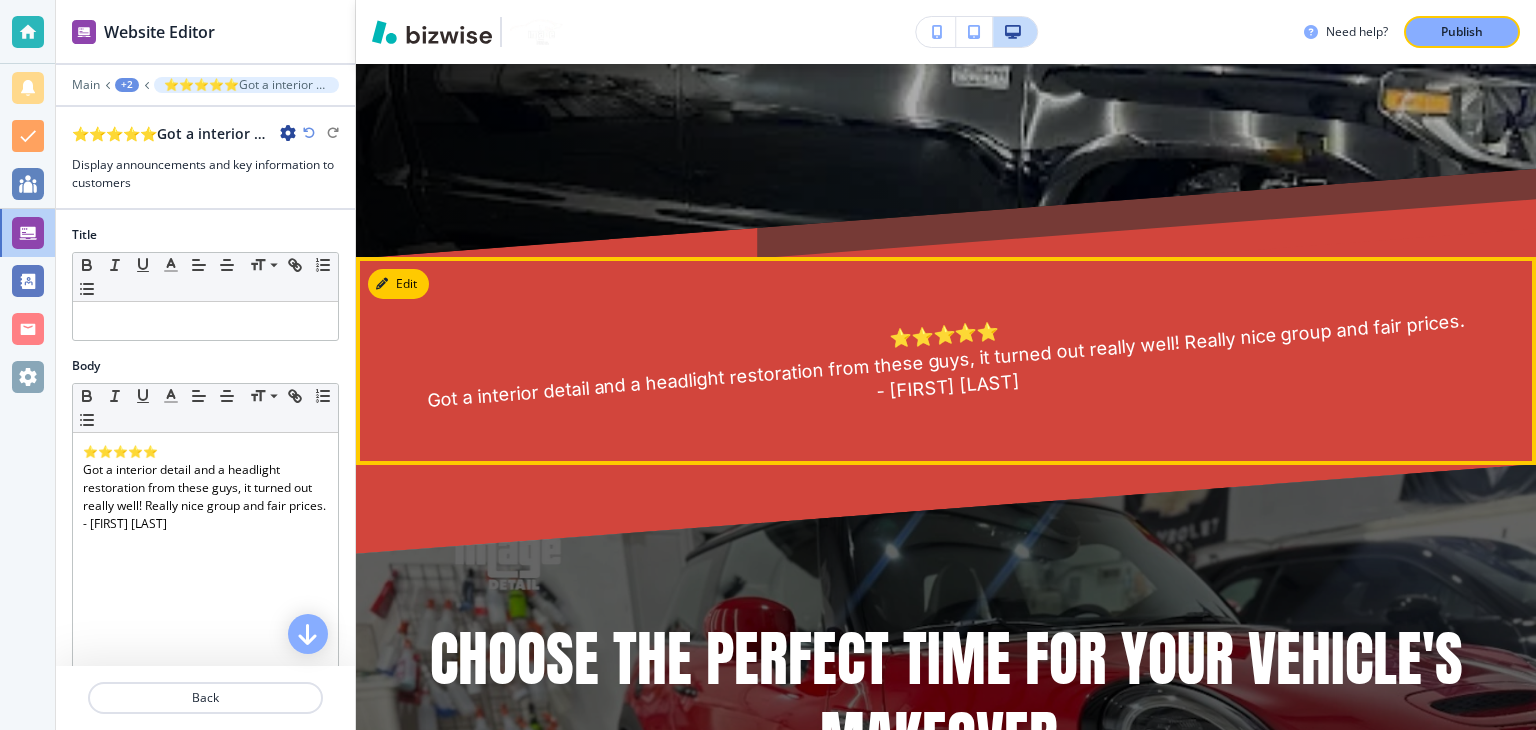 scroll, scrollTop: 811, scrollLeft: 0, axis: vertical 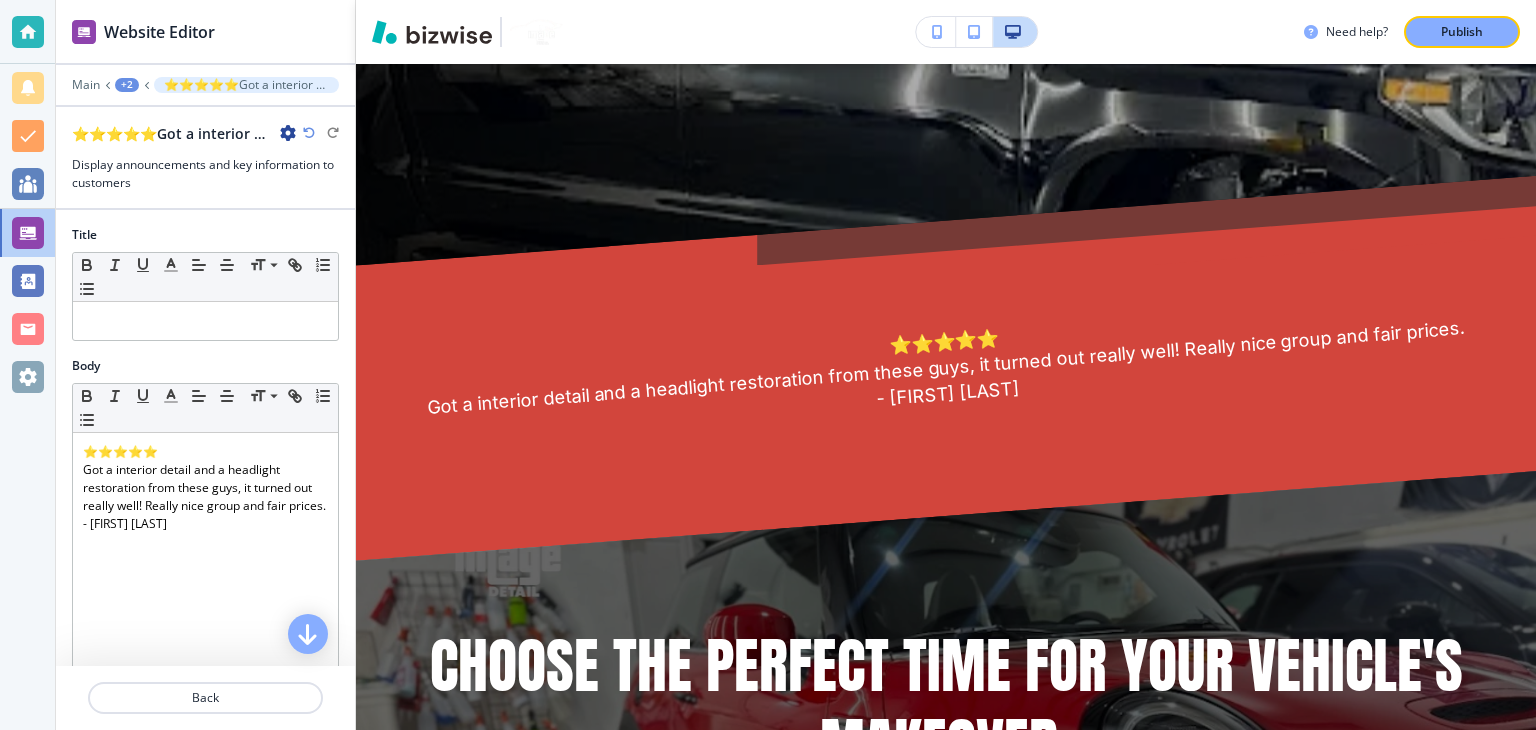 click on "+2" at bounding box center [127, 85] 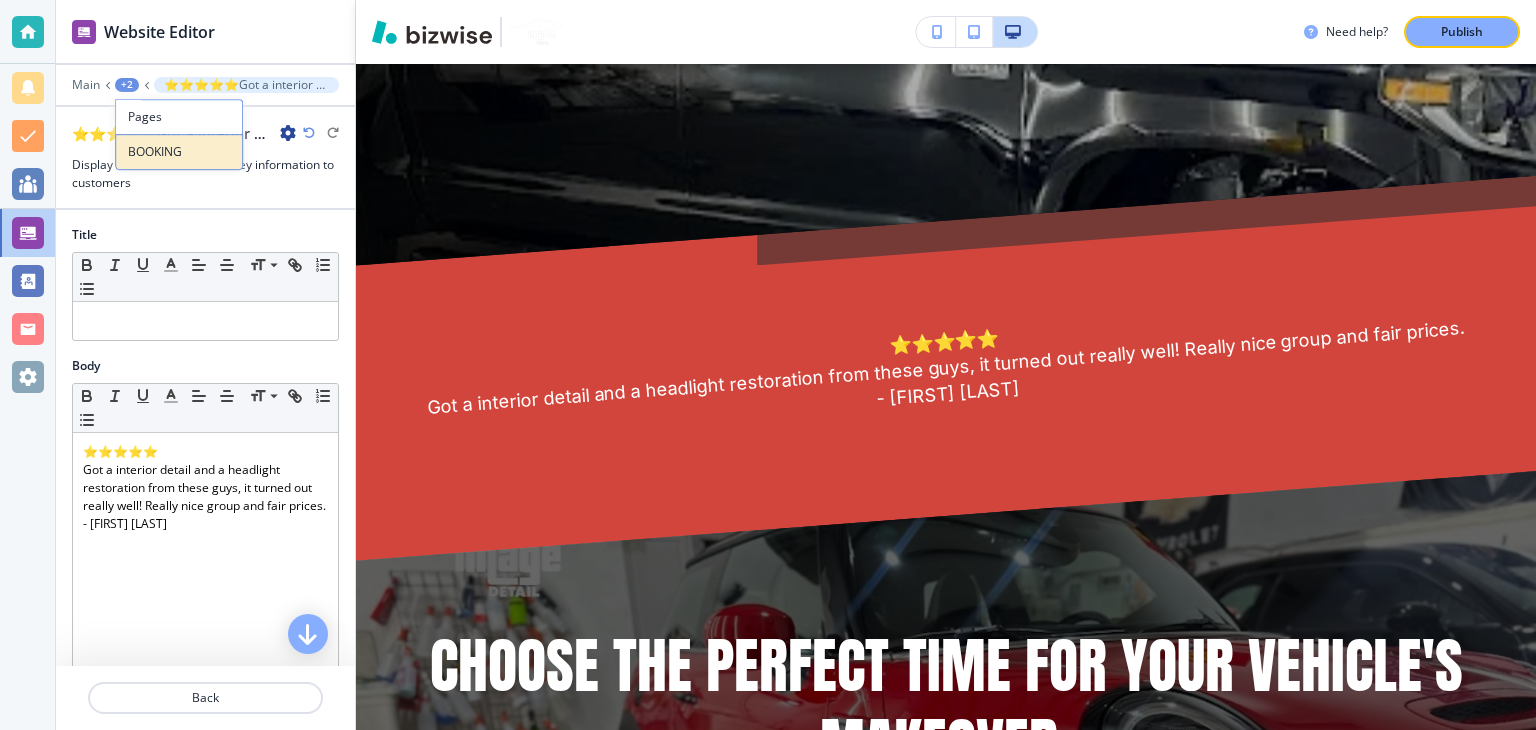 click on "BOOKING" at bounding box center (179, 152) 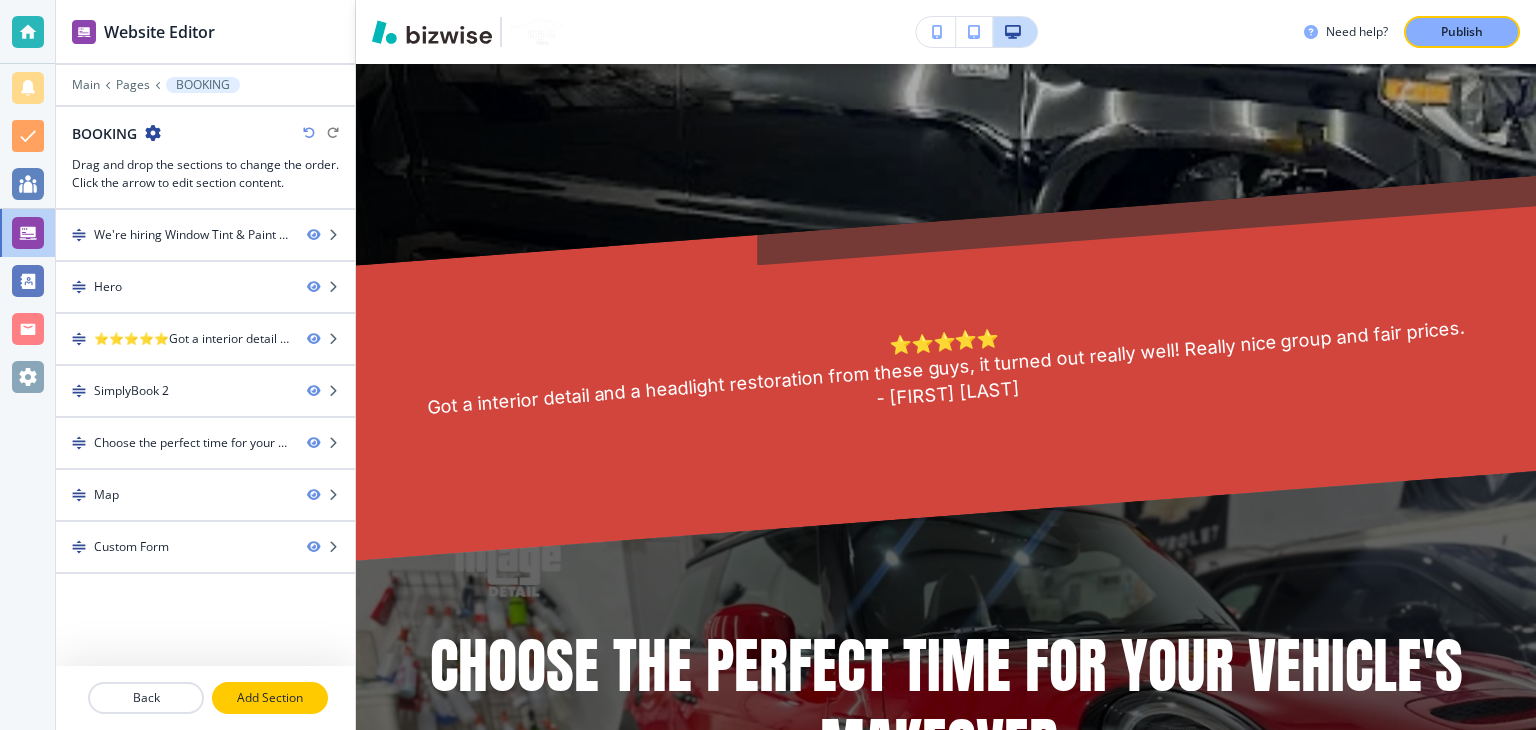 click on "Add Section" at bounding box center (270, 698) 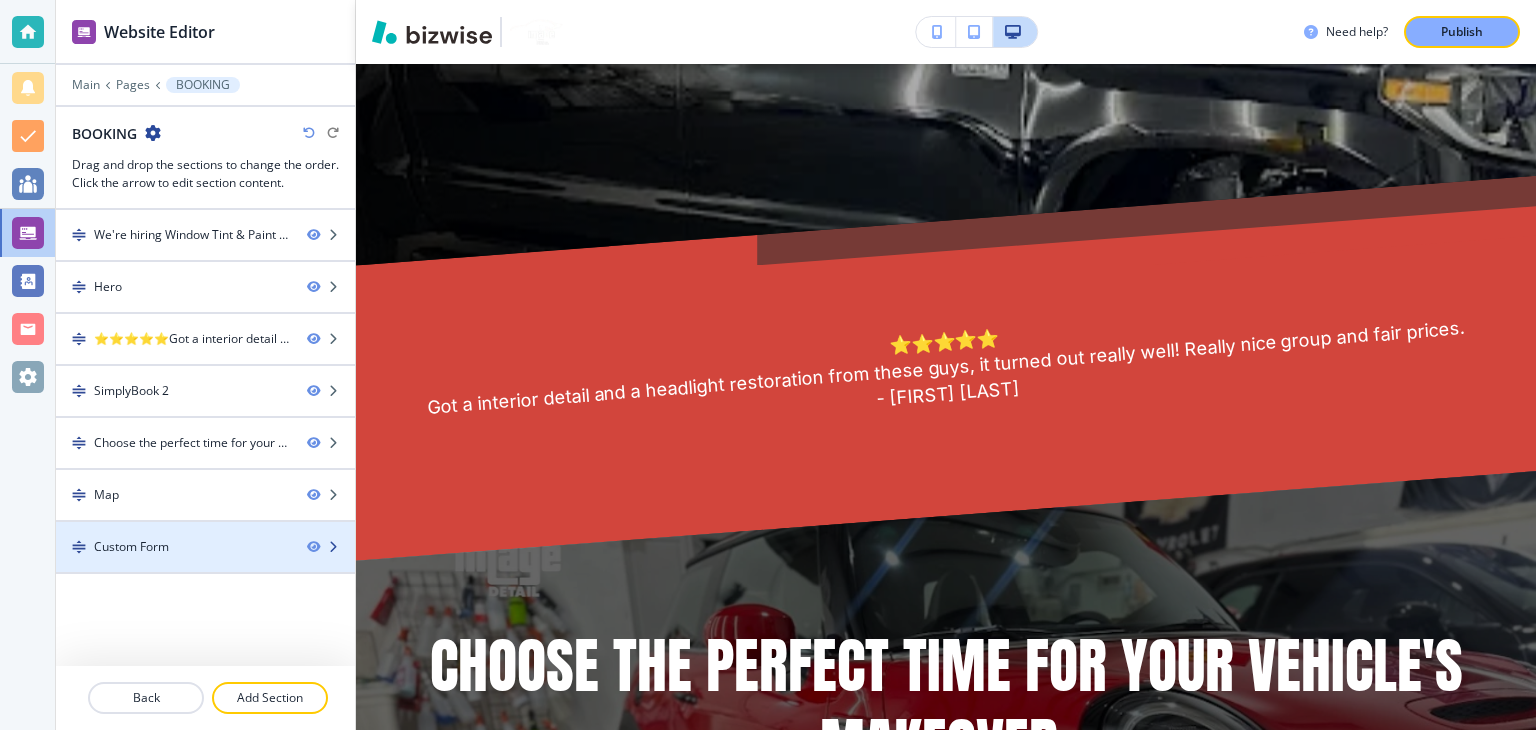 click at bounding box center [205, 564] 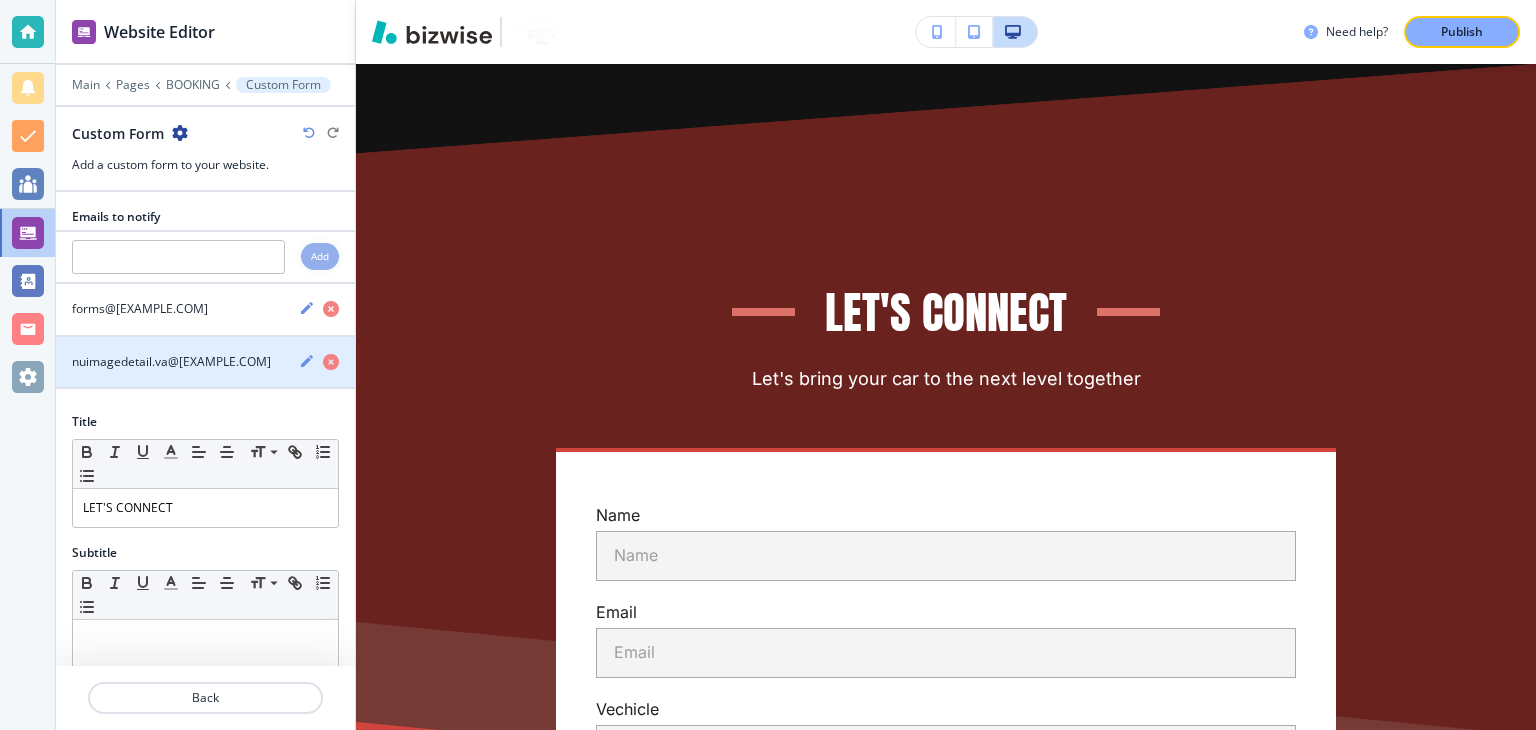 scroll, scrollTop: 2988, scrollLeft: 0, axis: vertical 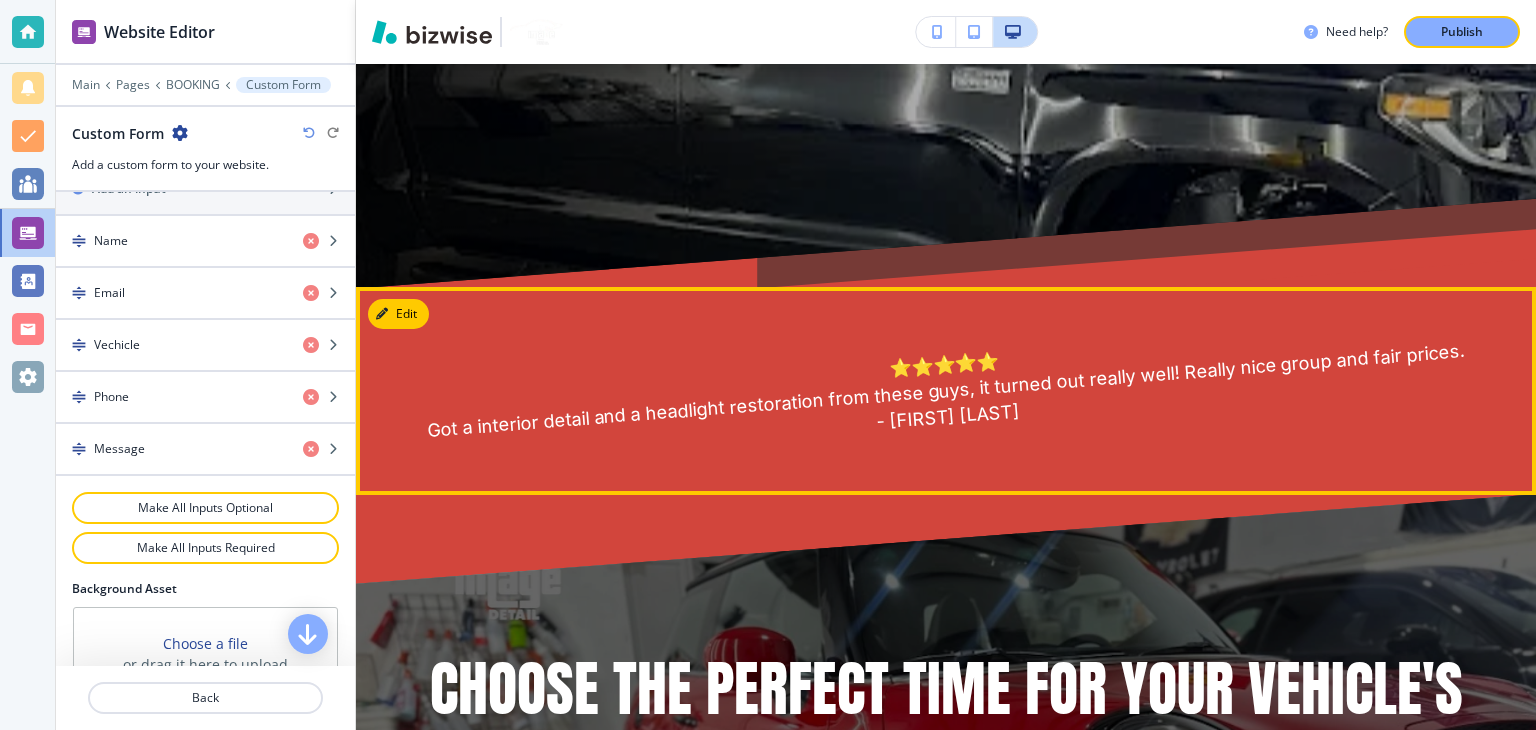 click on "- [FIRST] [LAST]" at bounding box center (948, 417) 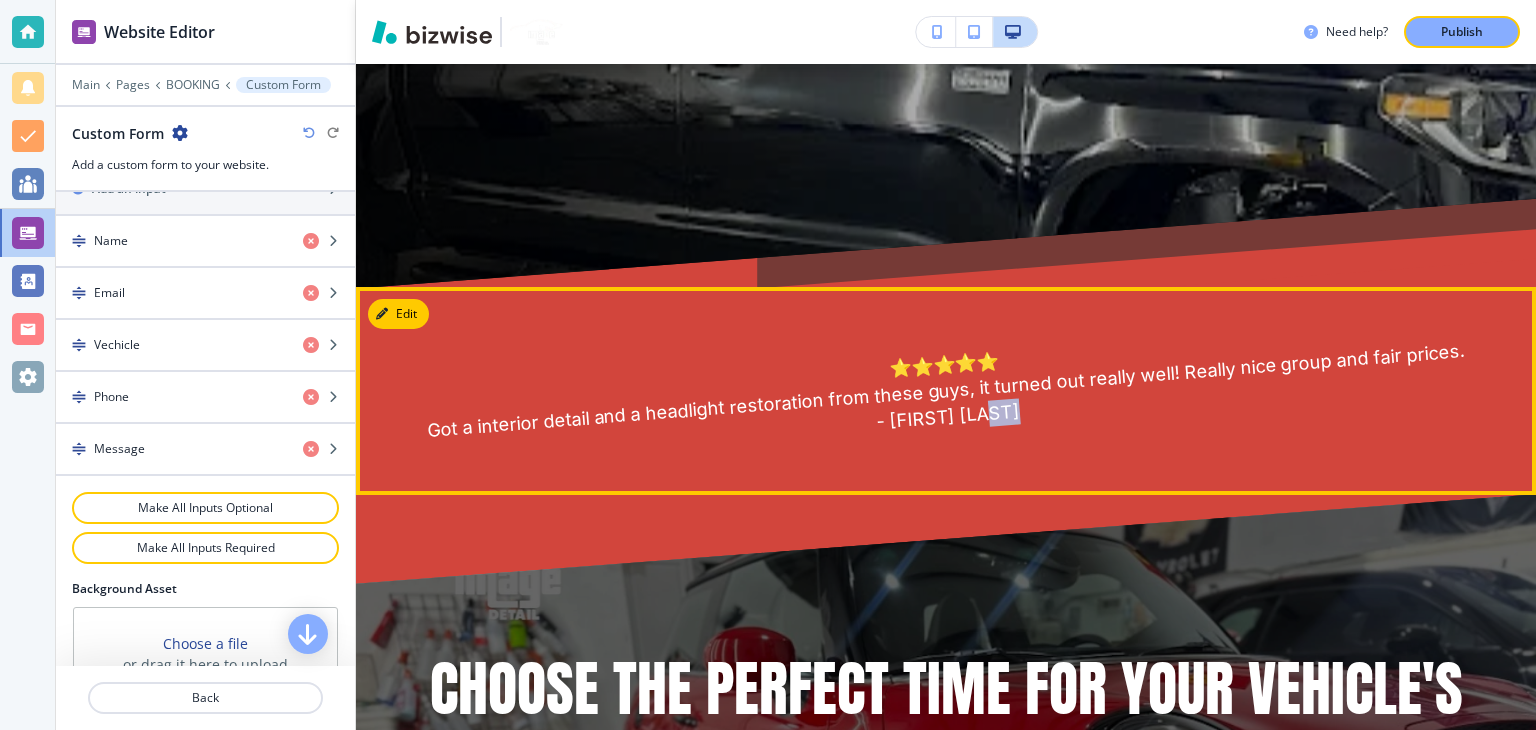 click on "- [FIRST] [LAST]" at bounding box center [948, 417] 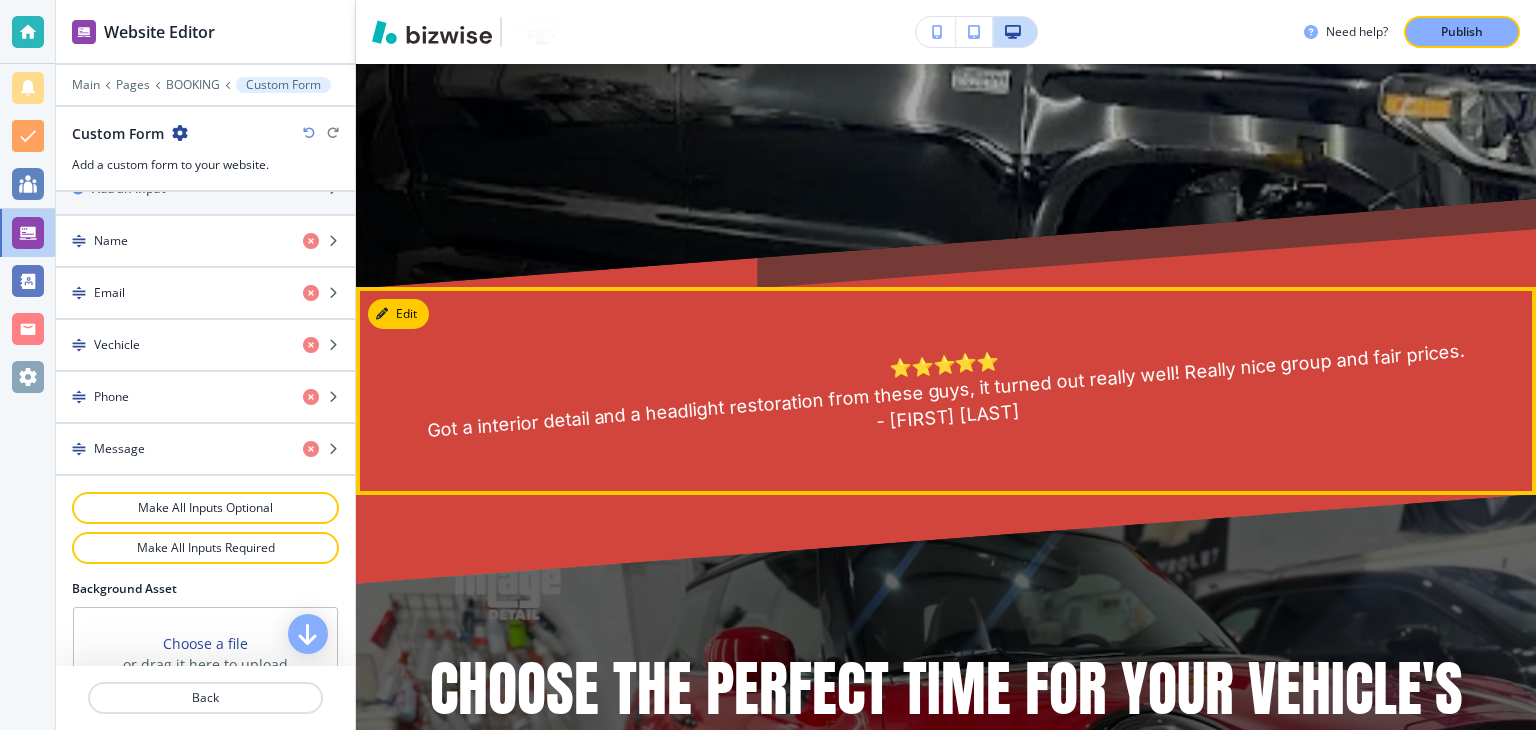 drag, startPoint x: 1188, startPoint y: 347, endPoint x: 1342, endPoint y: 338, distance: 154.26276 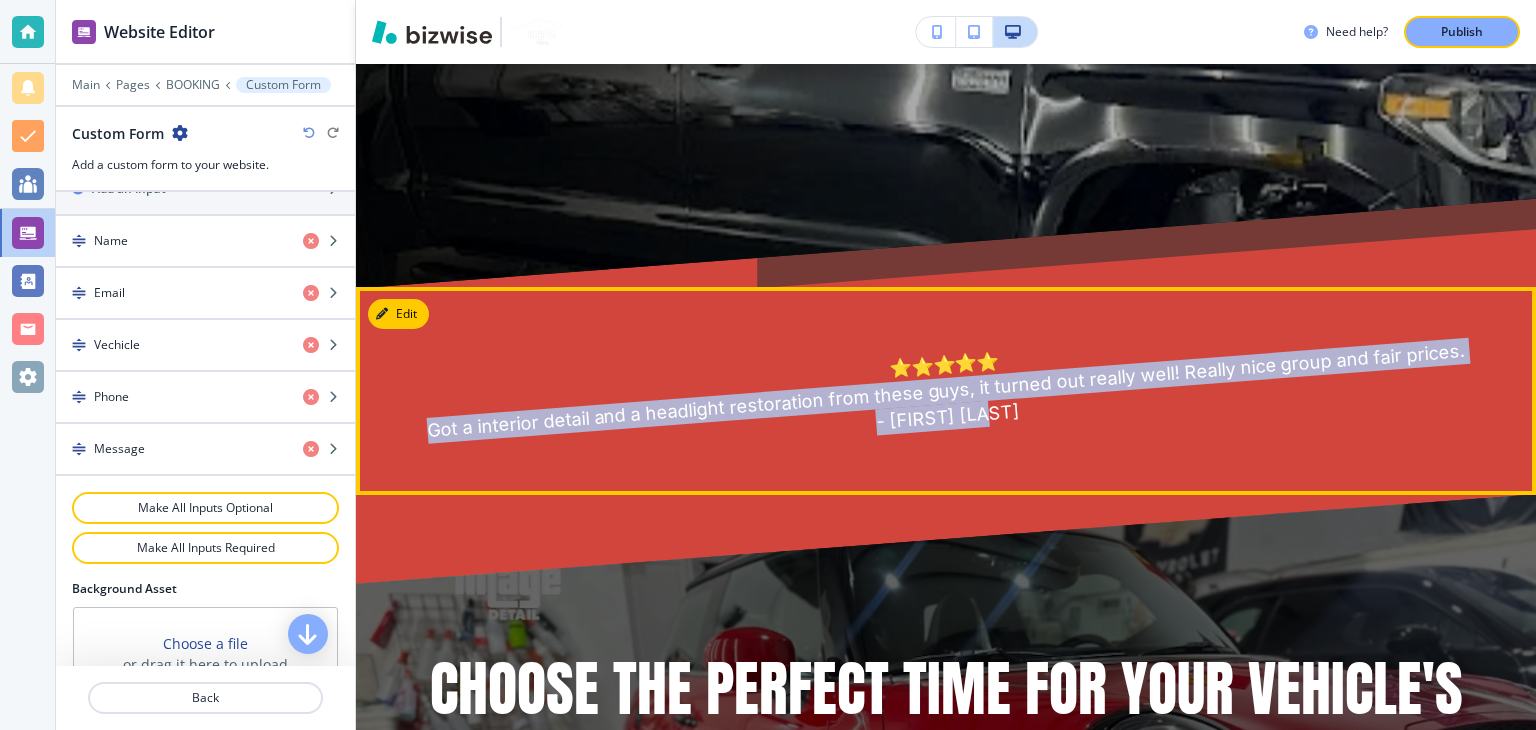 click on "⭐⭐⭐⭐⭐ Got a interior detail and a headlight restoration from these guys, it turned out really well! Really nice group and fair prices. - [FIRST] [LAST]" at bounding box center (946, 391) 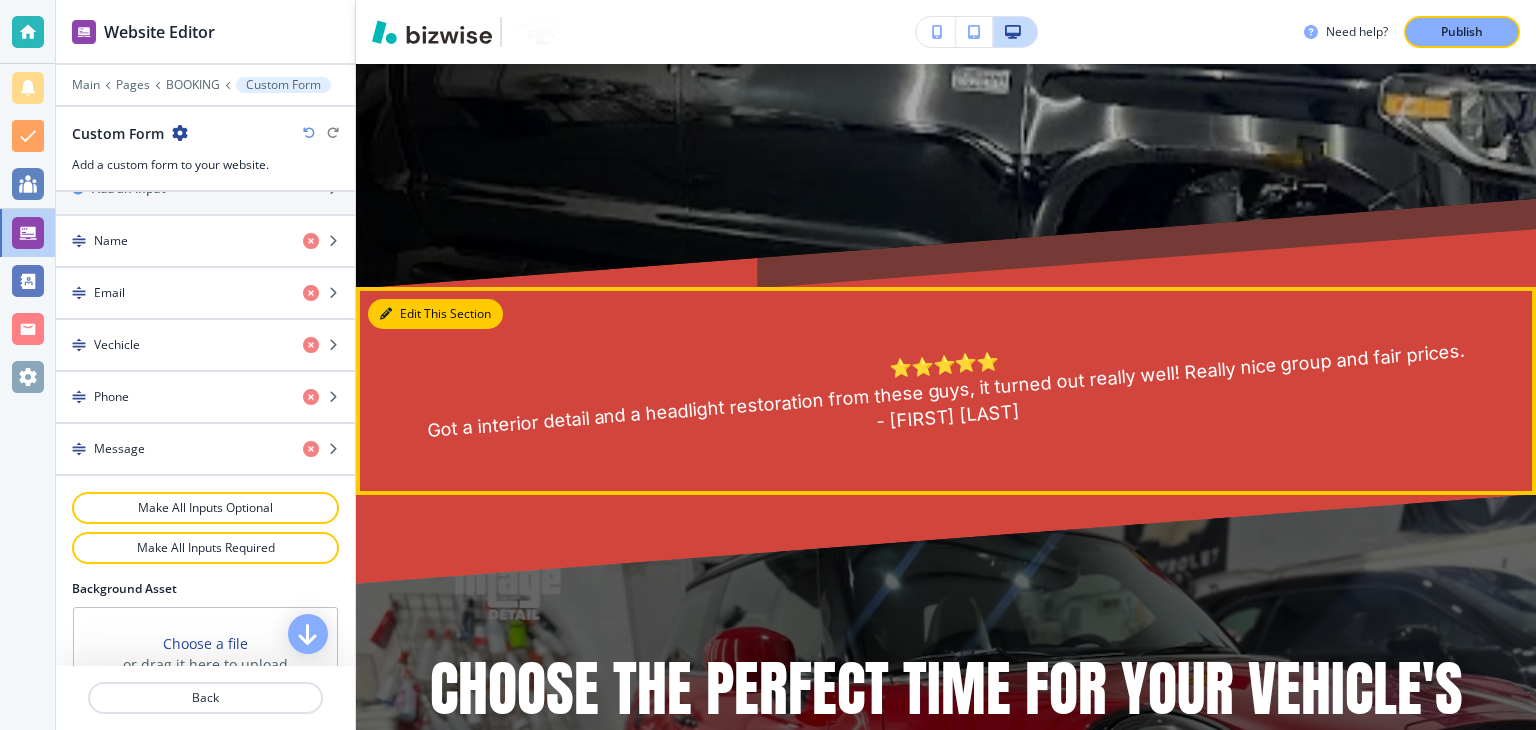 click on "Edit This Section" at bounding box center (435, 314) 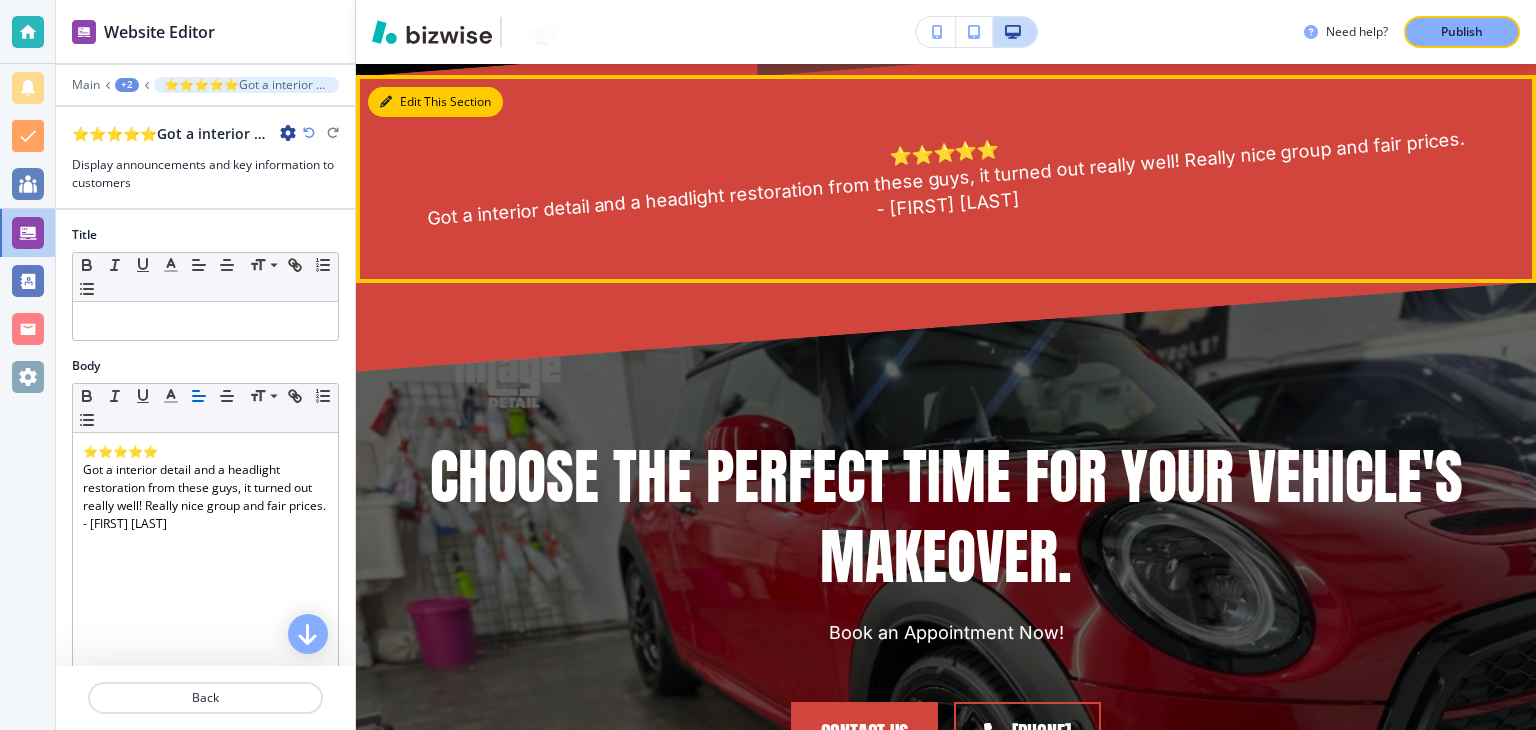 scroll, scrollTop: 1011, scrollLeft: 0, axis: vertical 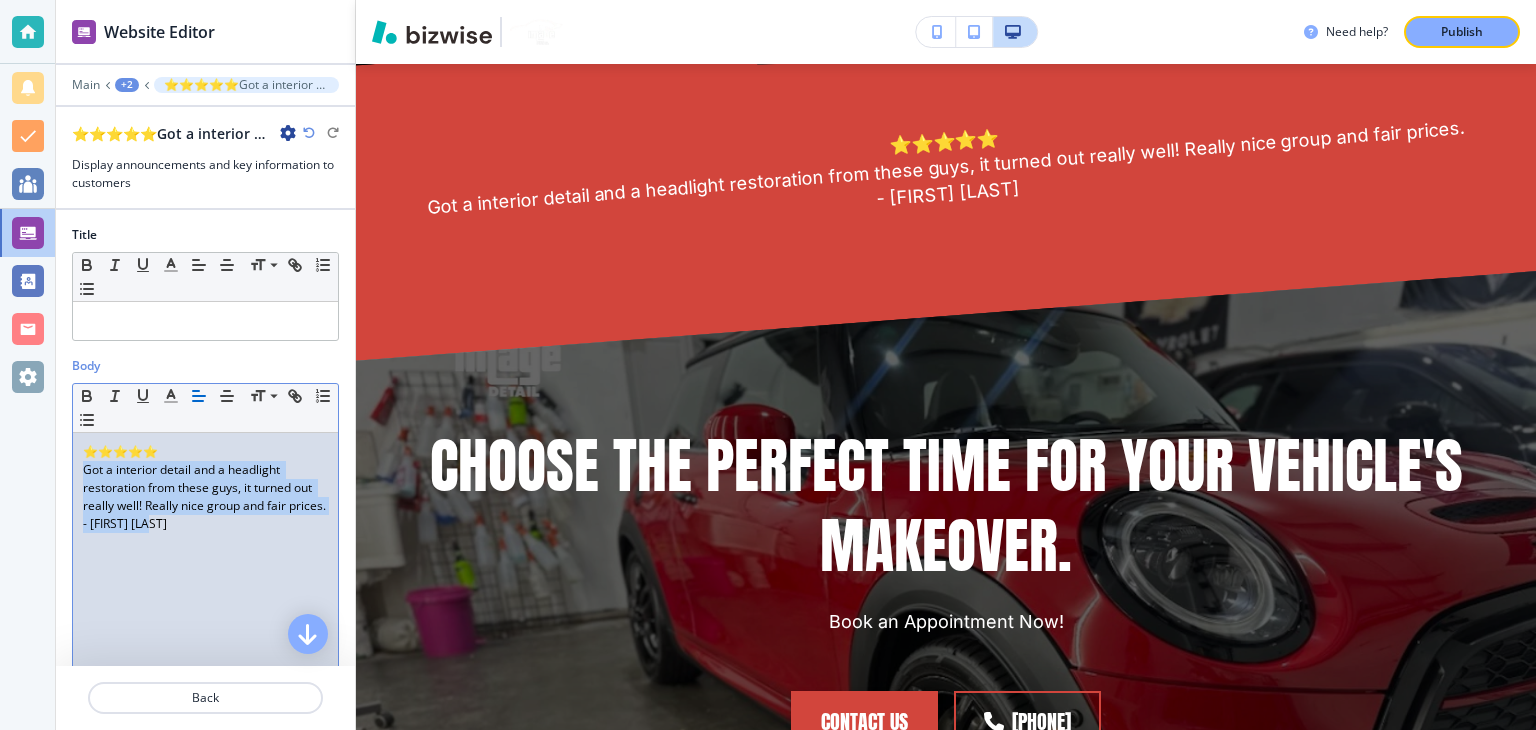 drag, startPoint x: 173, startPoint y: 547, endPoint x: 78, endPoint y: 435, distance: 146.86388 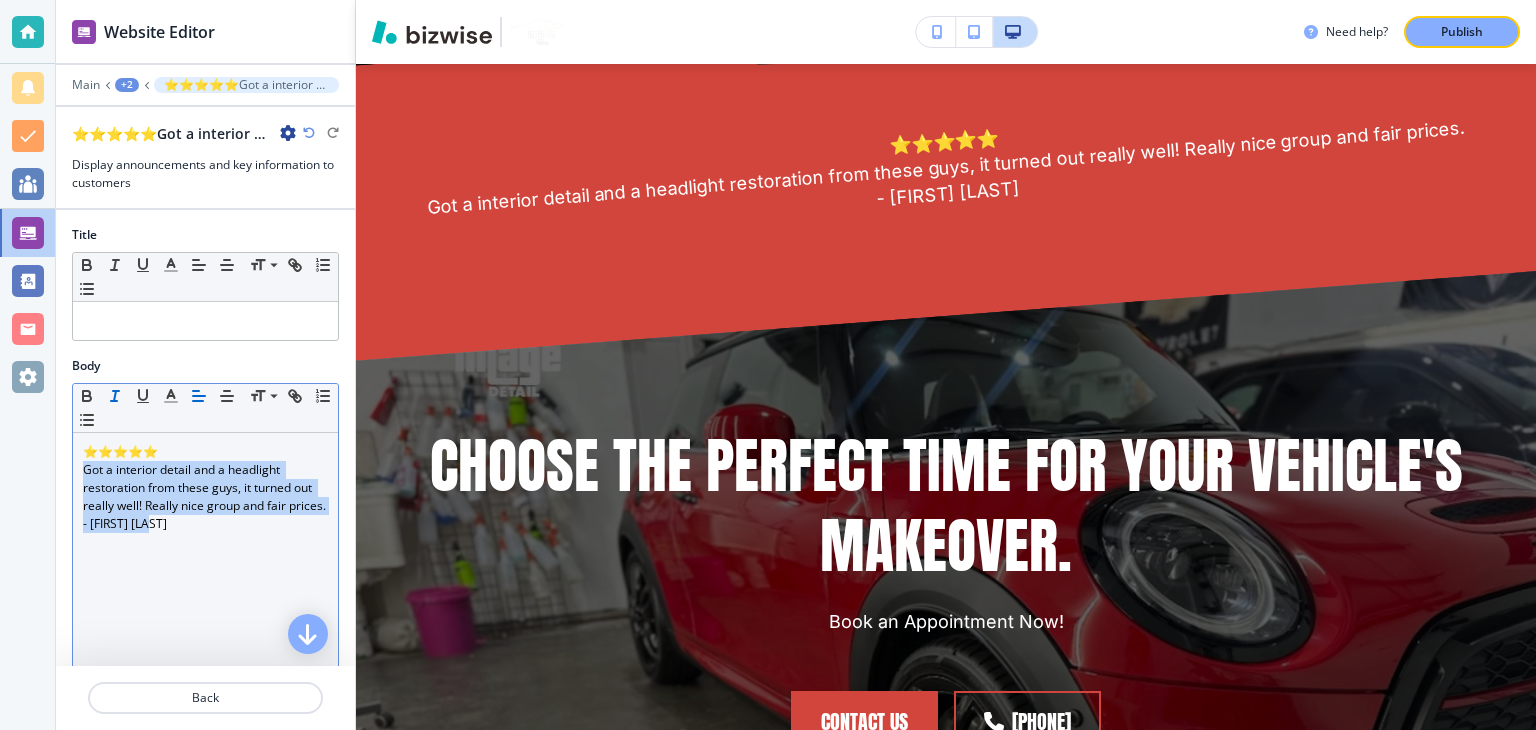 click 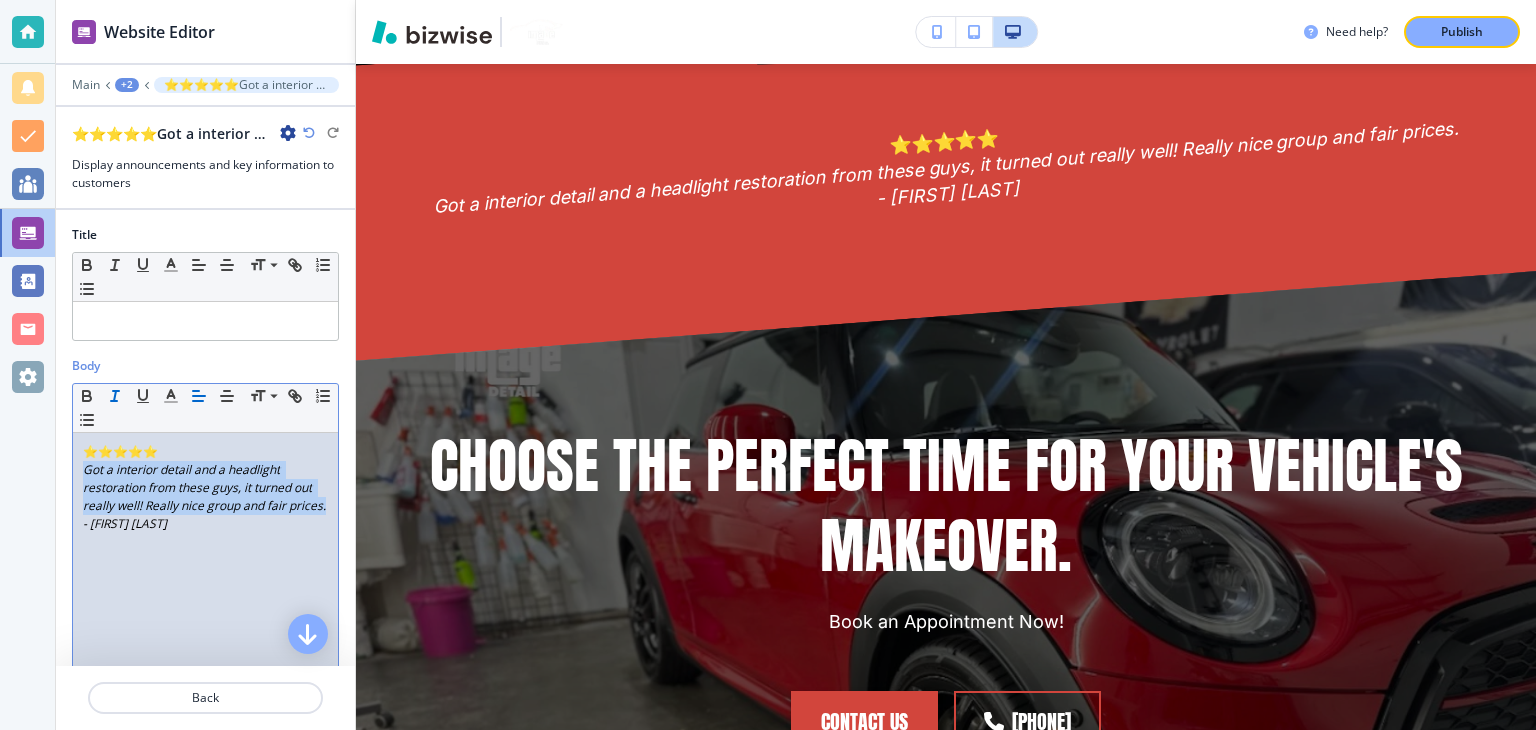 click 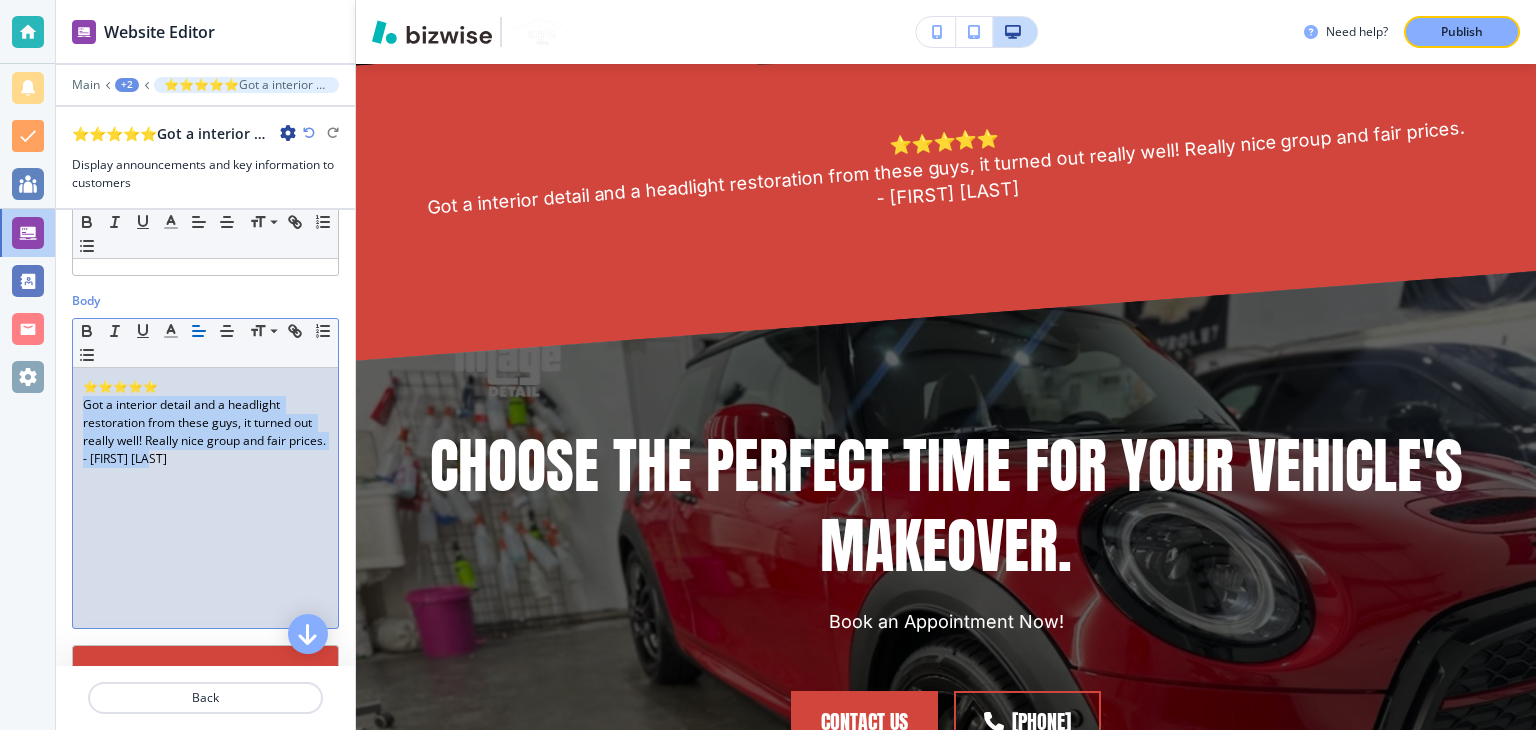 scroll, scrollTop: 100, scrollLeft: 0, axis: vertical 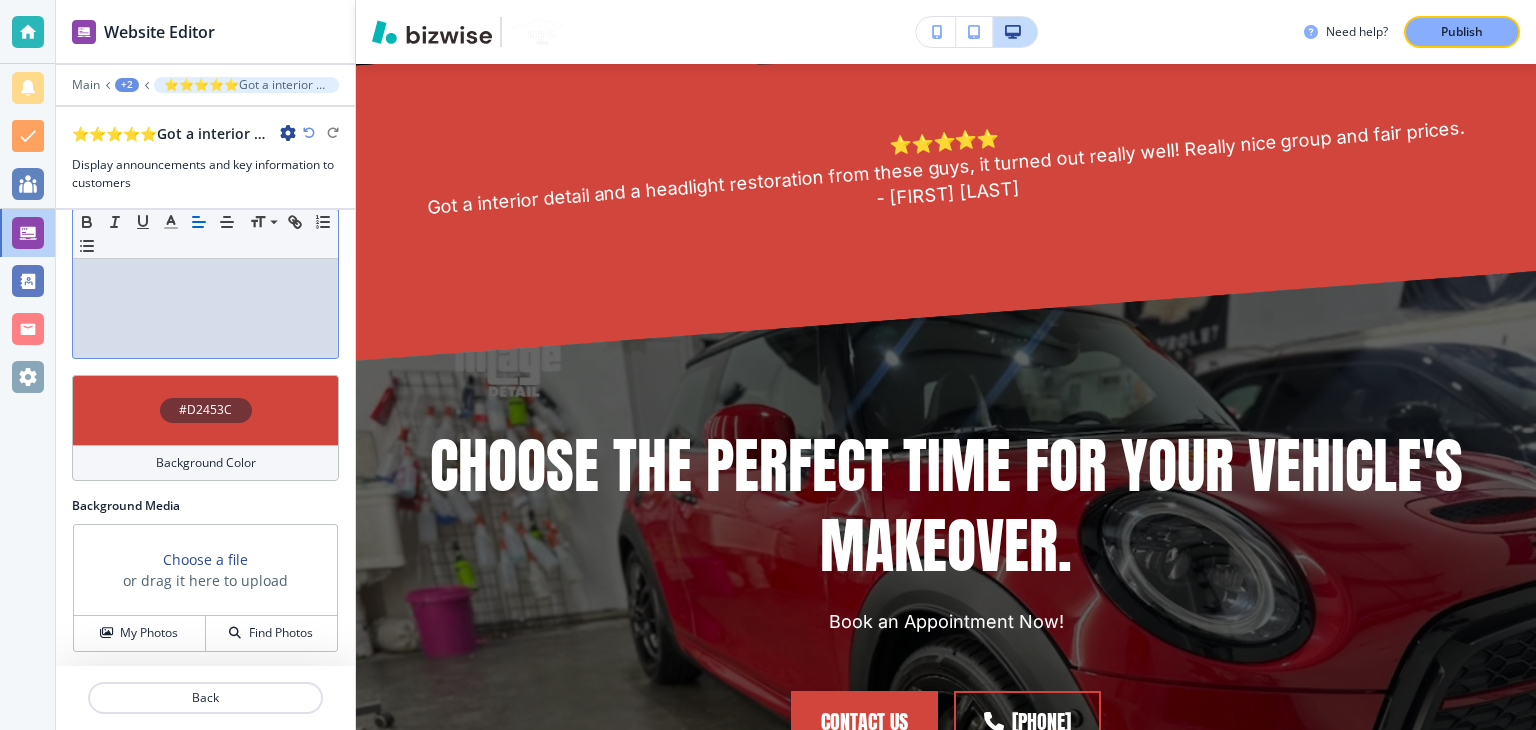 click on "Background Color" at bounding box center [205, 463] 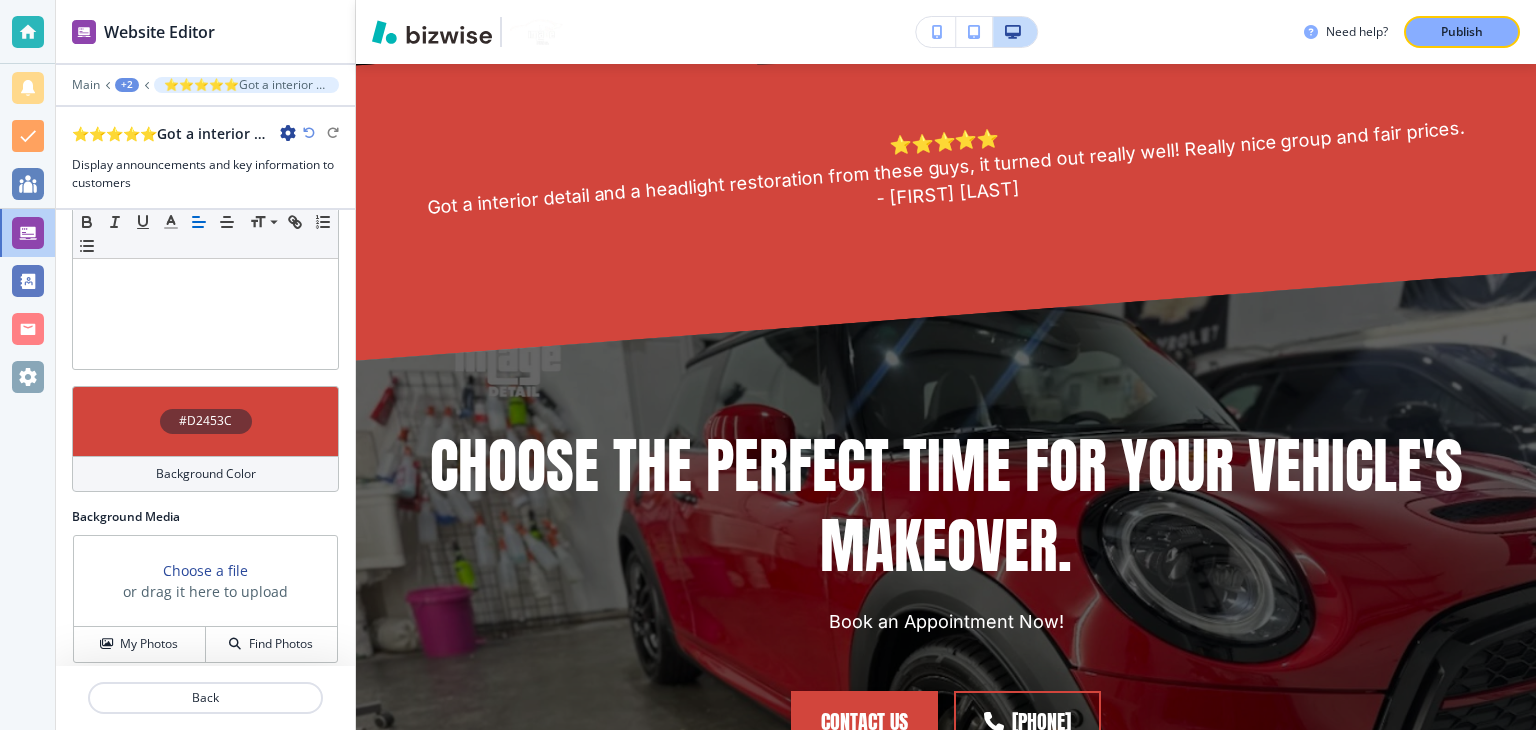 scroll, scrollTop: 335, scrollLeft: 0, axis: vertical 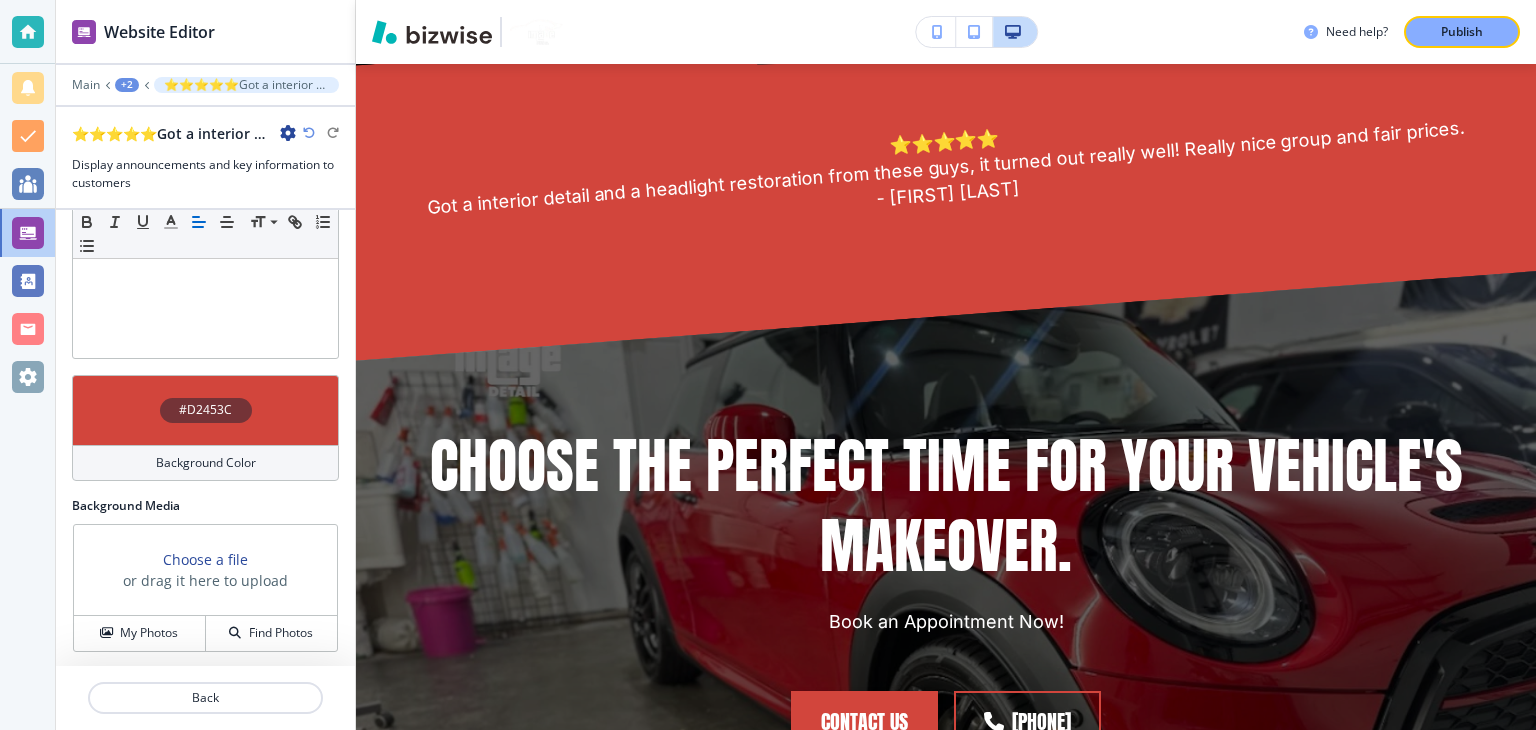 click on "#D2453C Background Color" at bounding box center (205, 436) 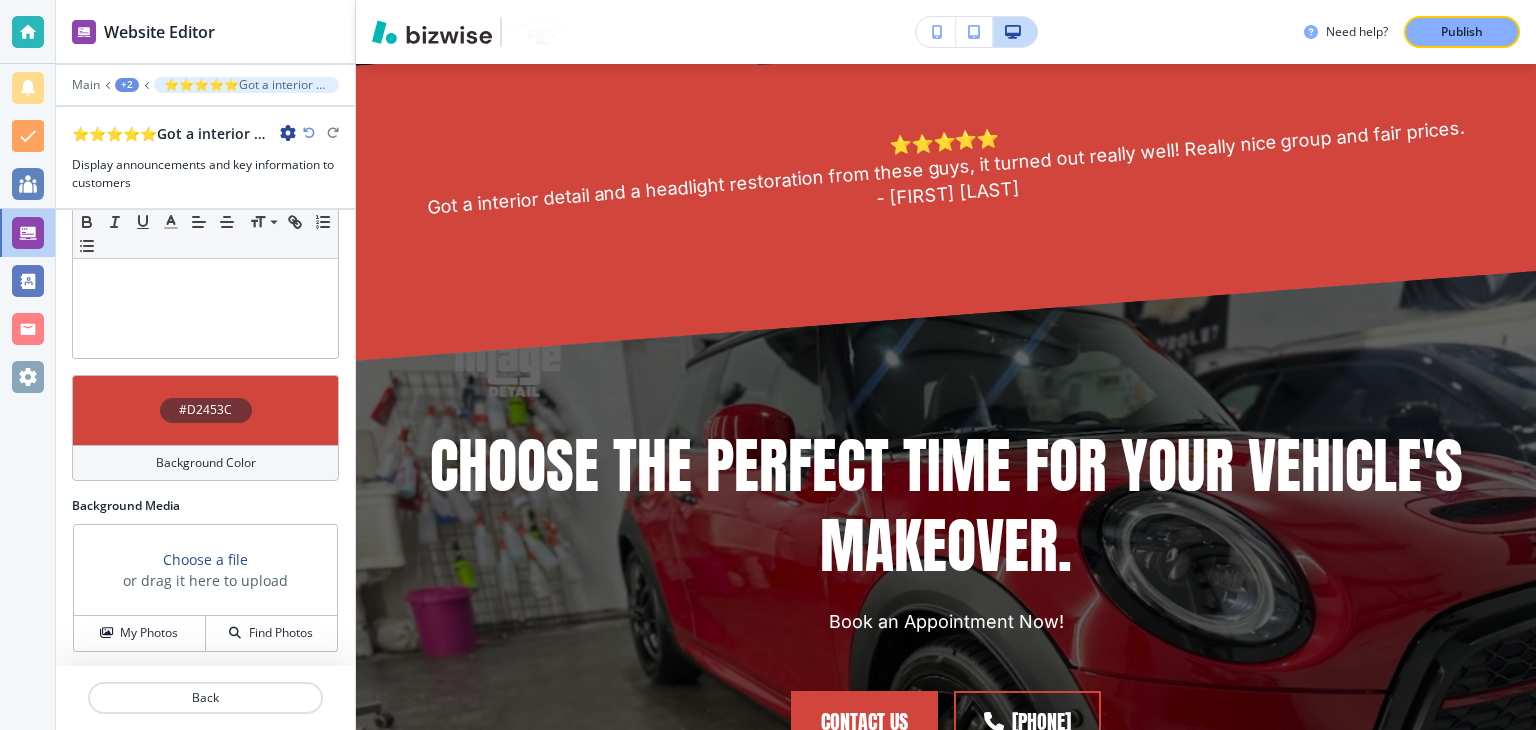 click at bounding box center [937, 32] 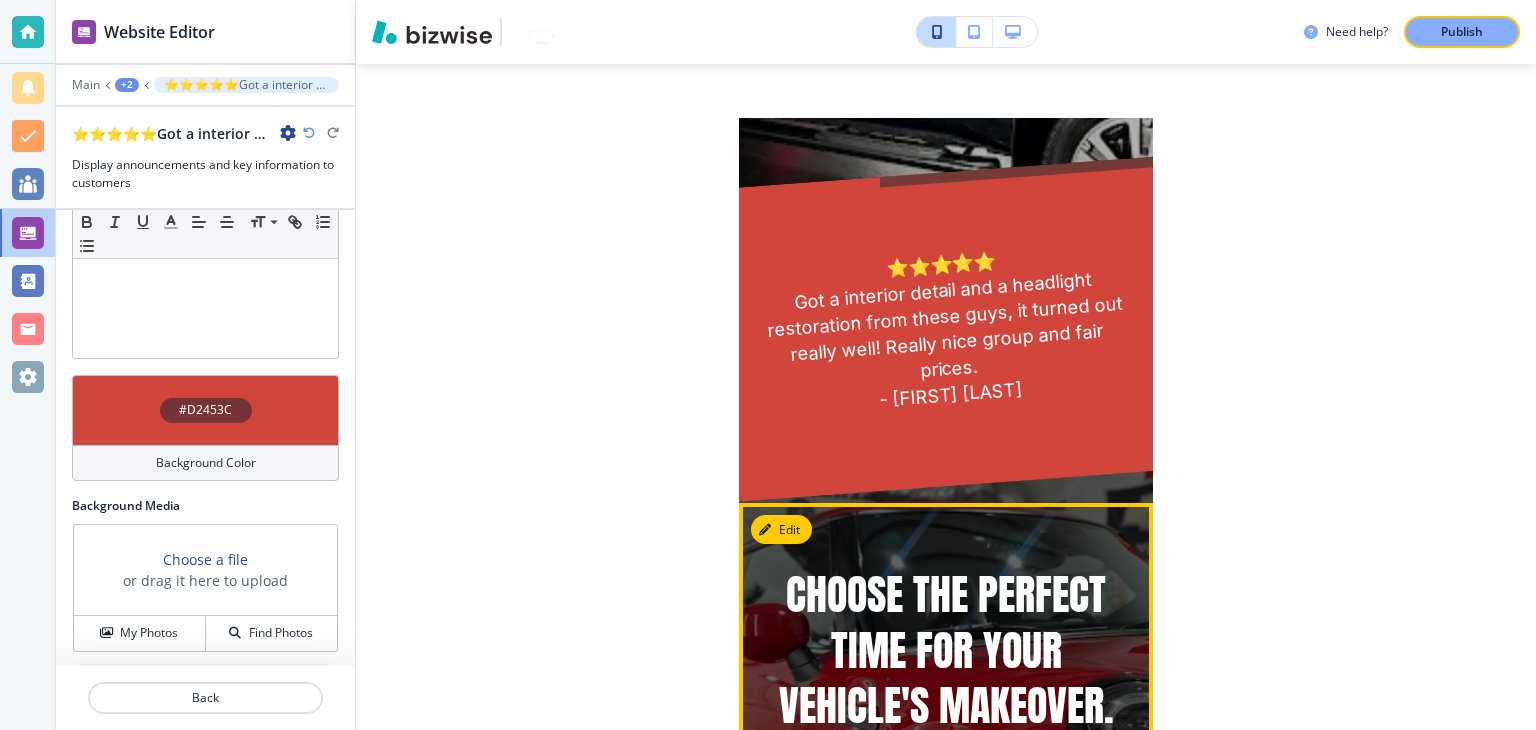 scroll, scrollTop: 820, scrollLeft: 0, axis: vertical 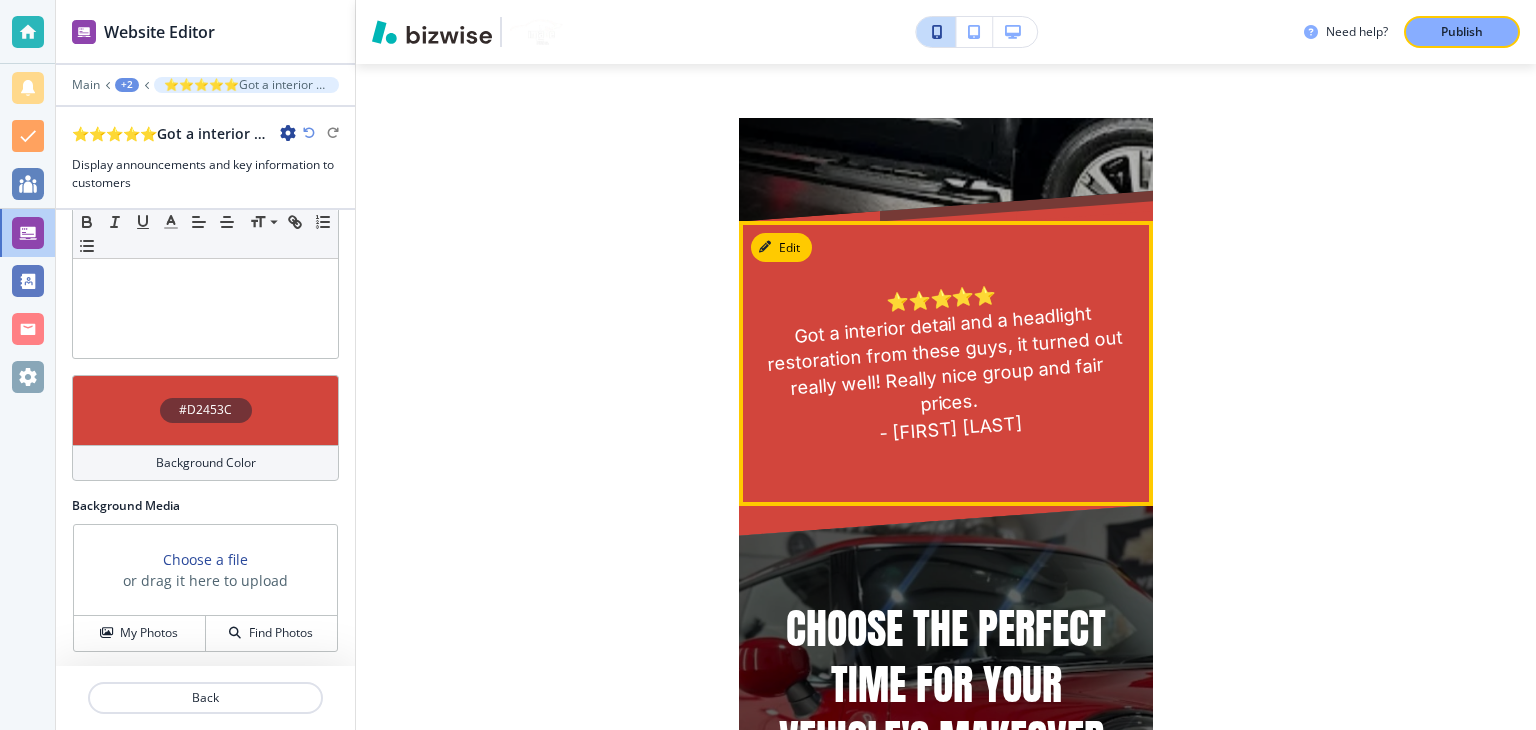 click on "Got a interior detail and a headlight restoration from these guys, it turned out really well! Really nice group and fair prices." at bounding box center (946, 363) 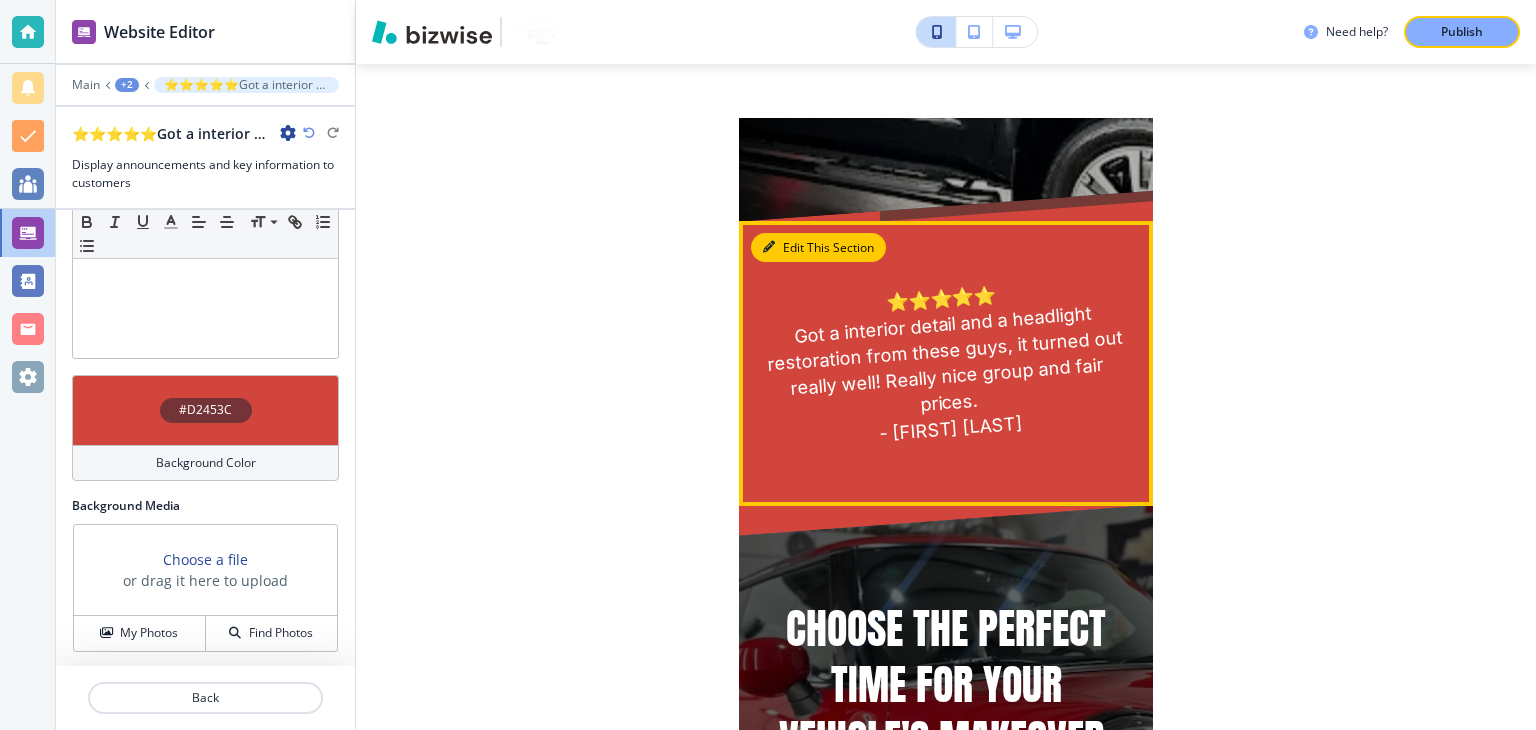 click at bounding box center [769, 247] 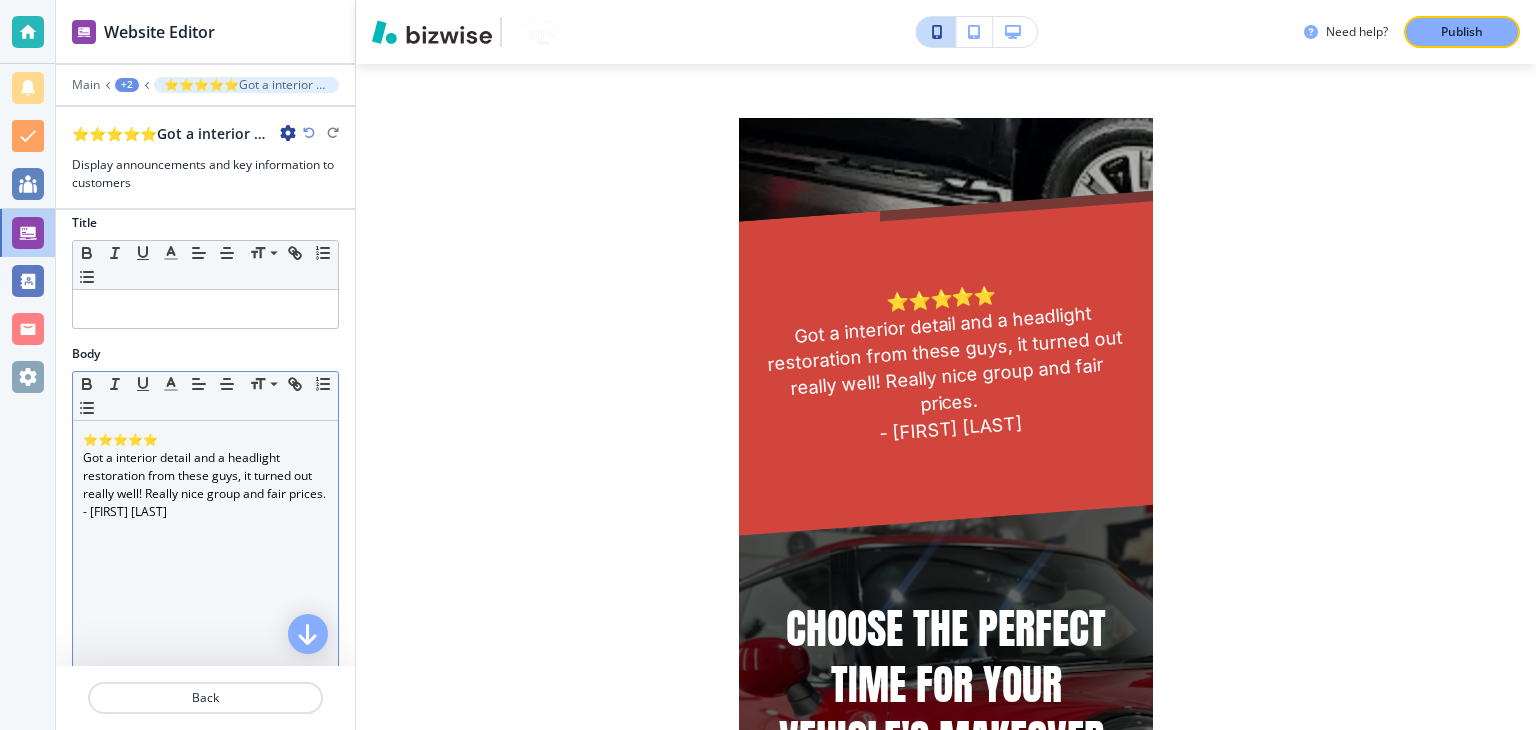 scroll, scrollTop: 0, scrollLeft: 0, axis: both 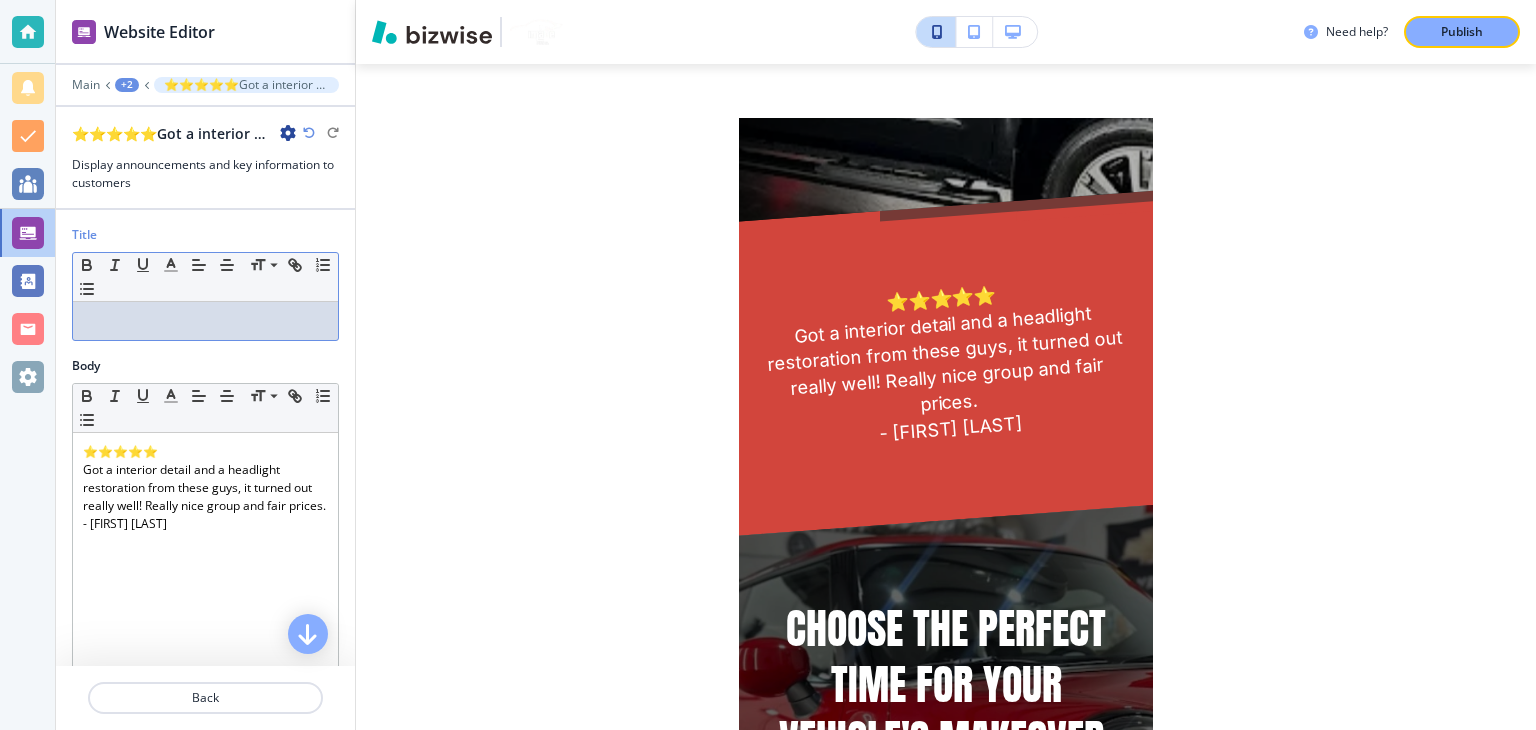 click at bounding box center (205, 321) 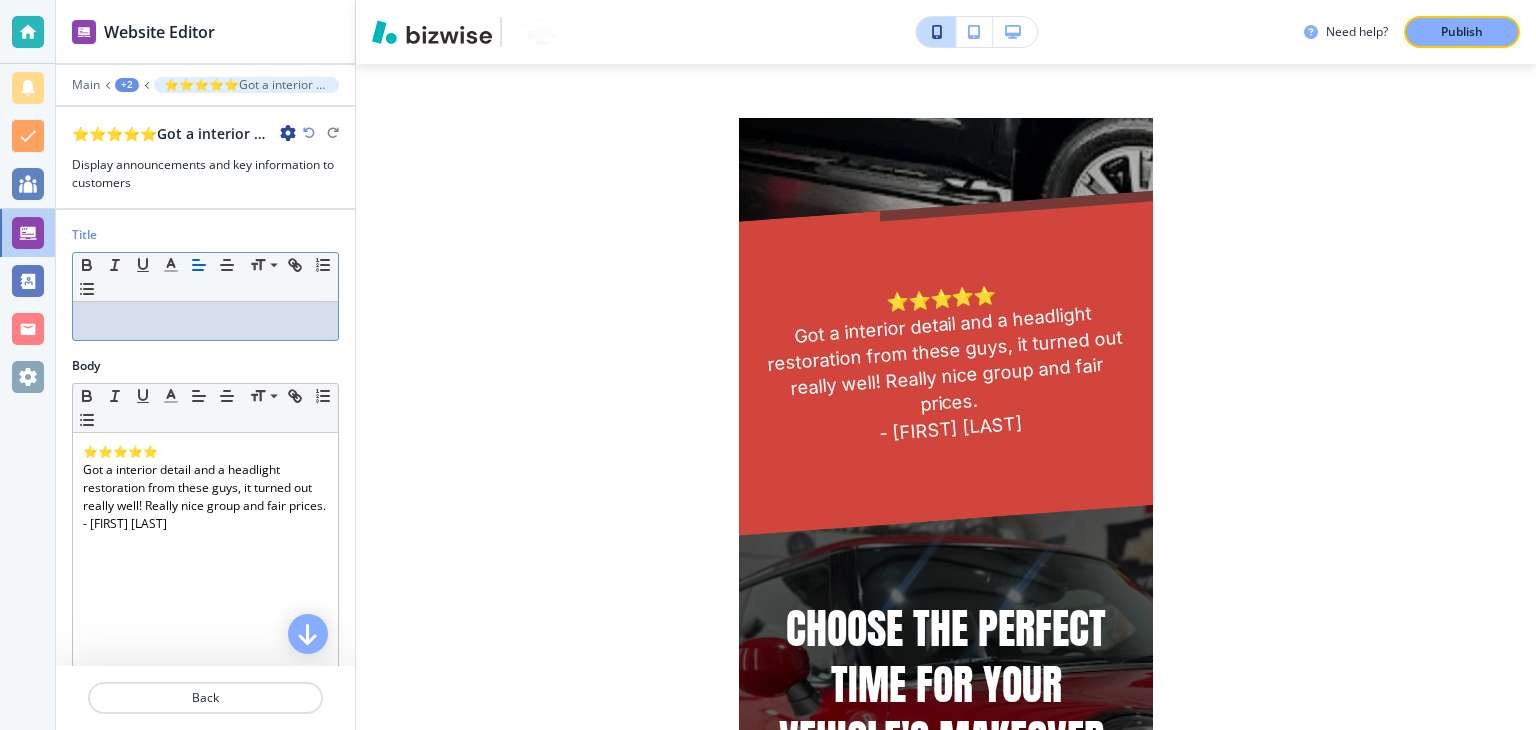 type 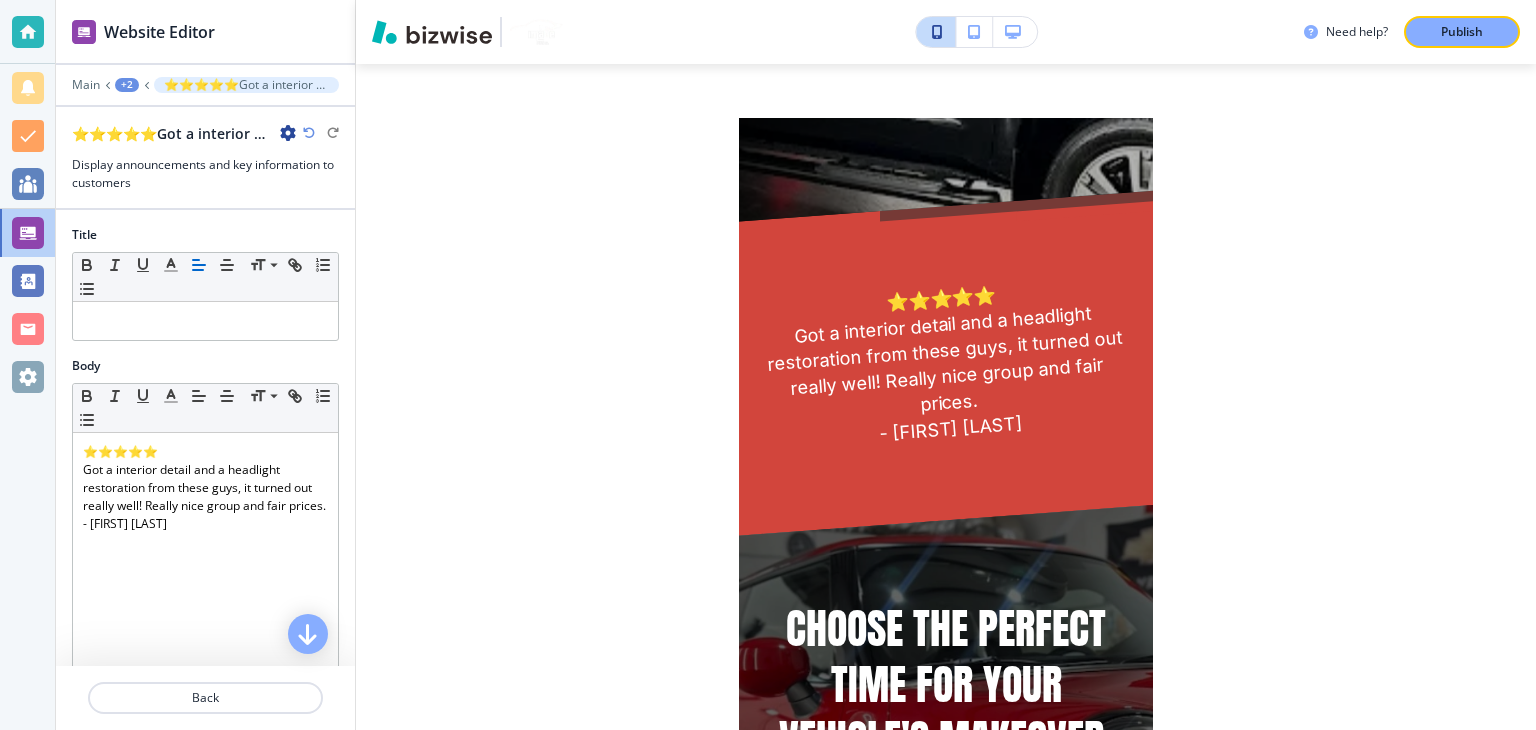 click on "Body" at bounding box center [205, 366] 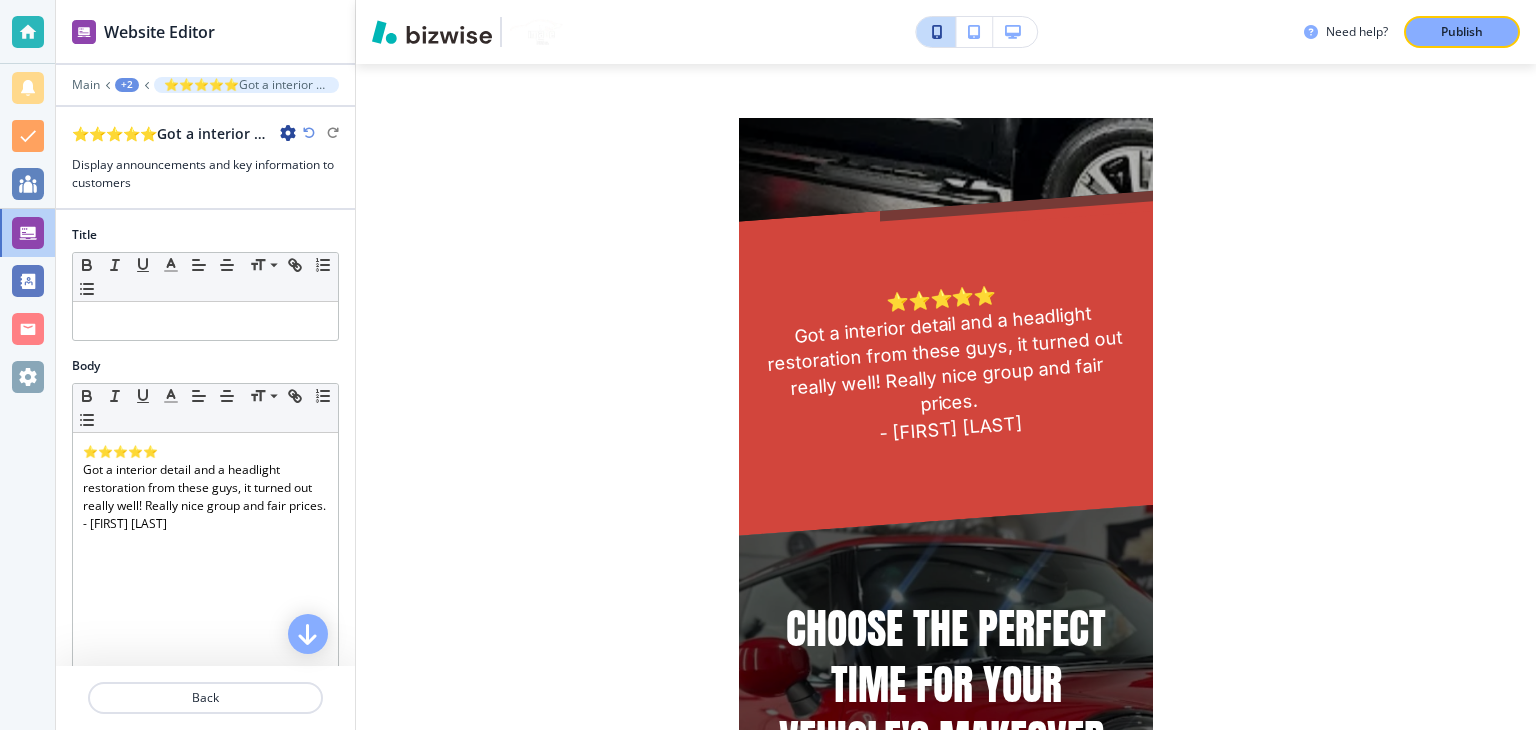 scroll, scrollTop: 0, scrollLeft: 0, axis: both 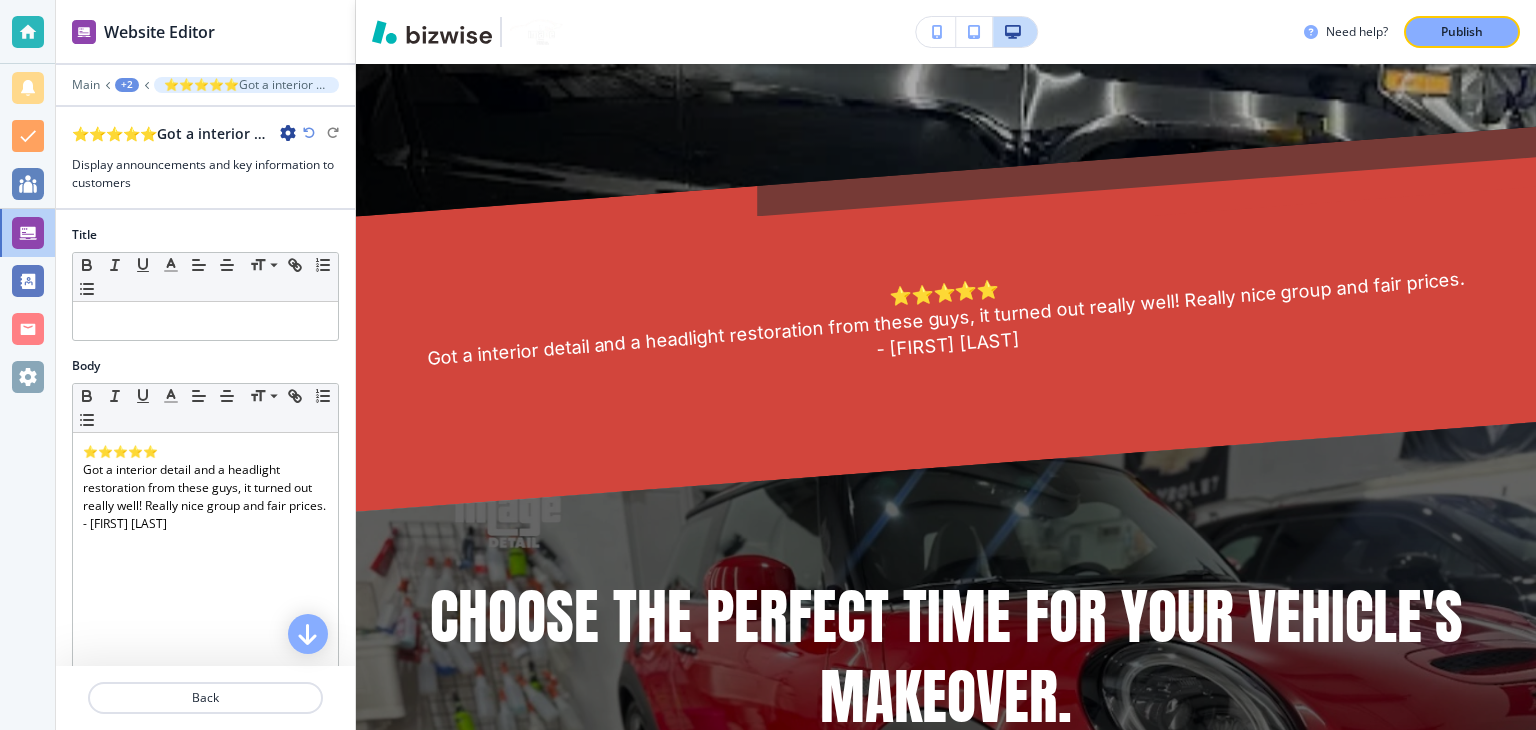 click on "+2" at bounding box center [127, 85] 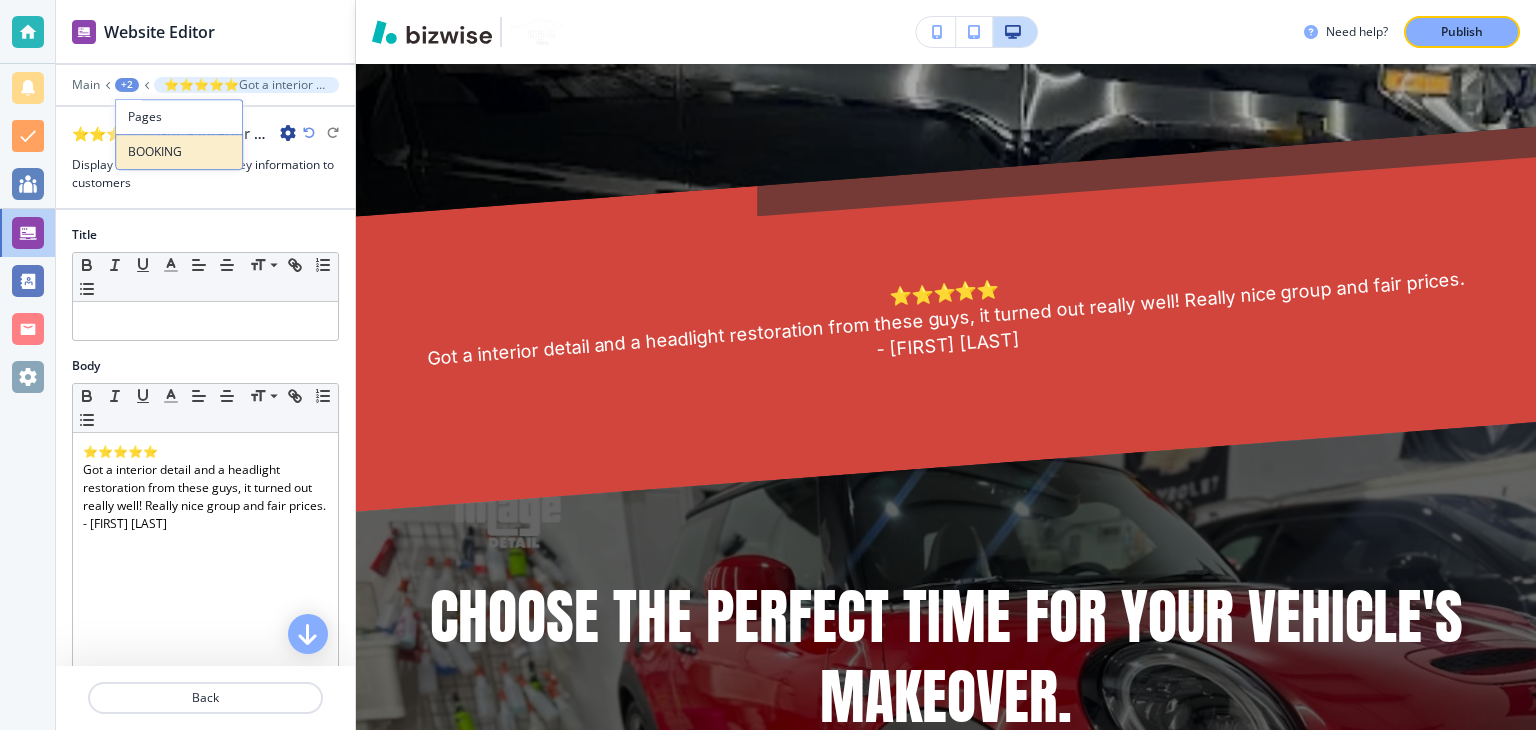click on "BOOKING" at bounding box center [179, 152] 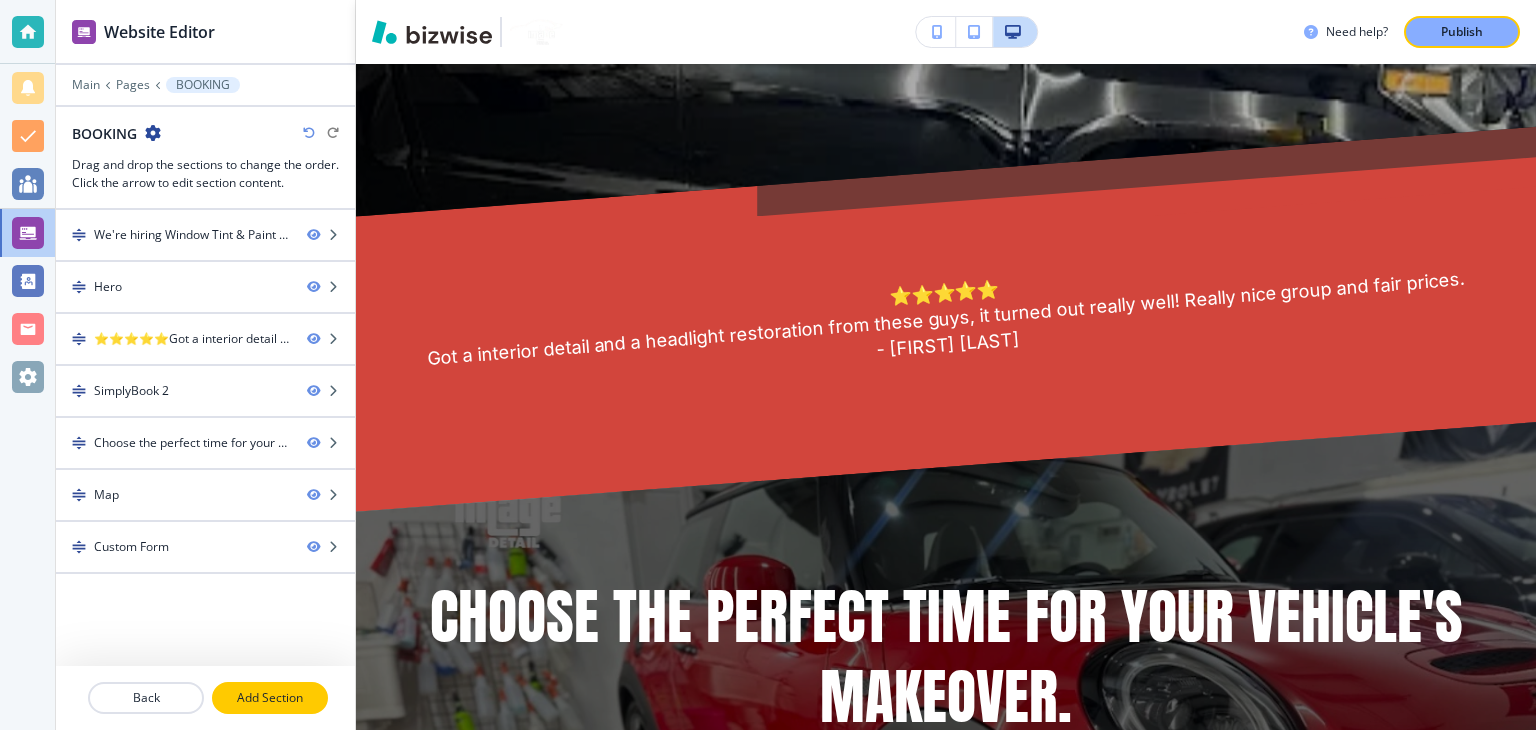 click on "Add Section" at bounding box center (270, 698) 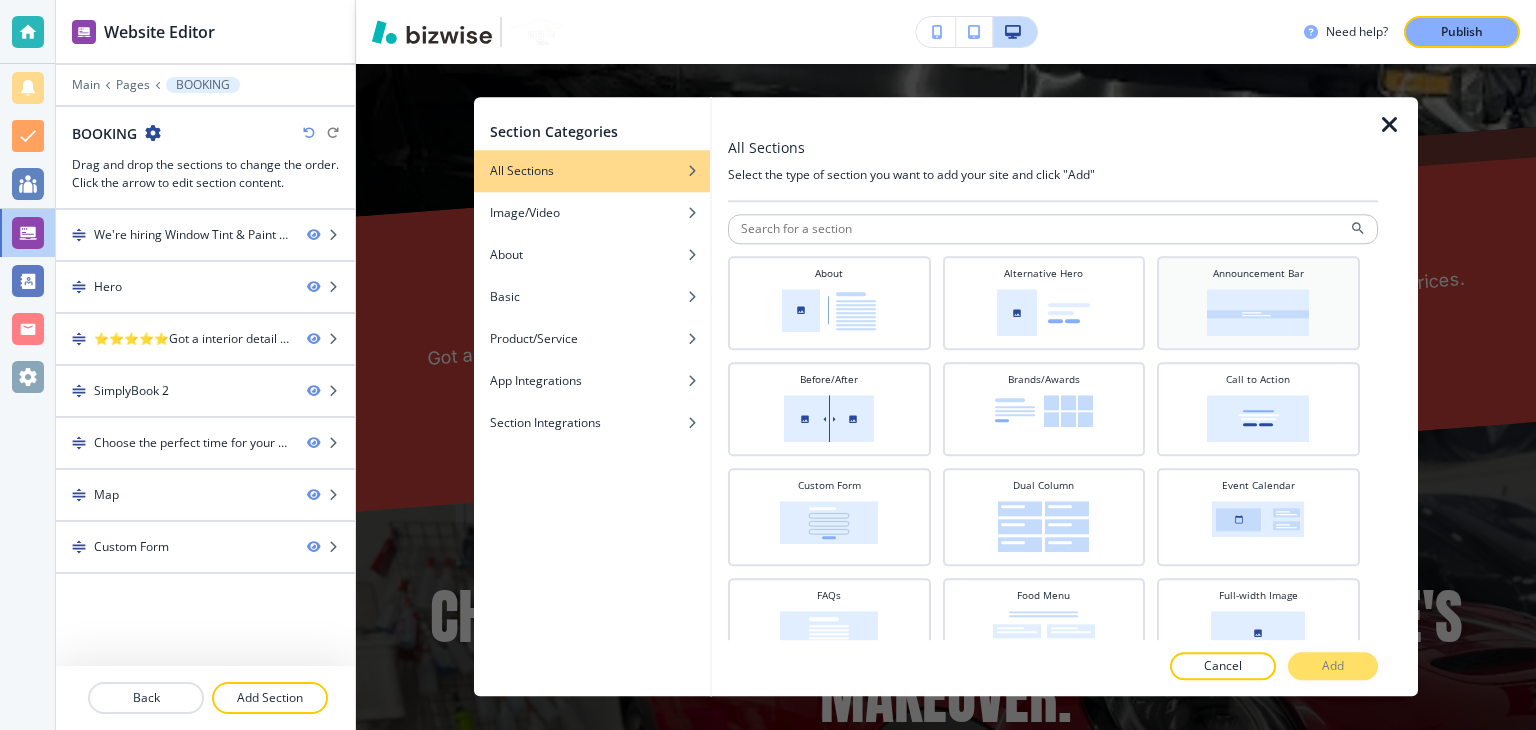 click at bounding box center [1258, 312] 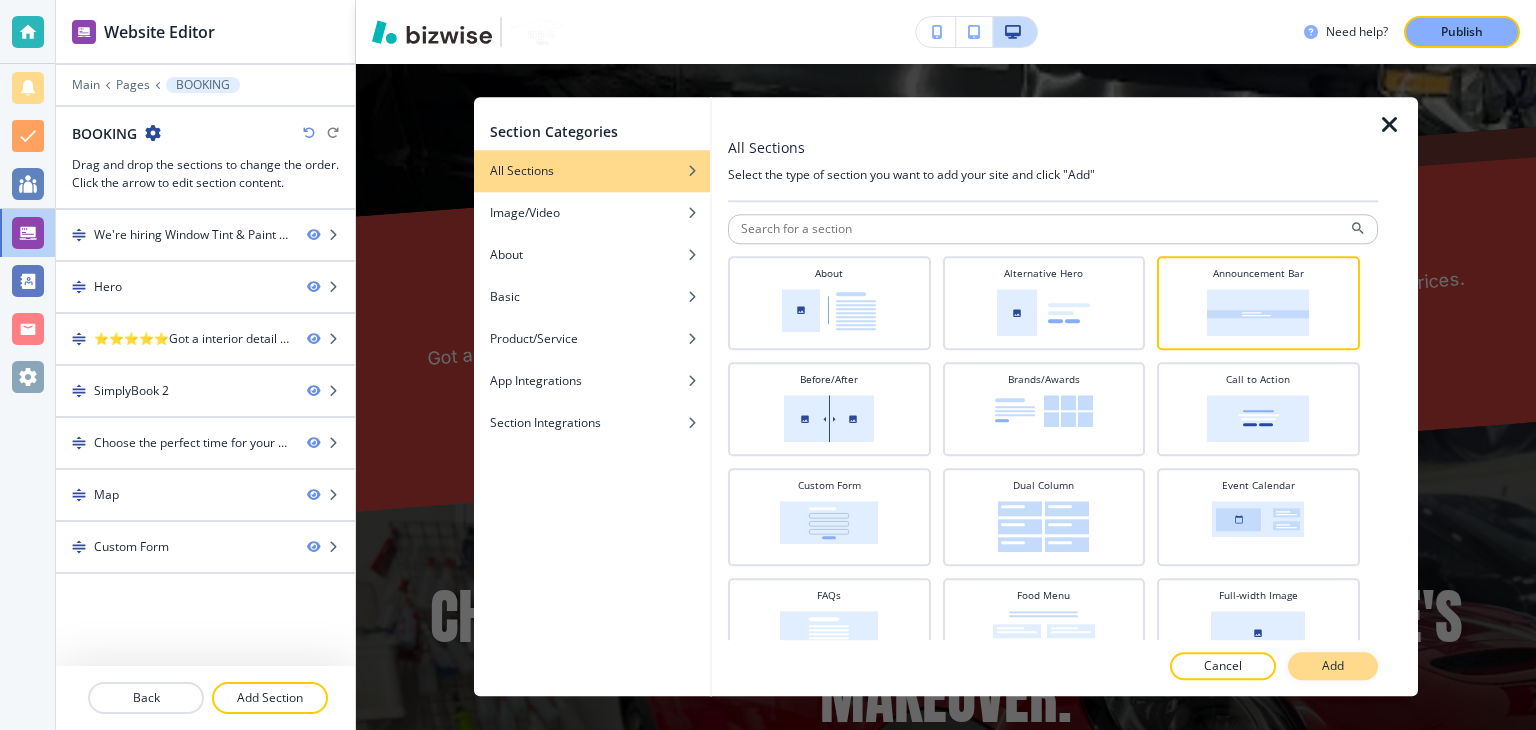 click on "Add" at bounding box center (1333, 667) 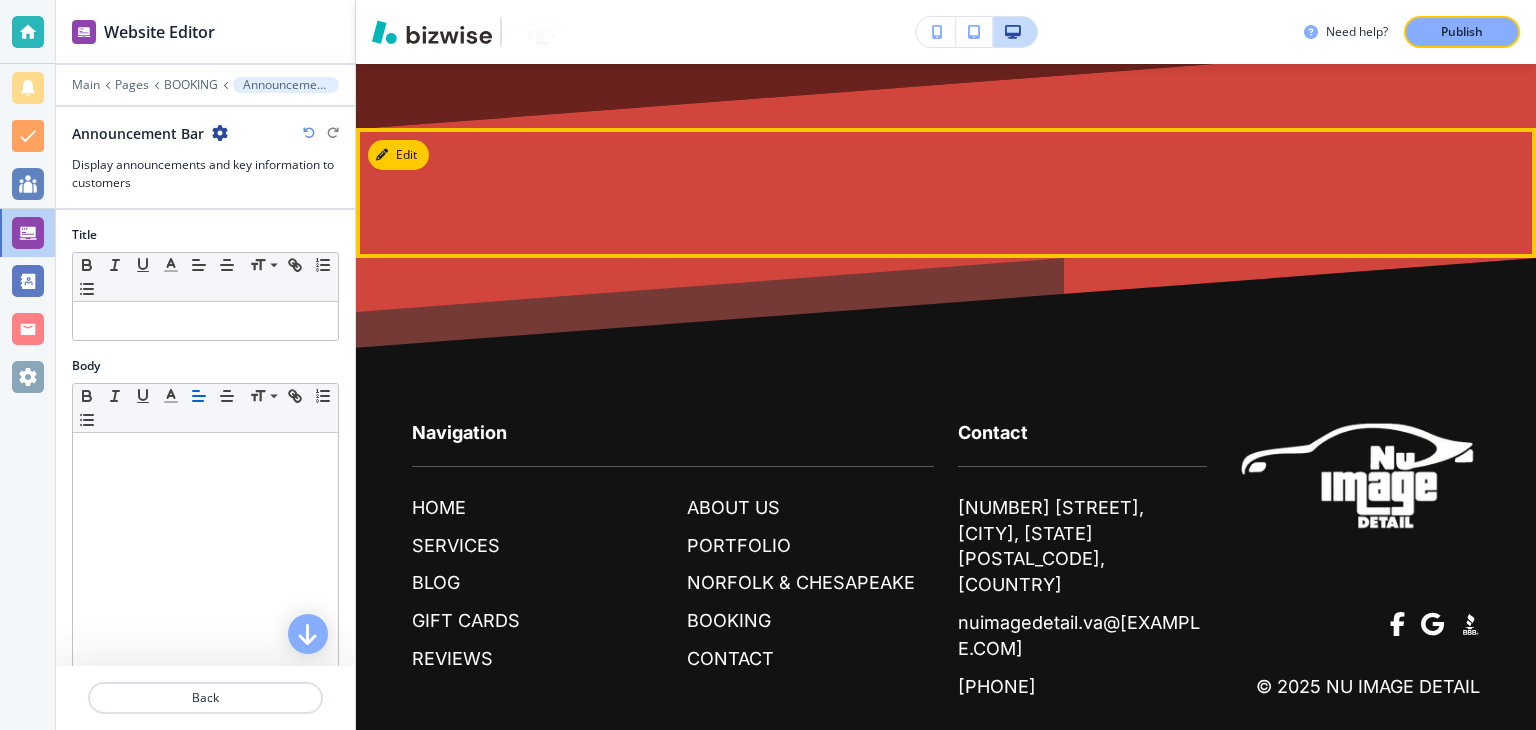 scroll, scrollTop: 4179, scrollLeft: 0, axis: vertical 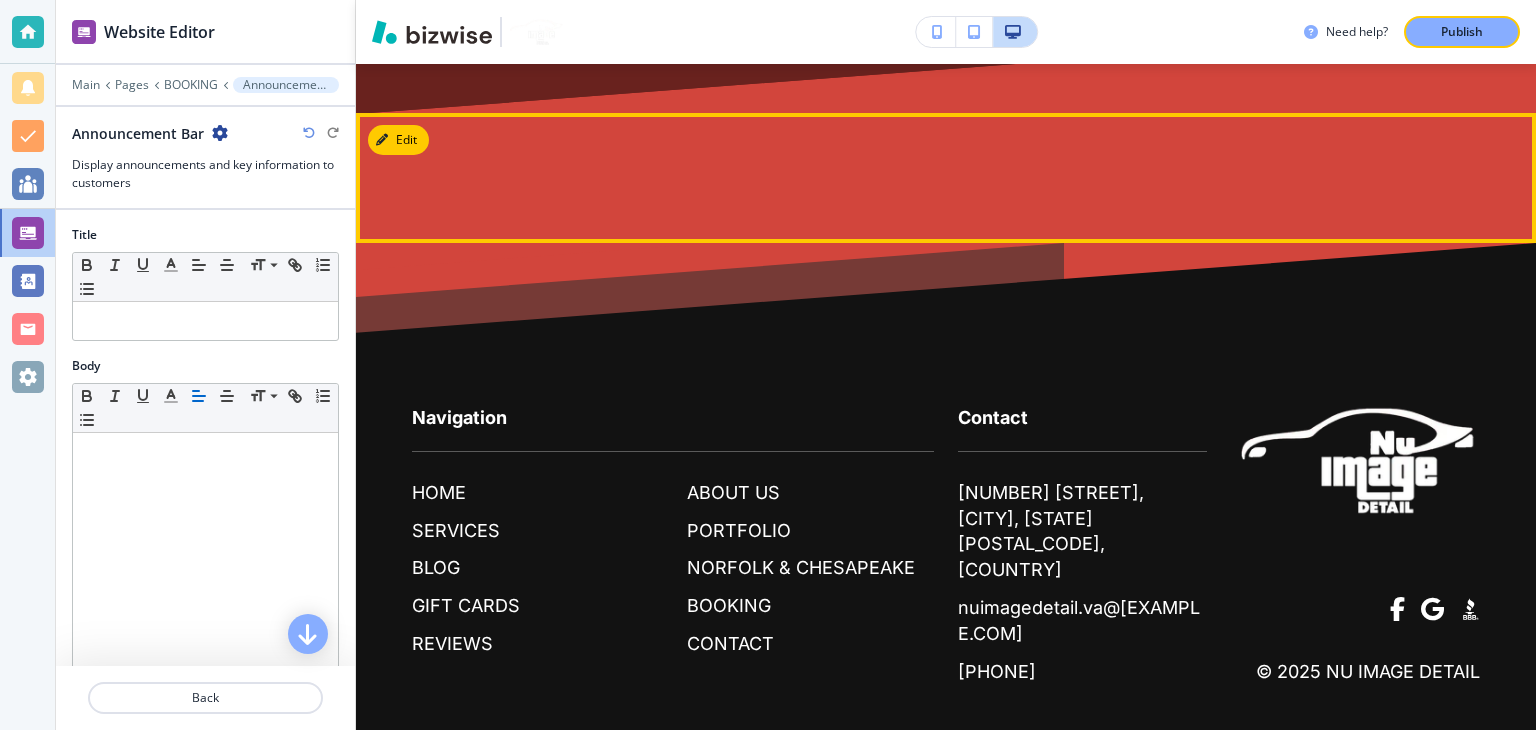 click at bounding box center (946, 178) 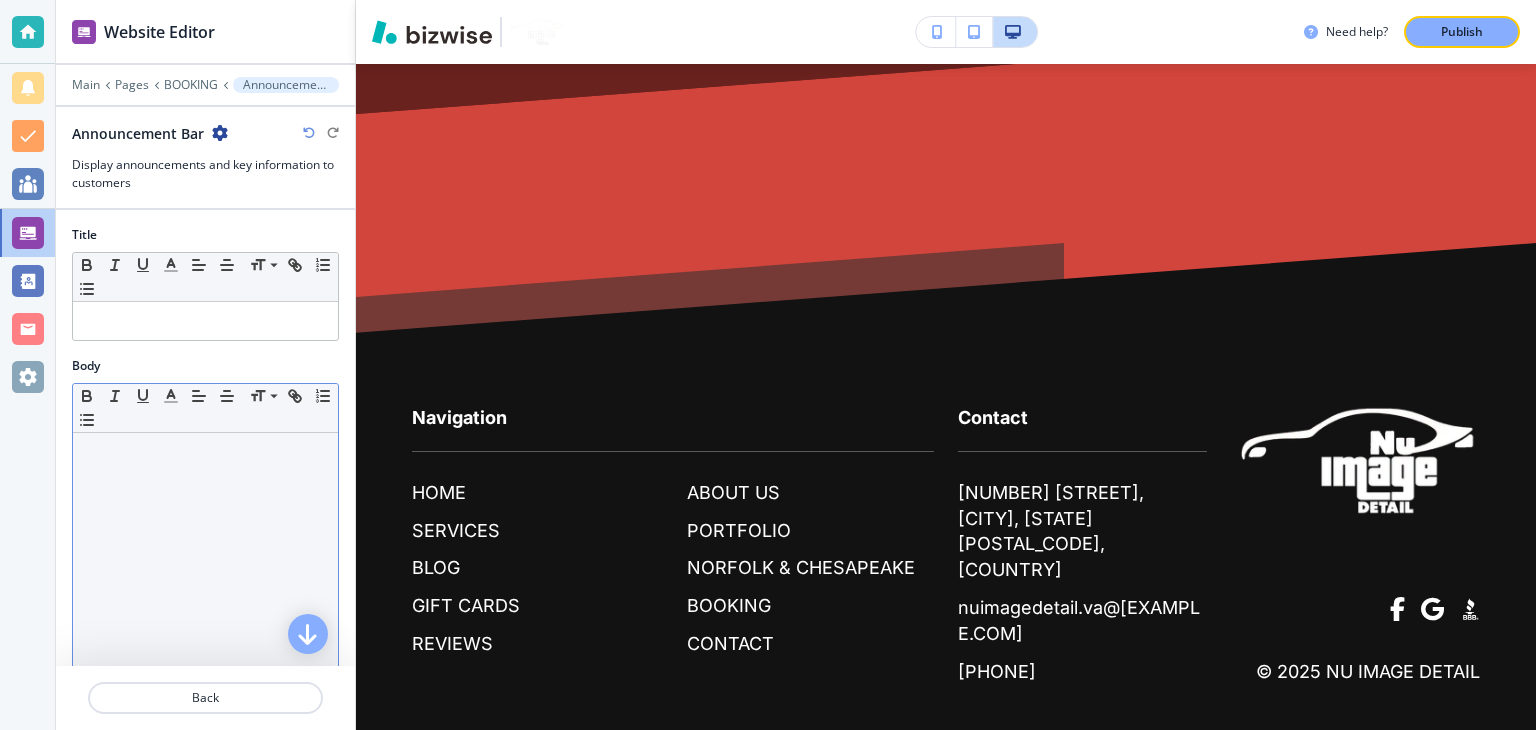 click at bounding box center [205, 563] 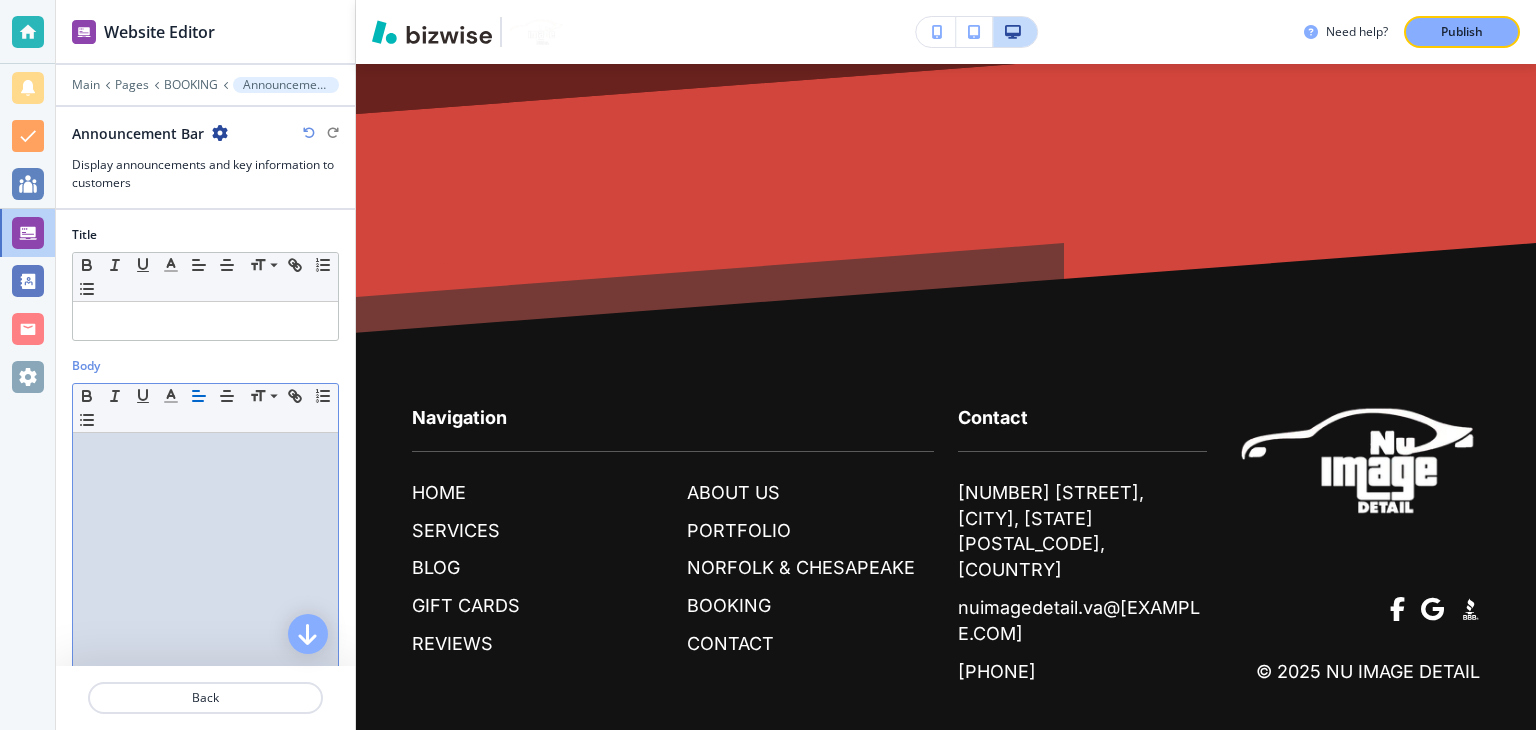 type 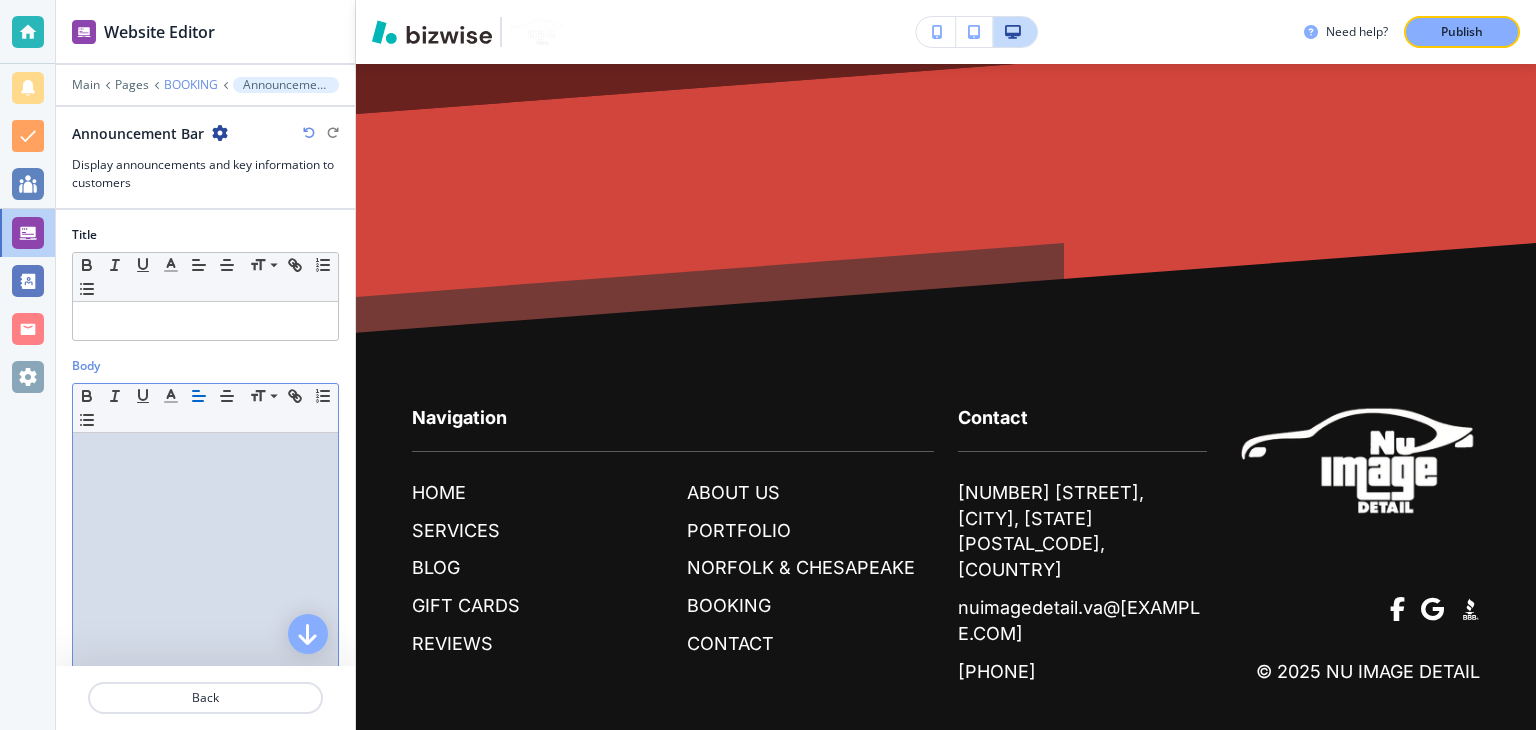 click on "BOOKING" at bounding box center [191, 85] 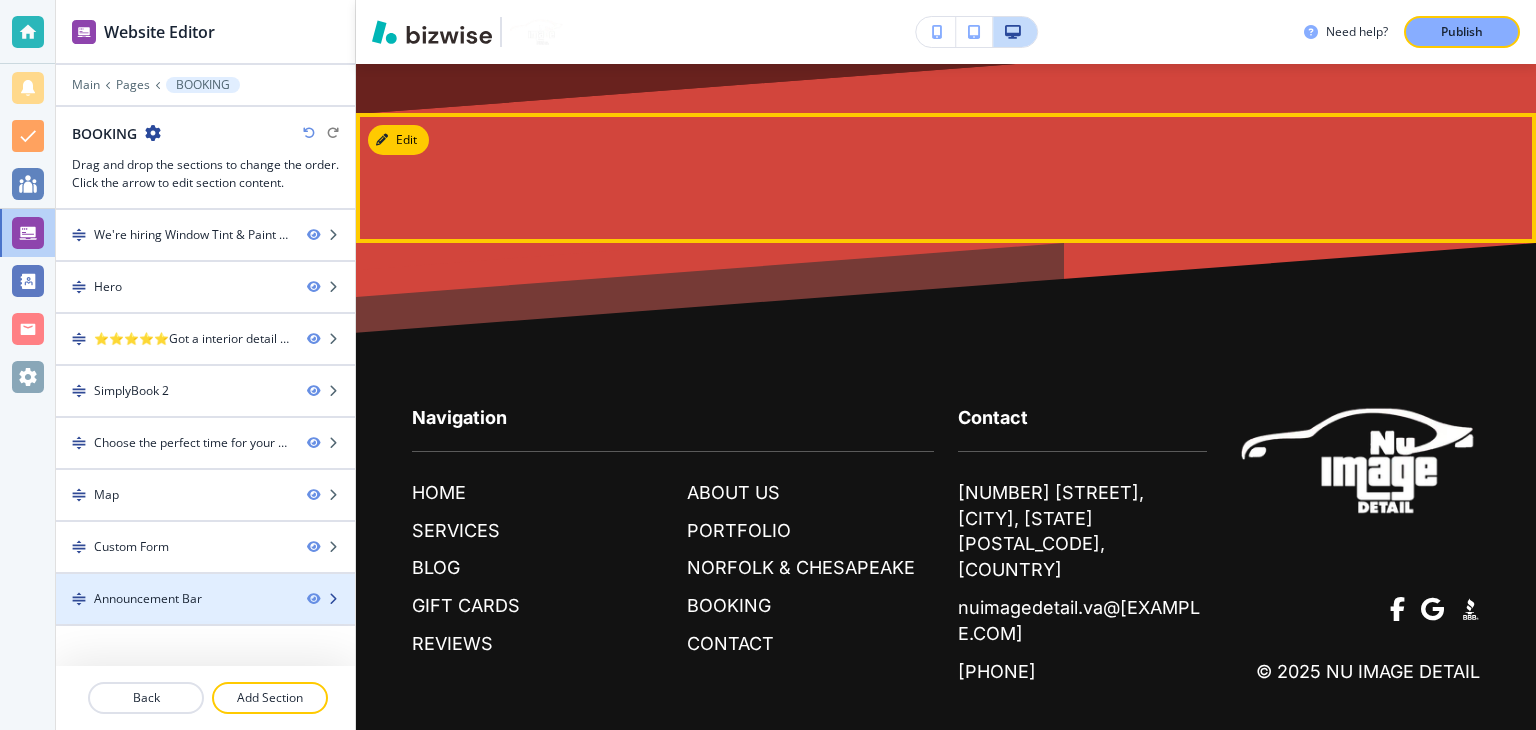 drag, startPoint x: 212, startPoint y: 597, endPoint x: 197, endPoint y: 597, distance: 15 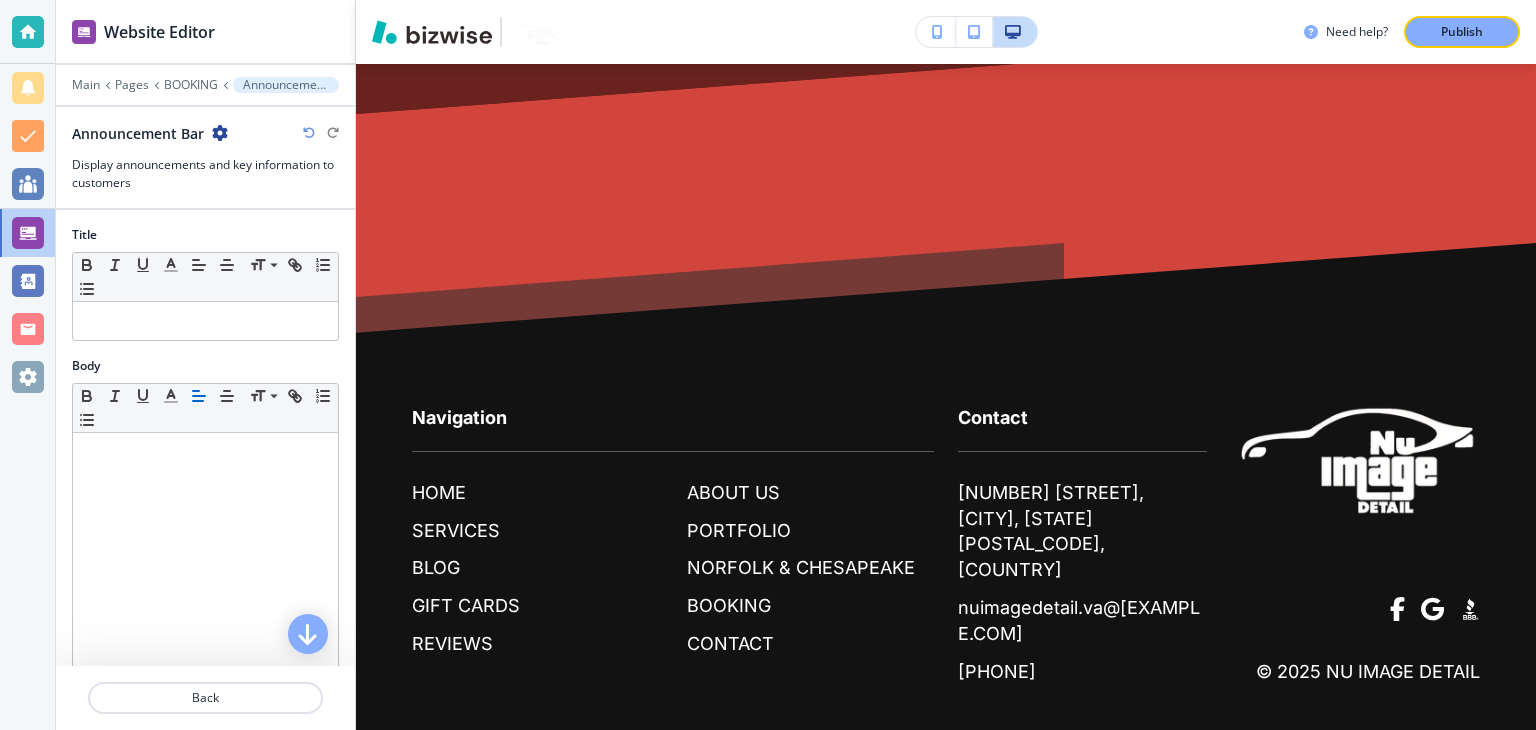 click at bounding box center [220, 133] 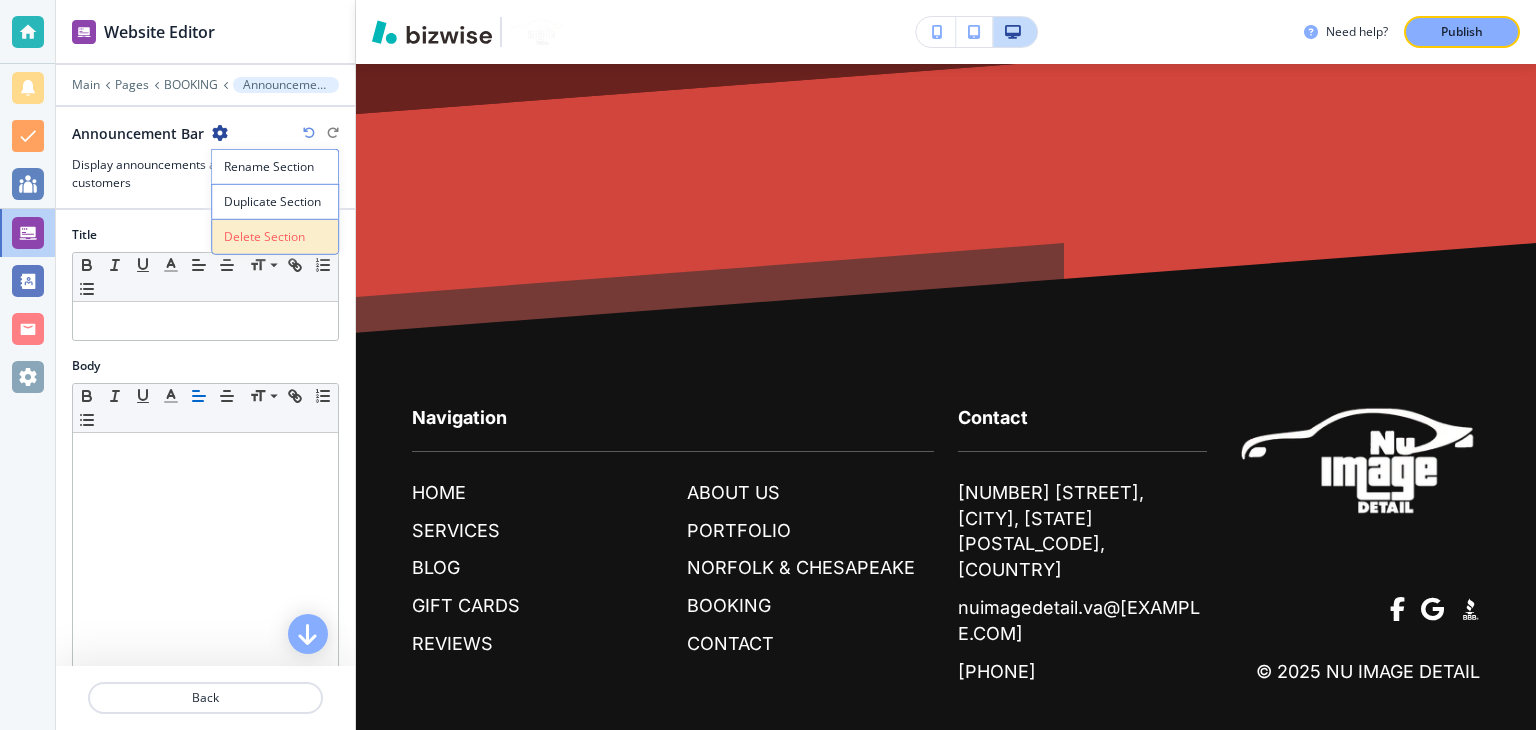 click on "Delete Section" at bounding box center [275, 237] 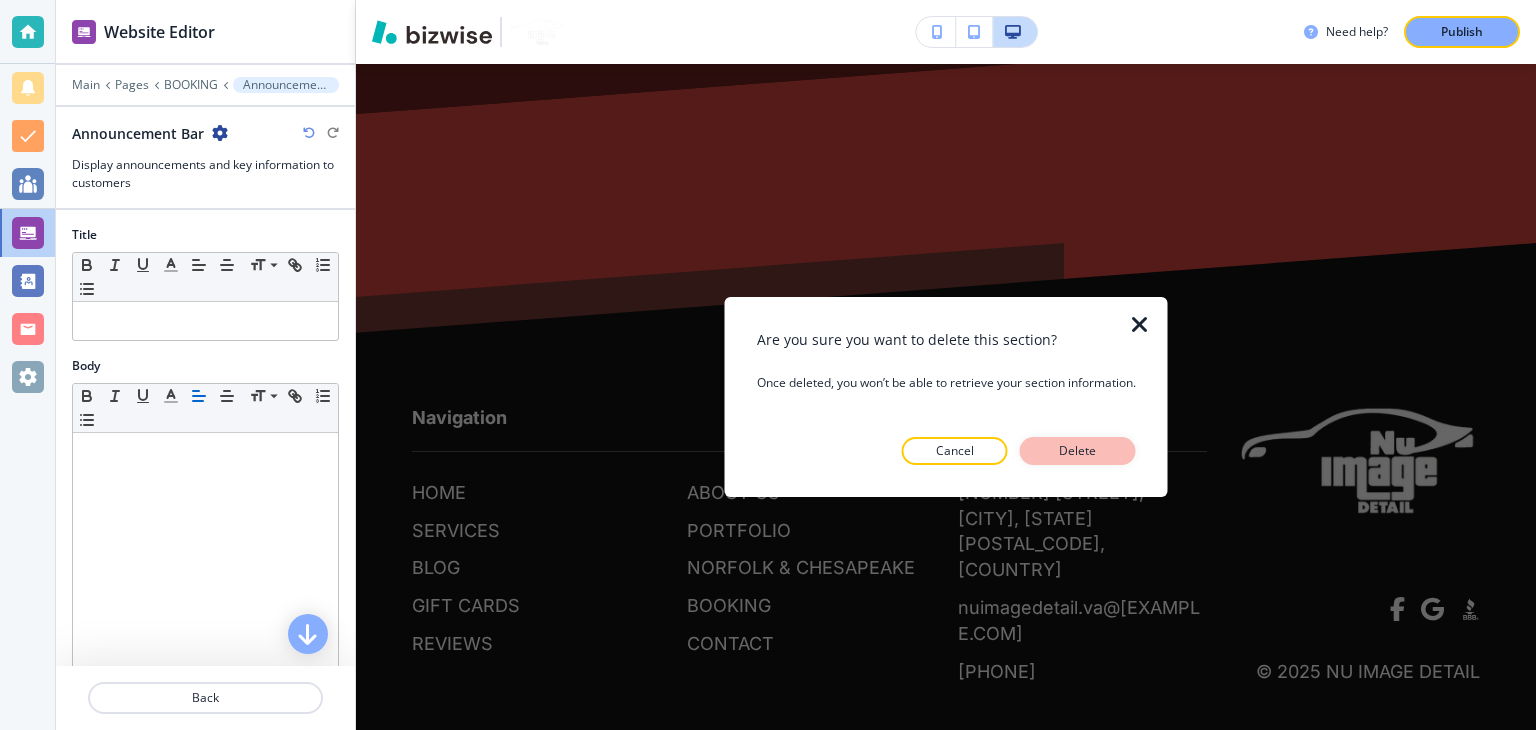 click on "Delete" at bounding box center [1078, 451] 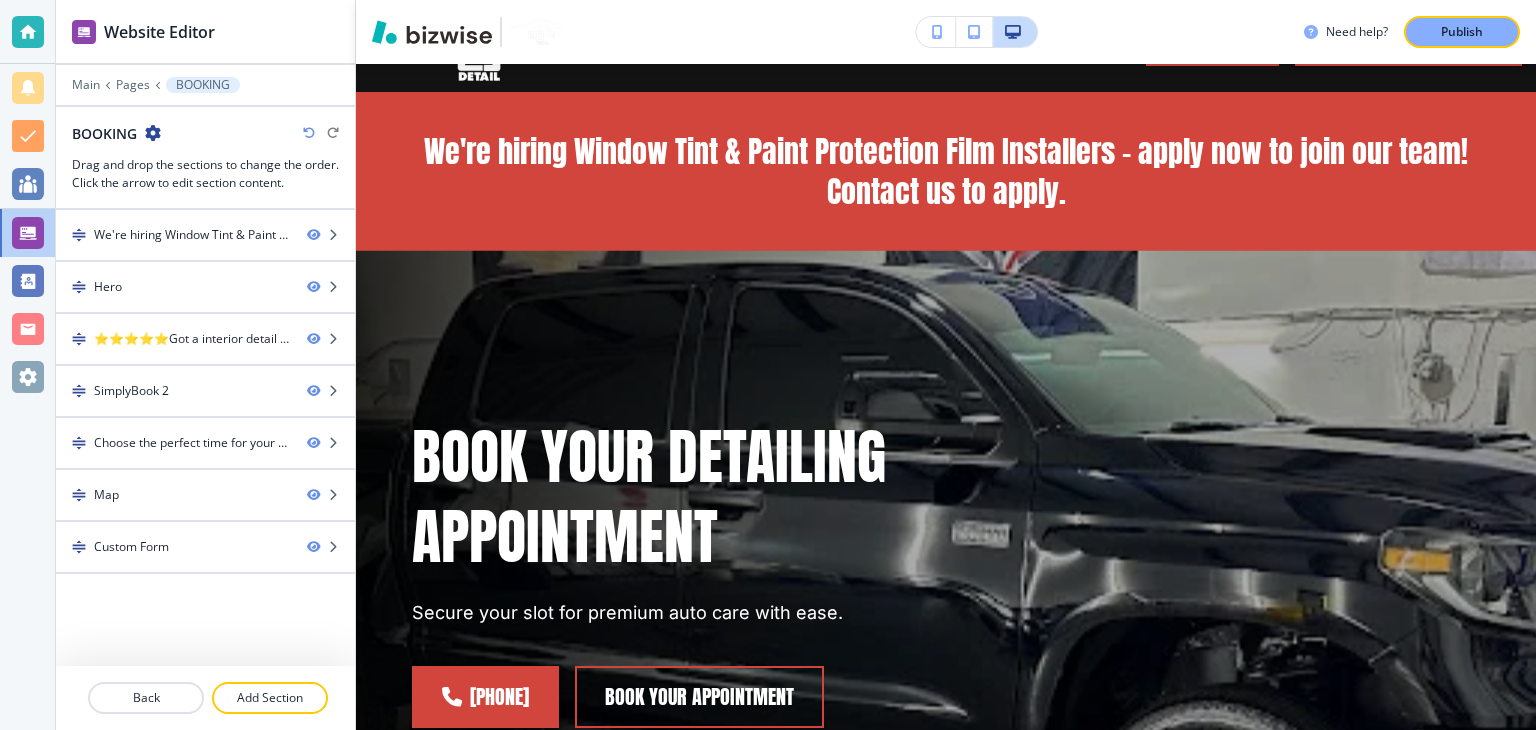 scroll, scrollTop: 0, scrollLeft: 0, axis: both 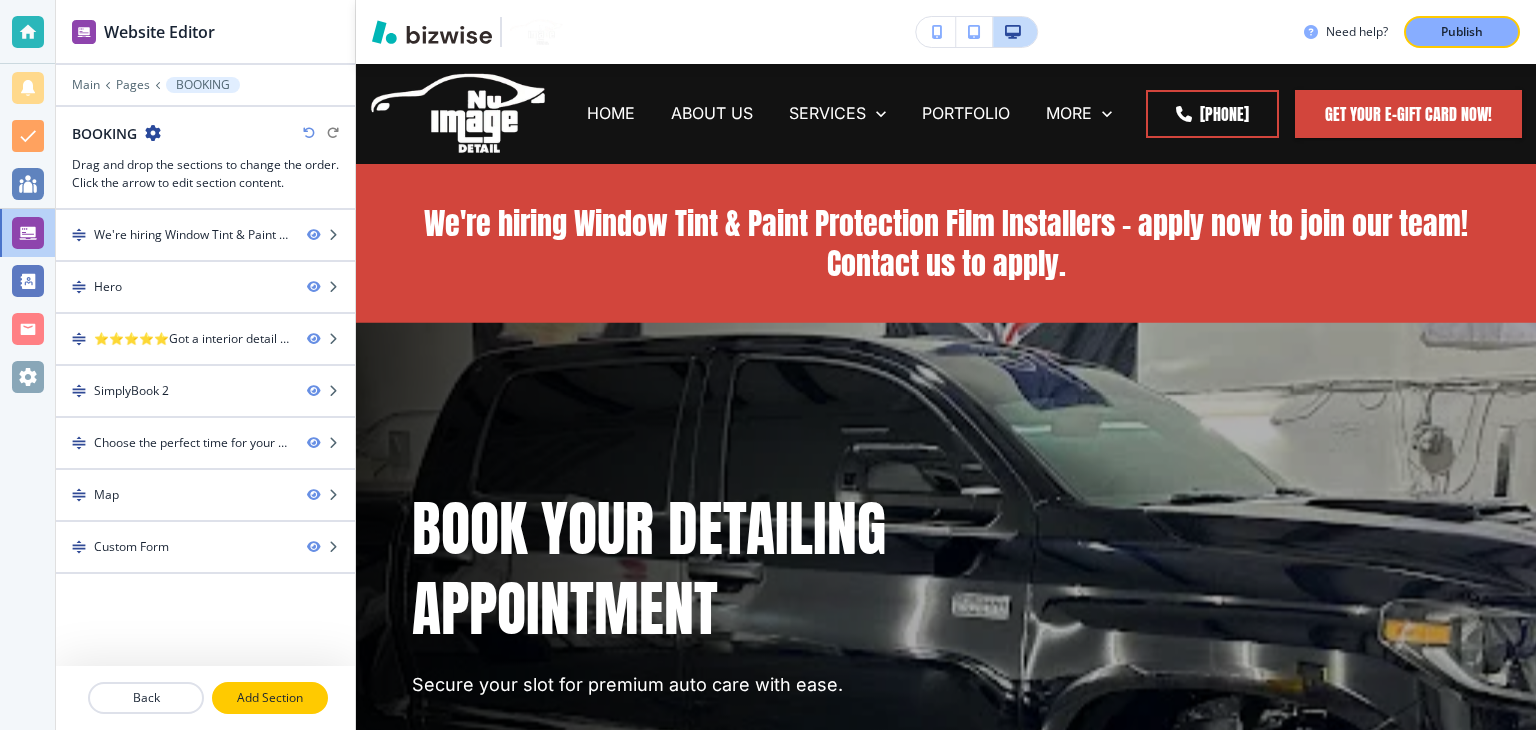click on "Add Section" at bounding box center (270, 698) 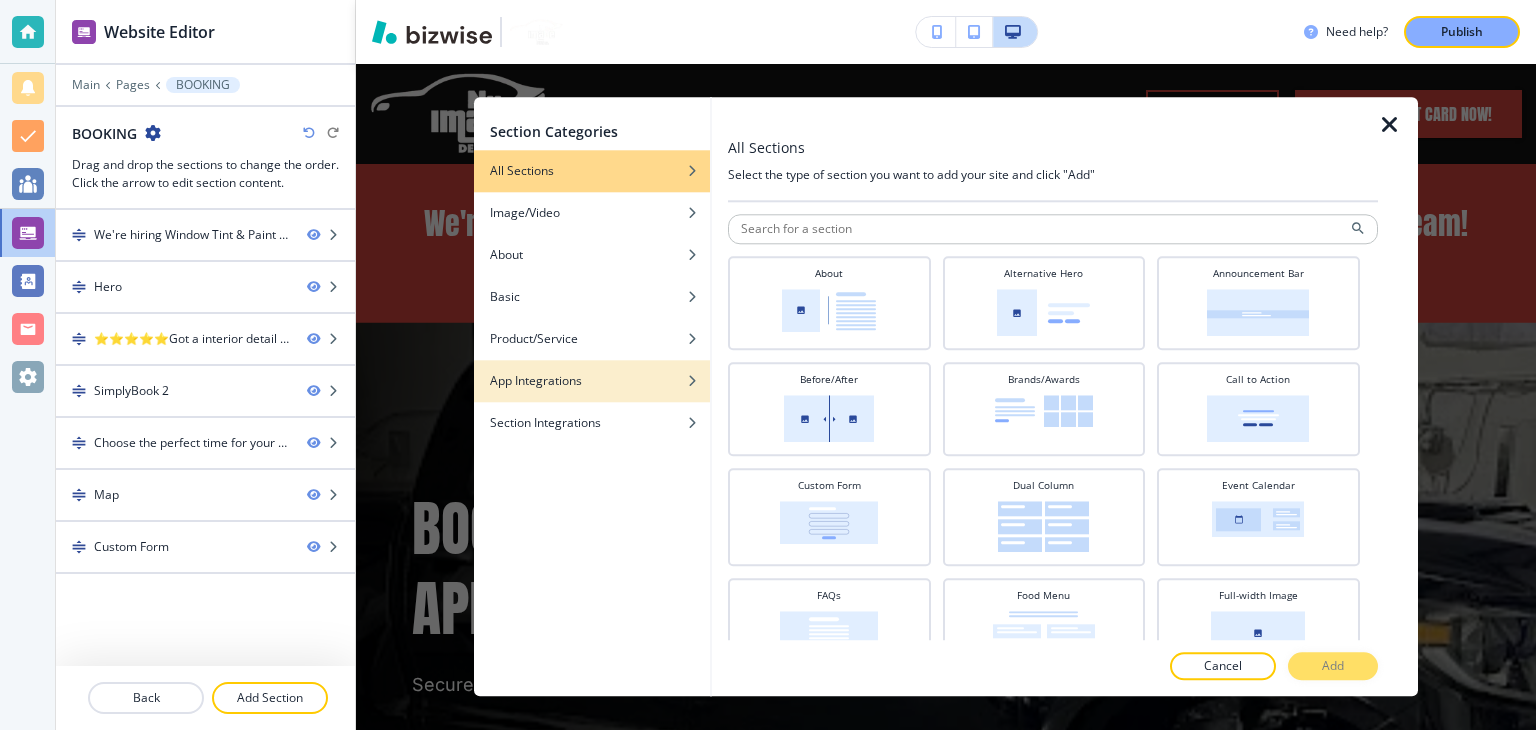click on "App Integrations" at bounding box center [592, 381] 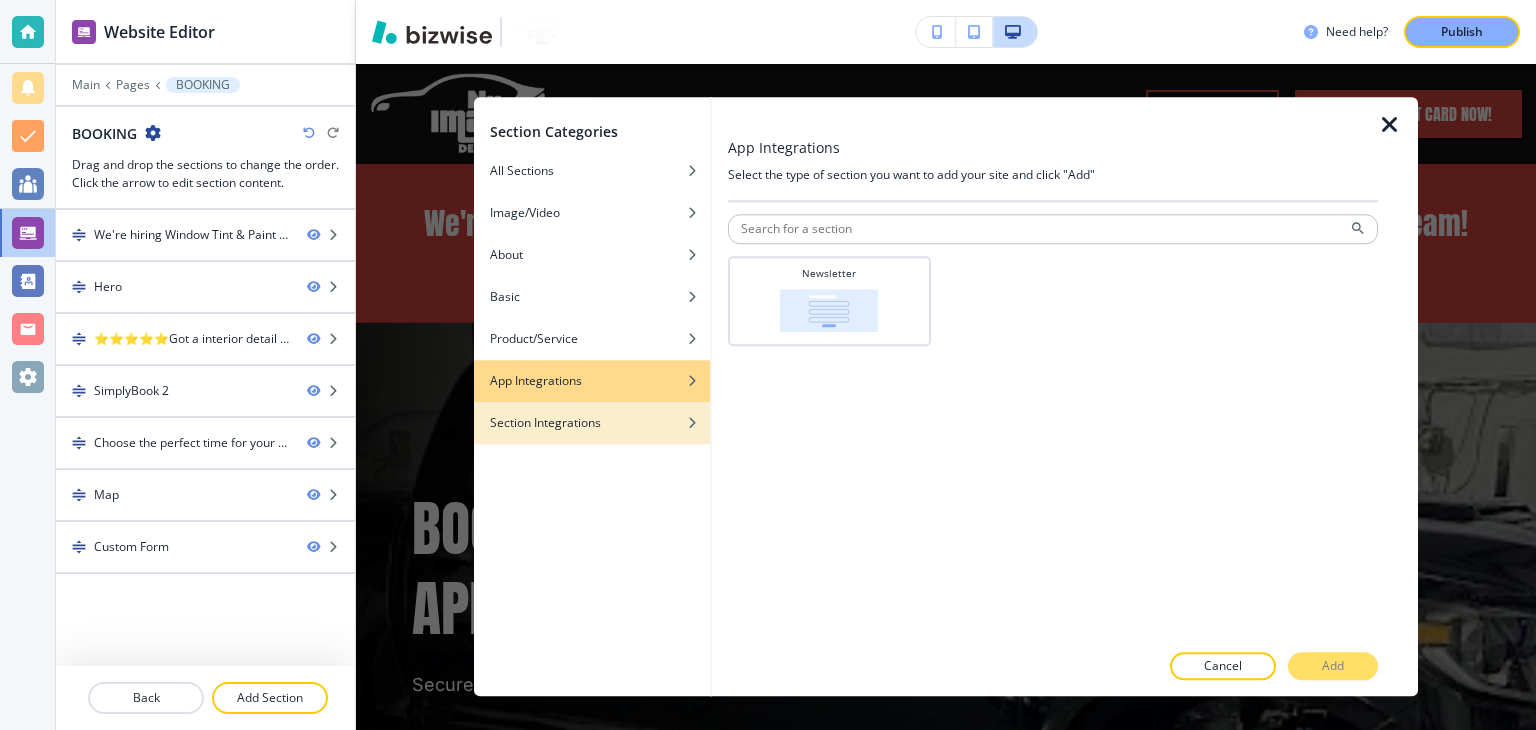 click at bounding box center (592, 438) 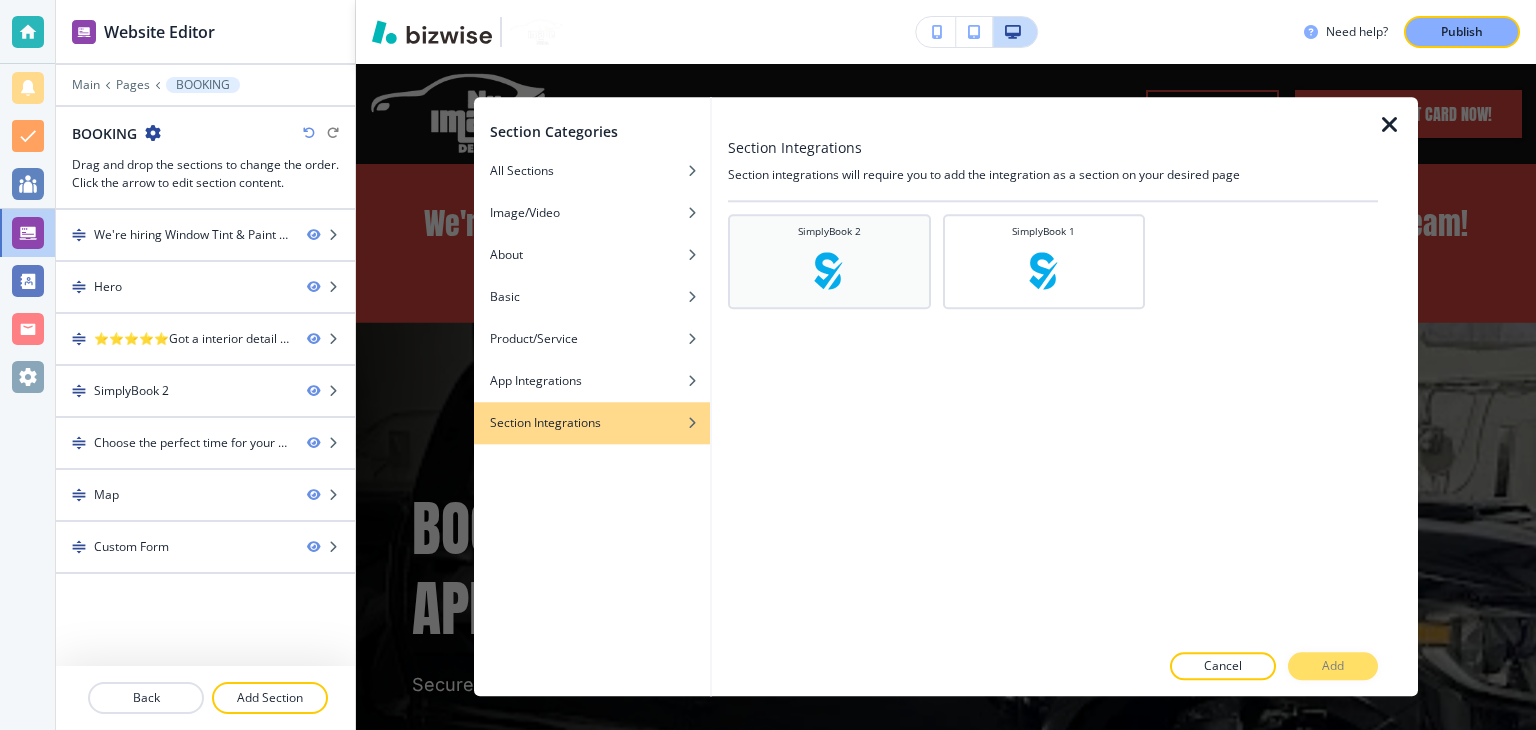 click on "SimplyBook 2" at bounding box center [829, 259] 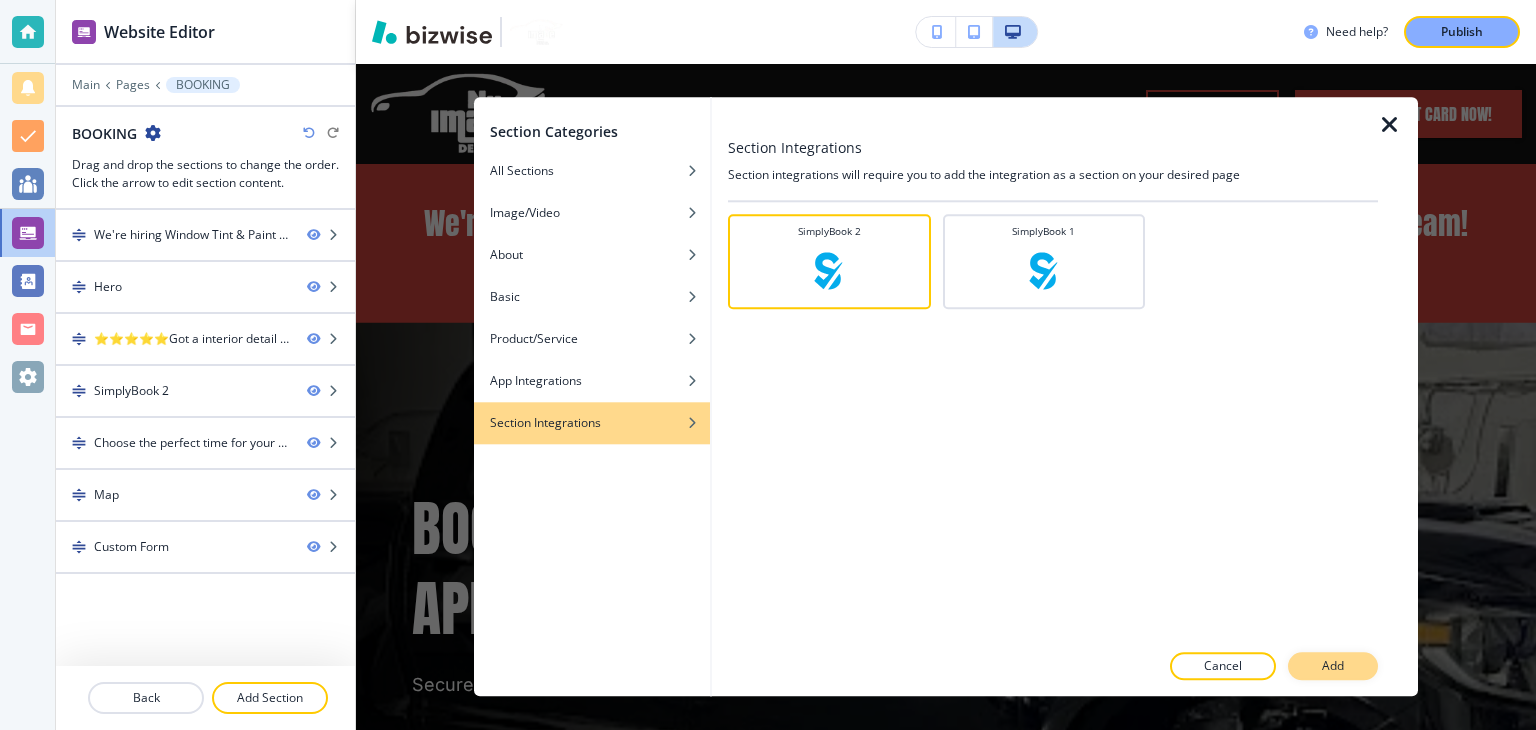 click on "Add" at bounding box center (1333, 667) 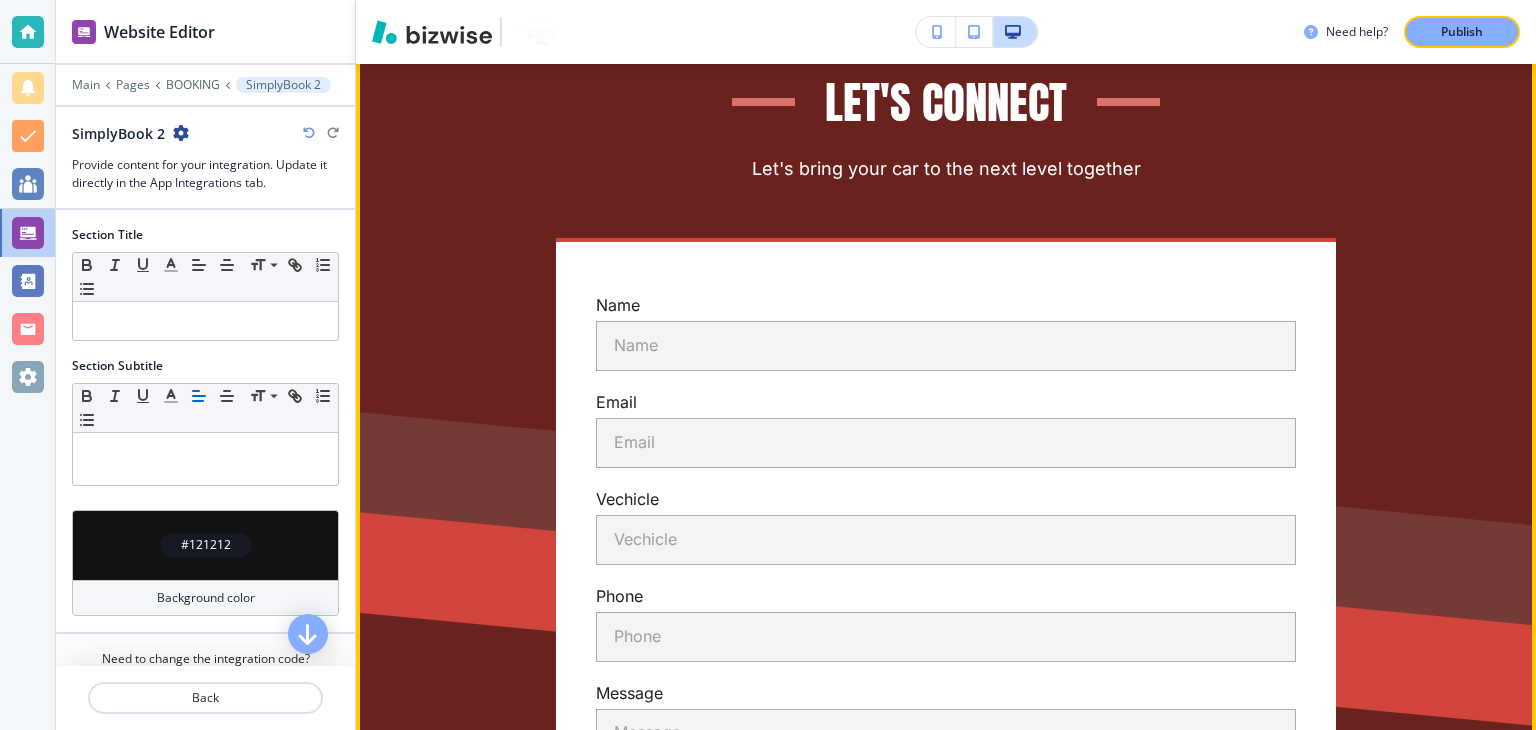 scroll, scrollTop: 4048, scrollLeft: 0, axis: vertical 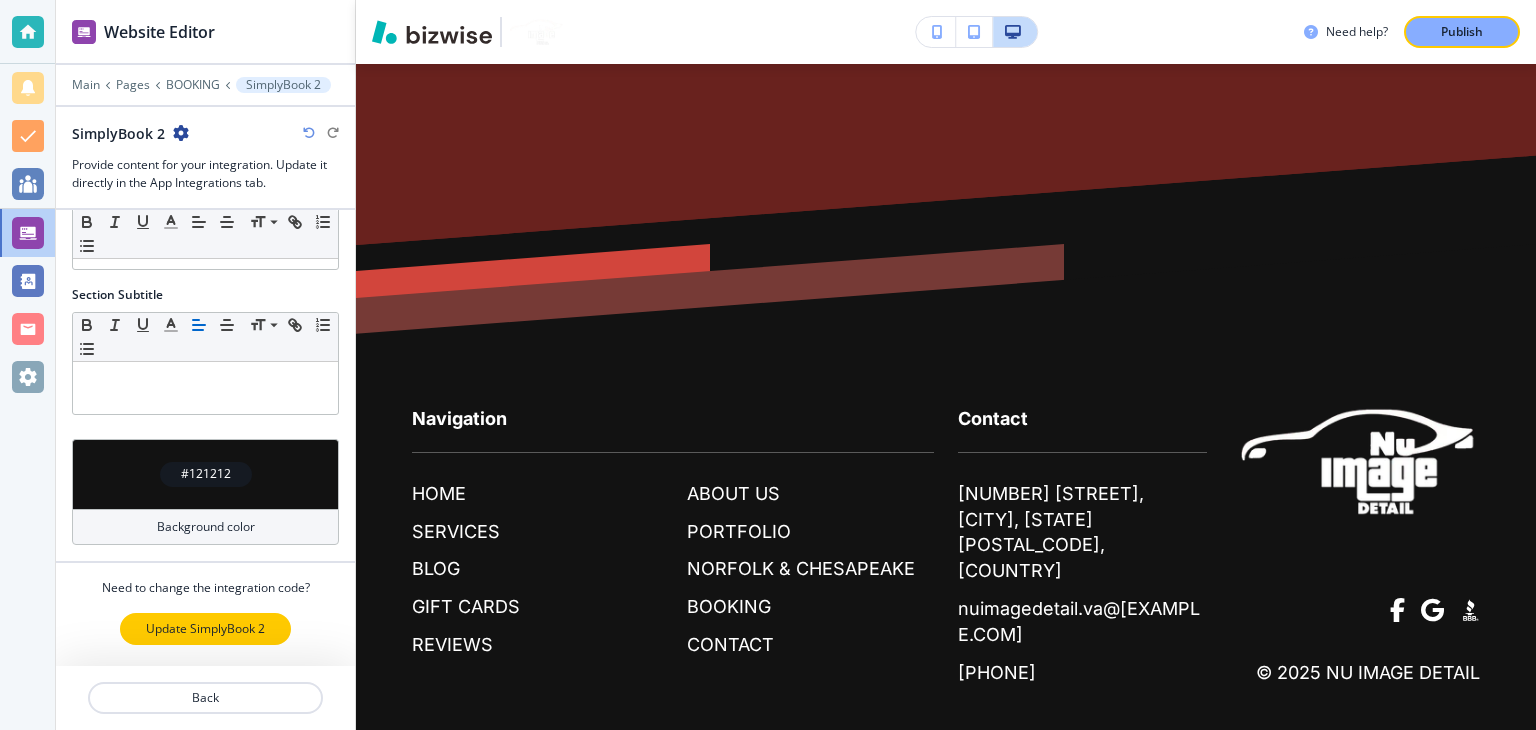 click on "Update SimplyBook 2" at bounding box center (205, 629) 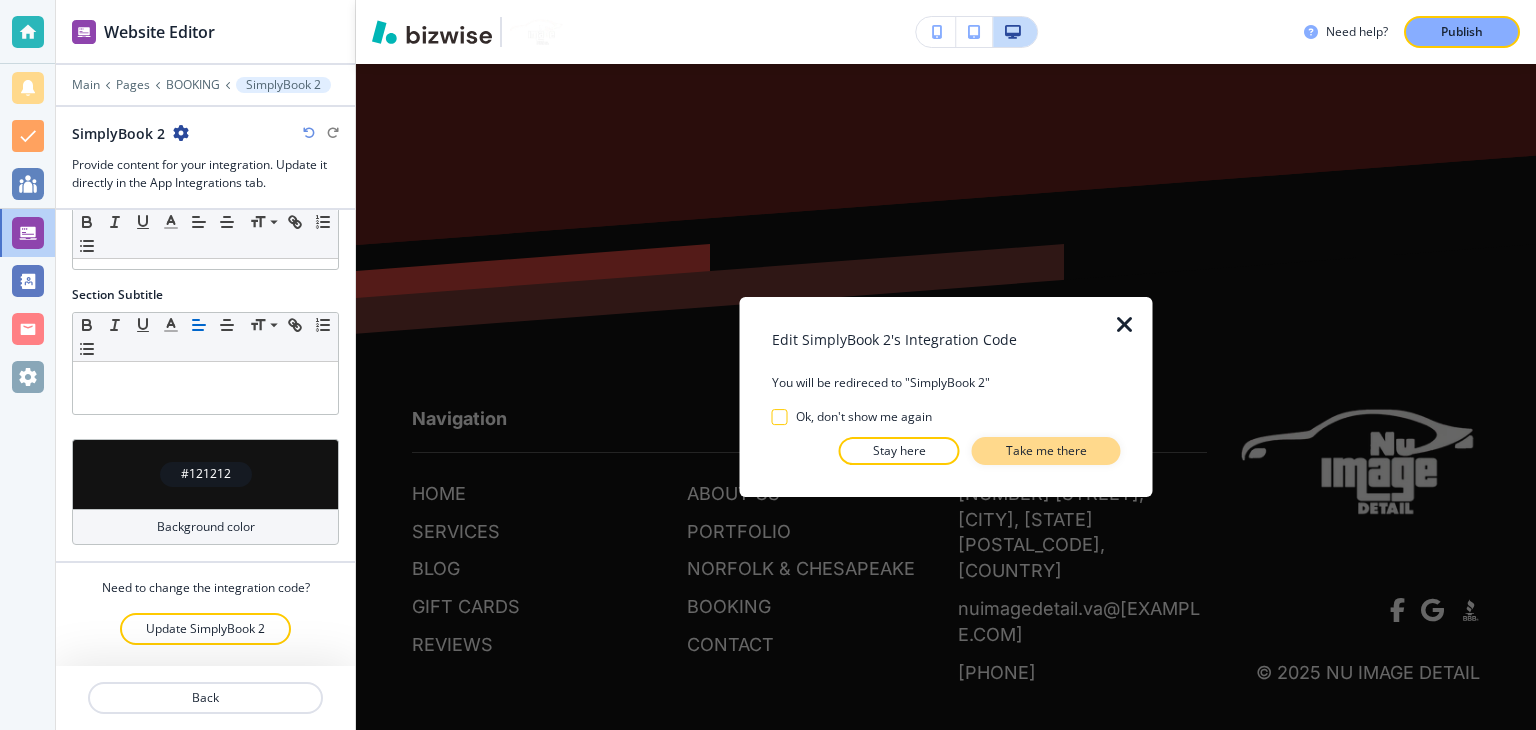 click on "Take me there" at bounding box center [1046, 451] 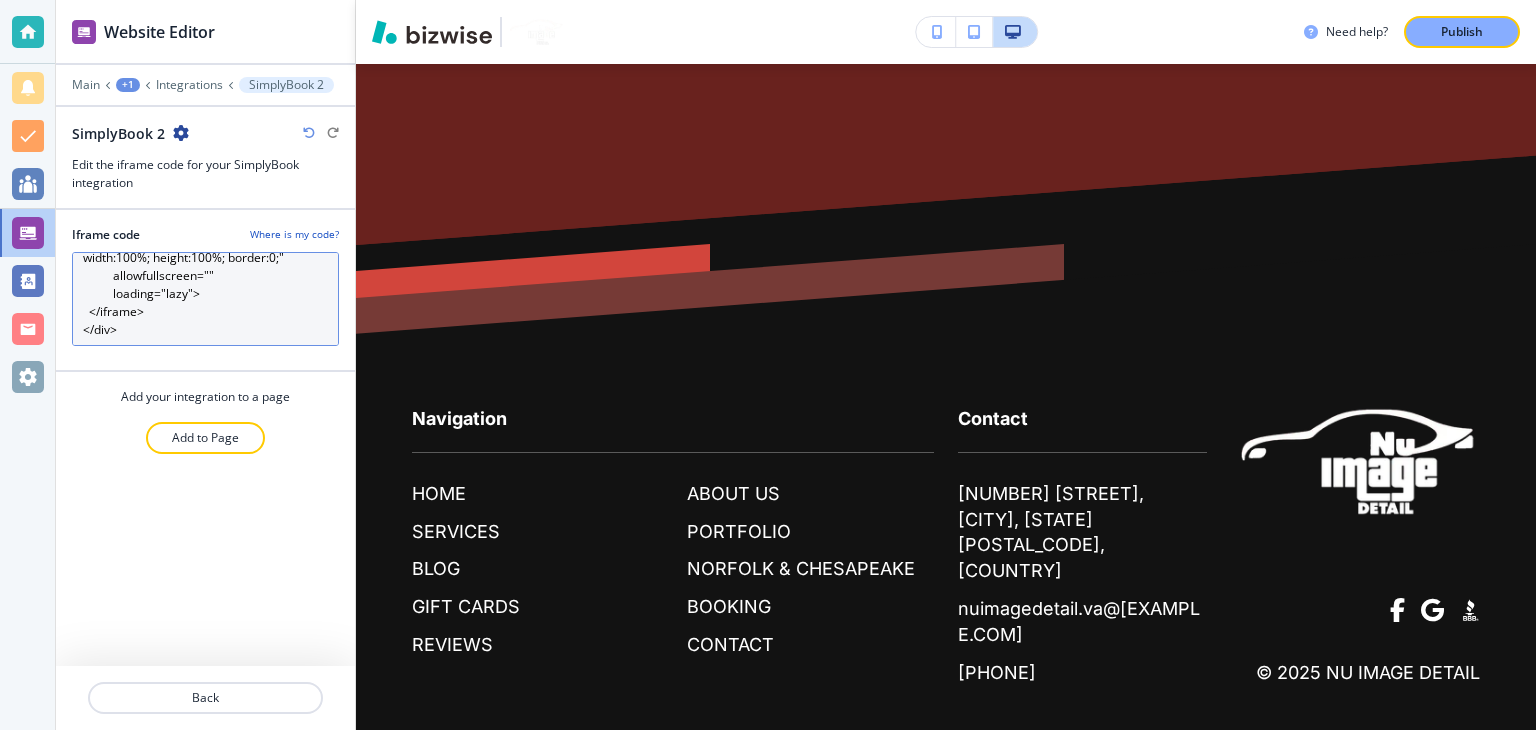 scroll, scrollTop: 162, scrollLeft: 0, axis: vertical 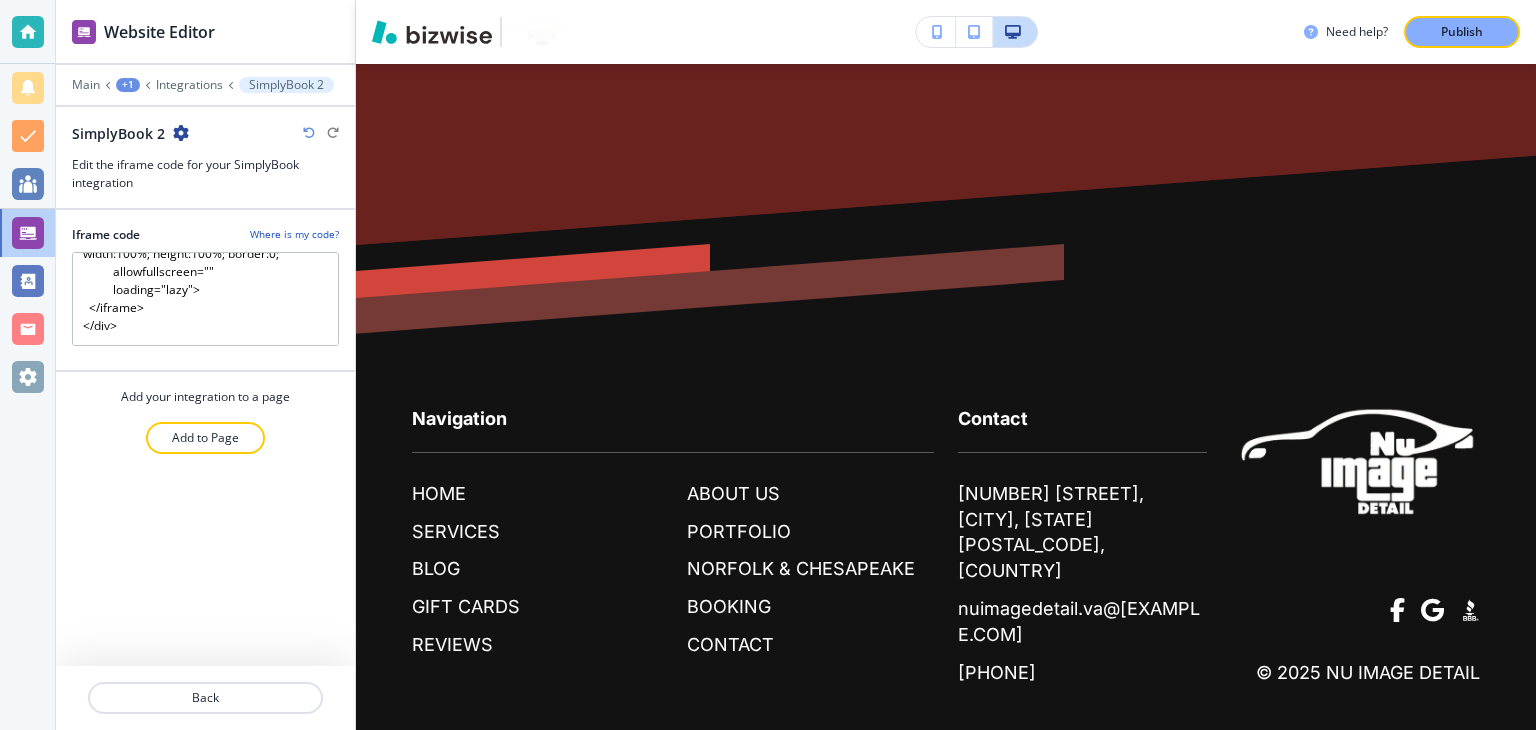 click on "Where is my code?" at bounding box center [294, 234] 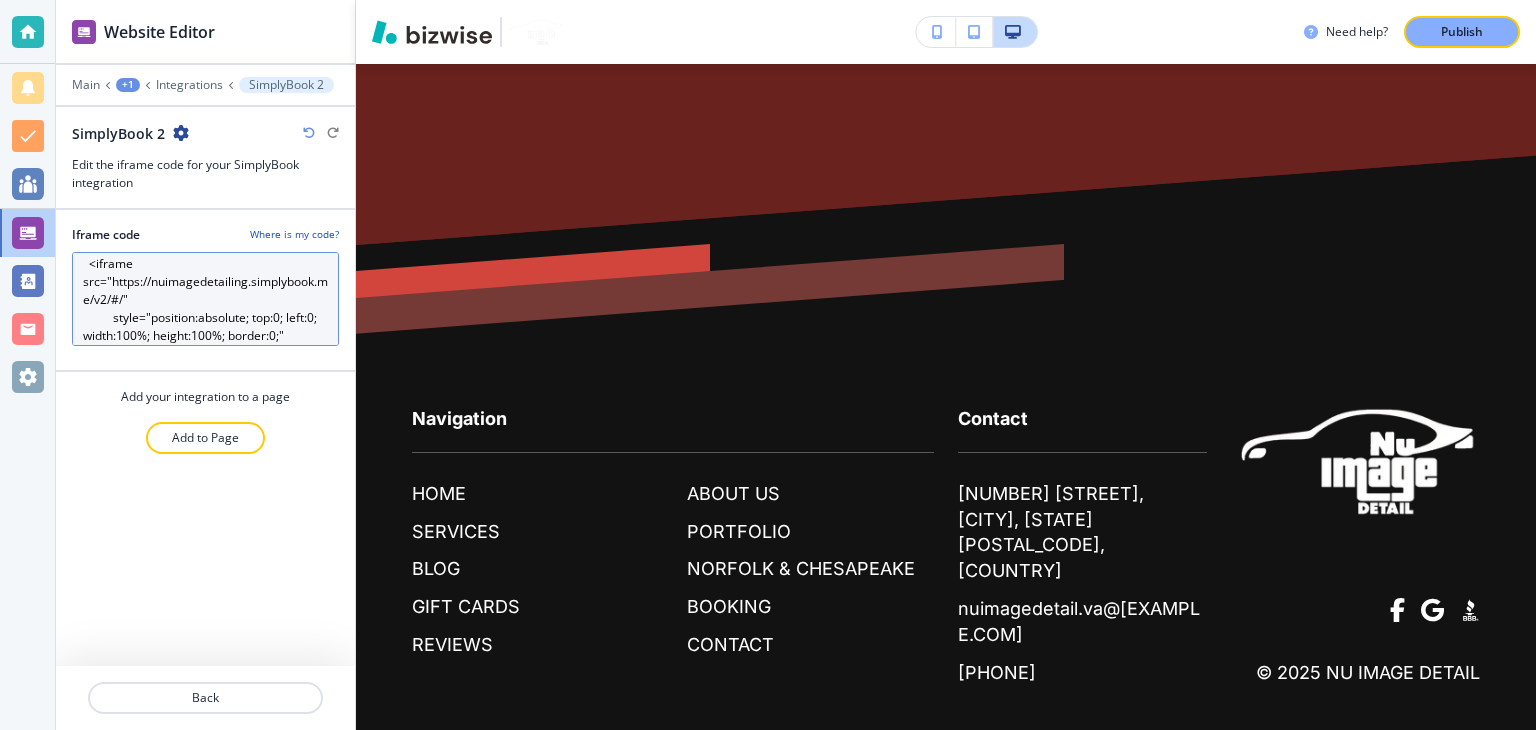 scroll, scrollTop: 0, scrollLeft: 0, axis: both 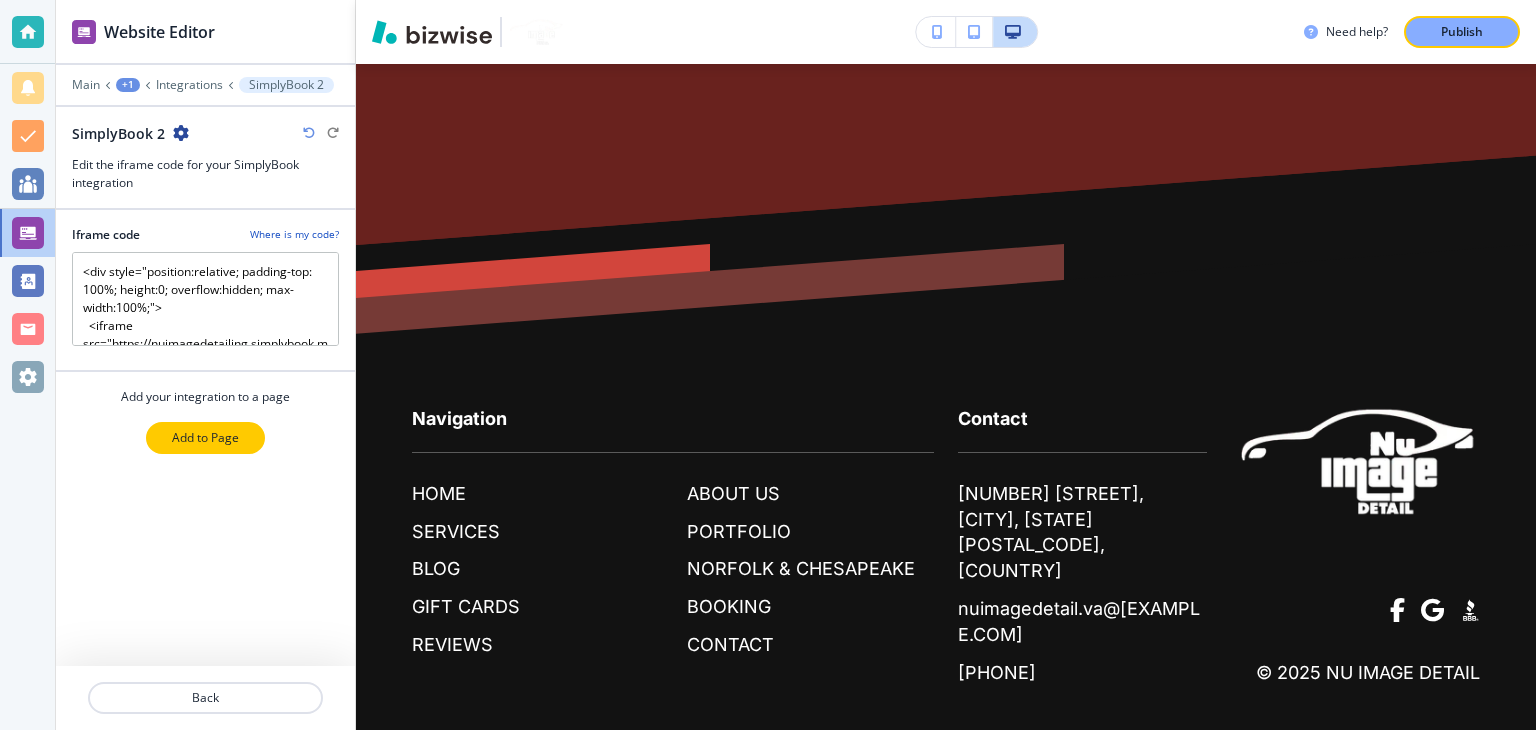 click on "Add to Page" at bounding box center (205, 438) 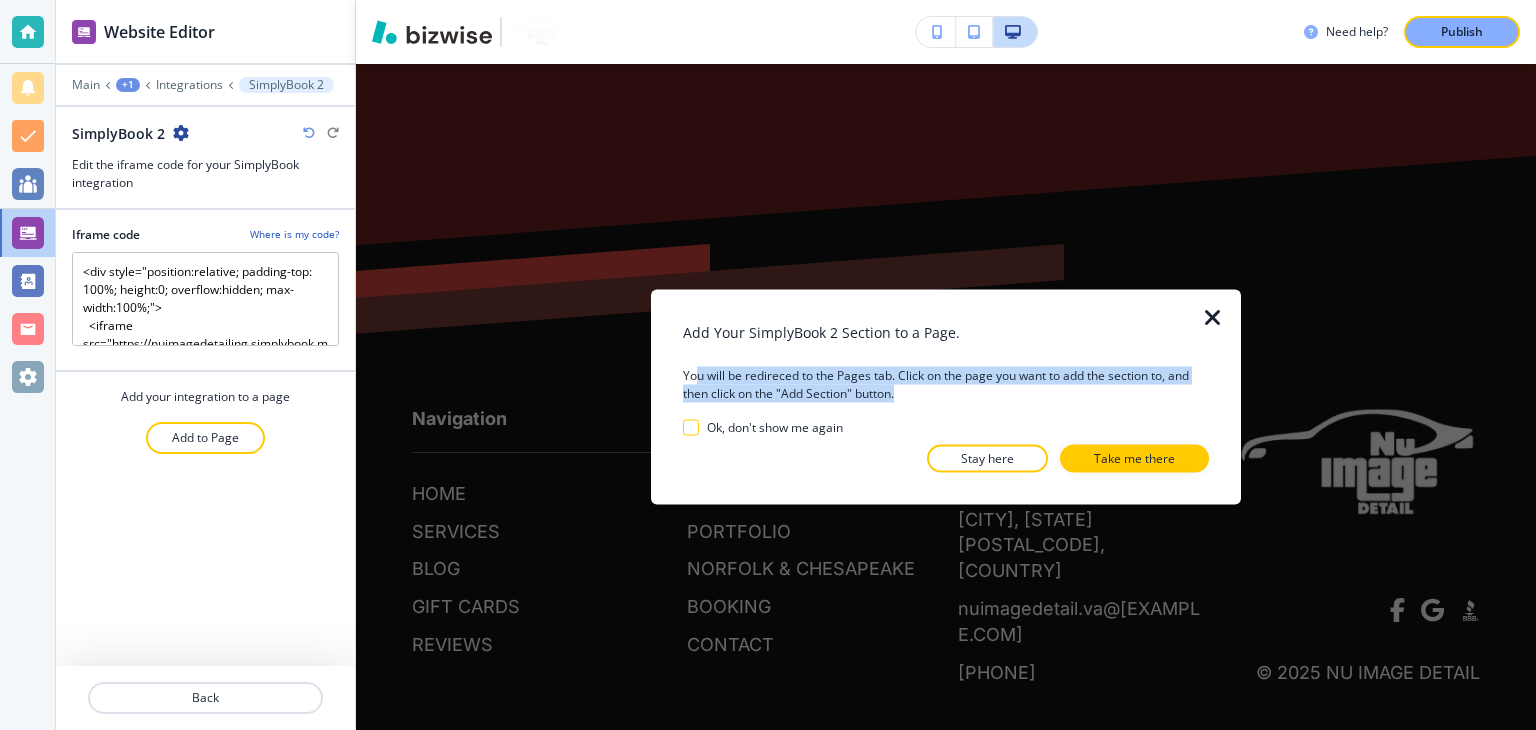 drag, startPoint x: 696, startPoint y: 370, endPoint x: 910, endPoint y: 404, distance: 216.6841 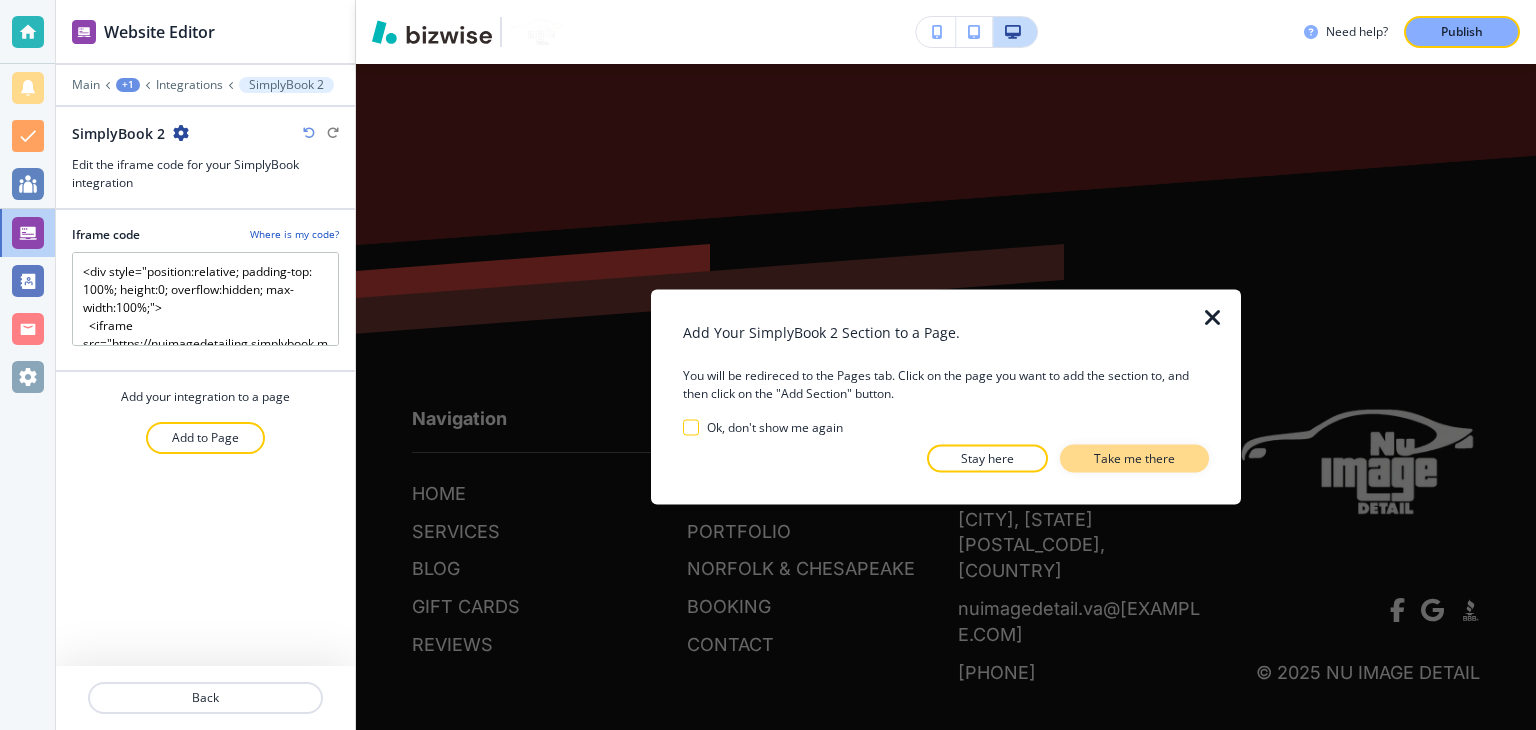 click on "Take me there" at bounding box center [1134, 459] 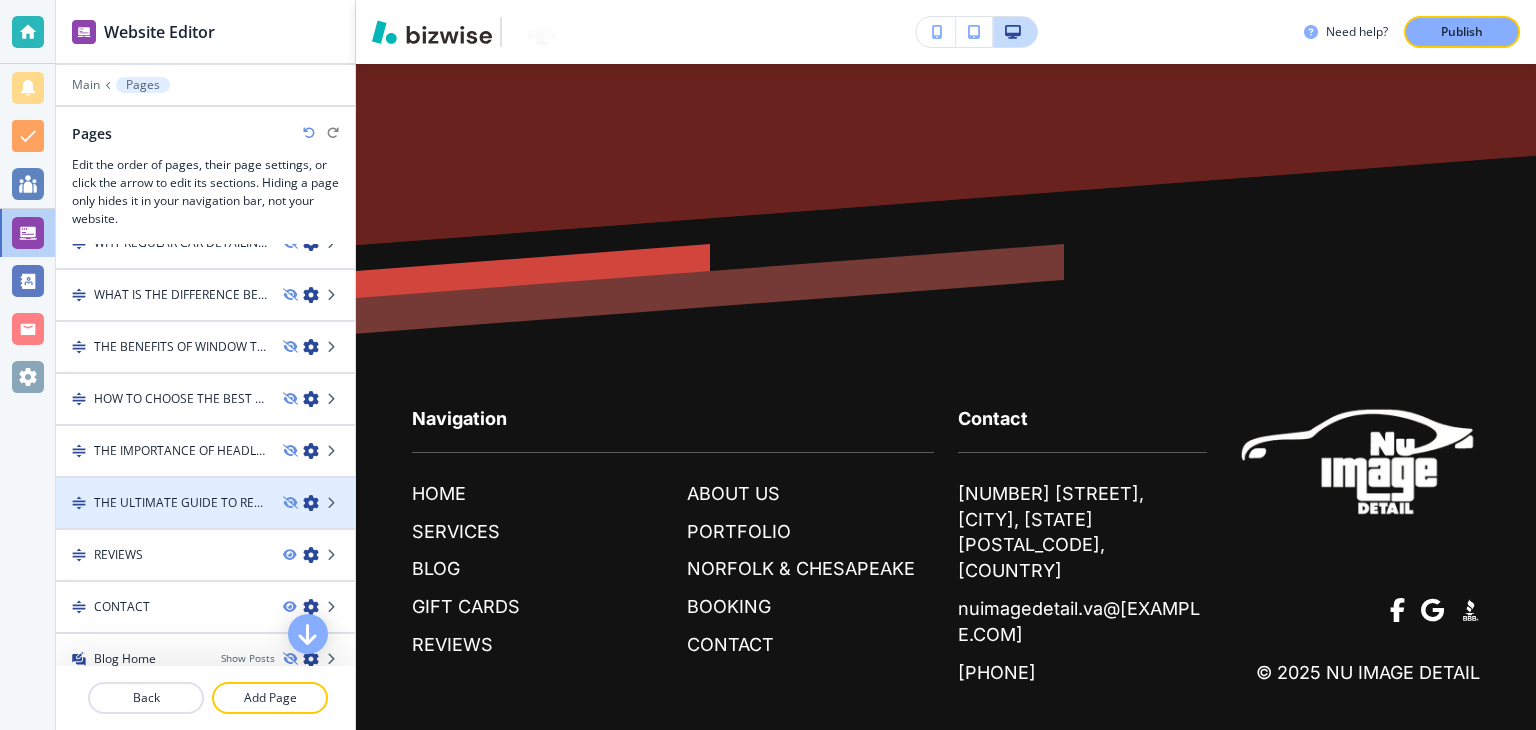 scroll, scrollTop: 1797, scrollLeft: 0, axis: vertical 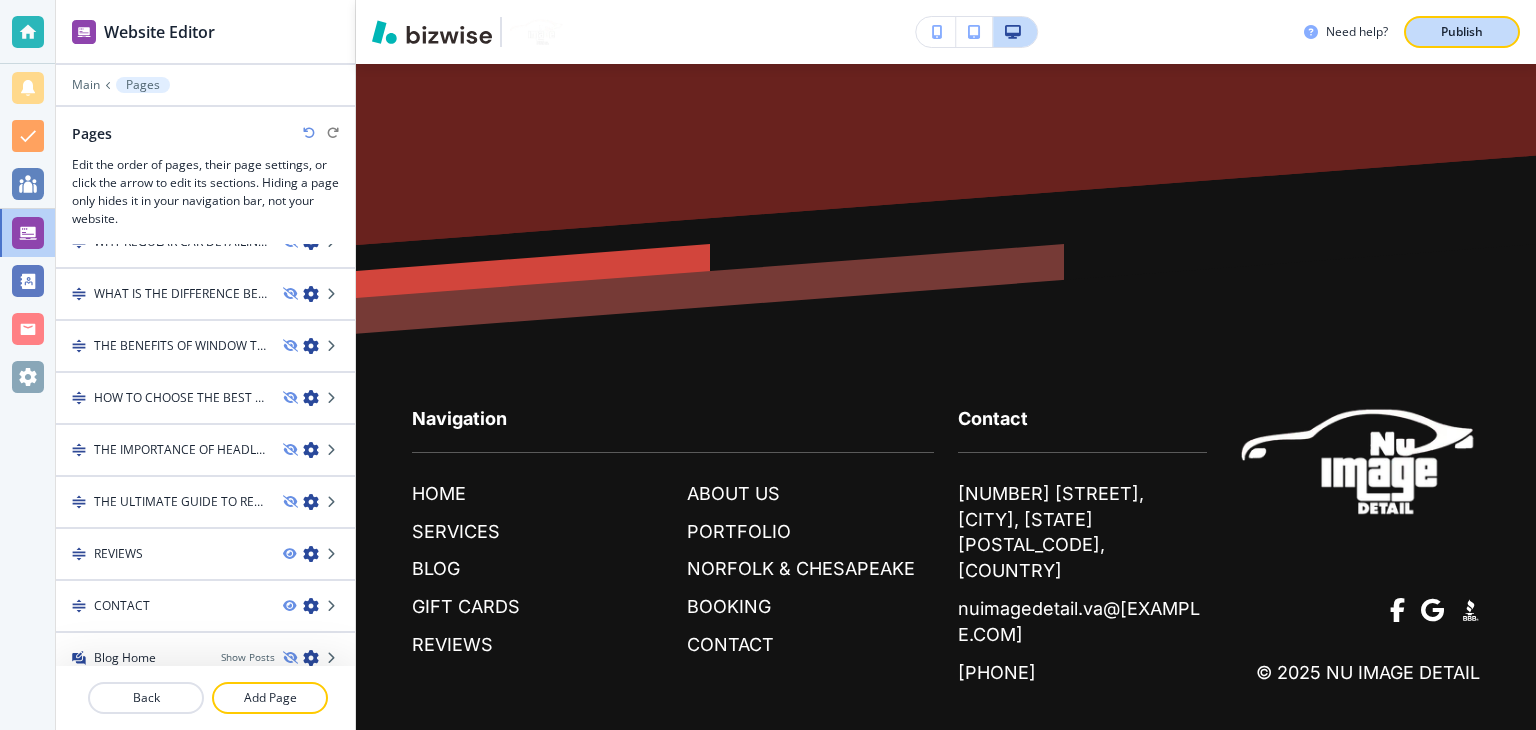 click on "Publish" at bounding box center (1462, 32) 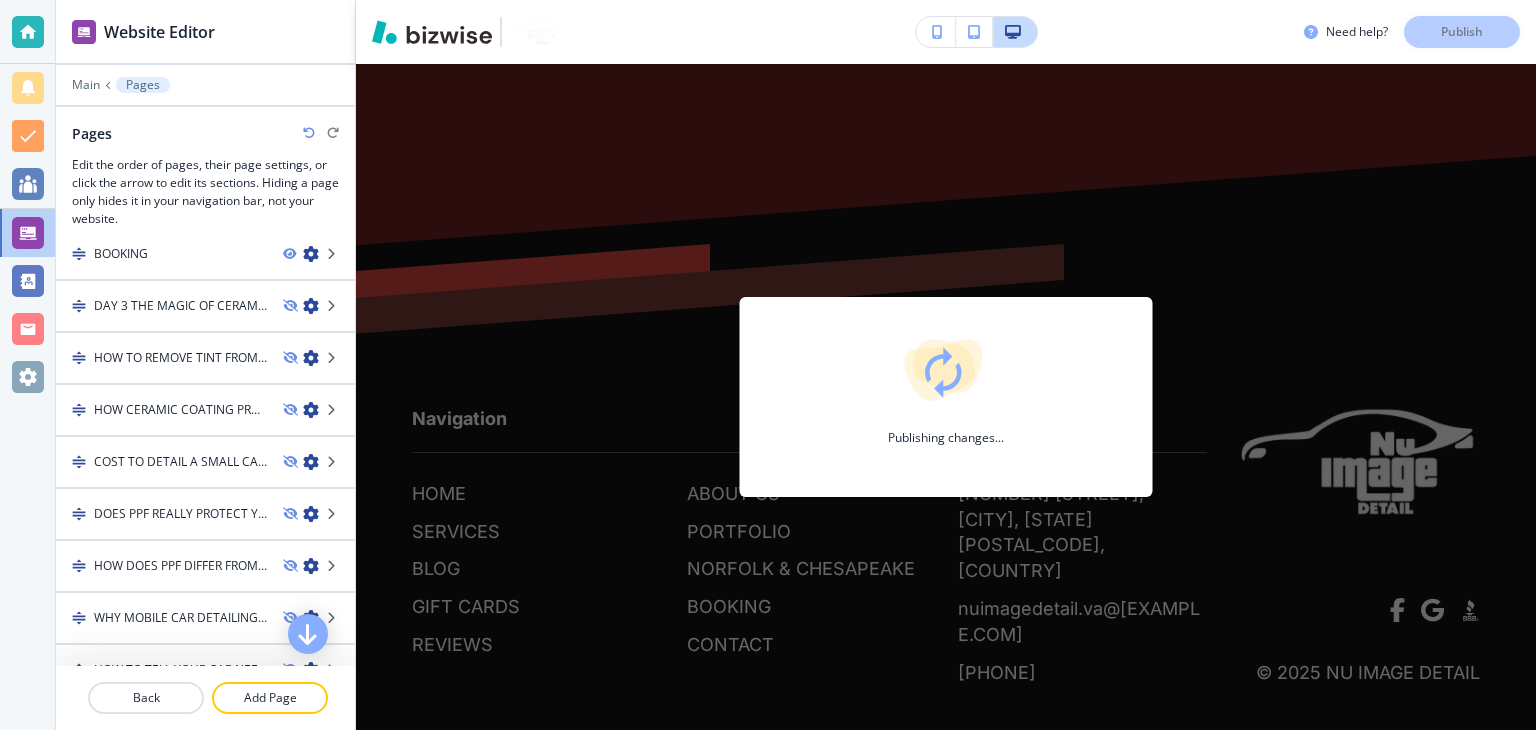 scroll, scrollTop: 797, scrollLeft: 0, axis: vertical 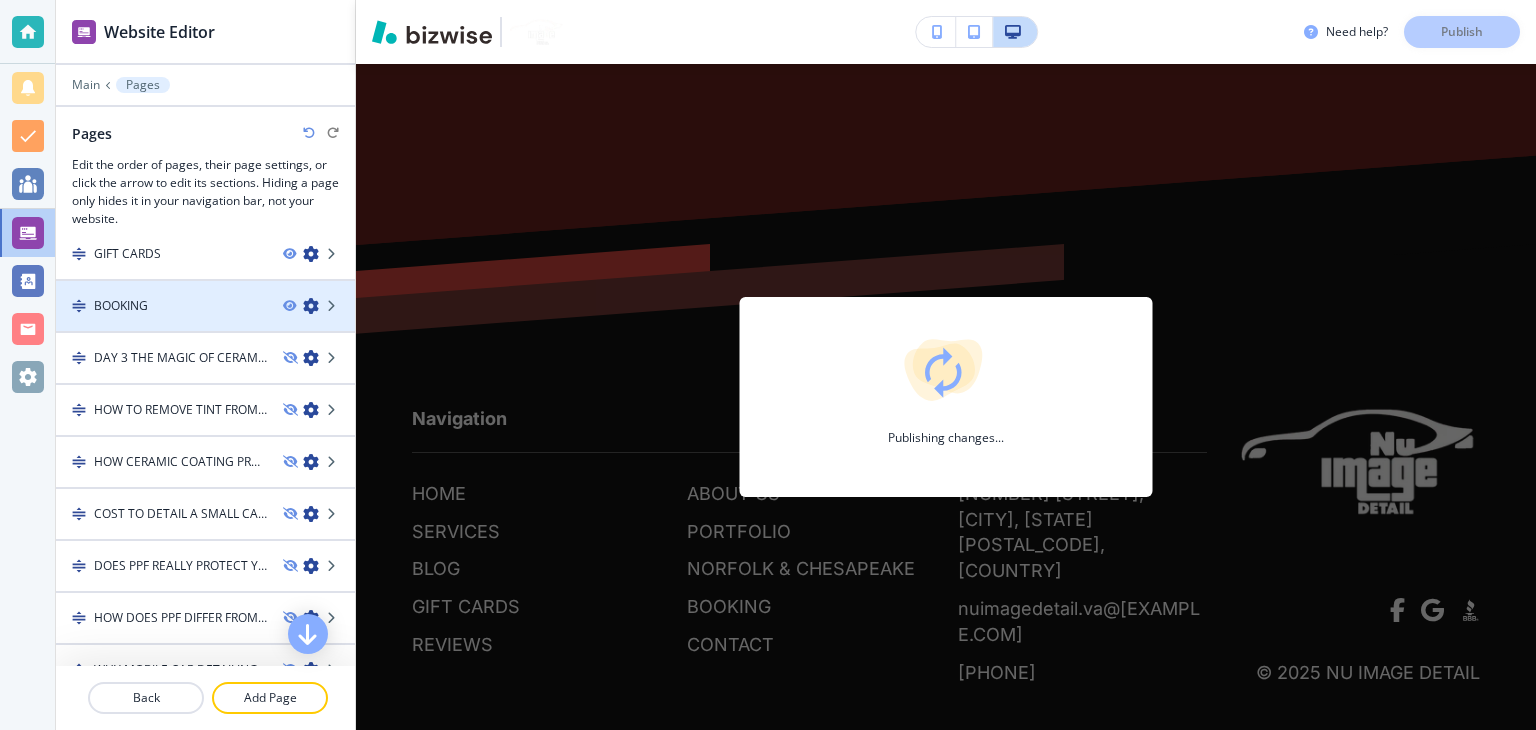 click on "BOOKING" at bounding box center [161, 306] 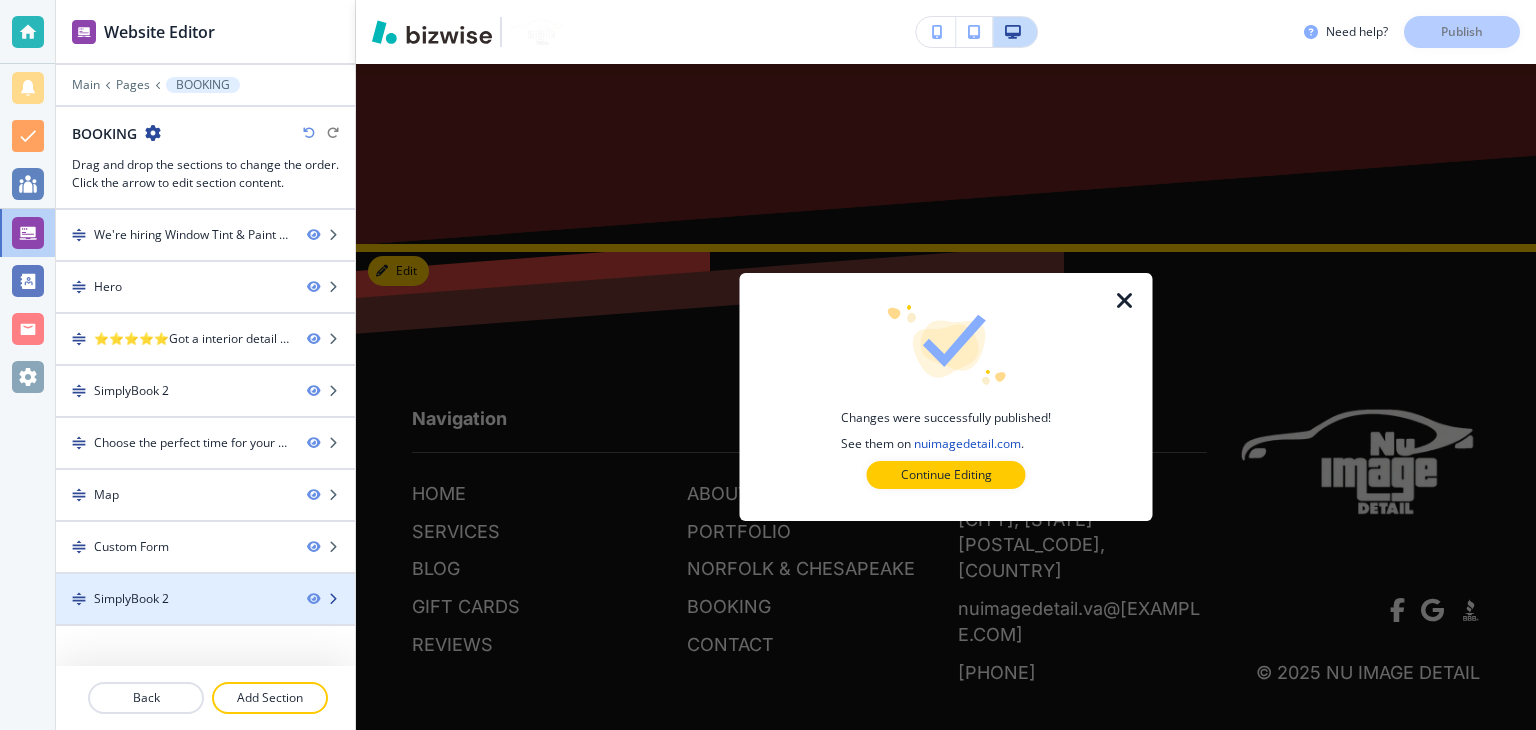 click at bounding box center [205, 582] 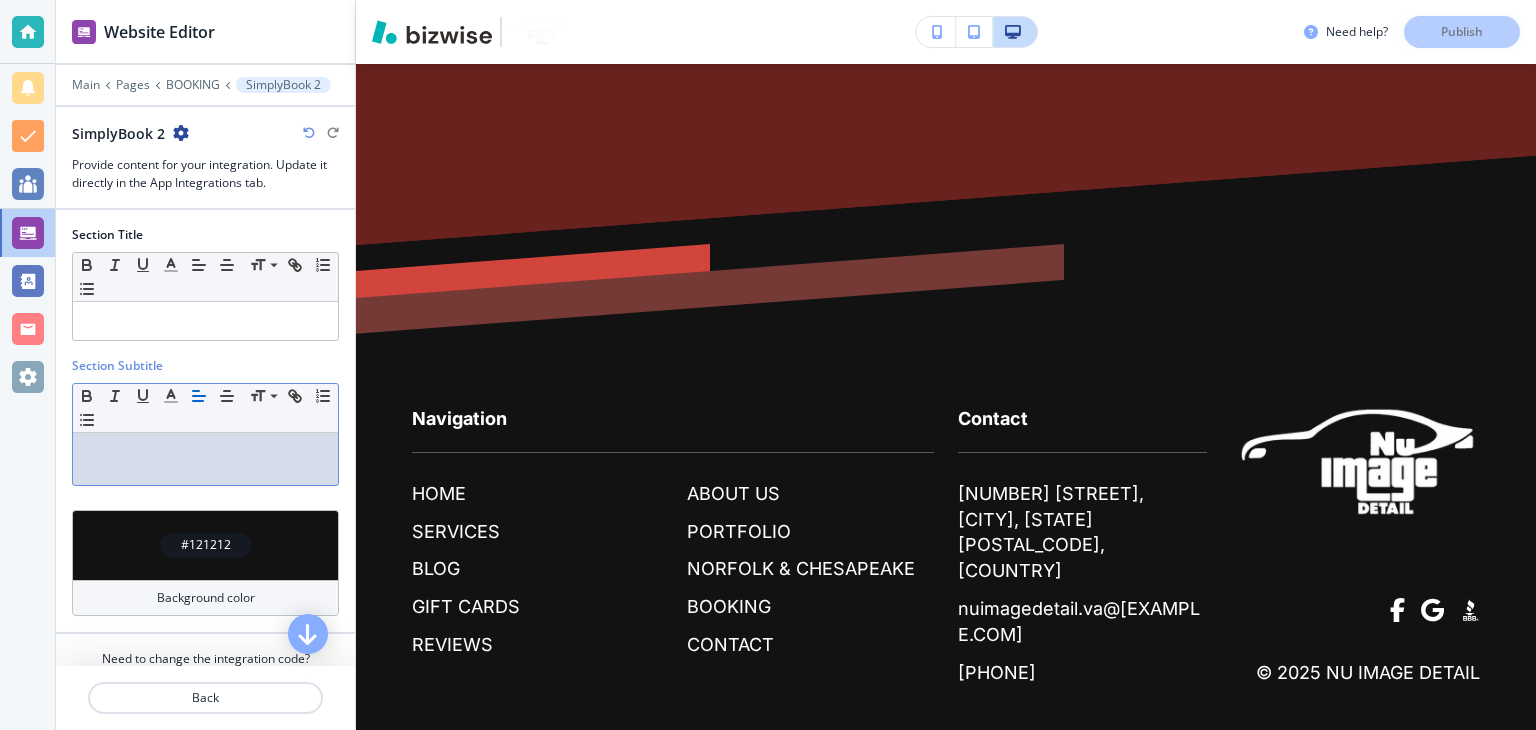 click at bounding box center (205, 459) 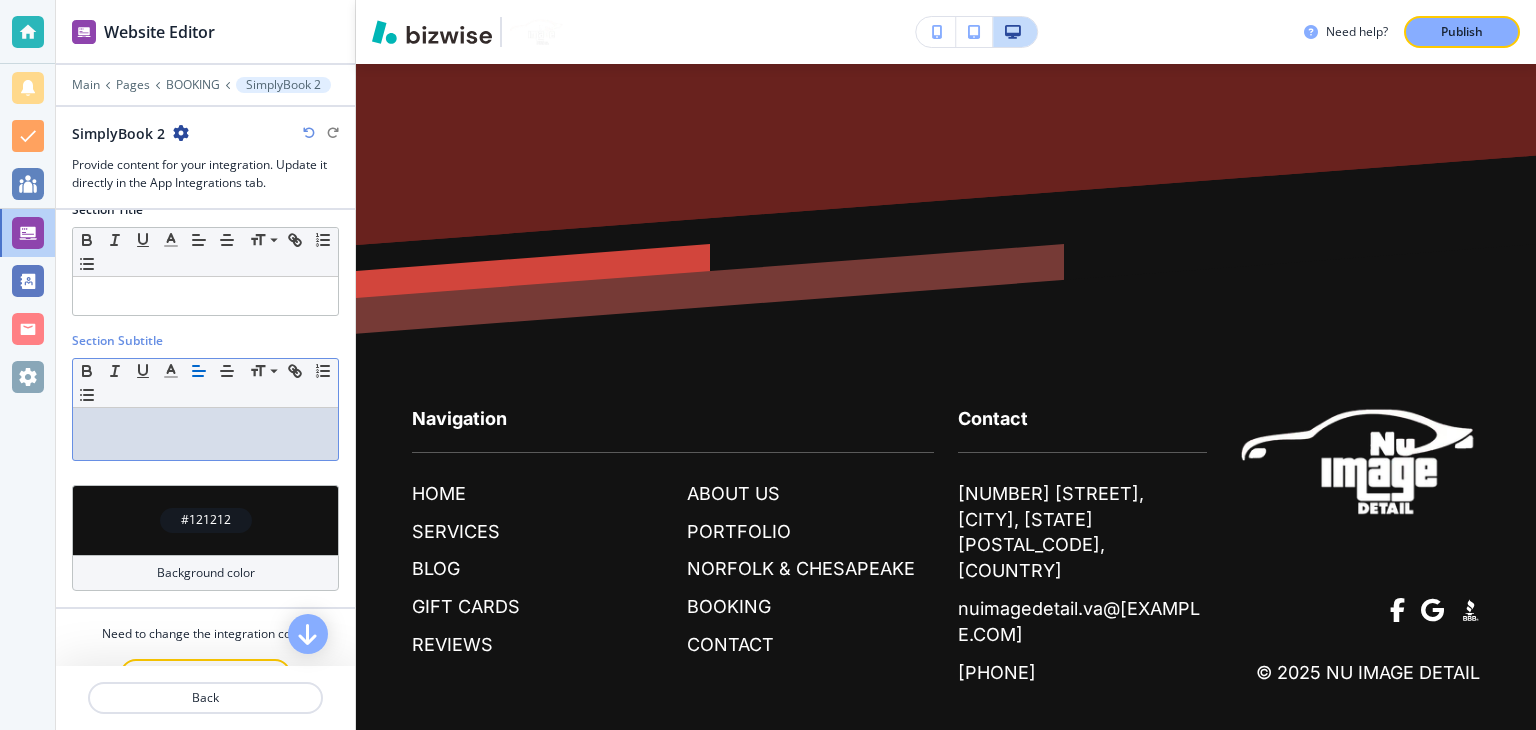 scroll, scrollTop: 0, scrollLeft: 0, axis: both 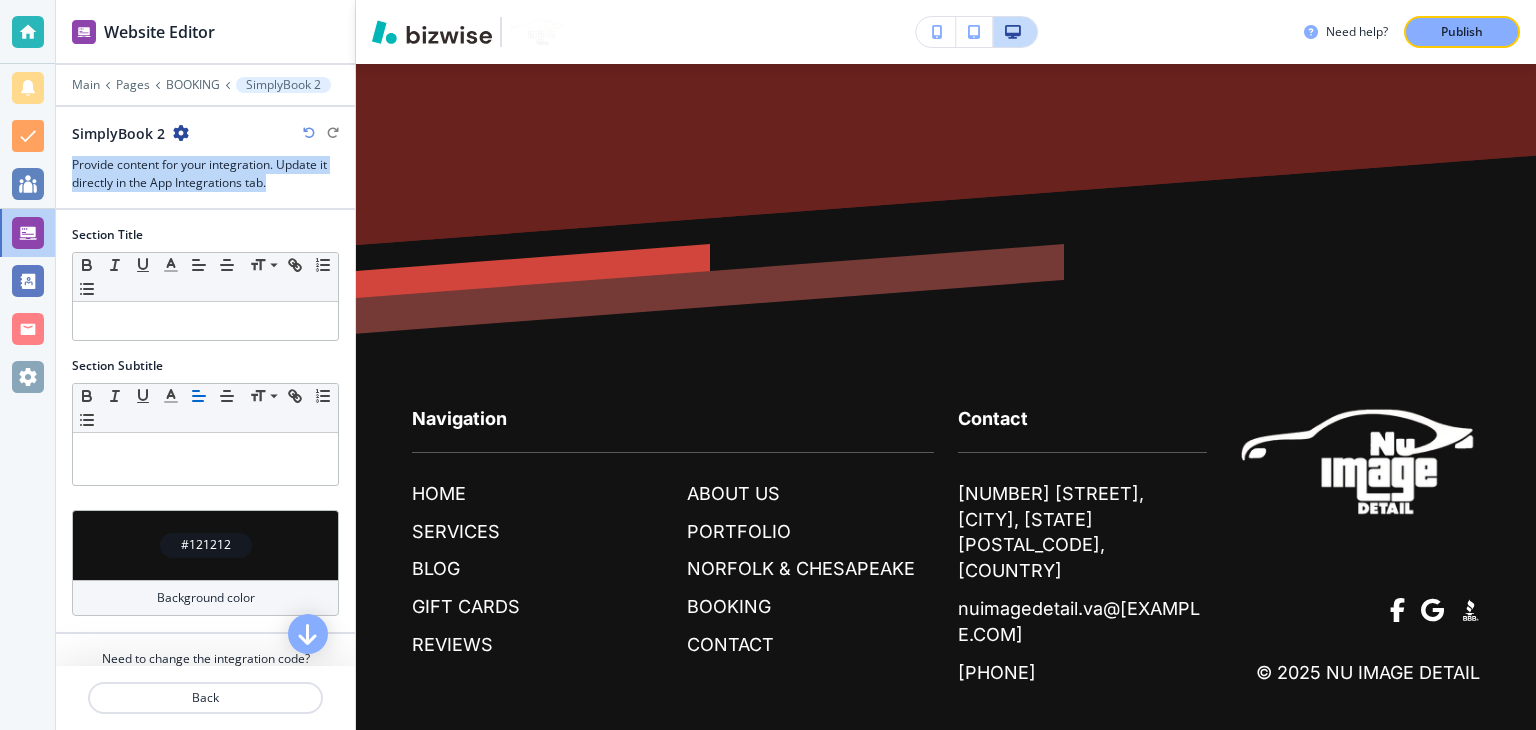 drag, startPoint x: 72, startPoint y: 159, endPoint x: 300, endPoint y: 174, distance: 228.49289 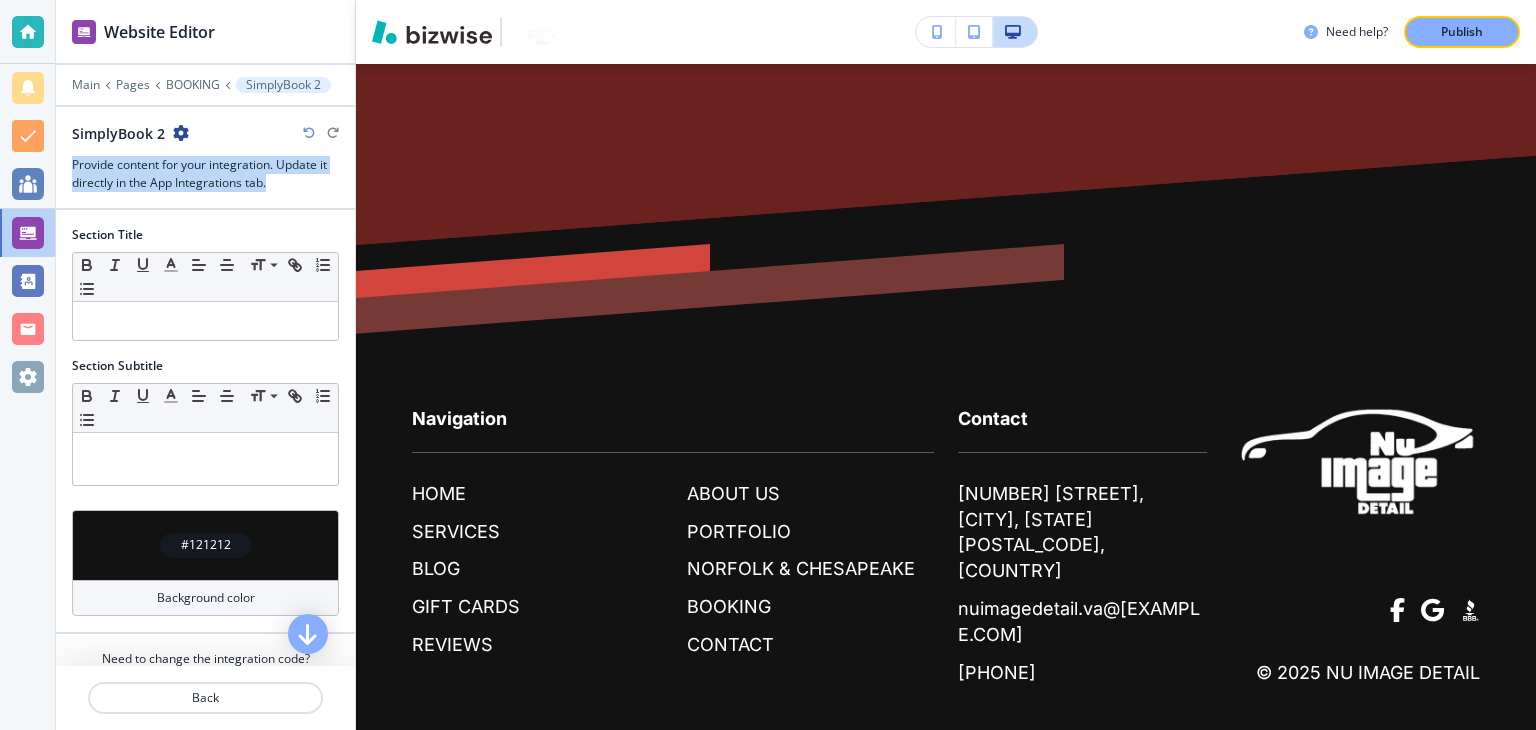click on "Provide content for your integration. Update it directly in the App Integrations tab." at bounding box center (205, 174) 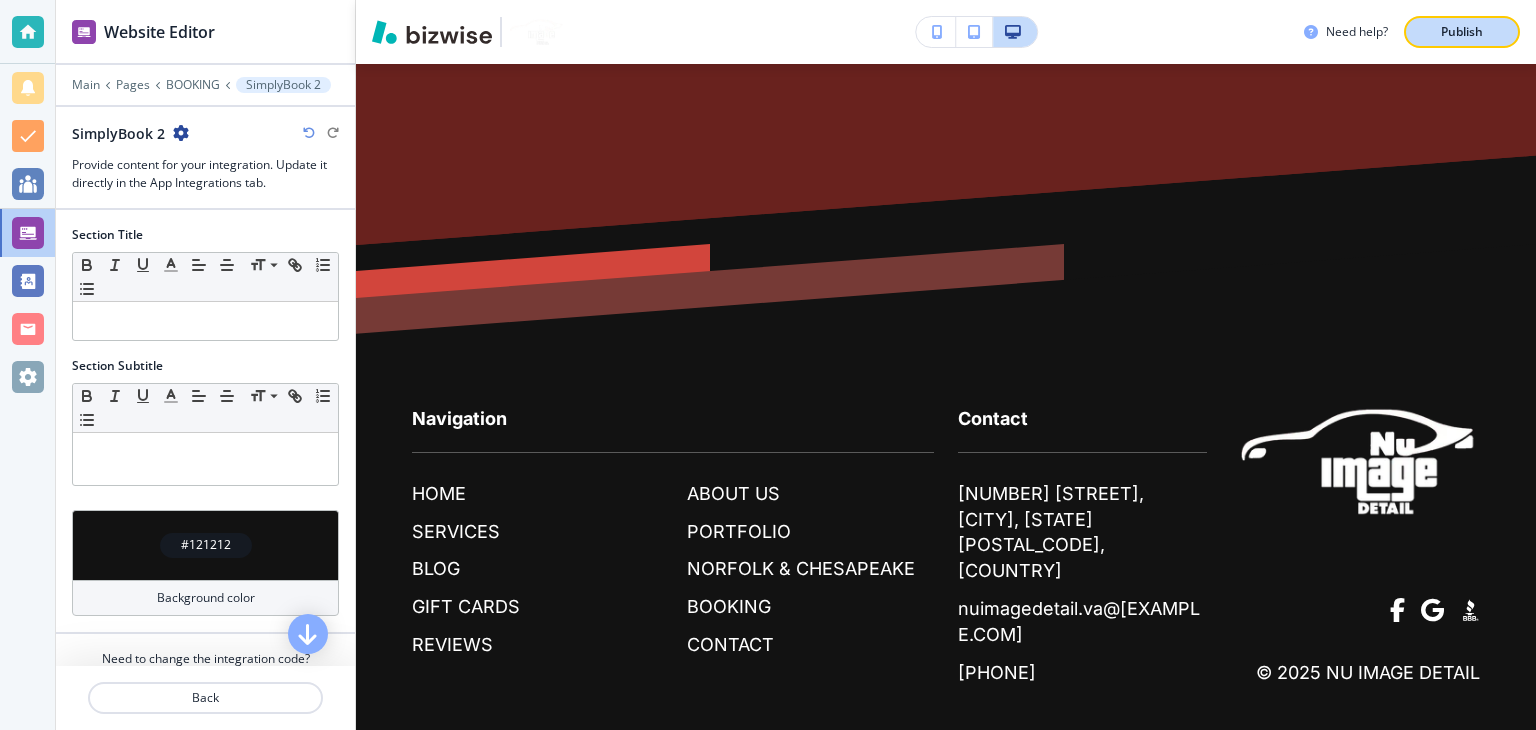 click on "Publish" at bounding box center [1462, 32] 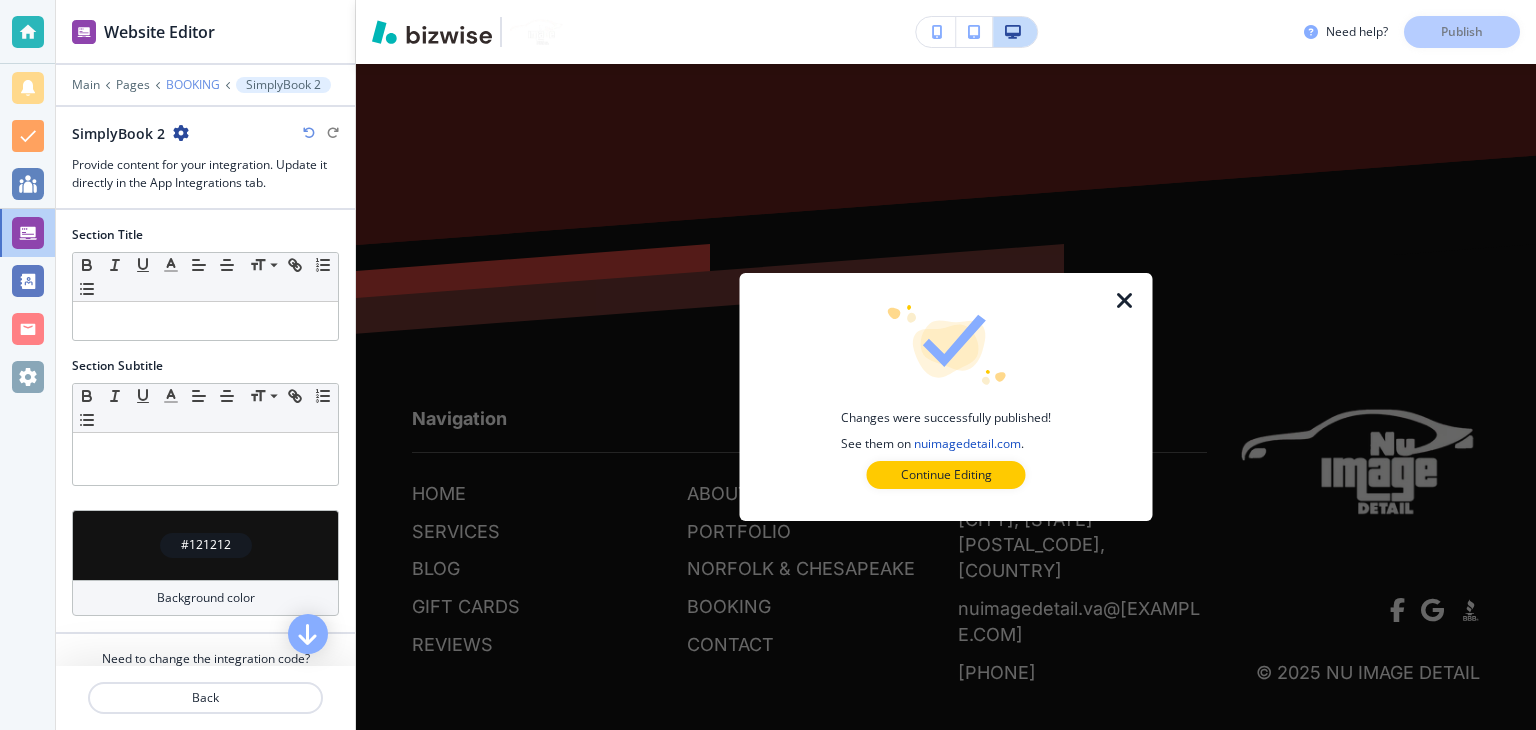 click on "BOOKING" at bounding box center [193, 85] 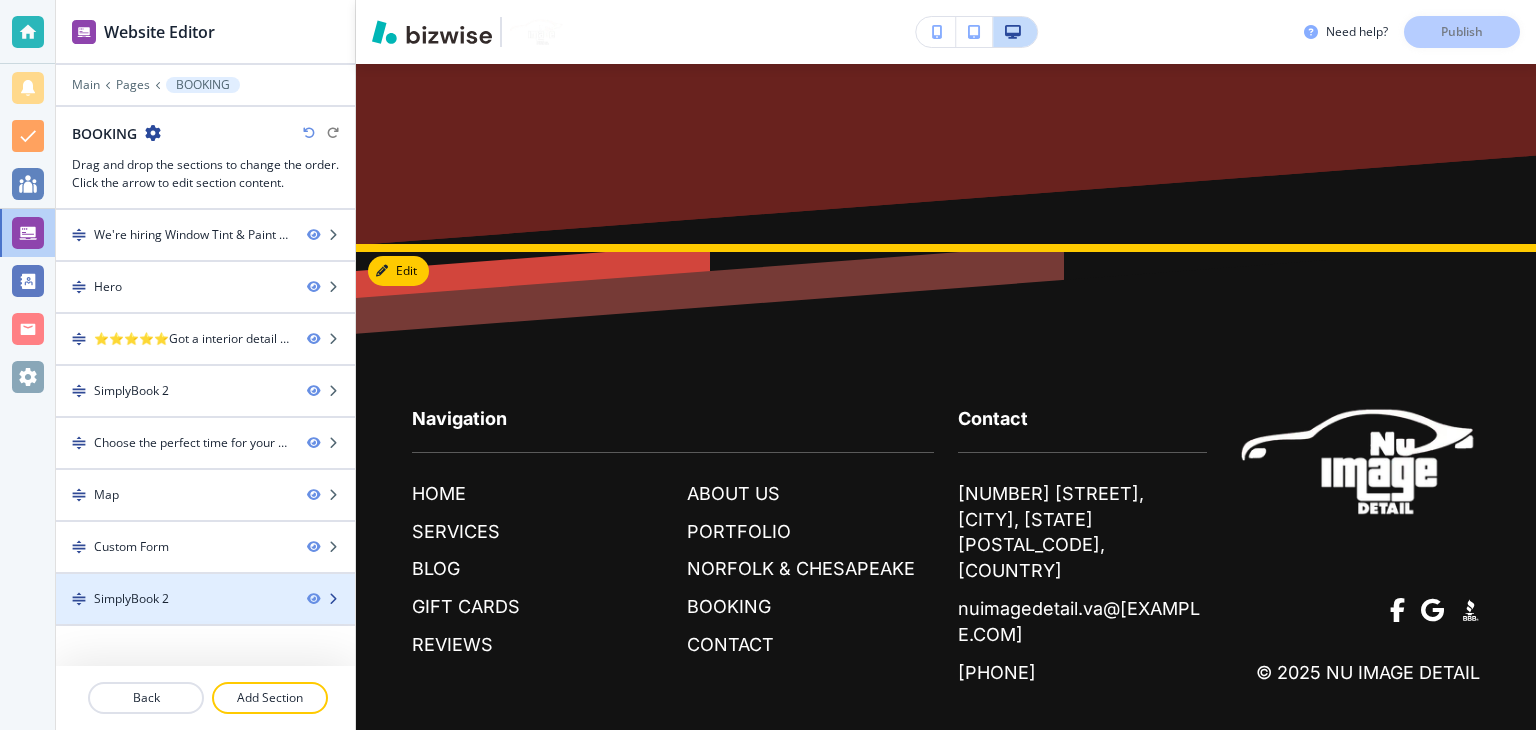 click at bounding box center [333, 599] 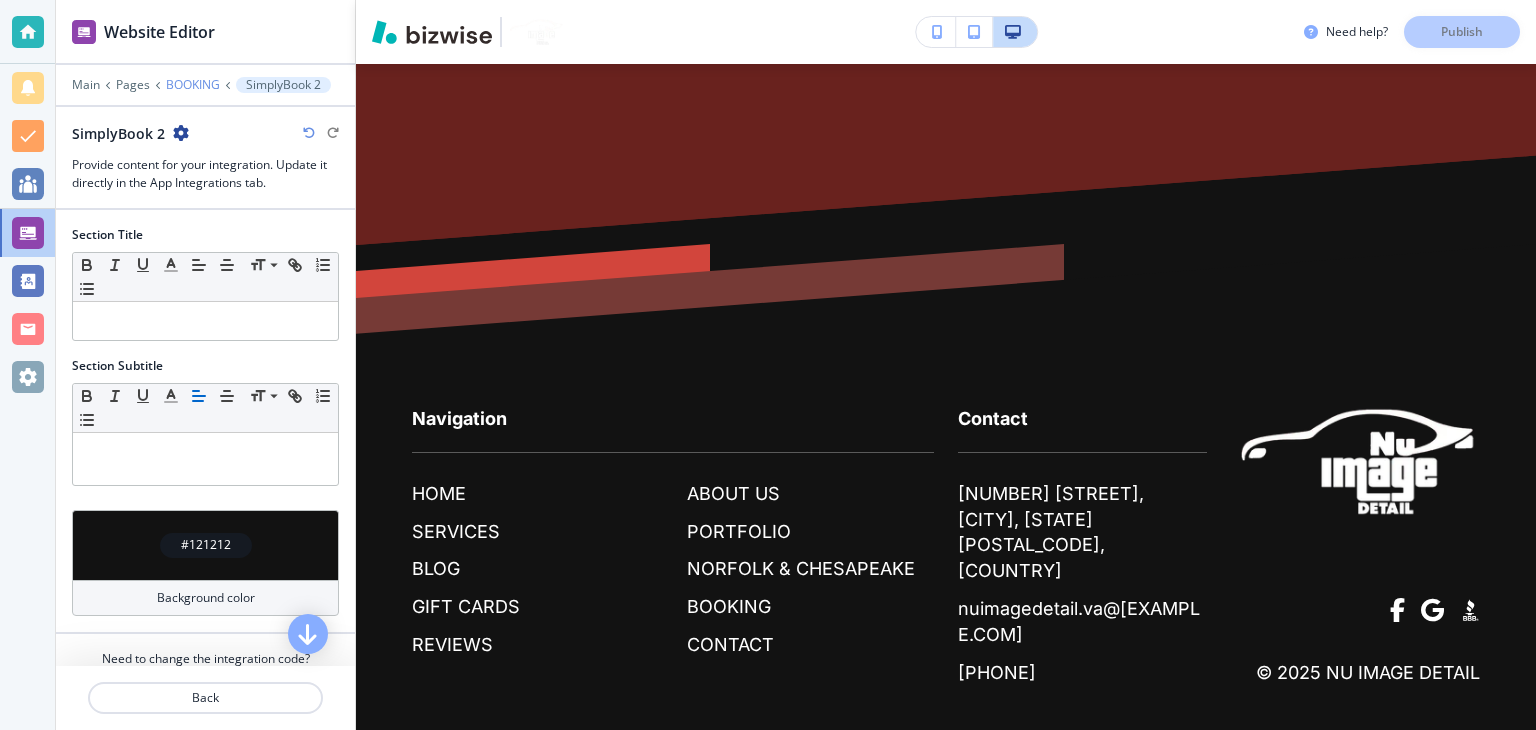 click on "BOOKING" at bounding box center (193, 85) 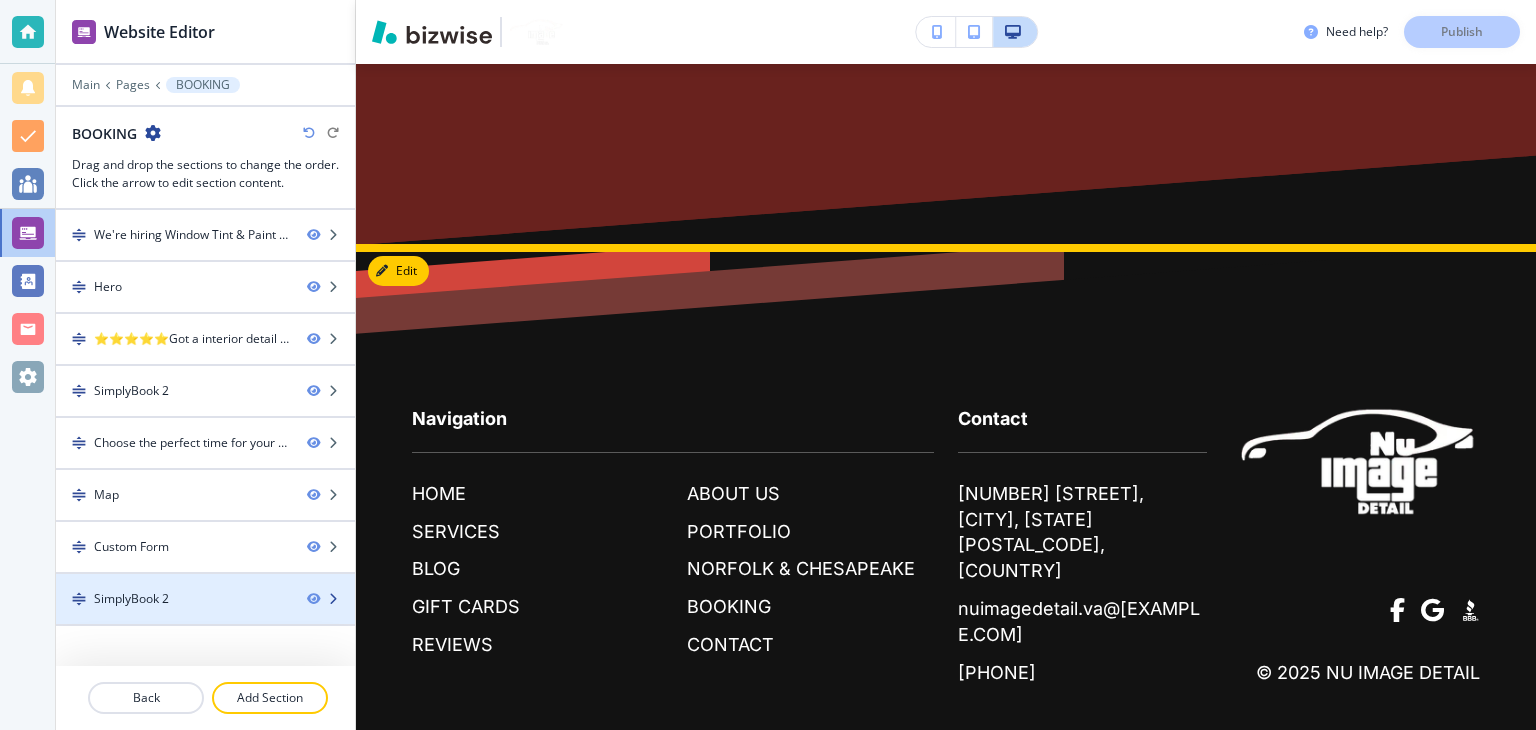click at bounding box center (205, 616) 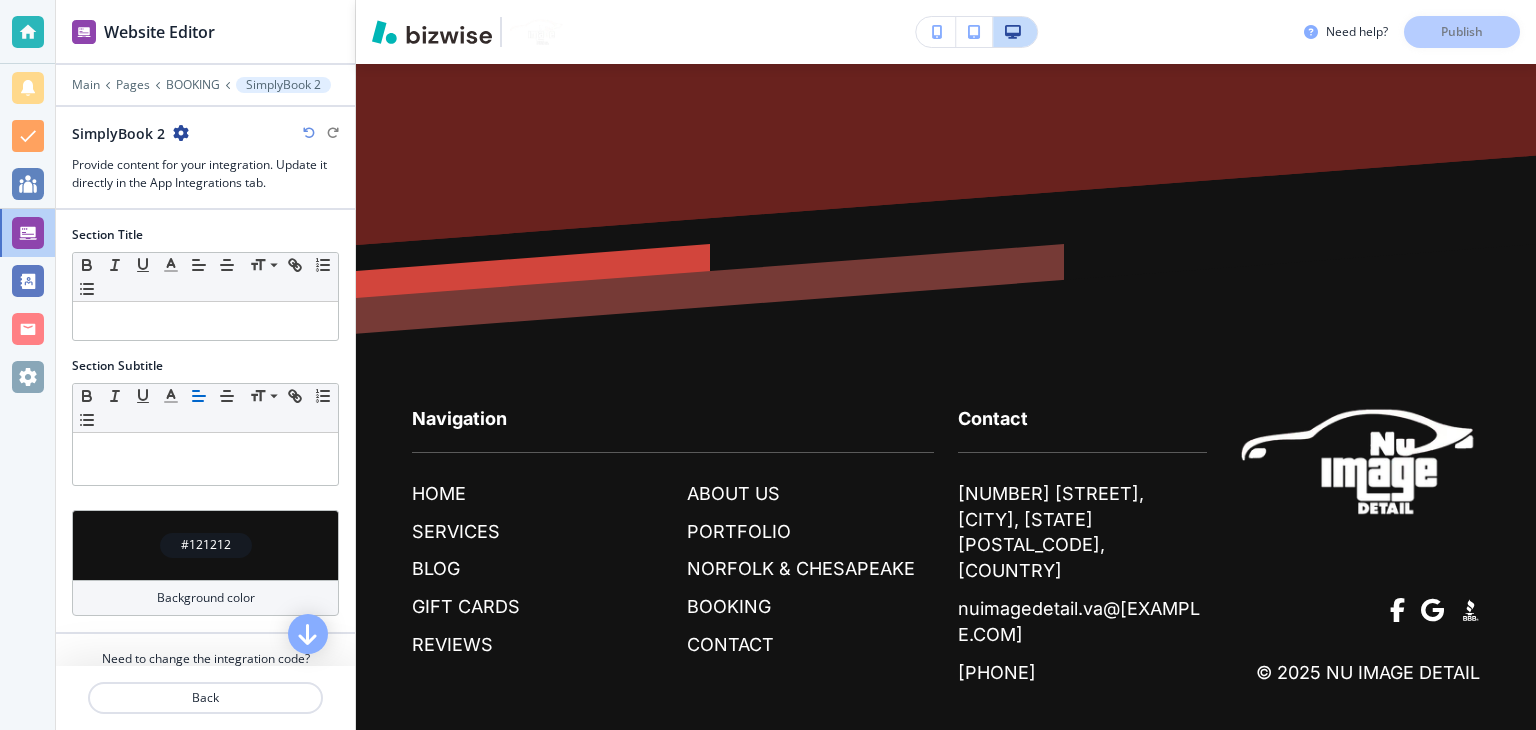 click at bounding box center [181, 133] 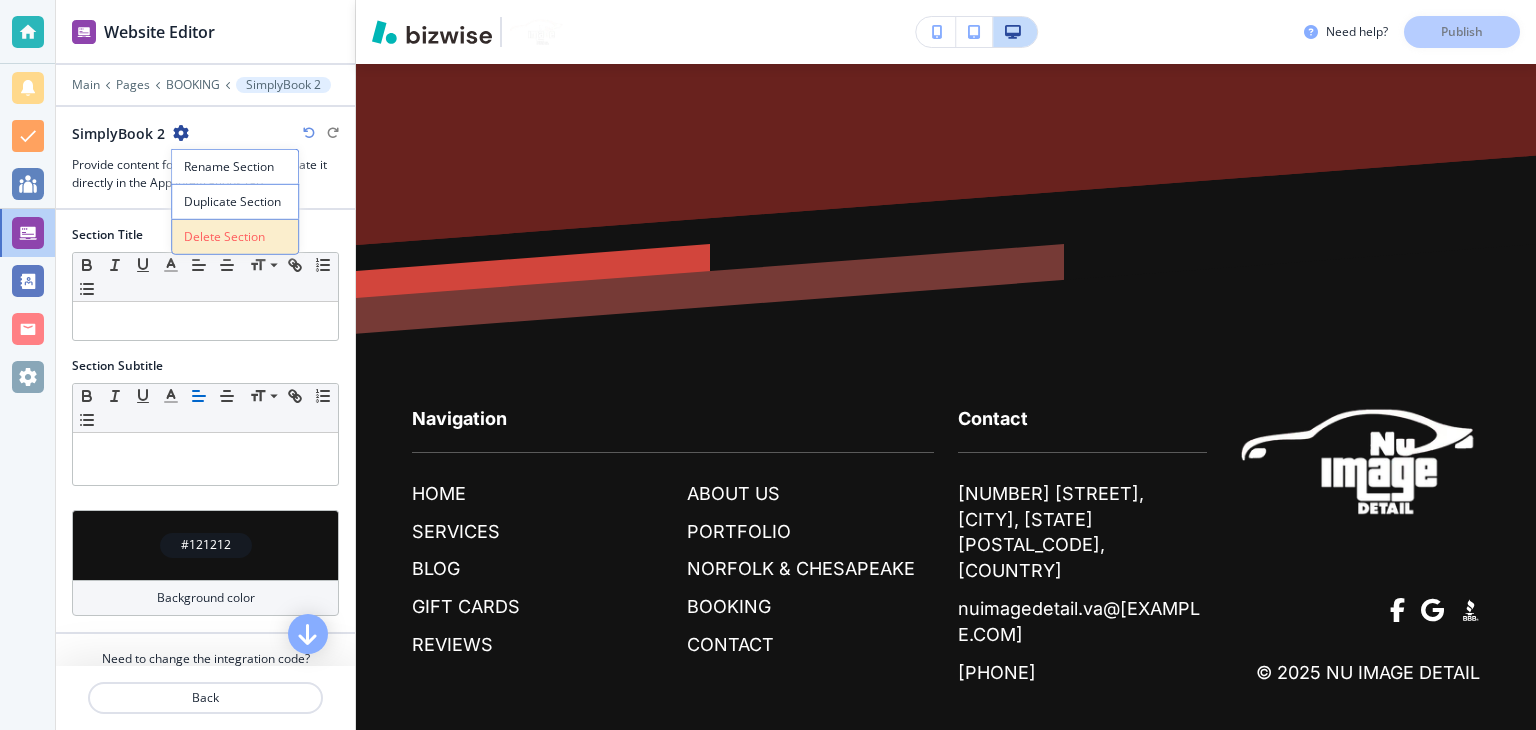 click on "Delete Section" at bounding box center (235, 237) 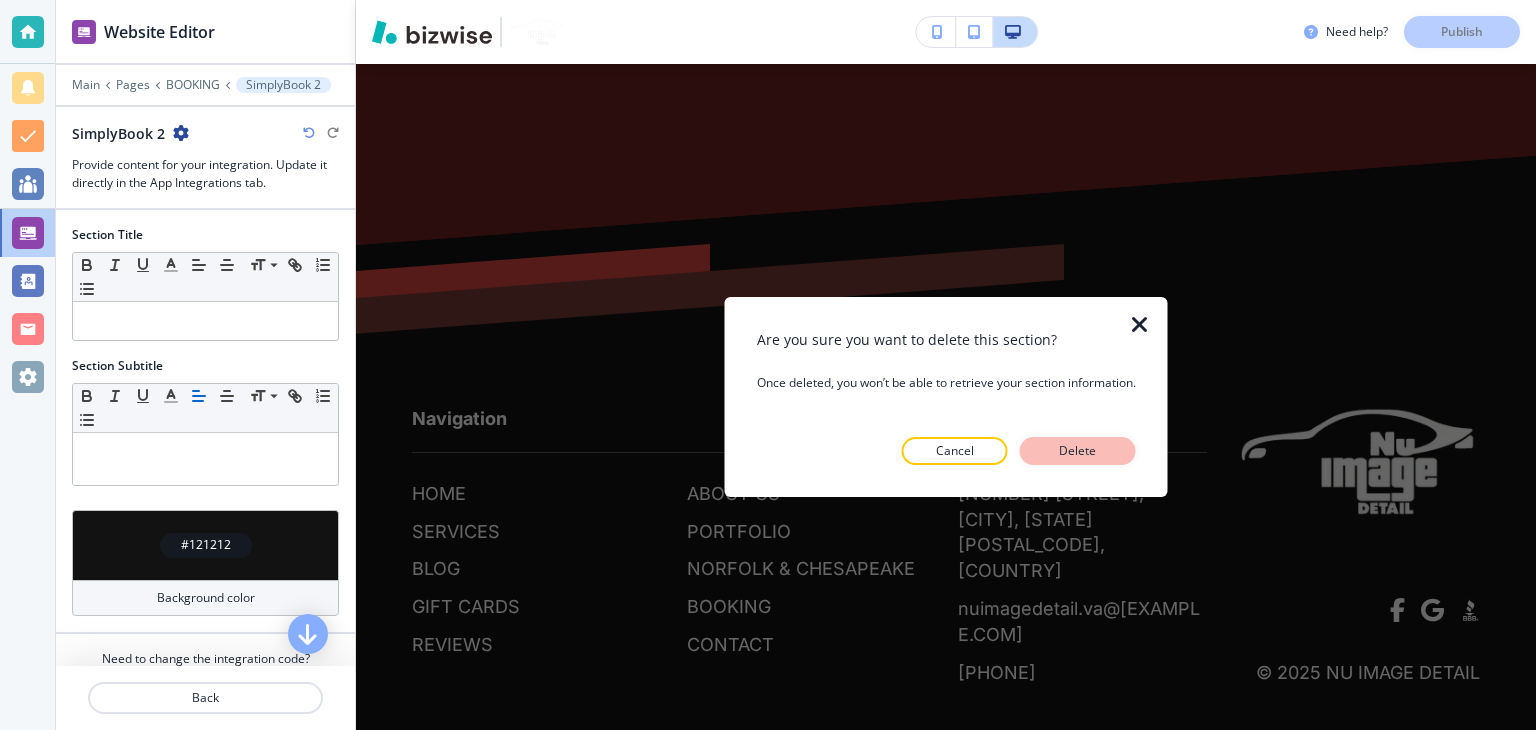 click on "Delete" at bounding box center [1078, 451] 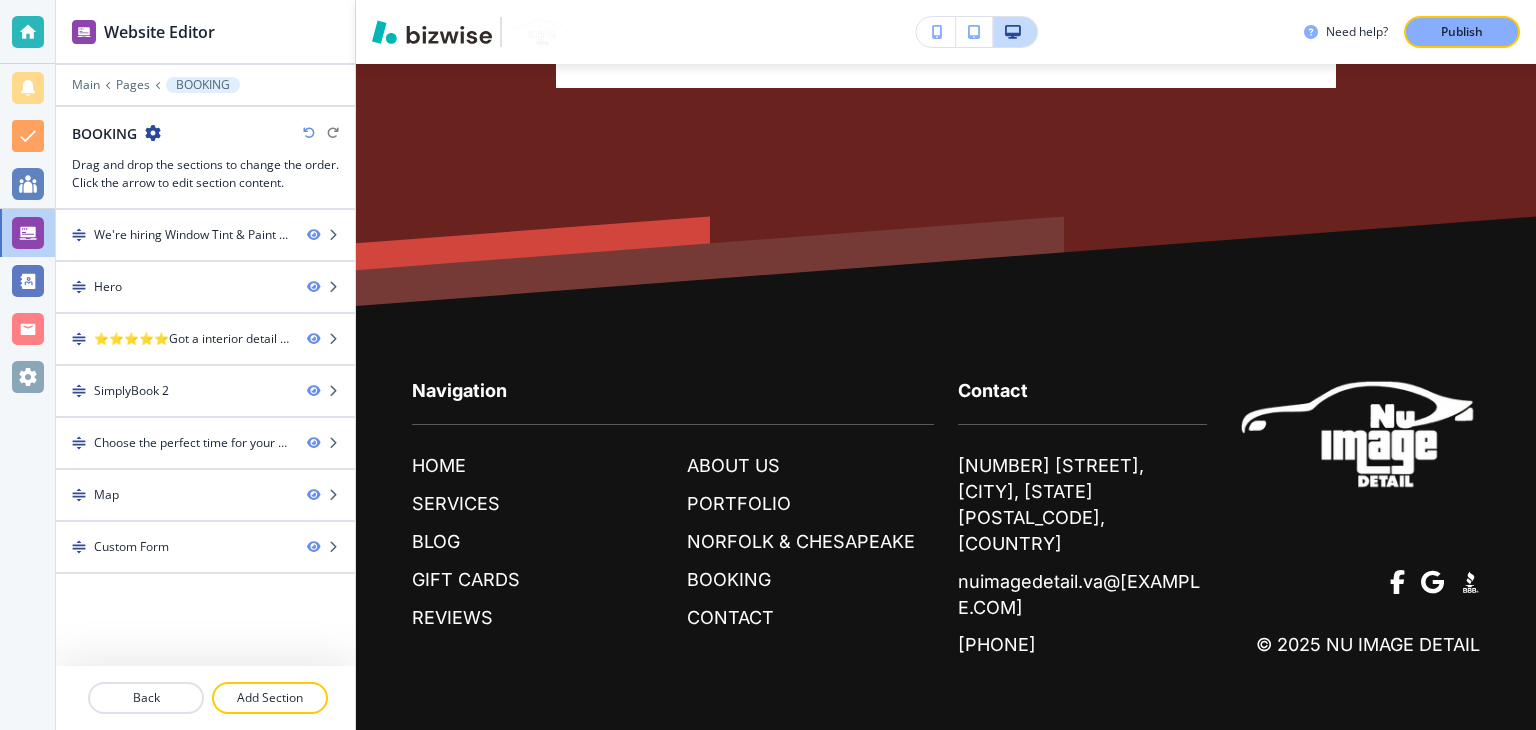 scroll, scrollTop: 3959, scrollLeft: 0, axis: vertical 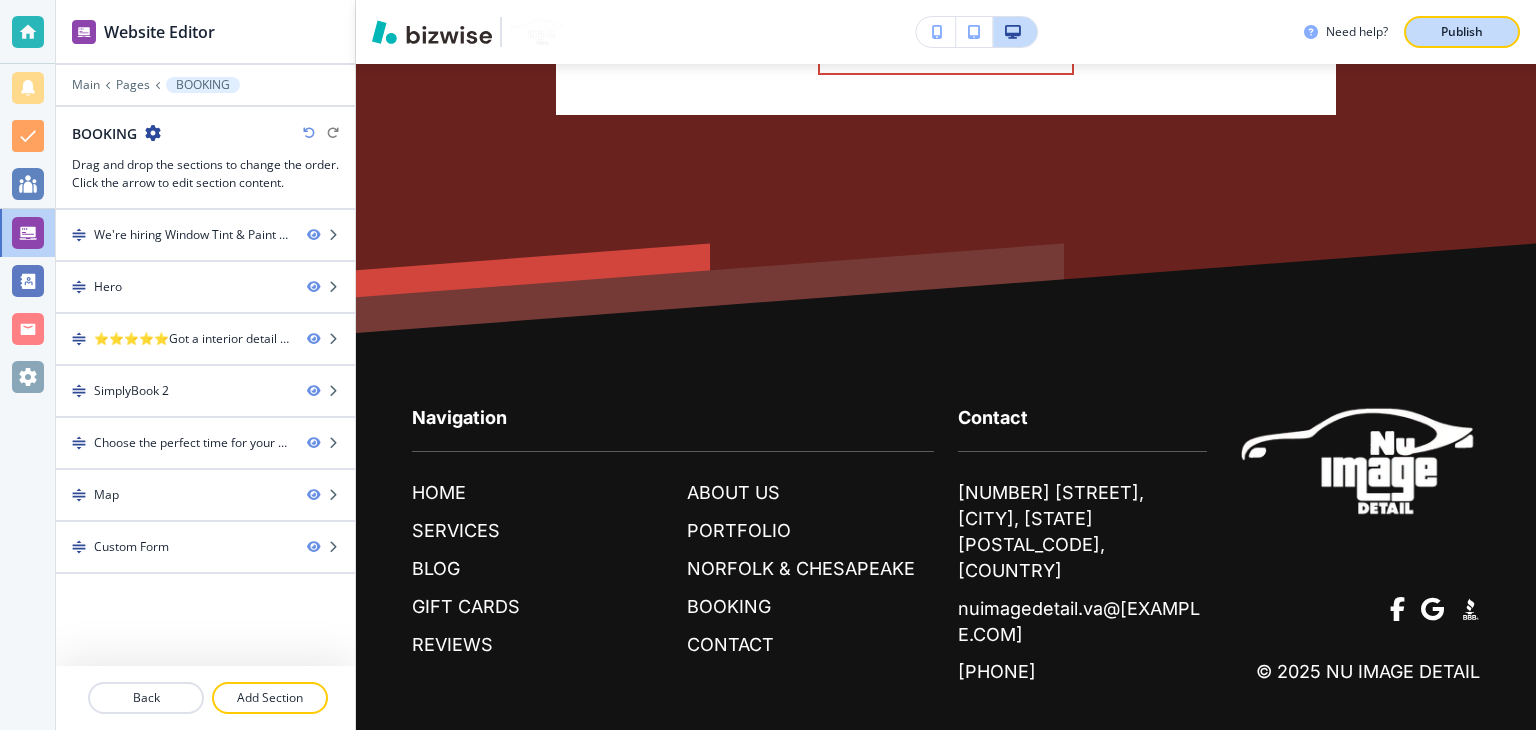 click on "Publish" at bounding box center (1462, 32) 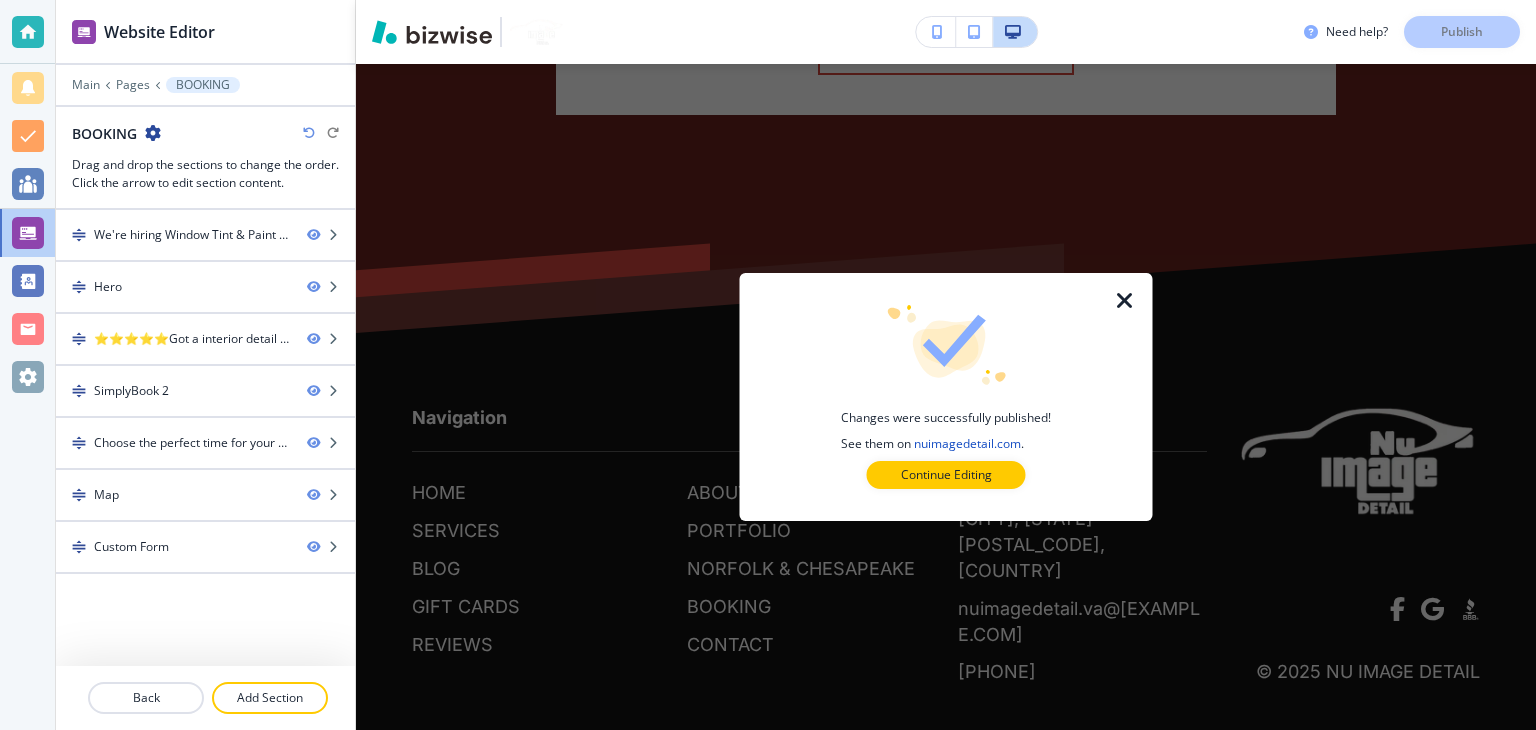 click at bounding box center (1125, 301) 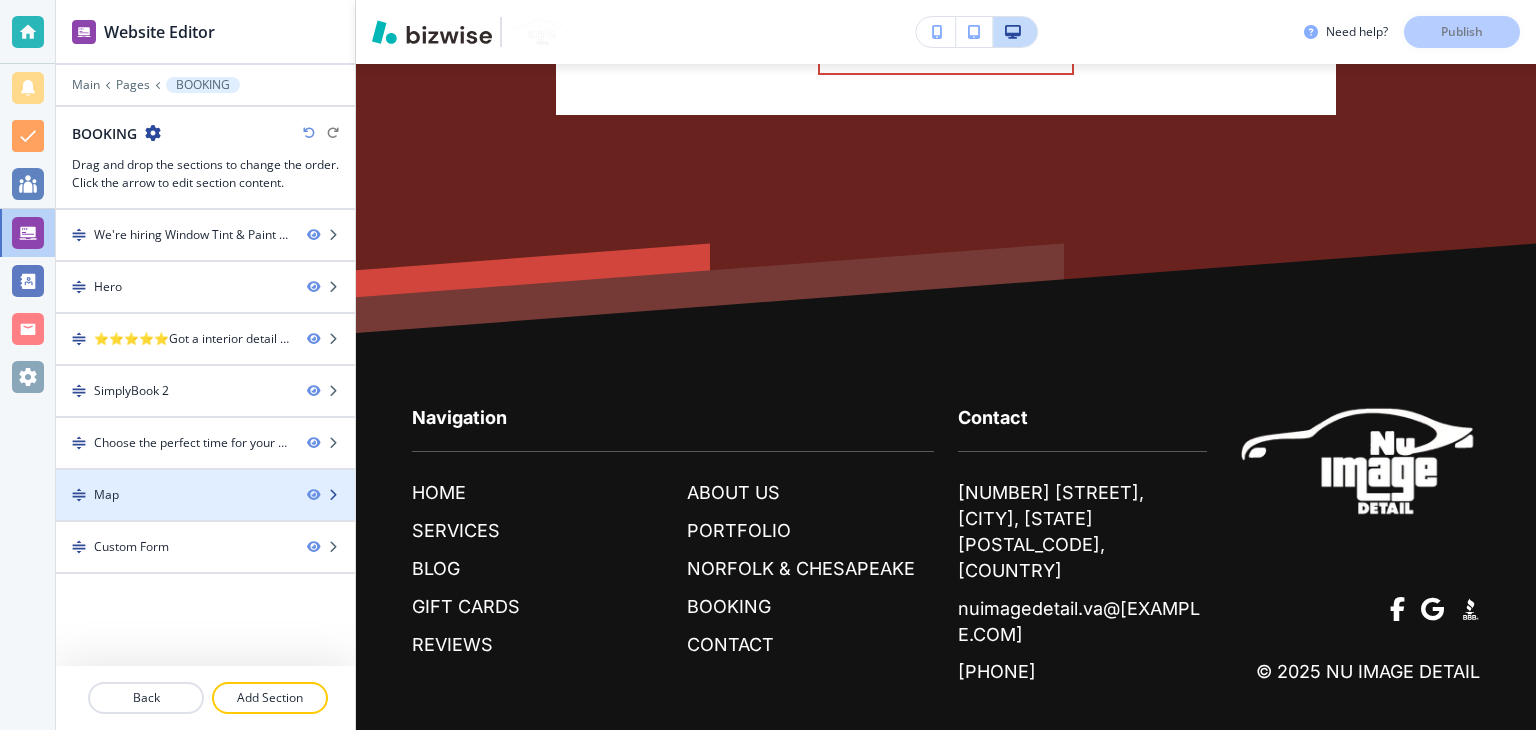click on "Map" at bounding box center [173, 495] 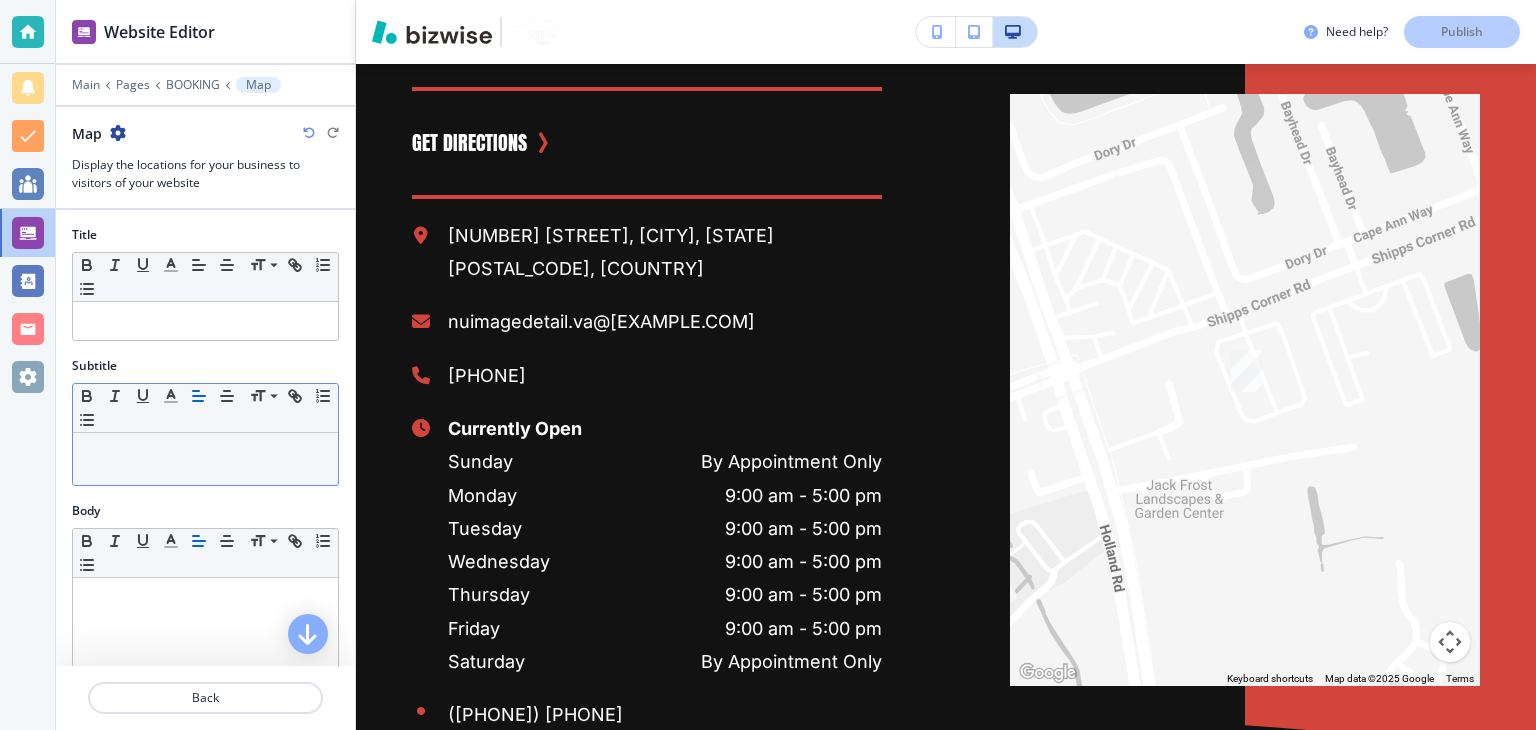 scroll, scrollTop: 1852, scrollLeft: 0, axis: vertical 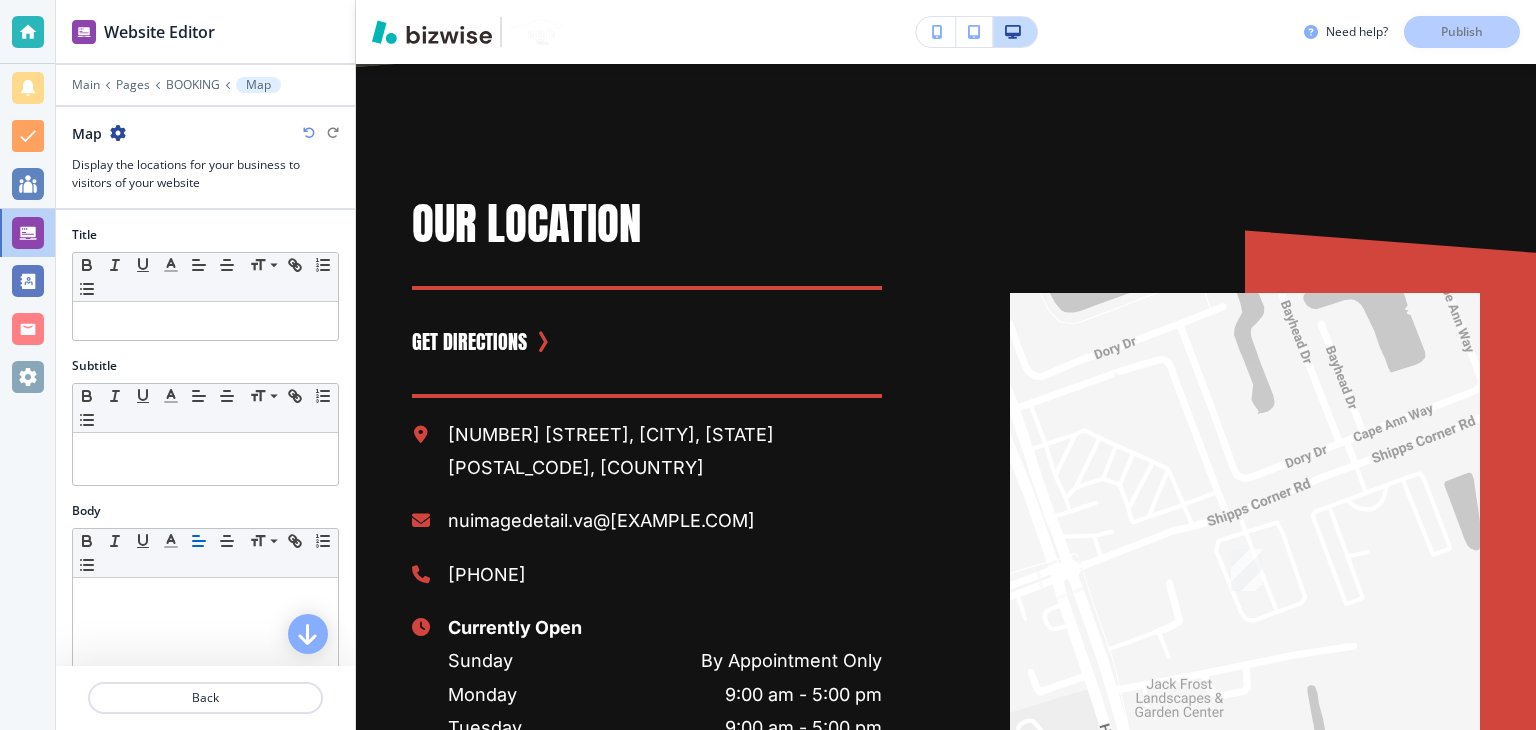 click at bounding box center [205, 71] 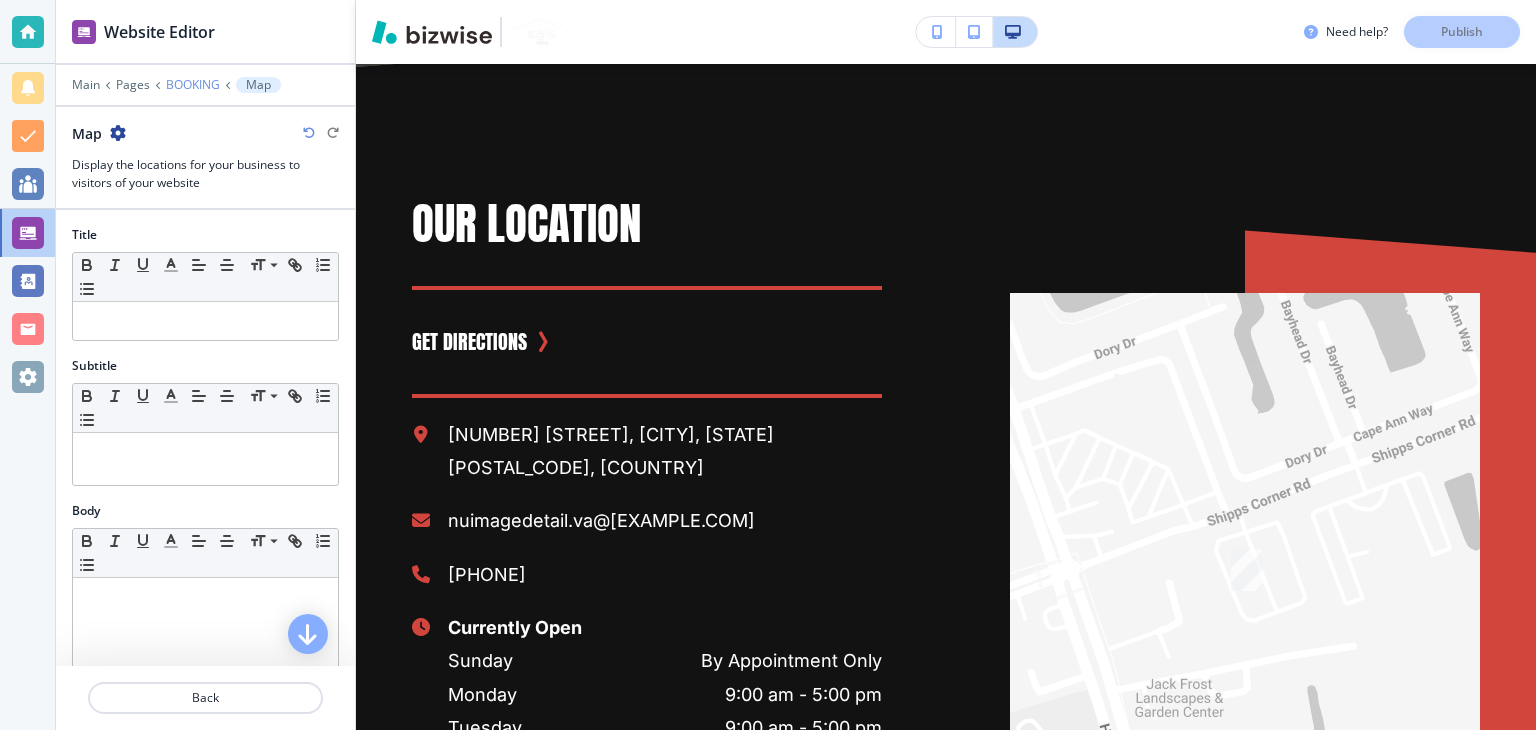 click on "BOOKING" at bounding box center (193, 85) 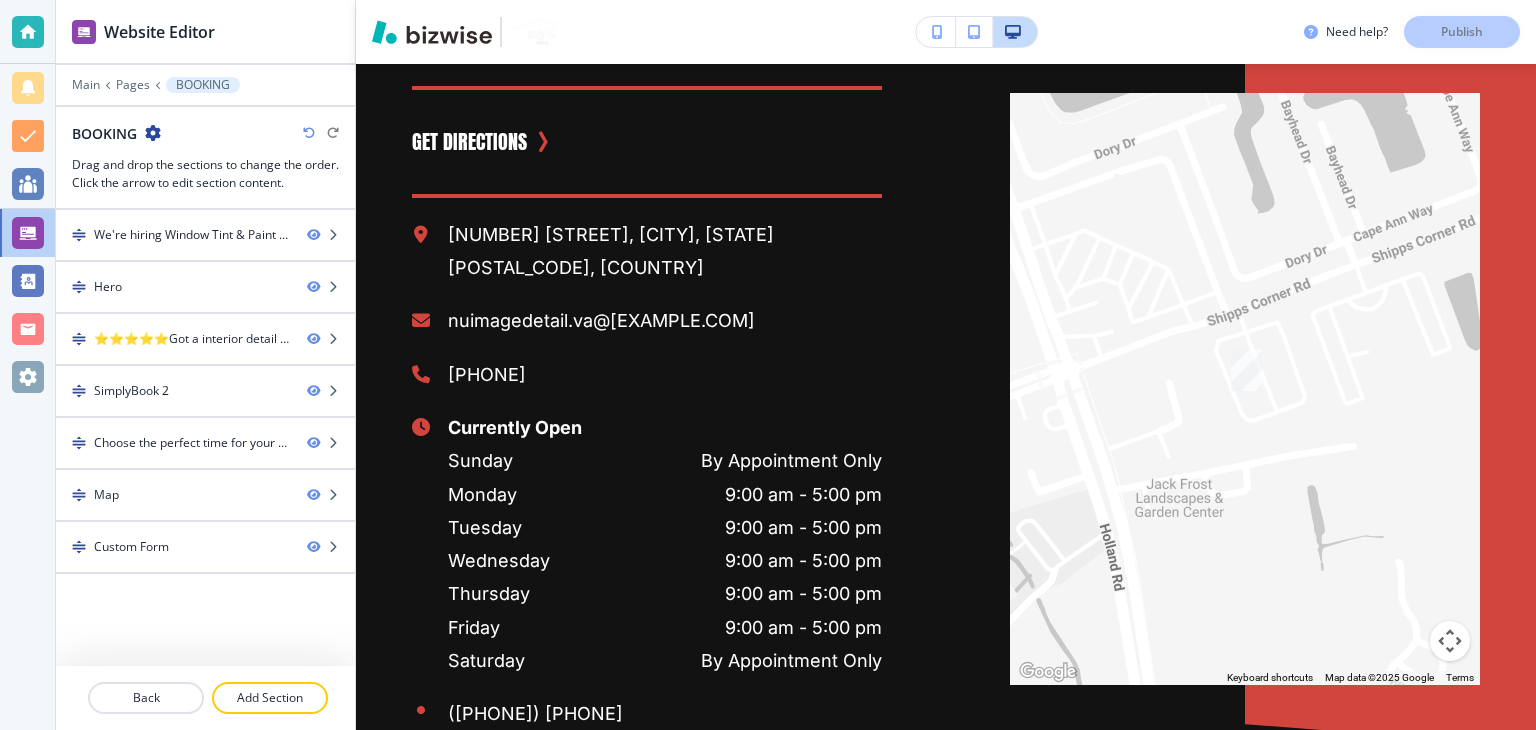 scroll, scrollTop: 2752, scrollLeft: 0, axis: vertical 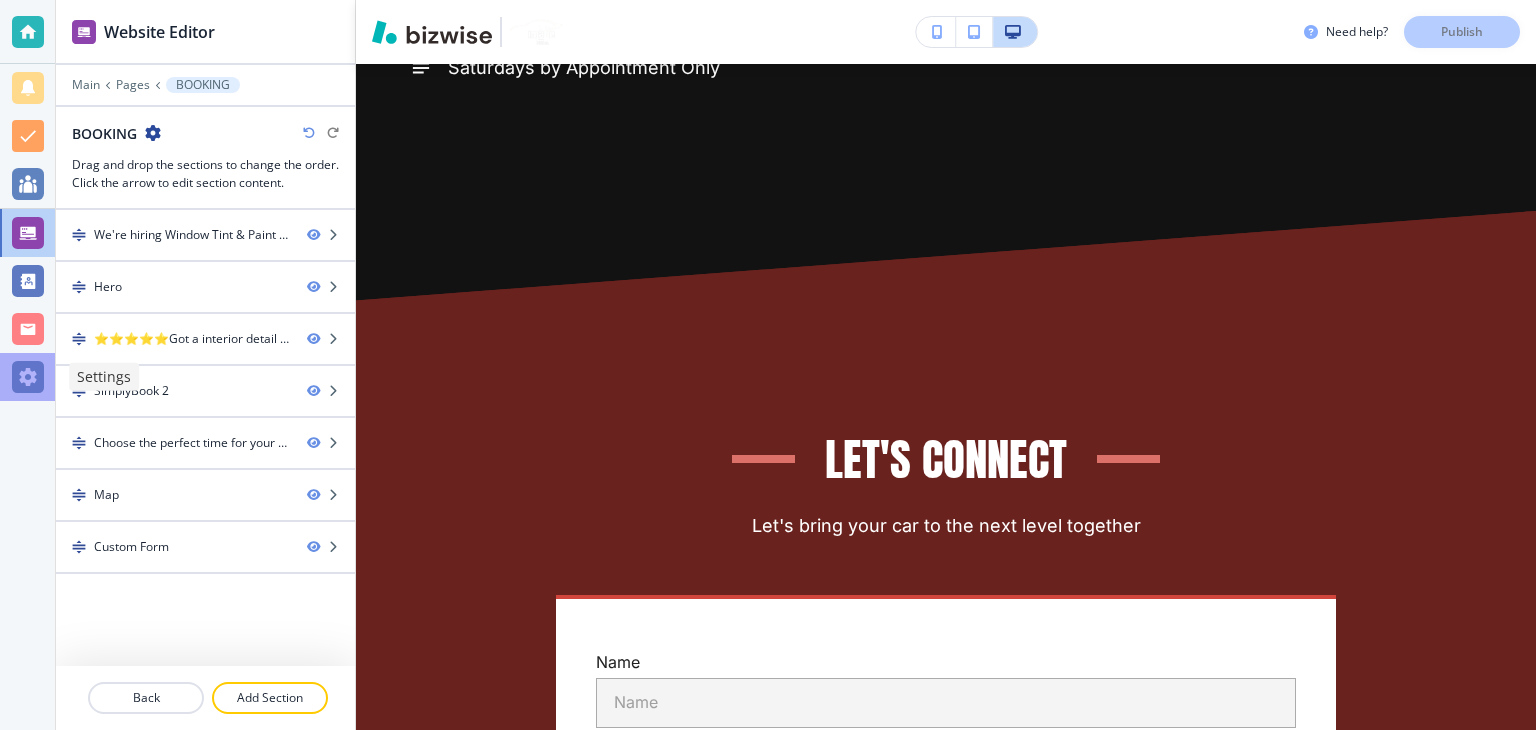 click at bounding box center [28, 377] 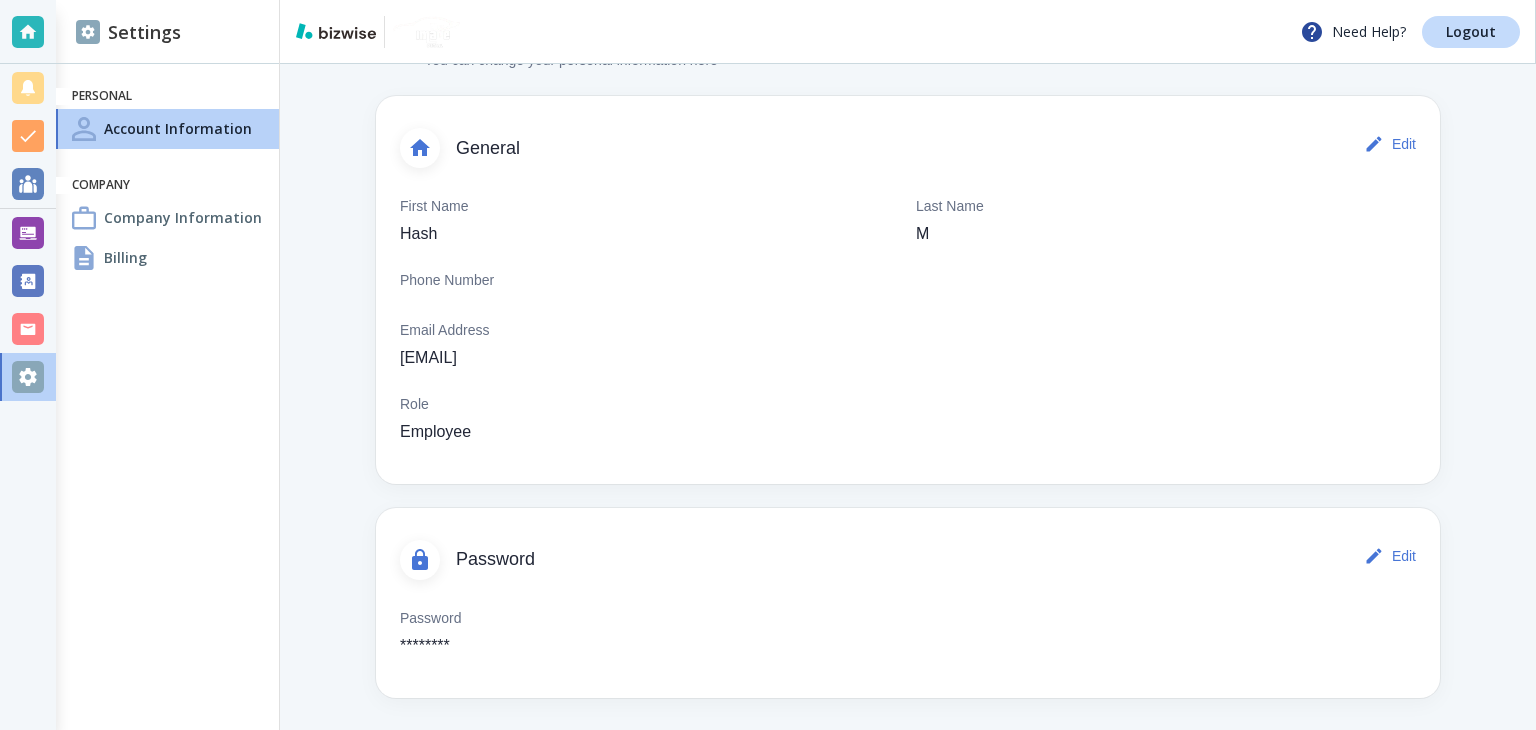 scroll, scrollTop: 0, scrollLeft: 0, axis: both 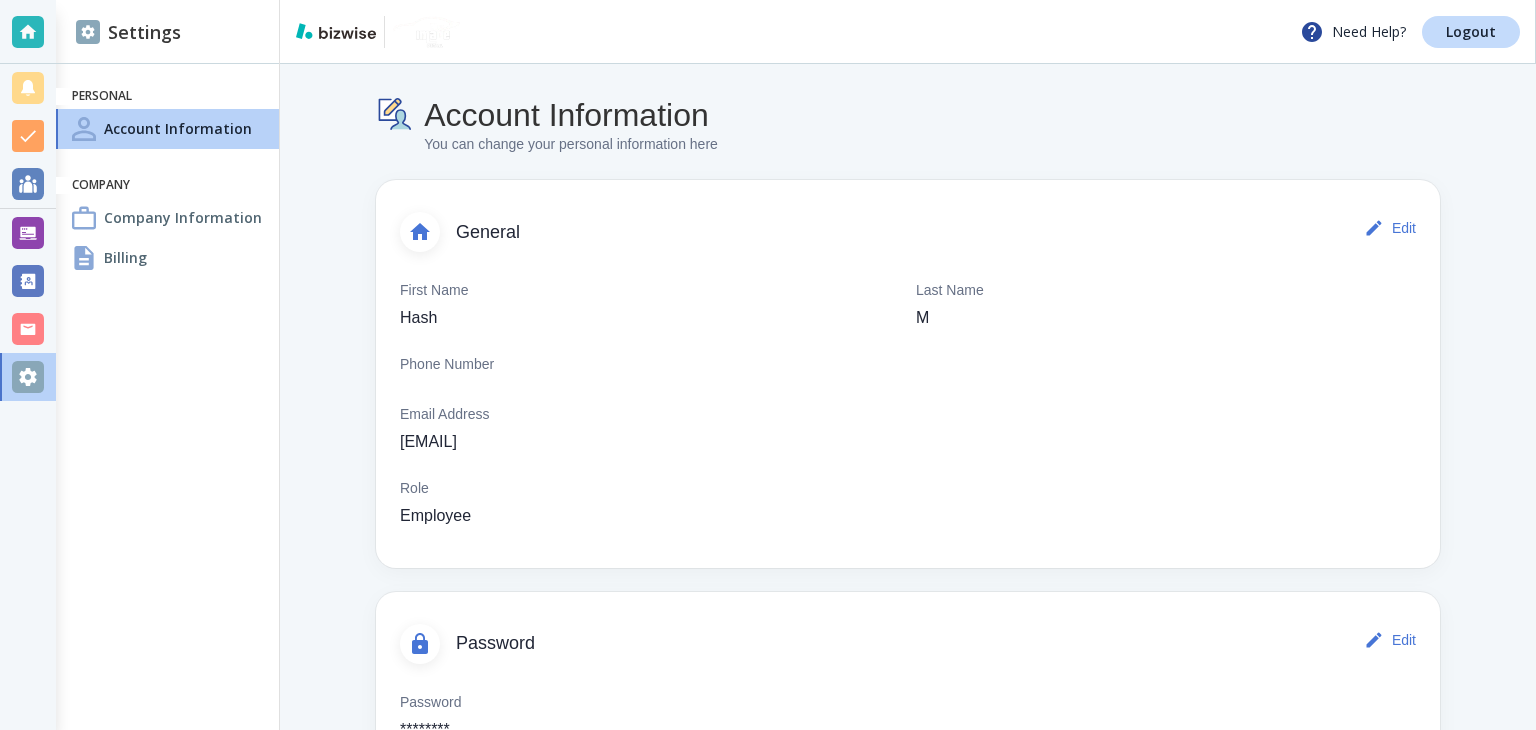 click on "Company Information" at bounding box center [183, 217] 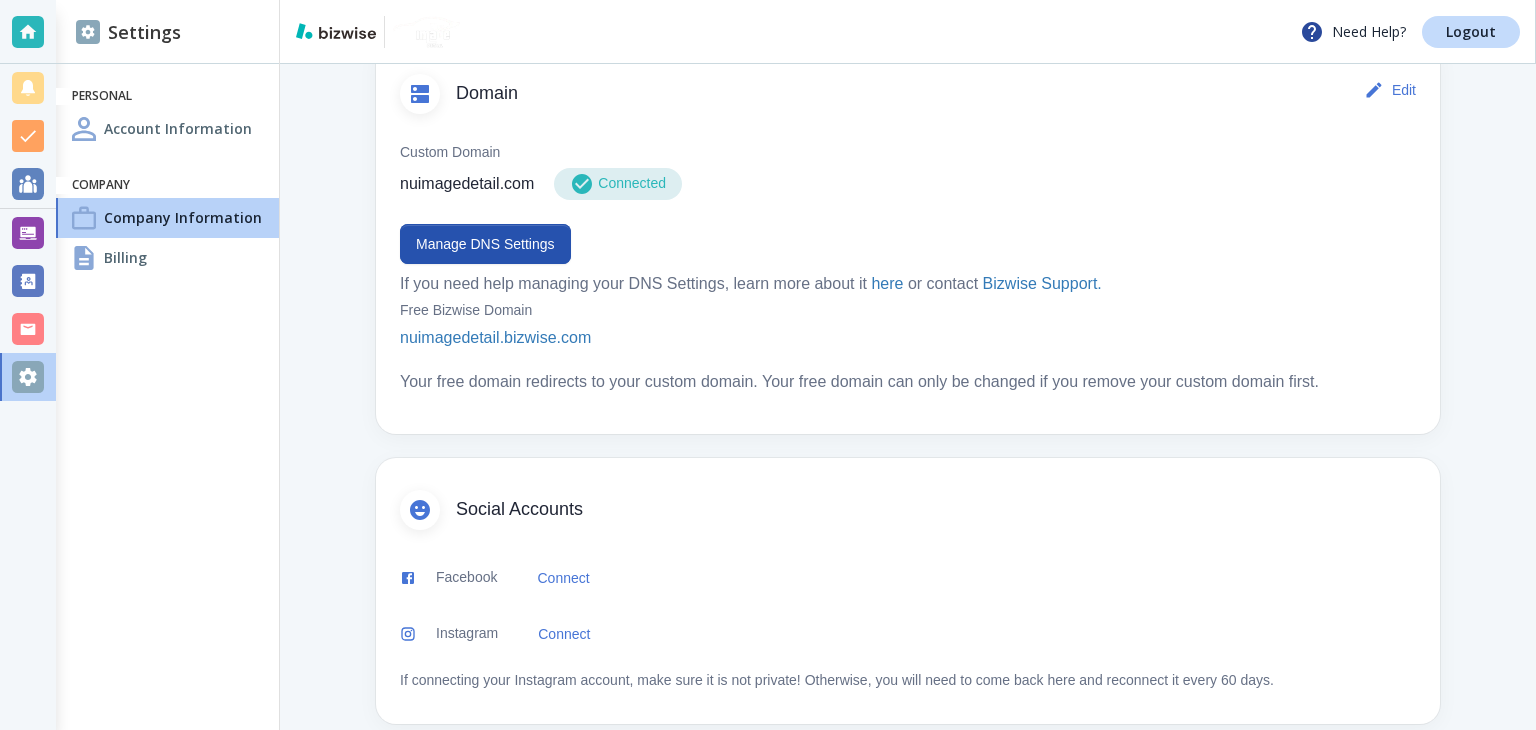 scroll, scrollTop: 1108, scrollLeft: 0, axis: vertical 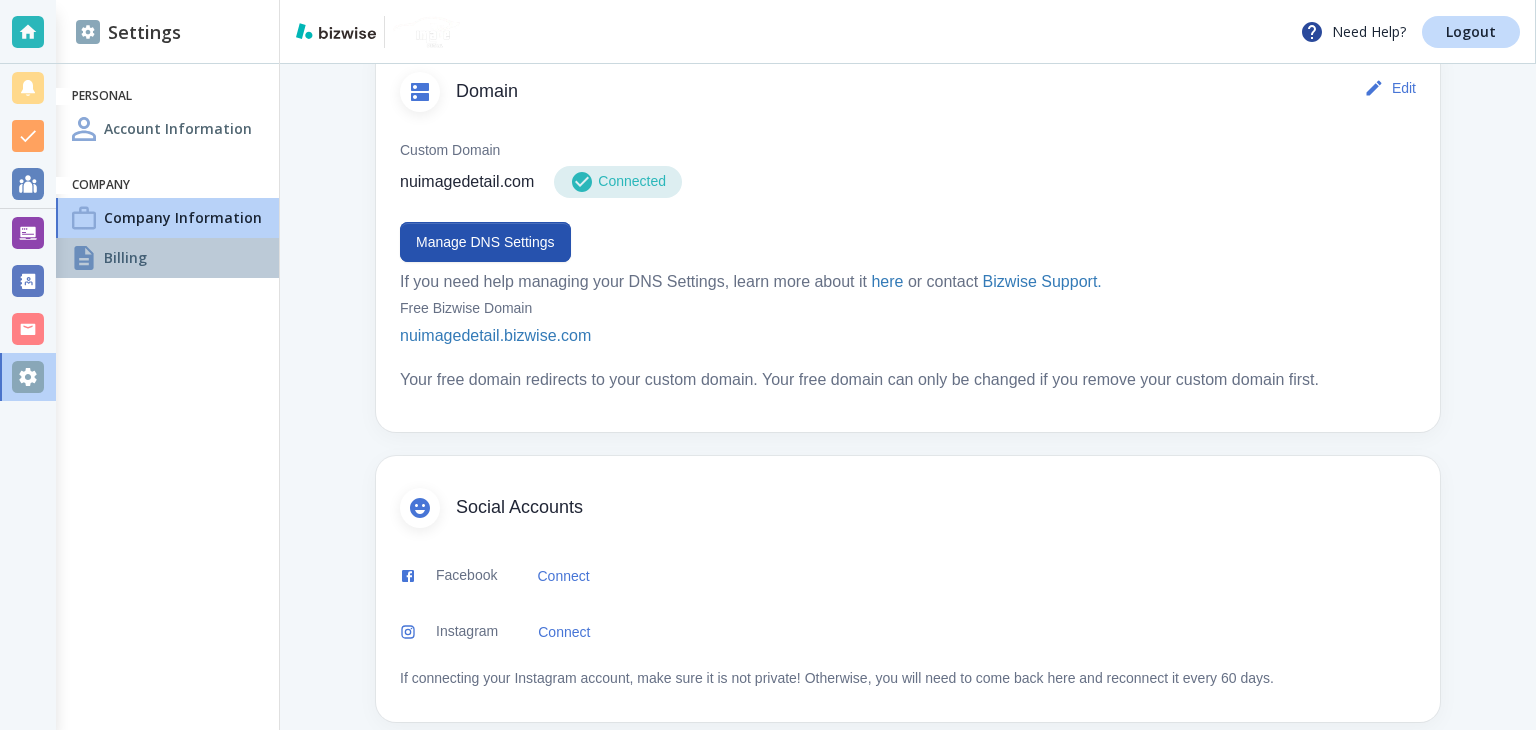 click on "Billing" at bounding box center [125, 257] 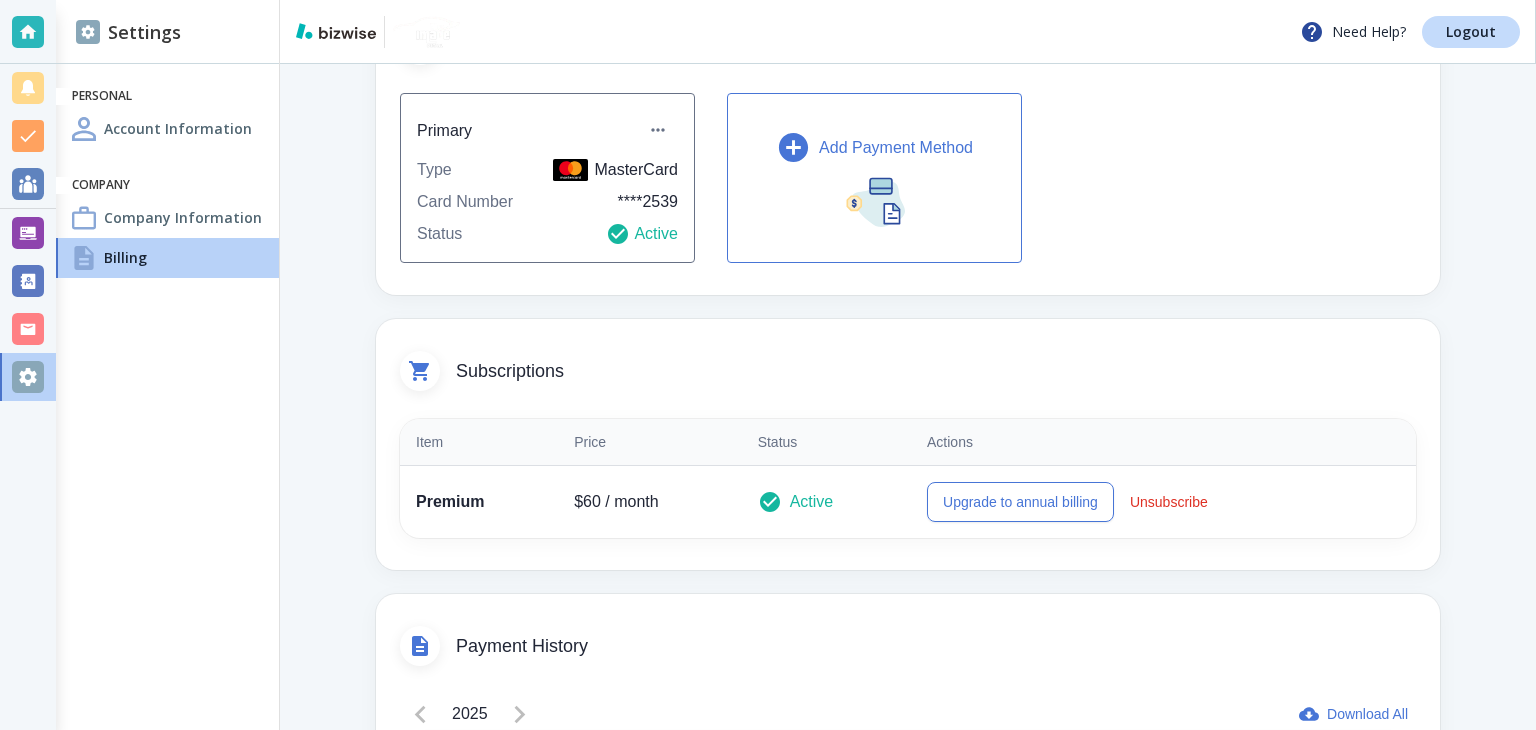 scroll, scrollTop: 200, scrollLeft: 0, axis: vertical 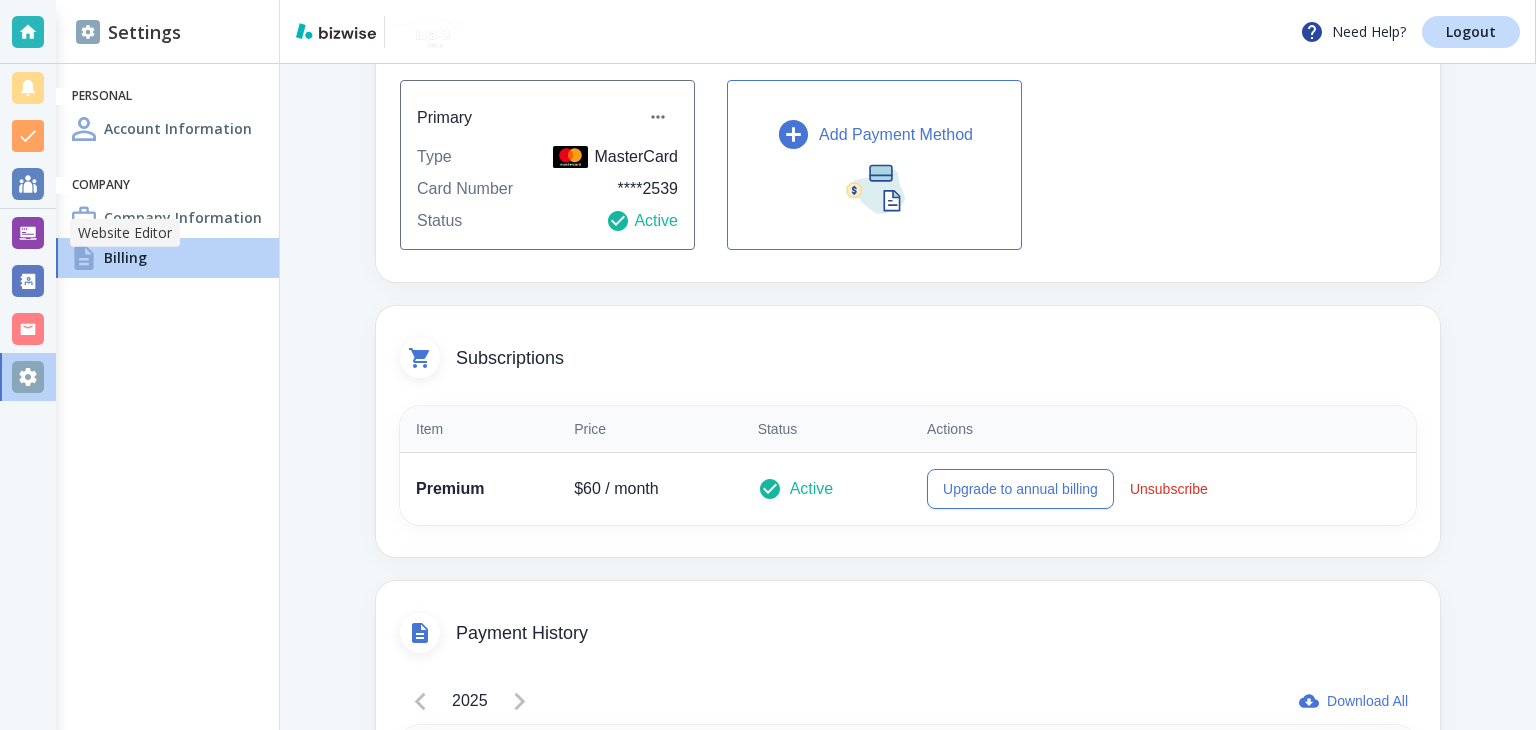 click at bounding box center (28, 233) 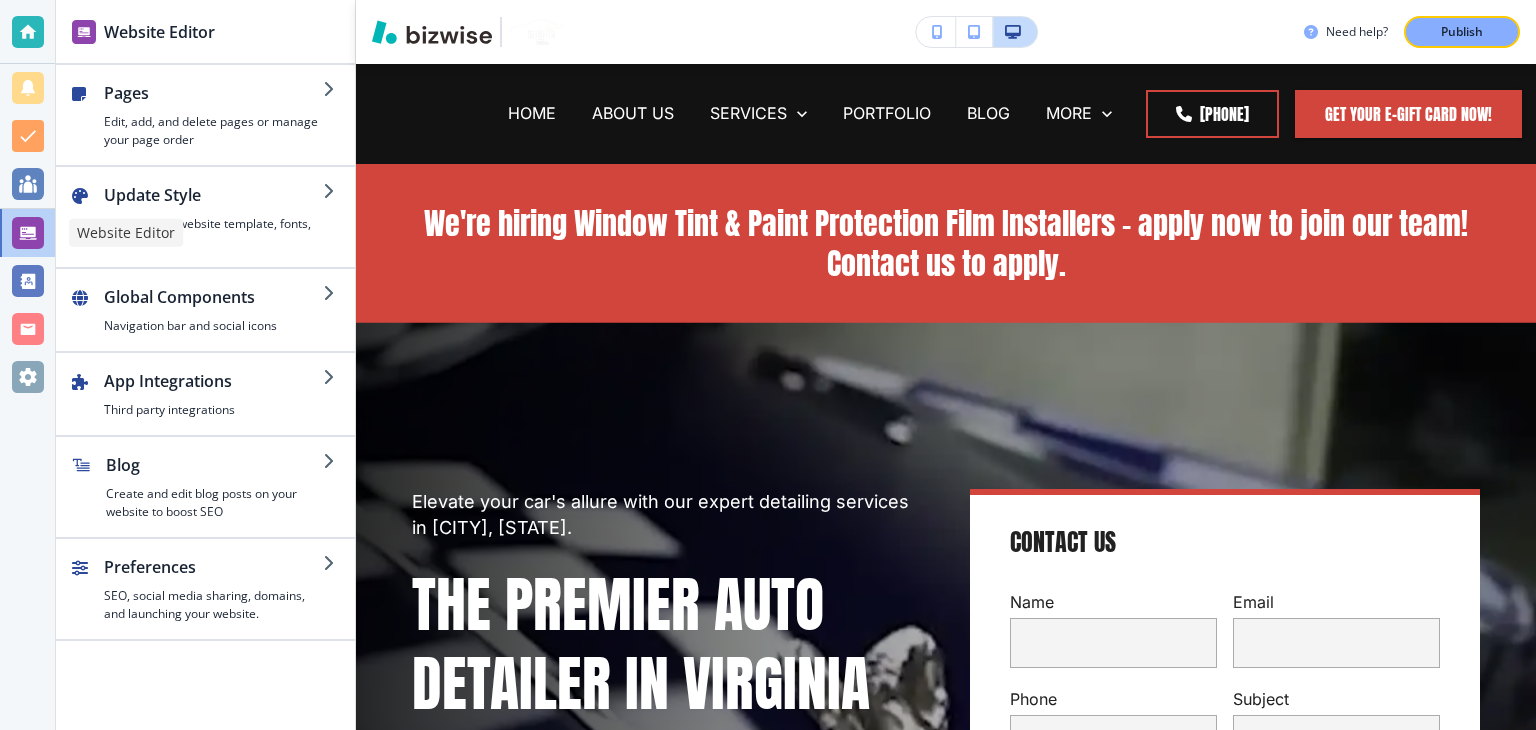 scroll, scrollTop: 0, scrollLeft: 0, axis: both 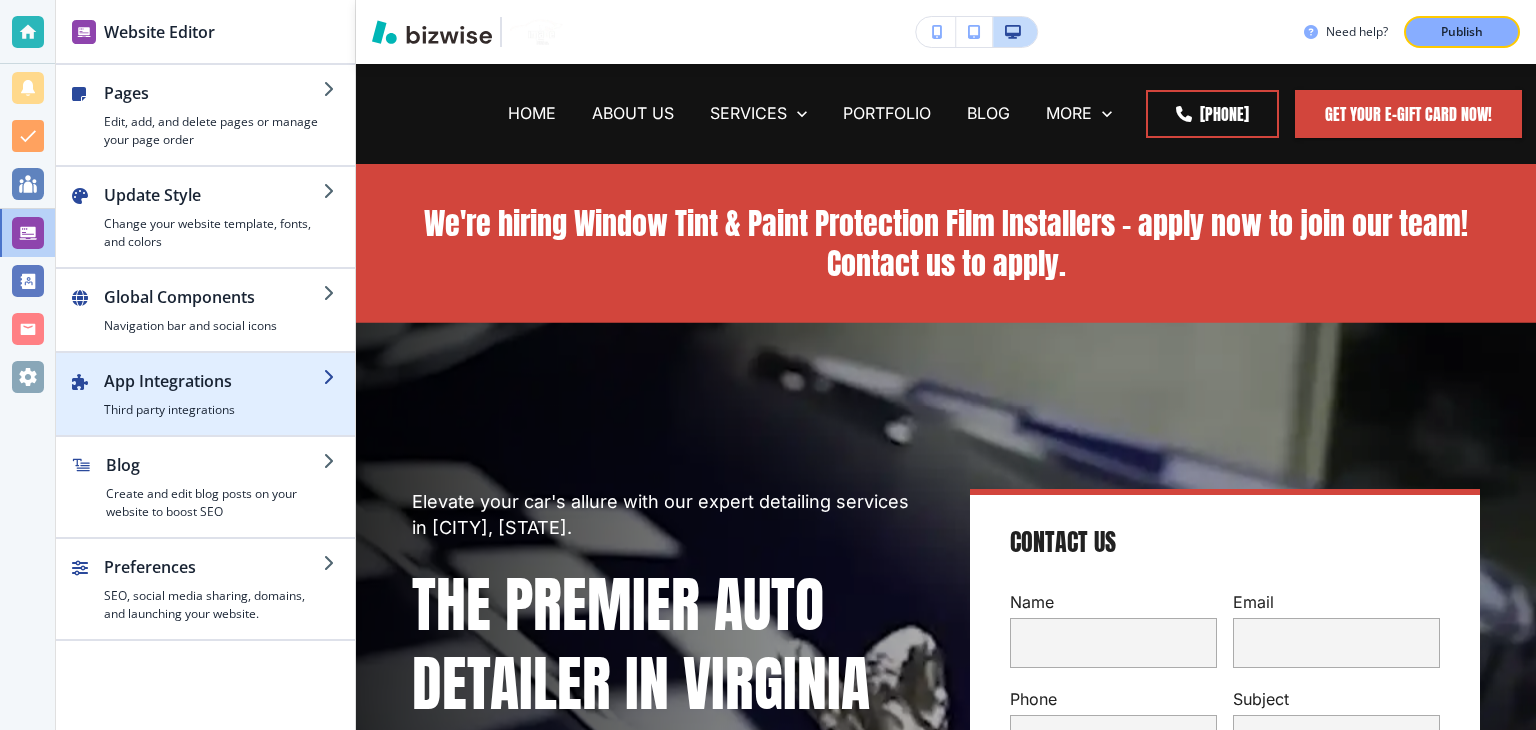 click on "Third party integrations" at bounding box center (213, 410) 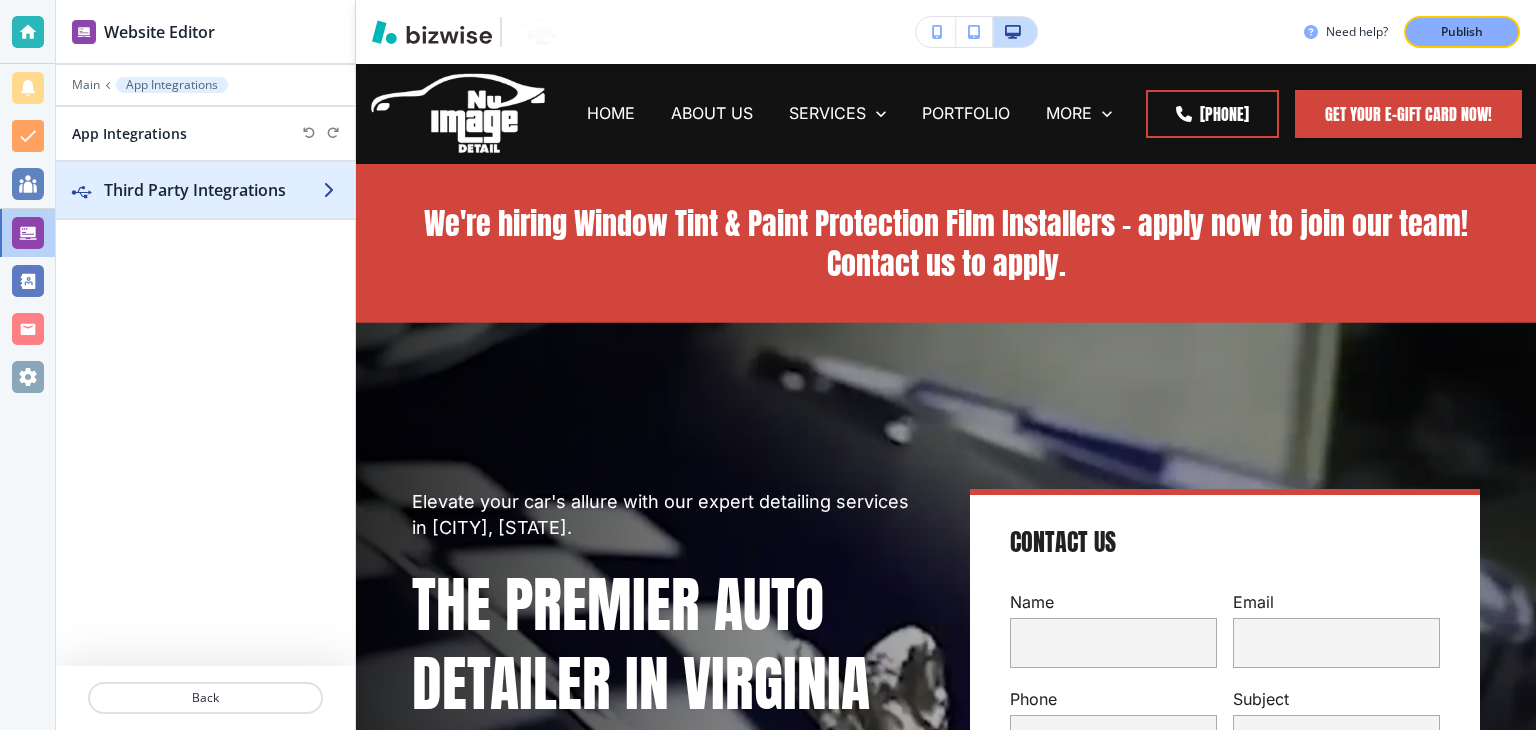 click on "Third Party Integrations" at bounding box center (213, 190) 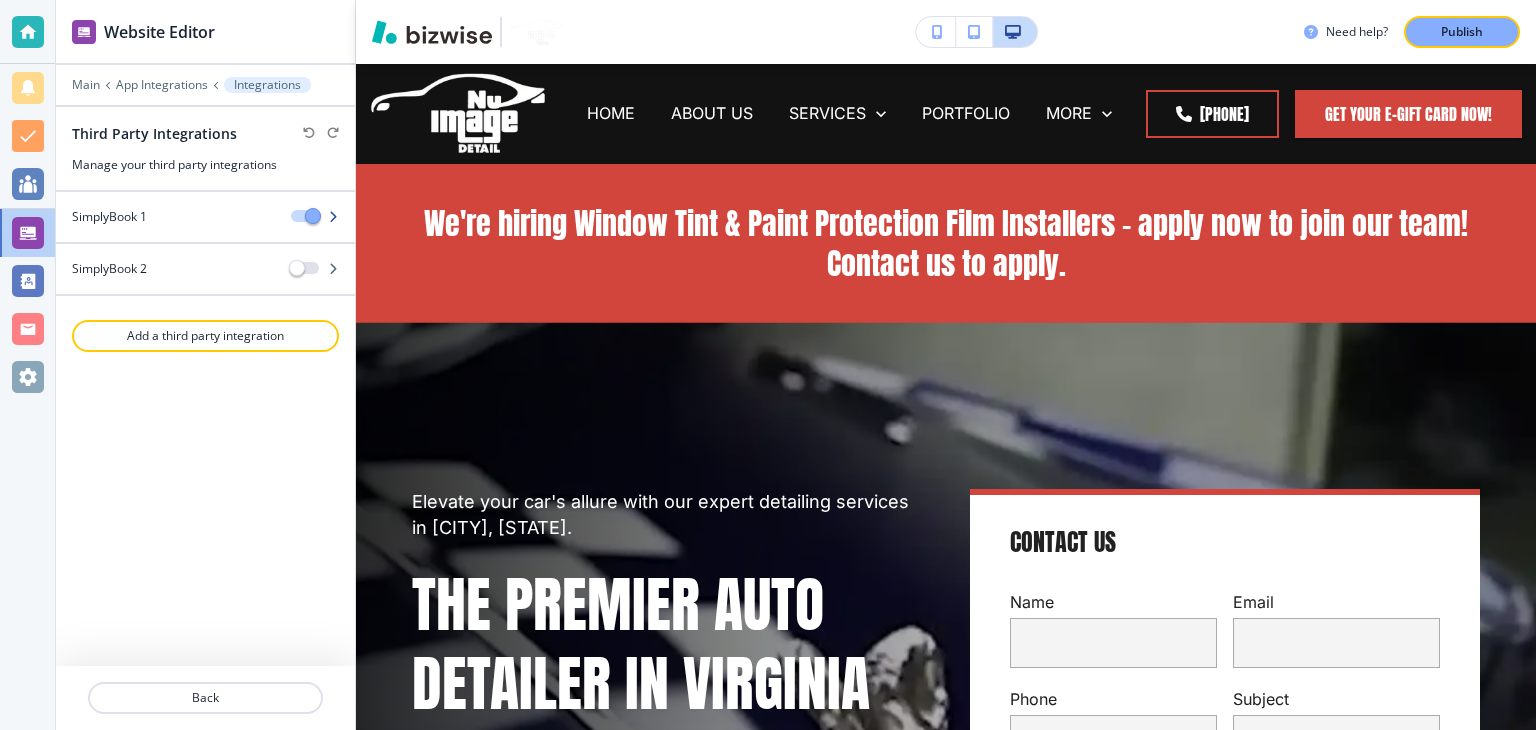 click on "SimplyBook 1" at bounding box center (165, 217) 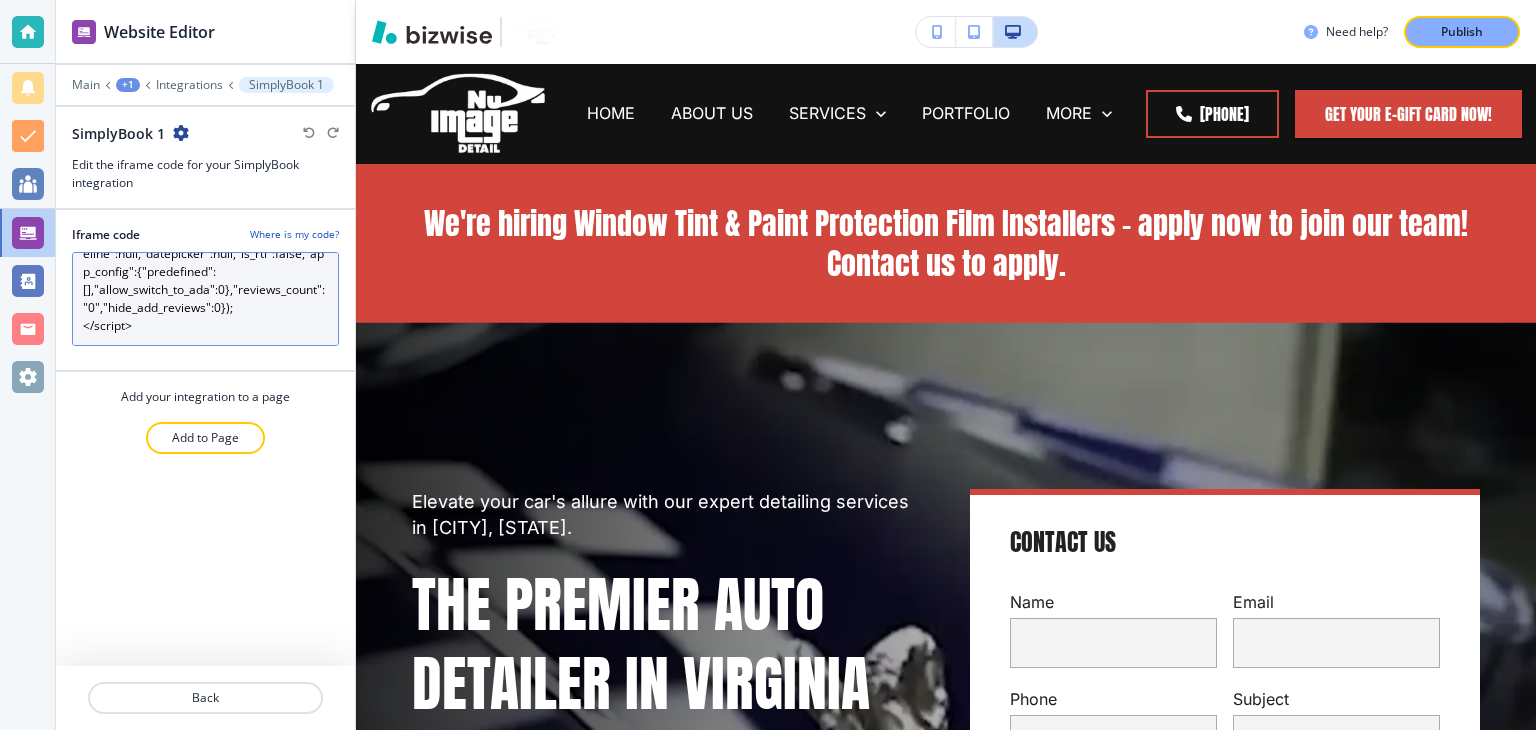 scroll, scrollTop: 0, scrollLeft: 0, axis: both 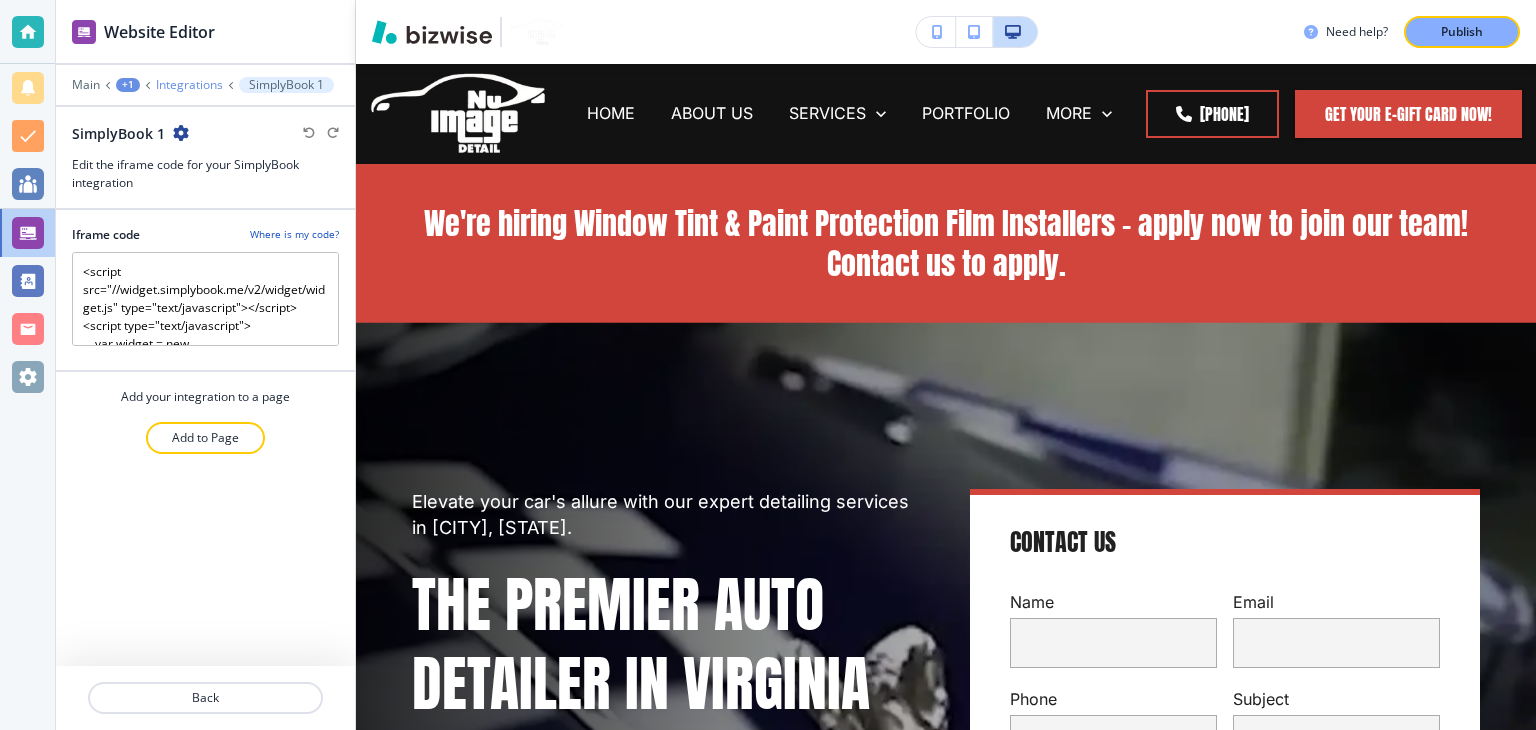 click on "Integrations" at bounding box center [189, 85] 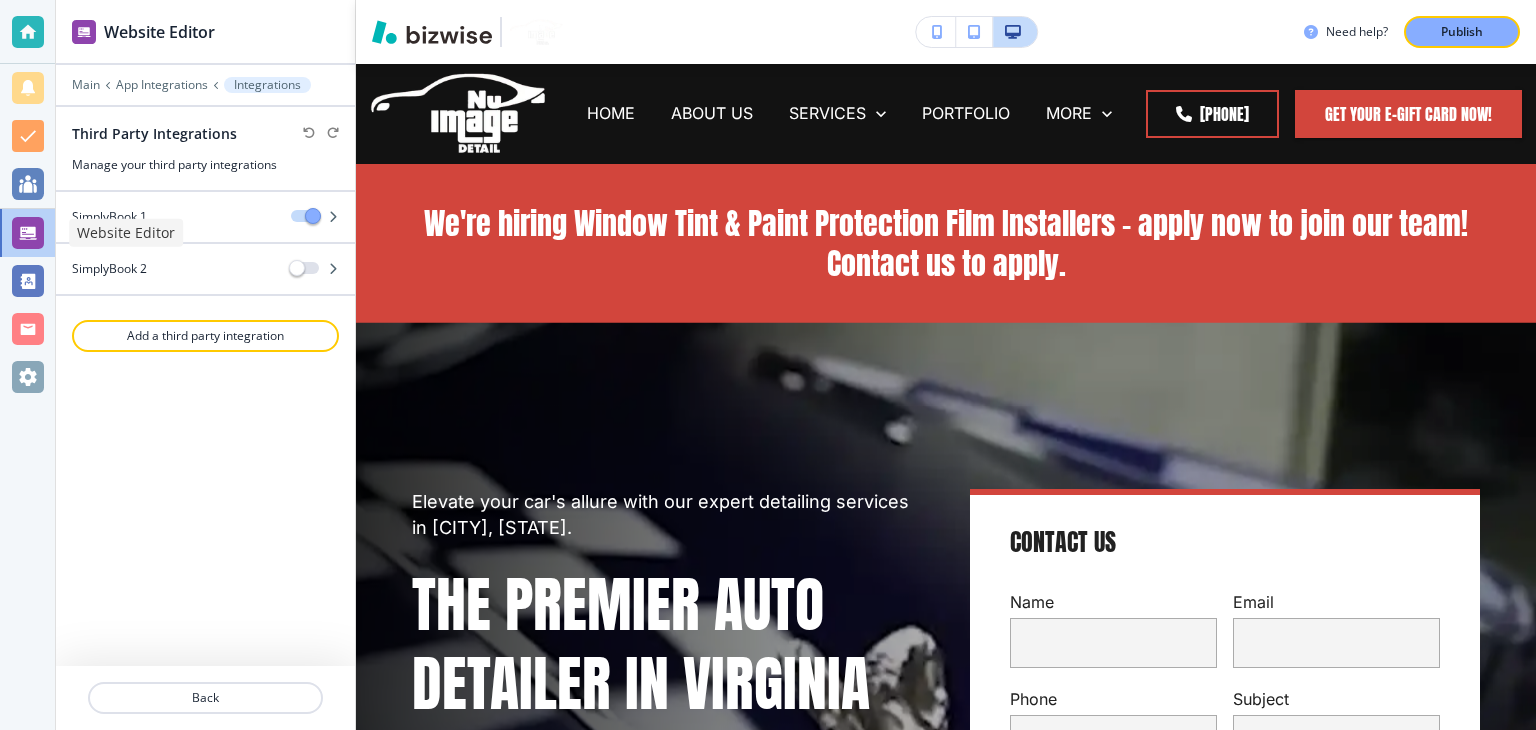 click at bounding box center (28, 233) 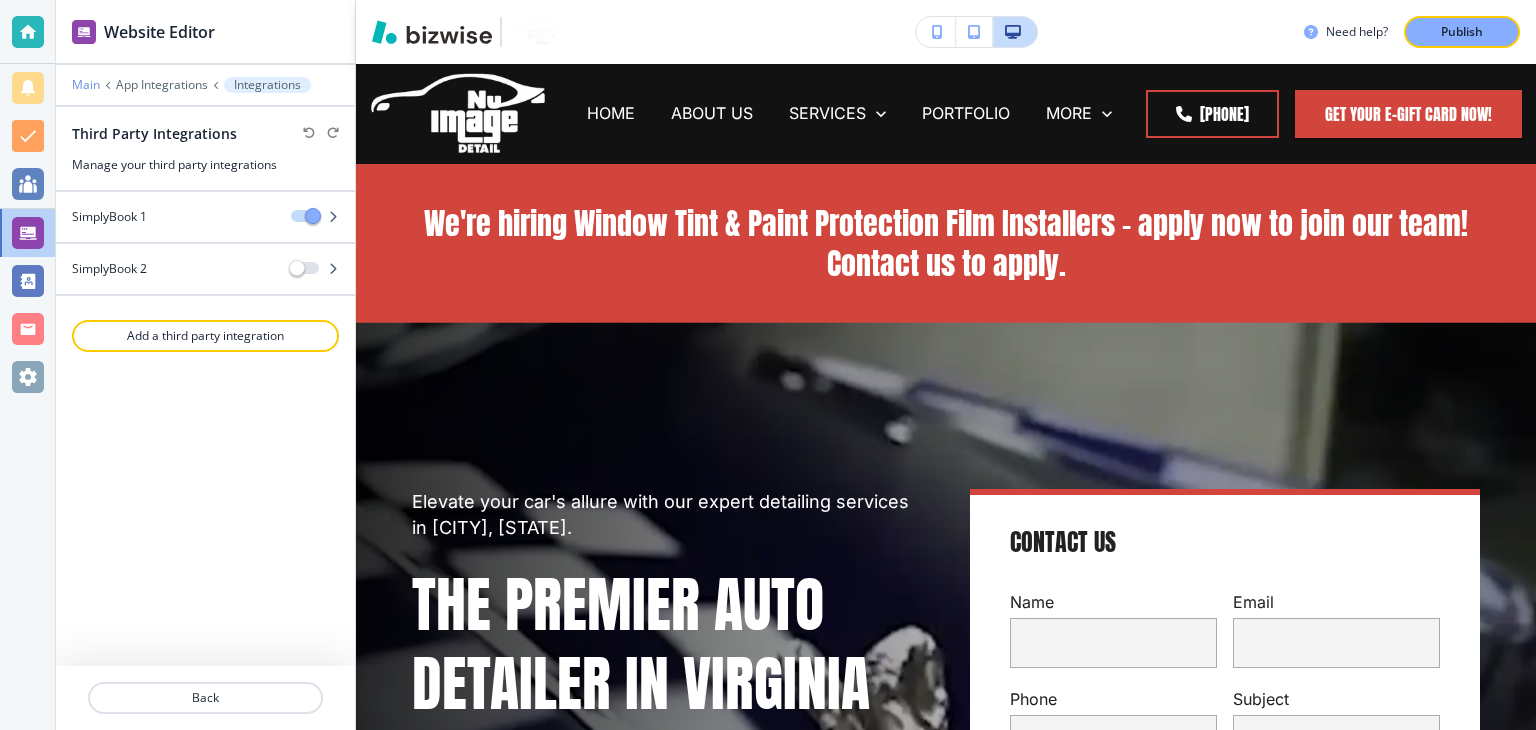 click on "Main" at bounding box center (86, 85) 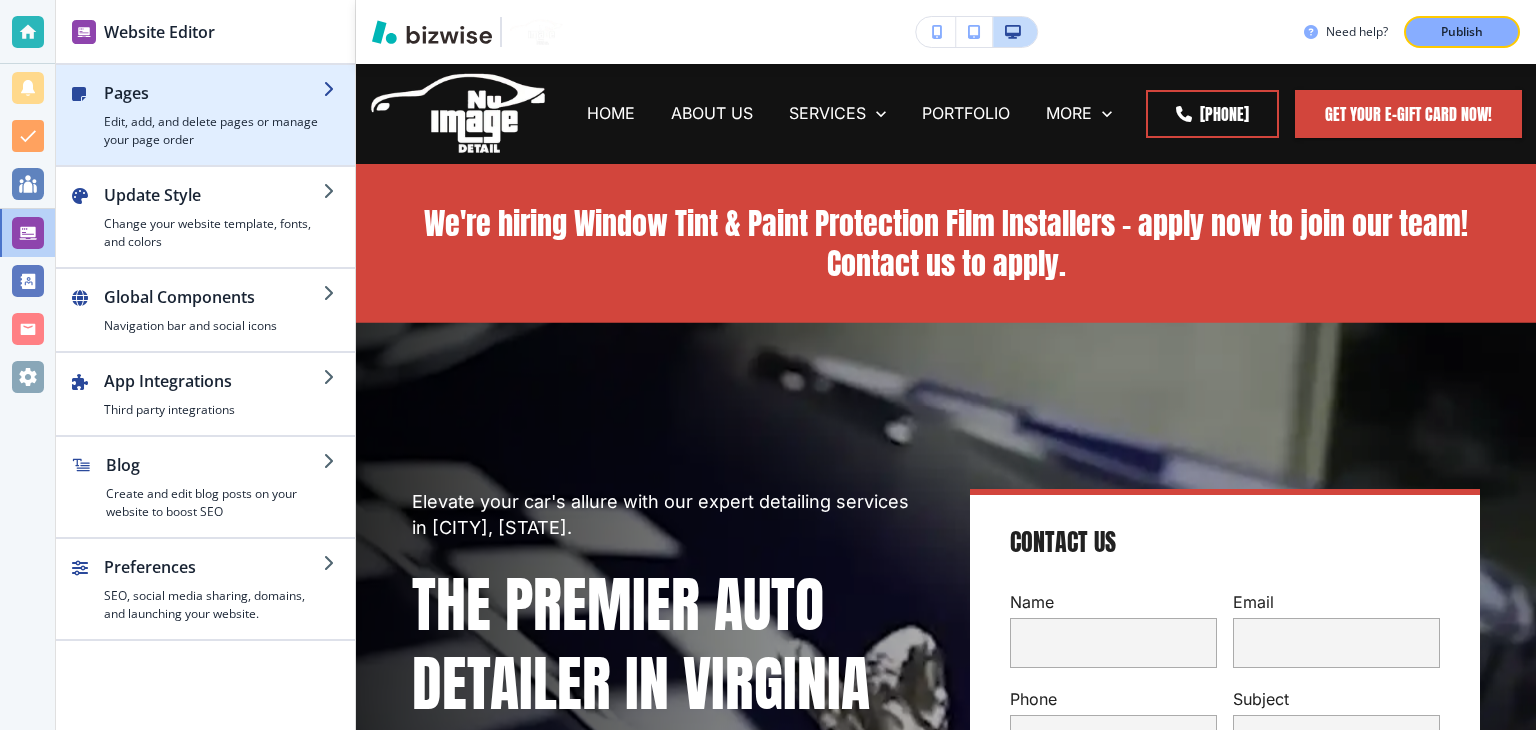 click on "Edit, add, and delete pages or manage your page order" at bounding box center (213, 131) 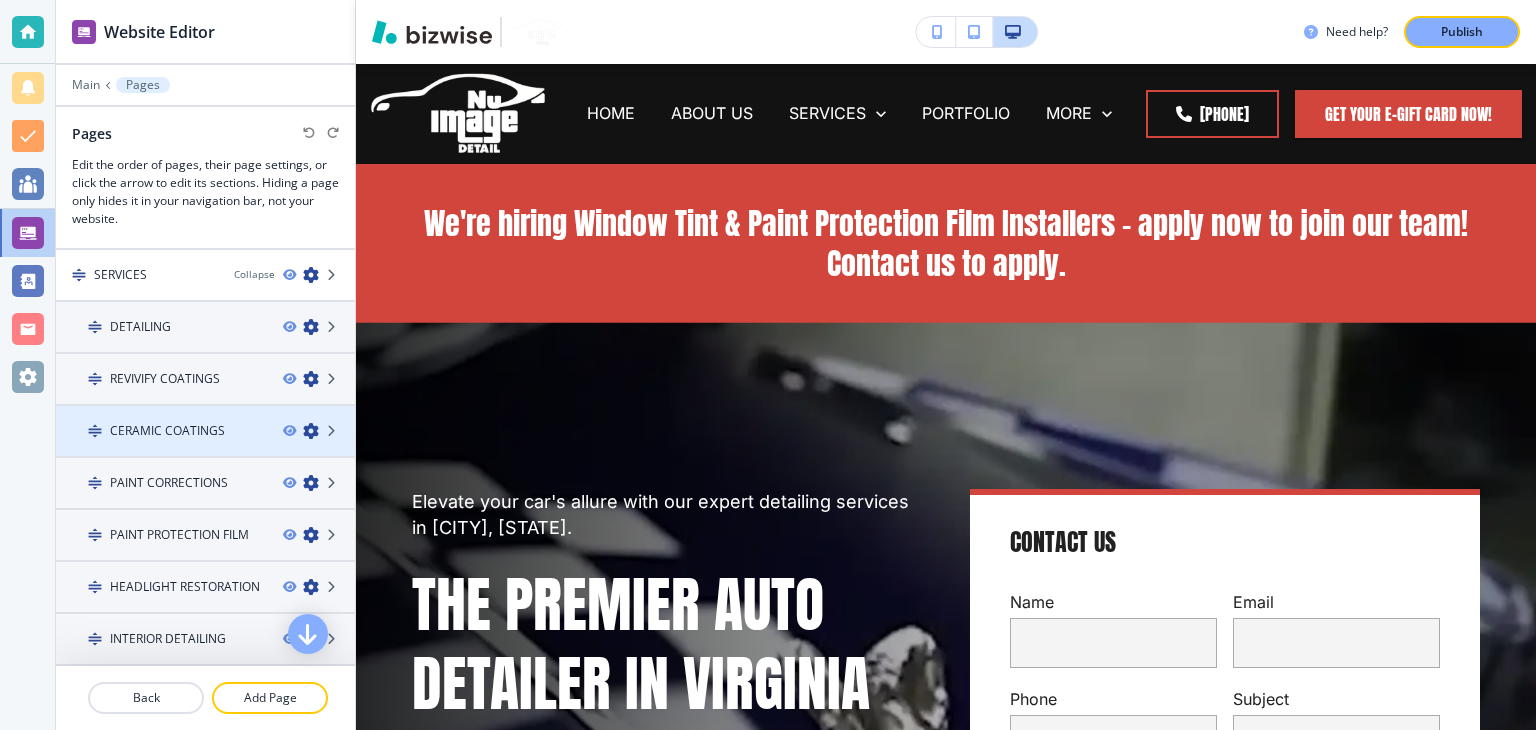 scroll, scrollTop: 600, scrollLeft: 0, axis: vertical 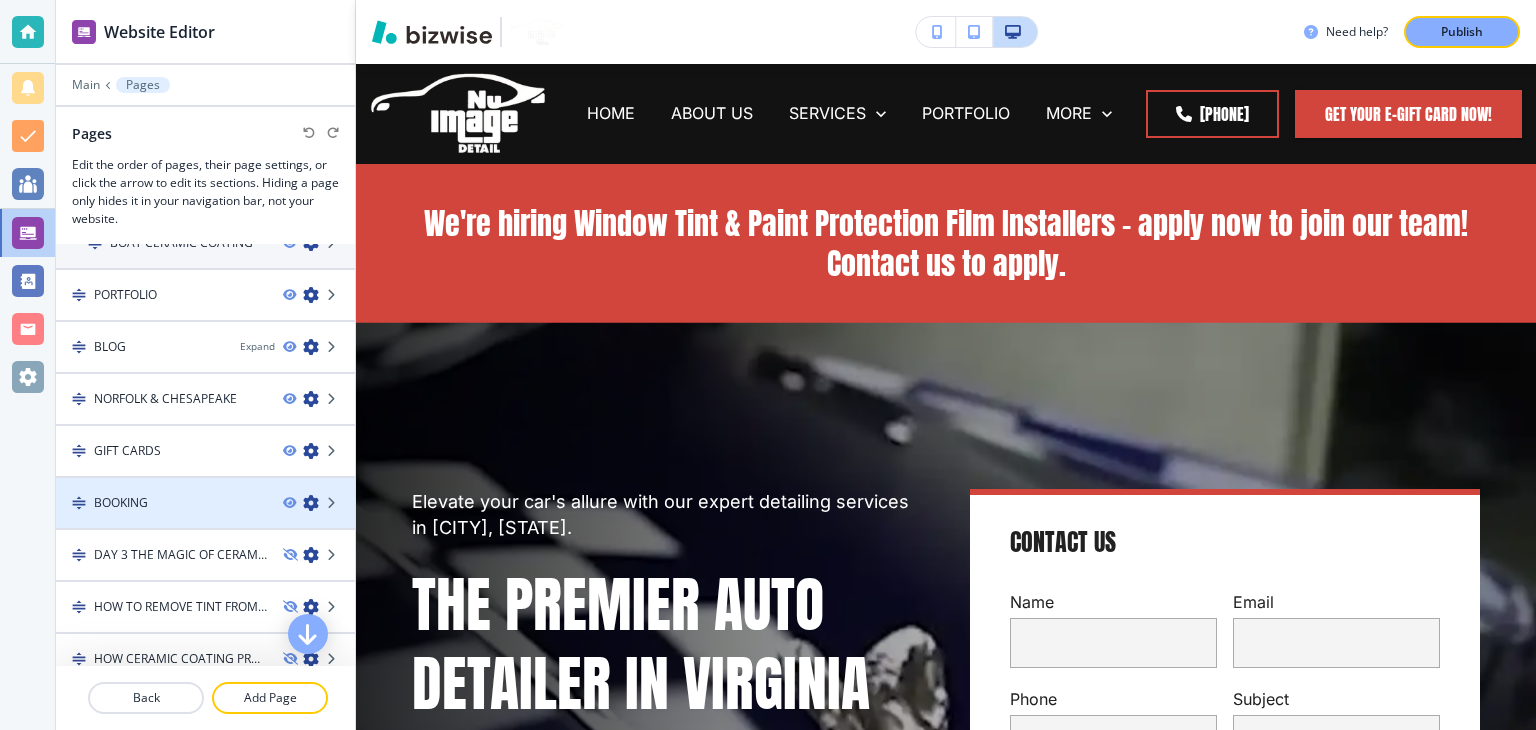 click on "BOOKING" at bounding box center (161, 503) 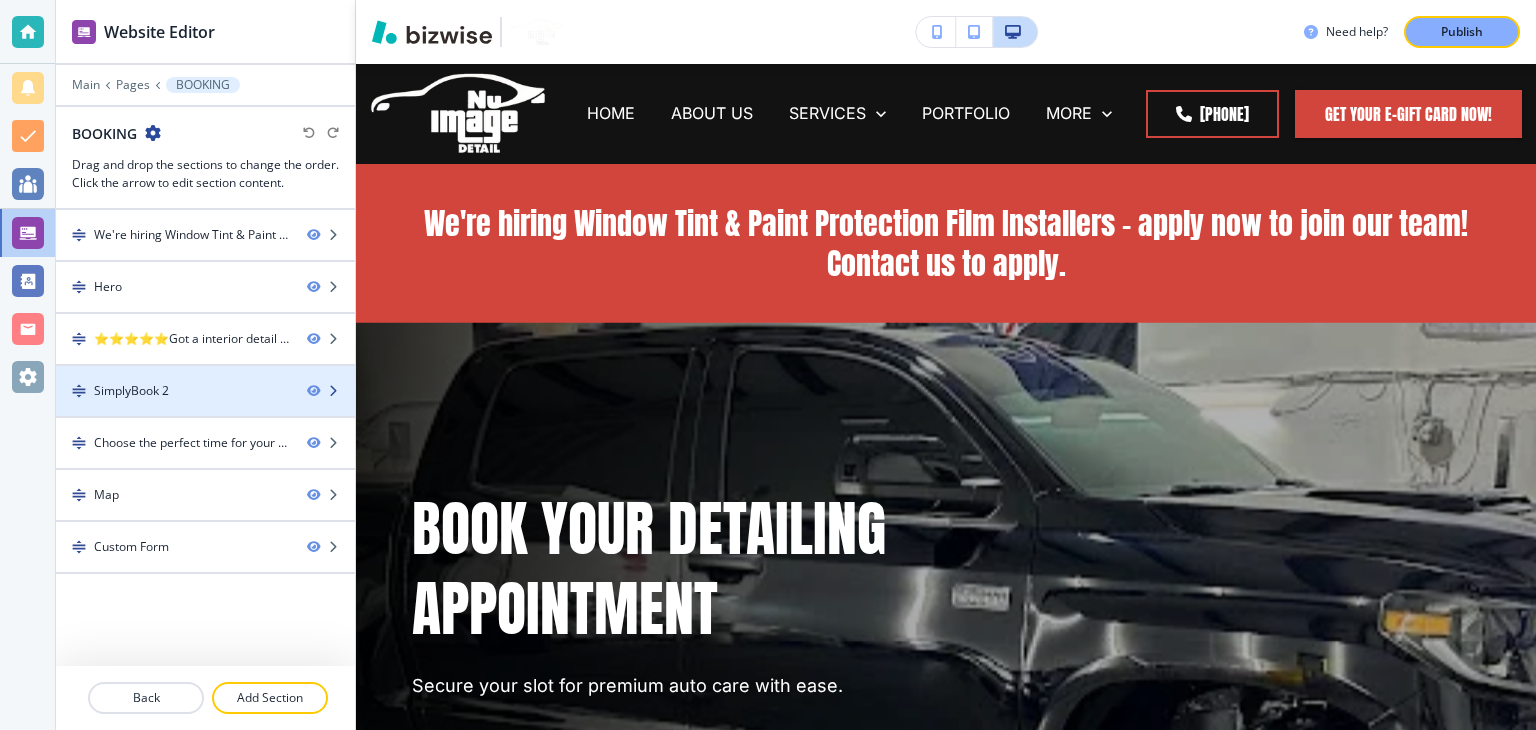 click on "SimplyBook 2" at bounding box center [173, 391] 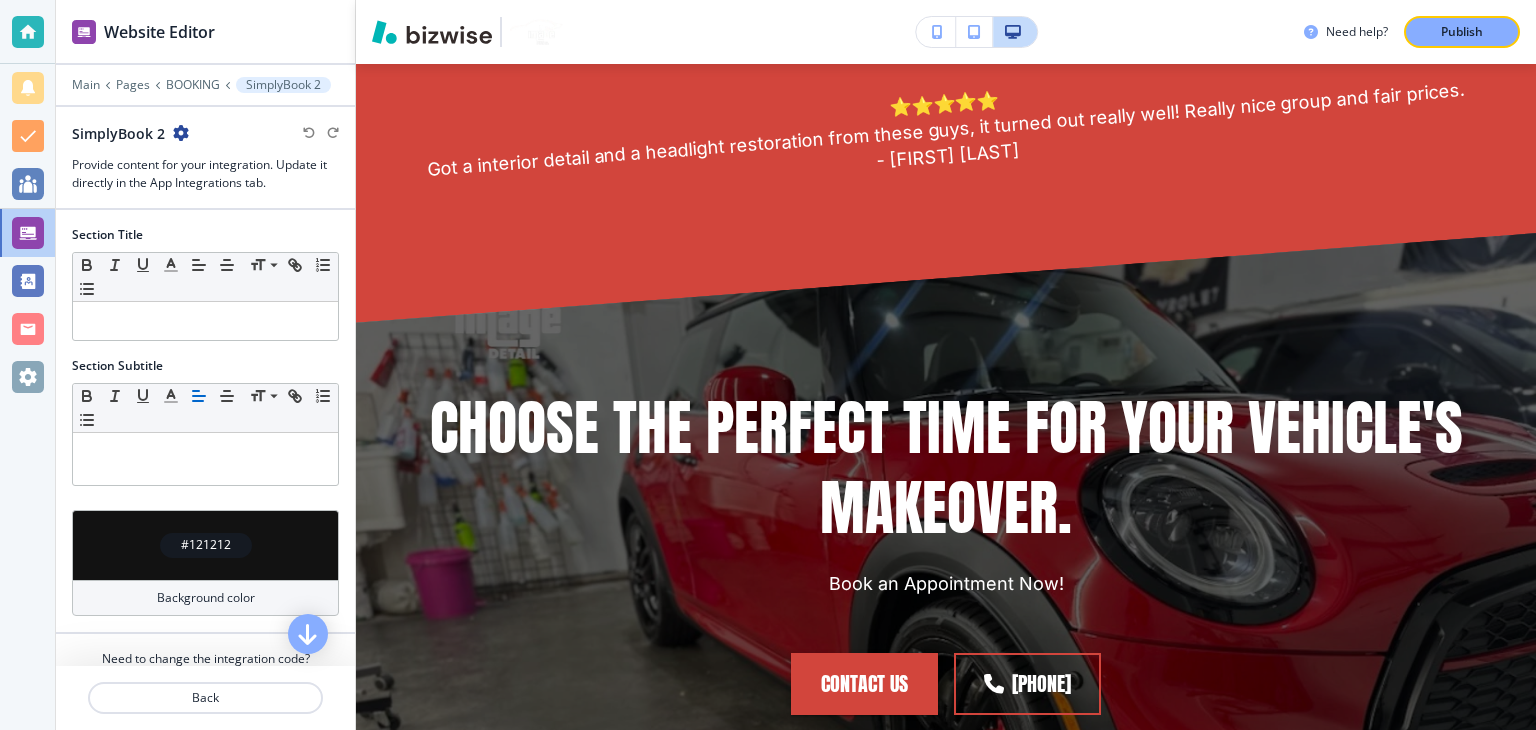 scroll, scrollTop: 1308, scrollLeft: 0, axis: vertical 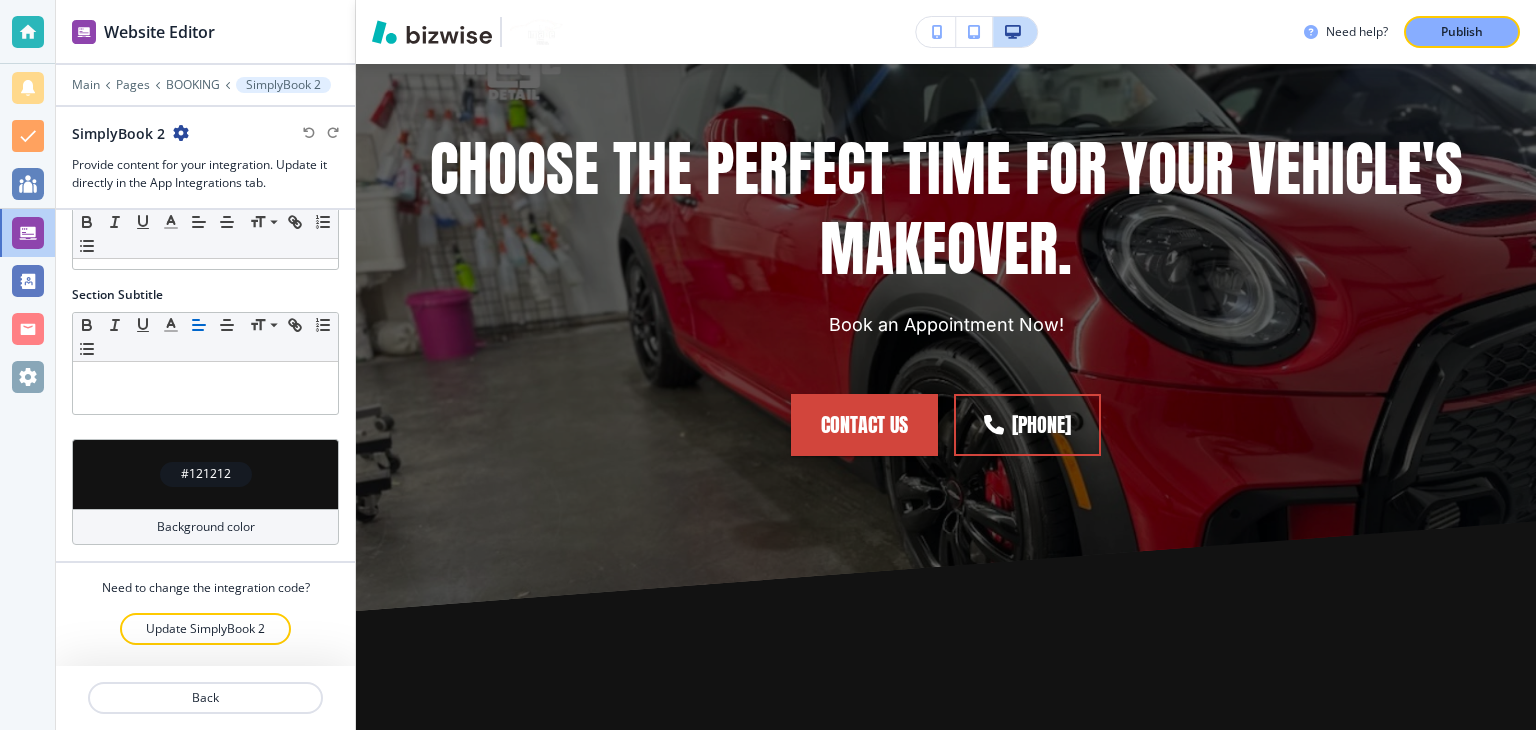 click at bounding box center (181, 133) 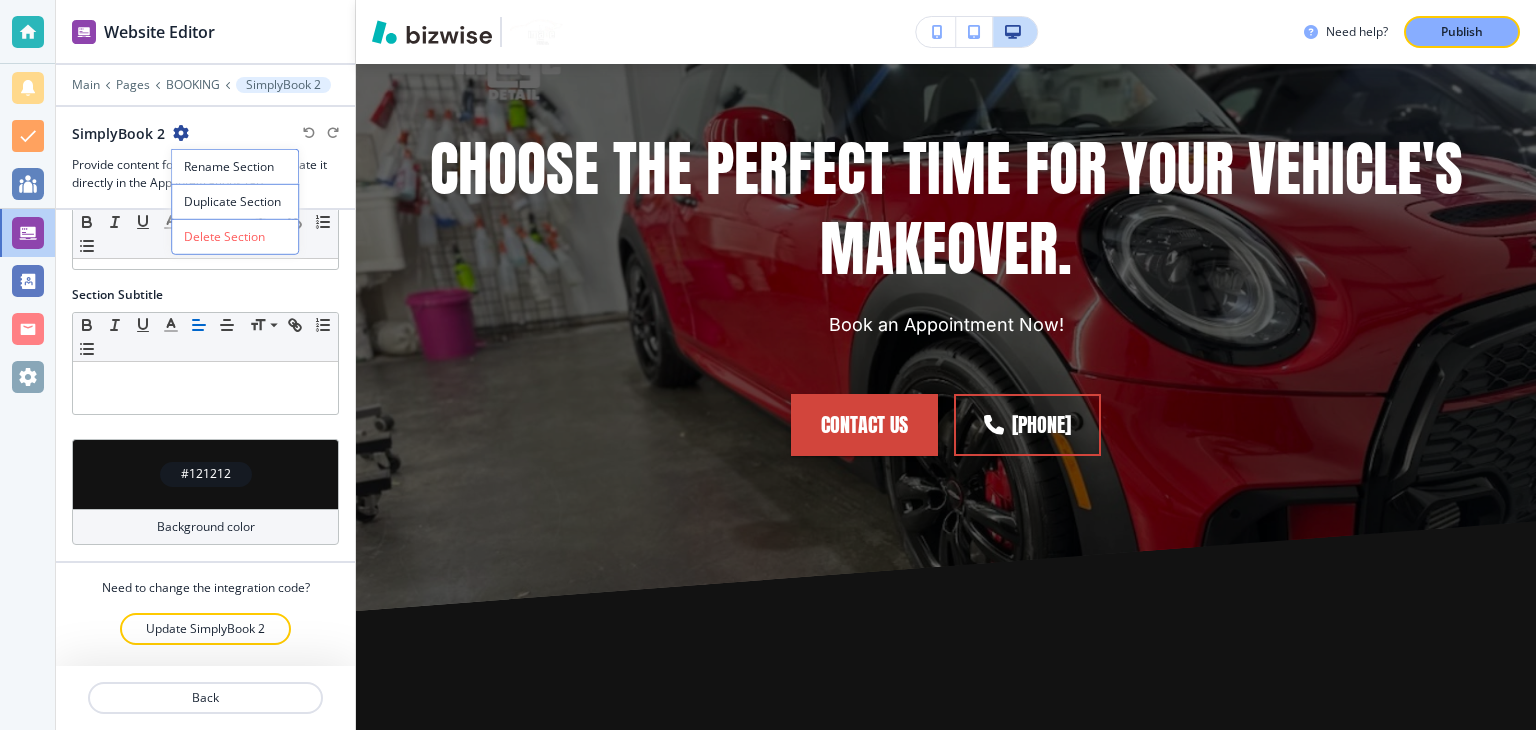 click at bounding box center [181, 133] 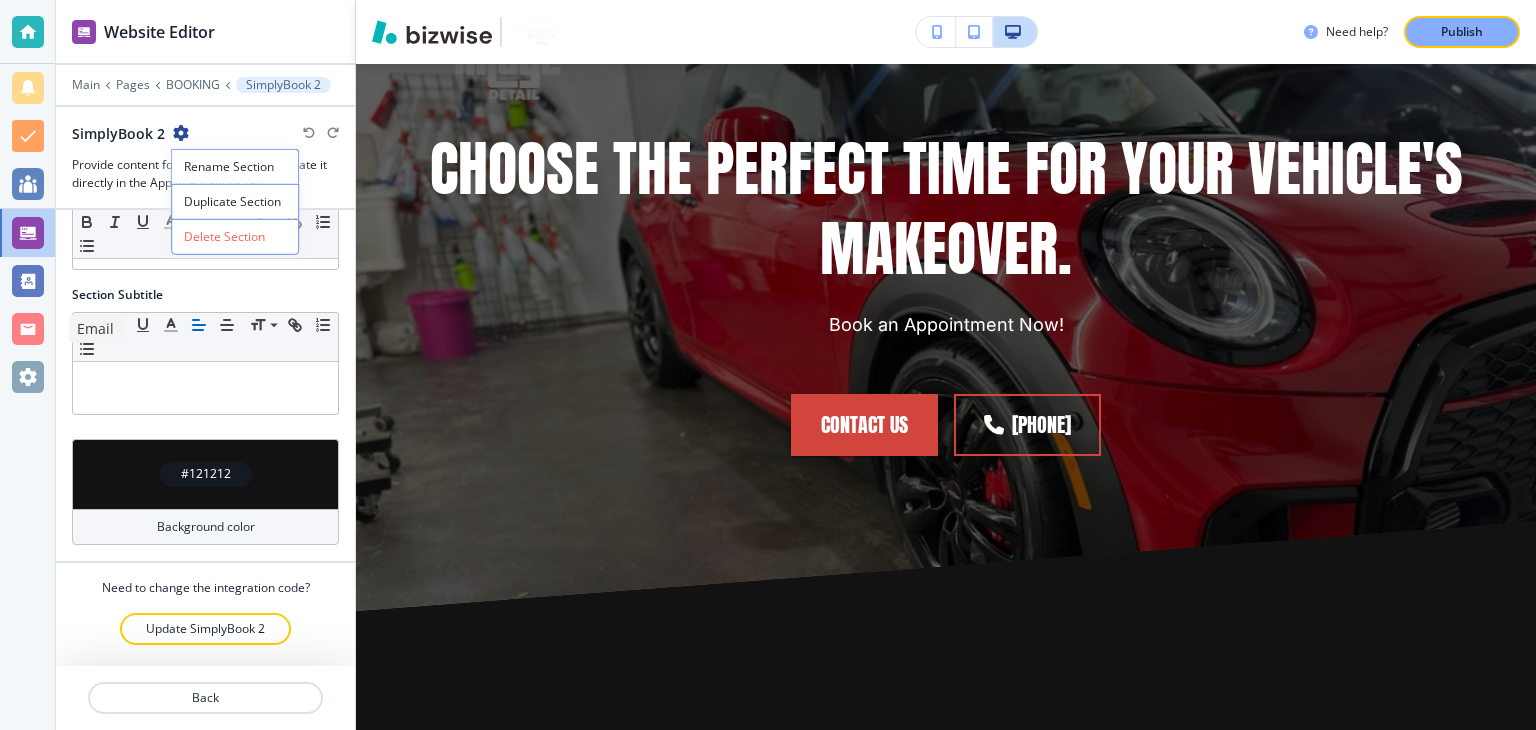 click at bounding box center [28, 329] 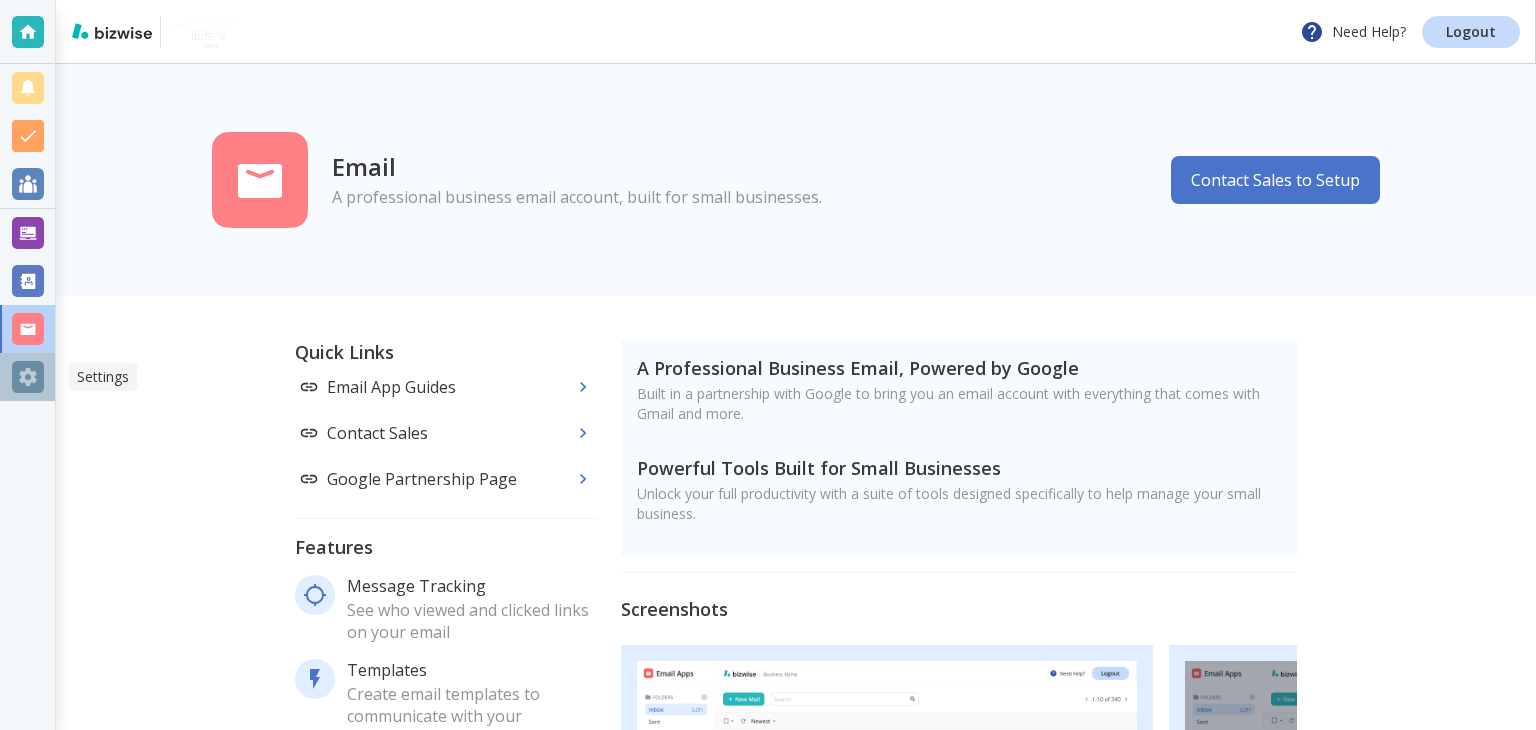 click at bounding box center [28, 377] 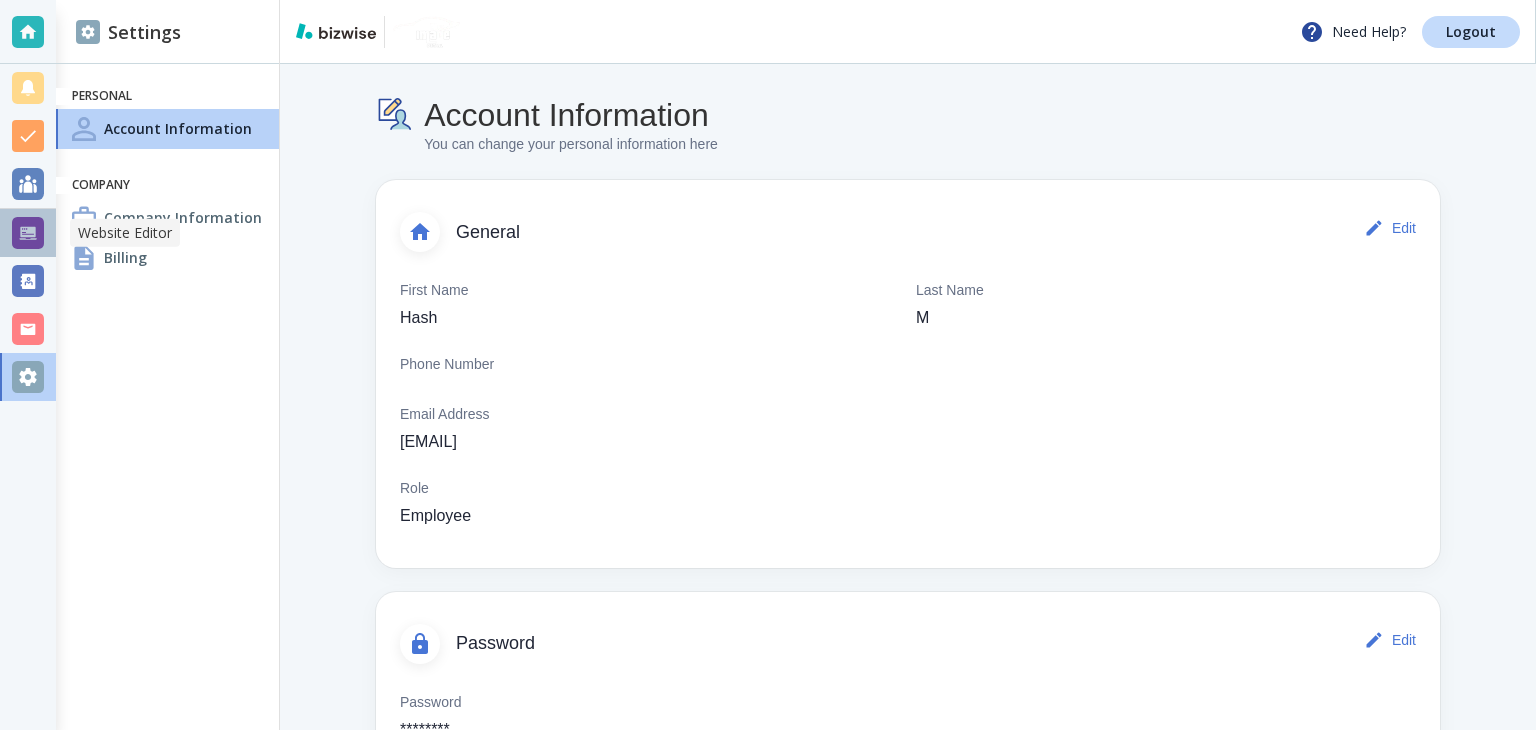 click at bounding box center (28, 233) 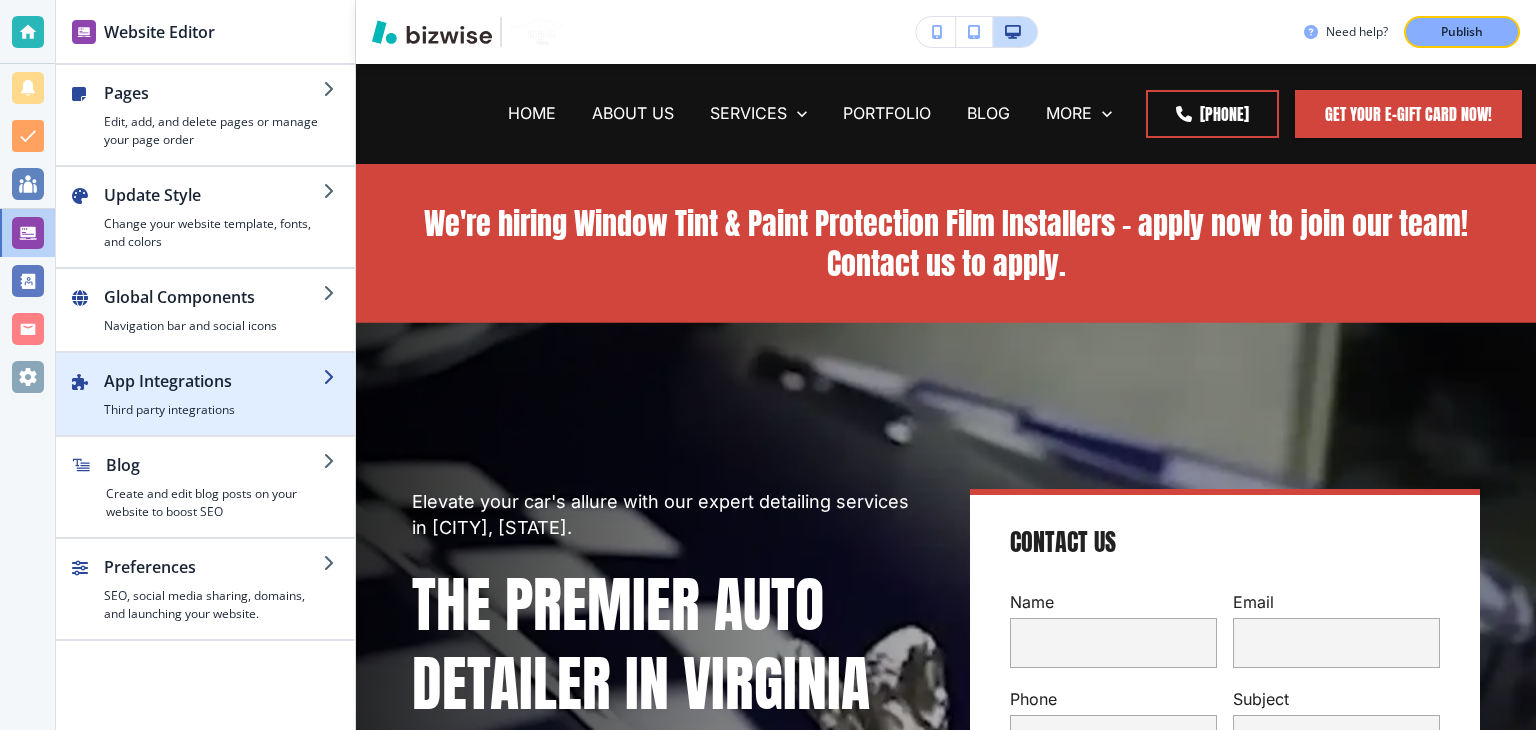 click on "App Integrations" at bounding box center (213, 381) 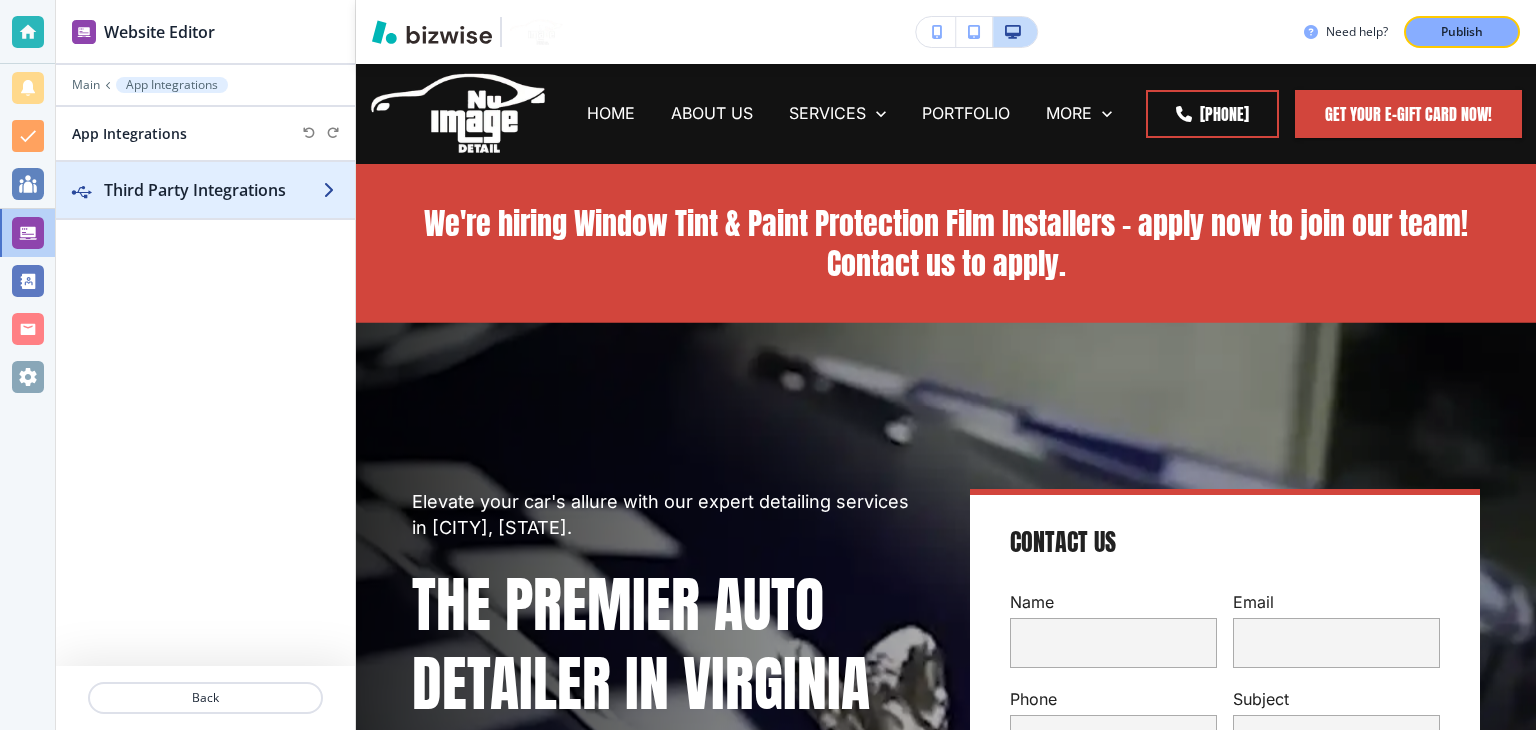 click on "Third Party Integrations" at bounding box center [213, 190] 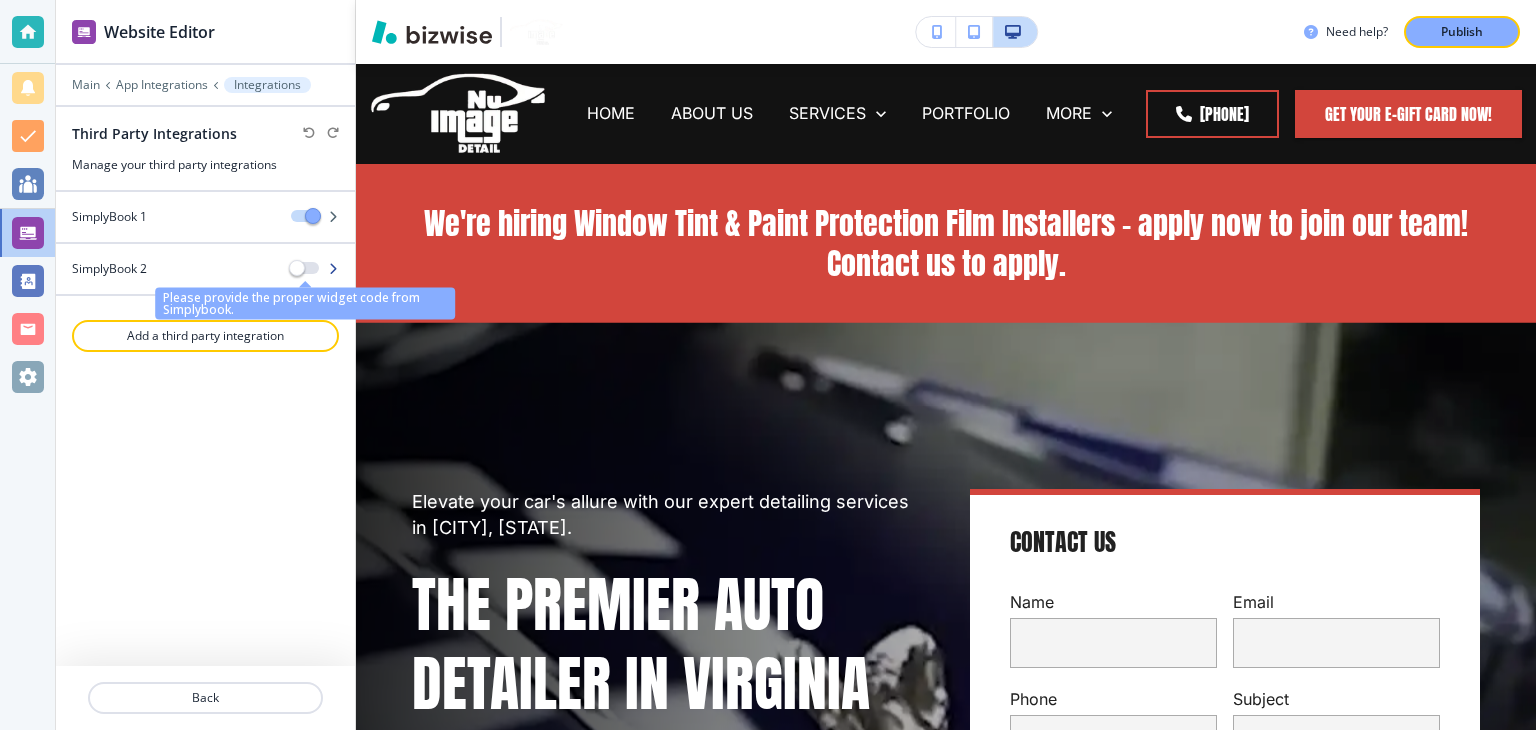 click at bounding box center (305, 268) 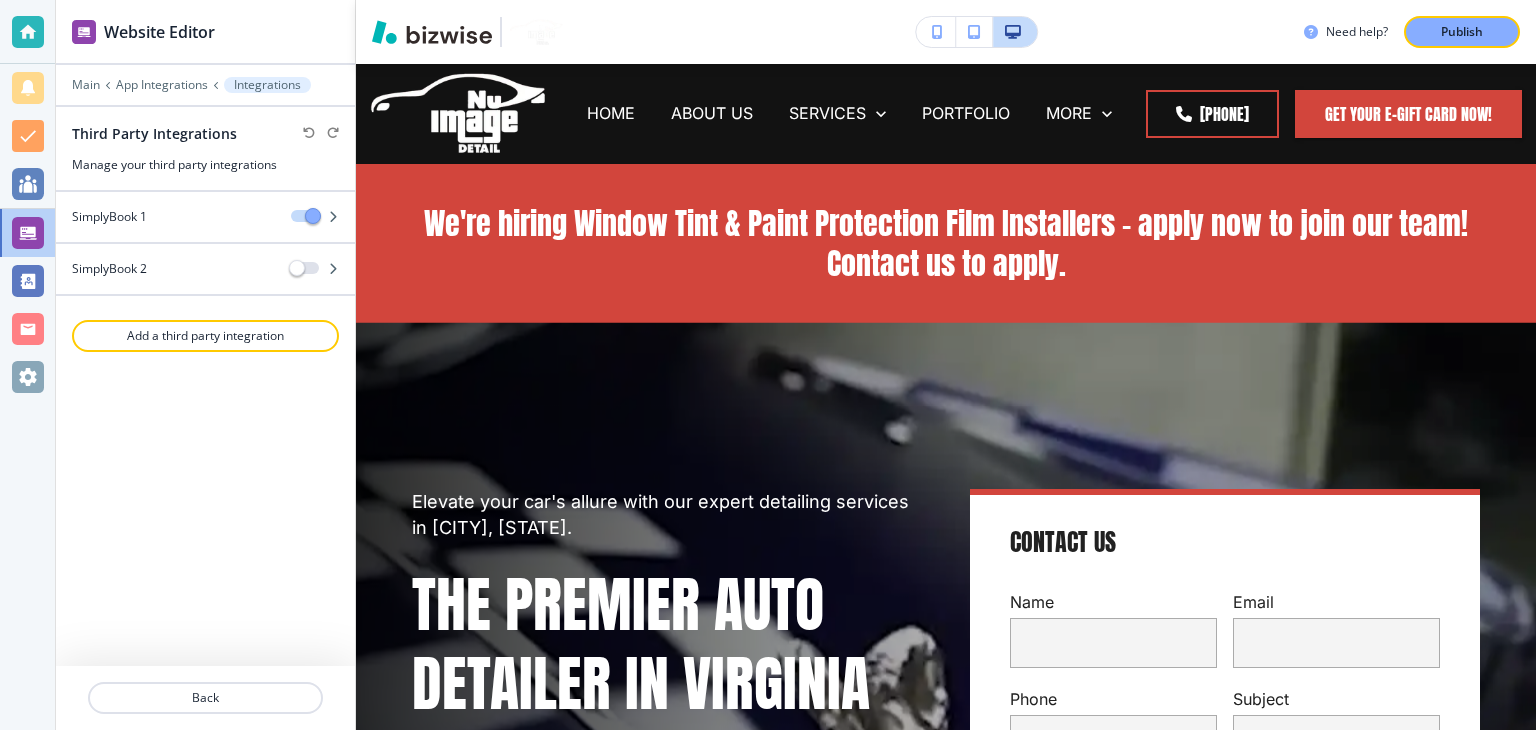 click on "SimplyBook 2" at bounding box center [205, 269] 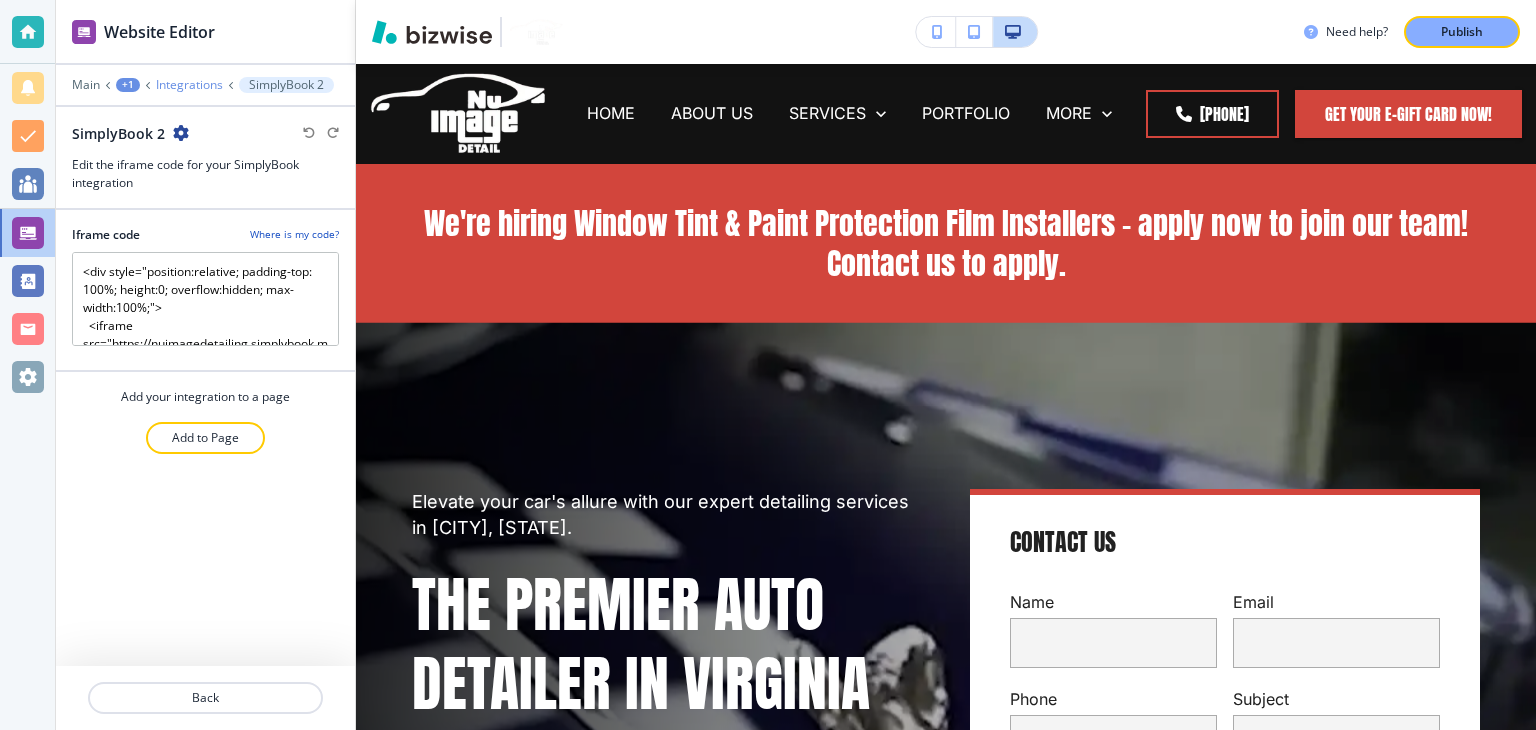 click on "Integrations" at bounding box center (189, 85) 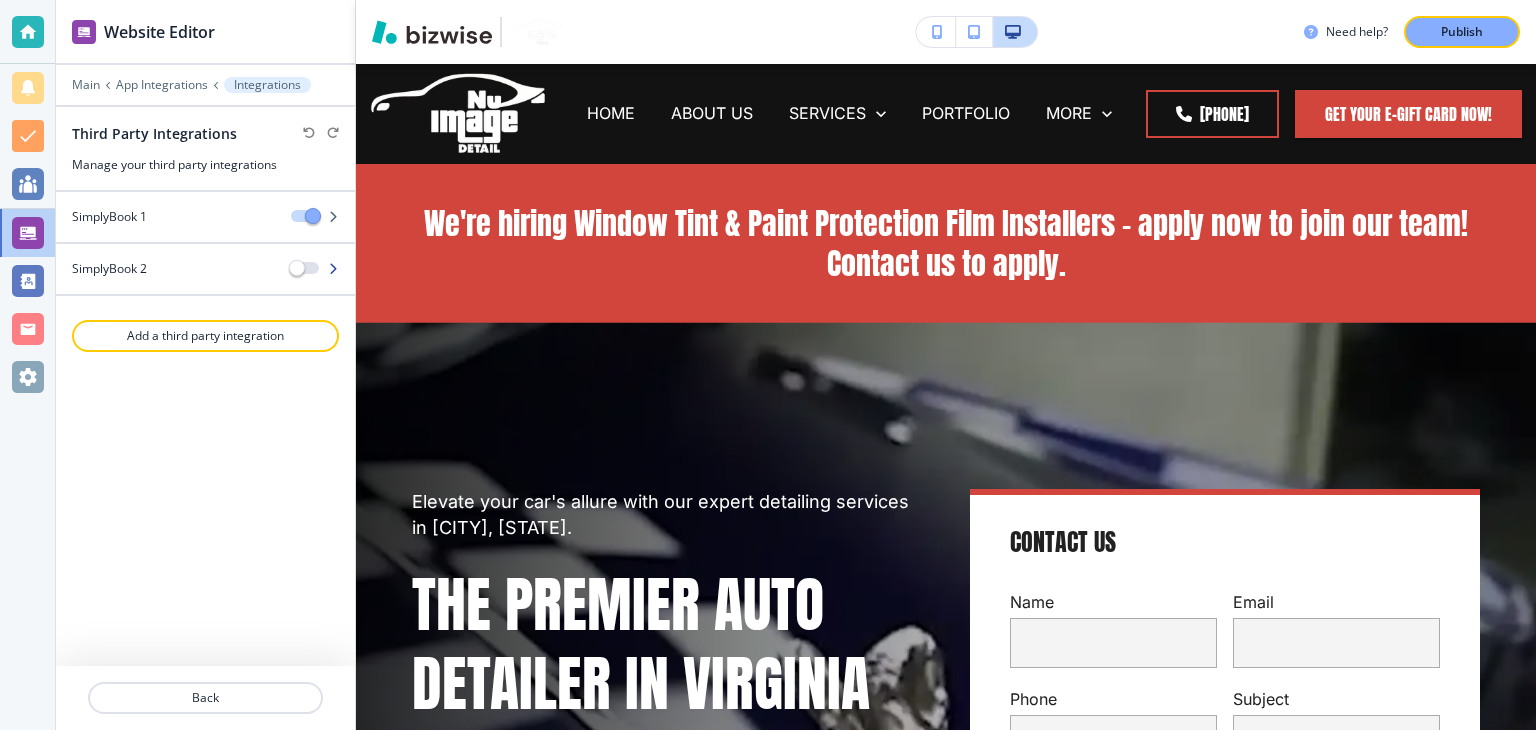 click at bounding box center (205, 252) 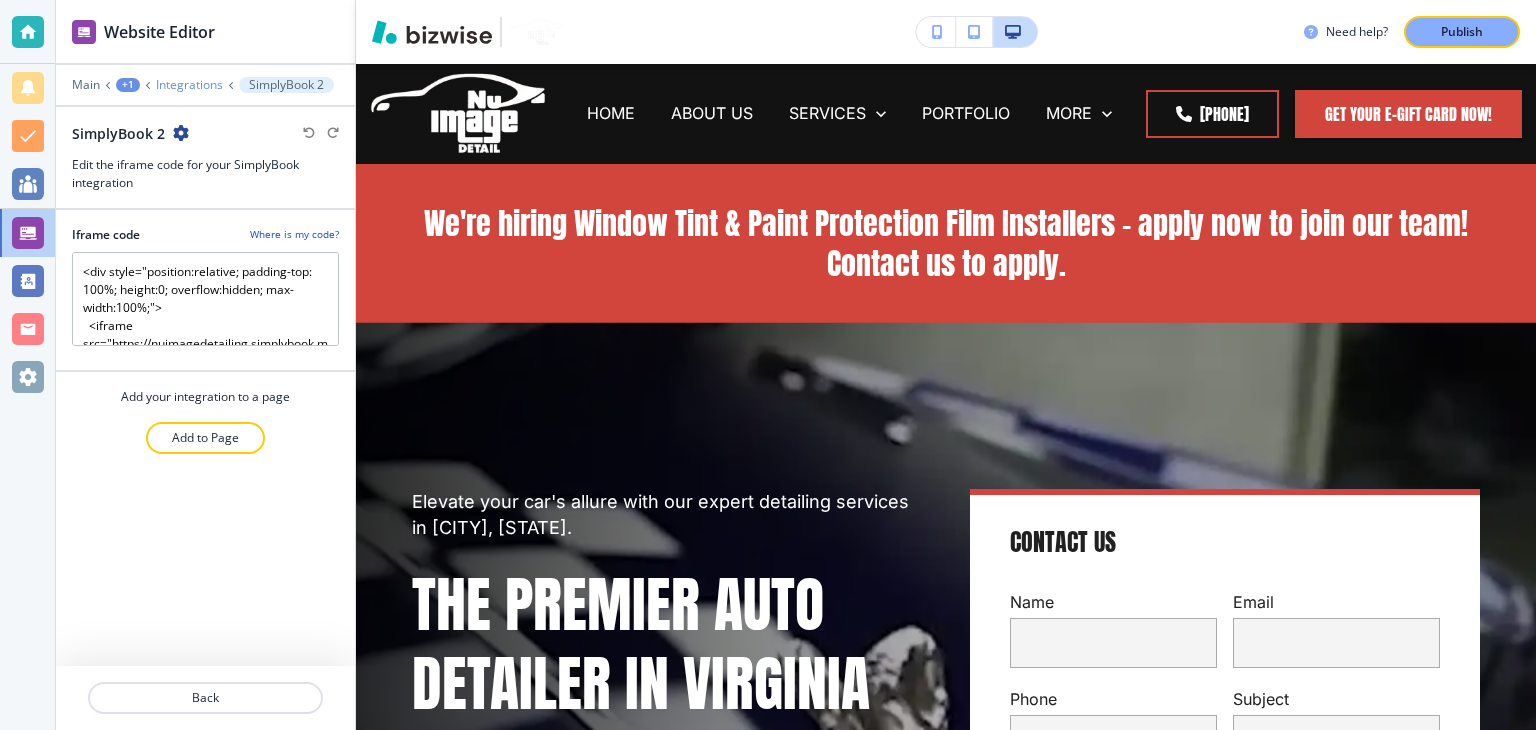 click on "Integrations" at bounding box center (189, 85) 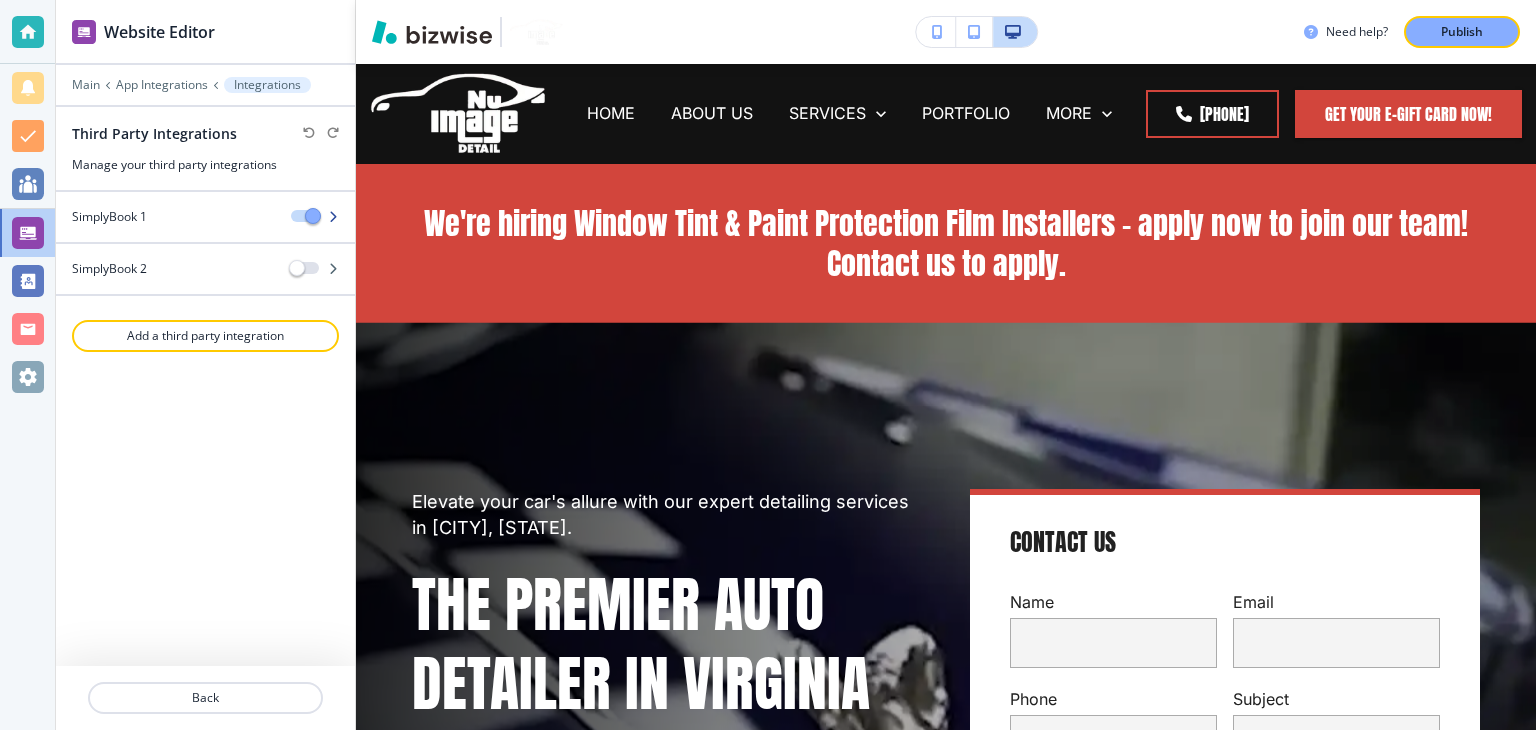 click at bounding box center [313, 216] 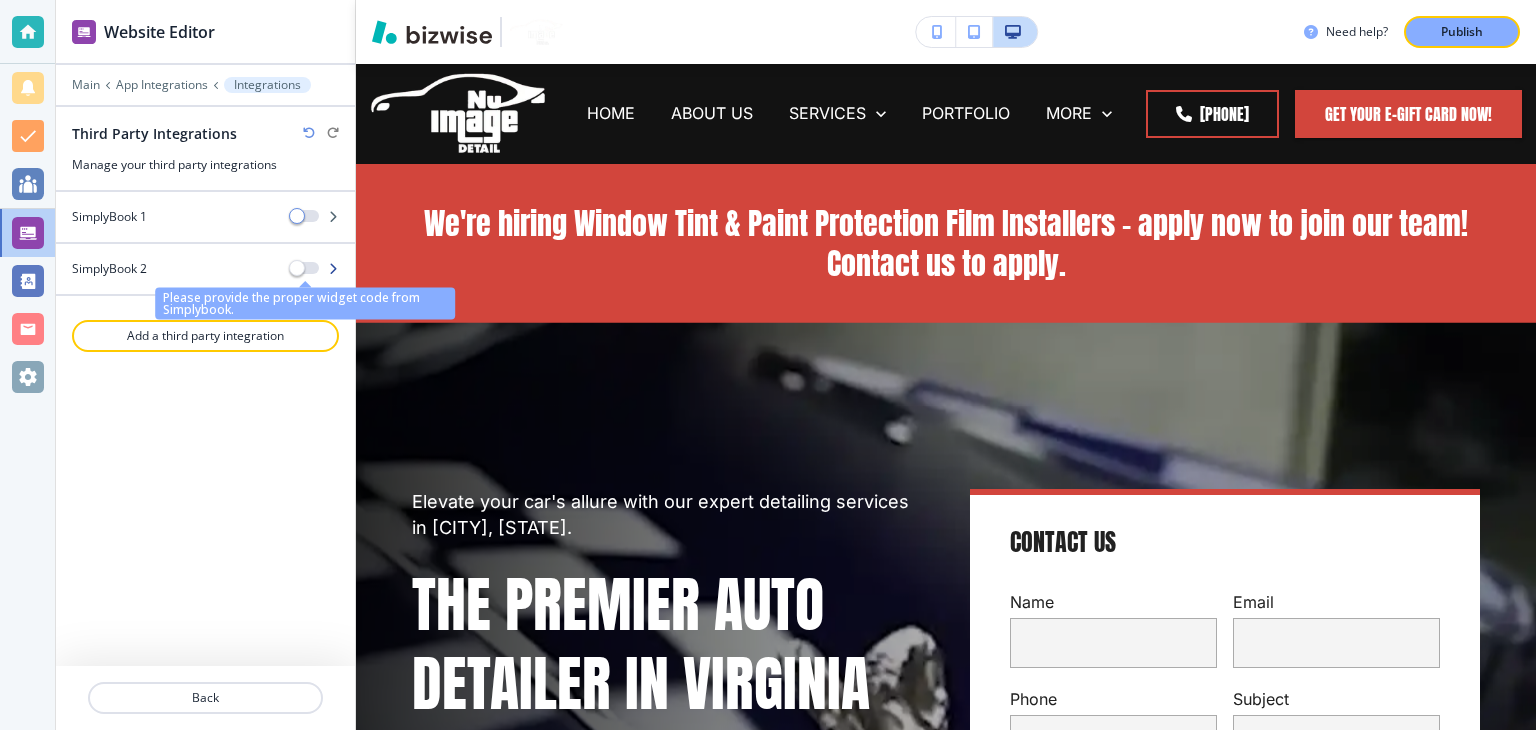 click at bounding box center (297, 268) 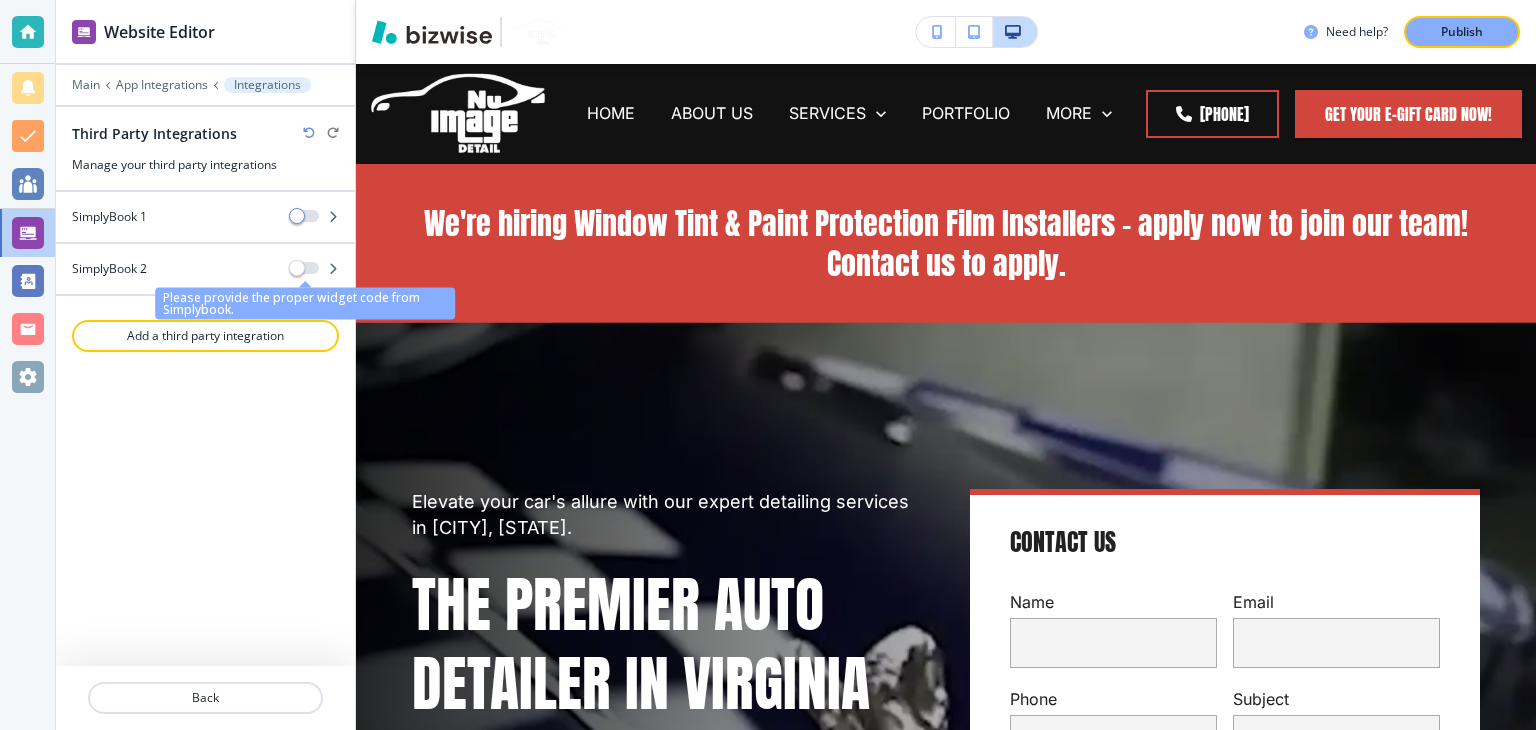 click on "Please provide the proper widget code from Simplybook." at bounding box center (305, 297) 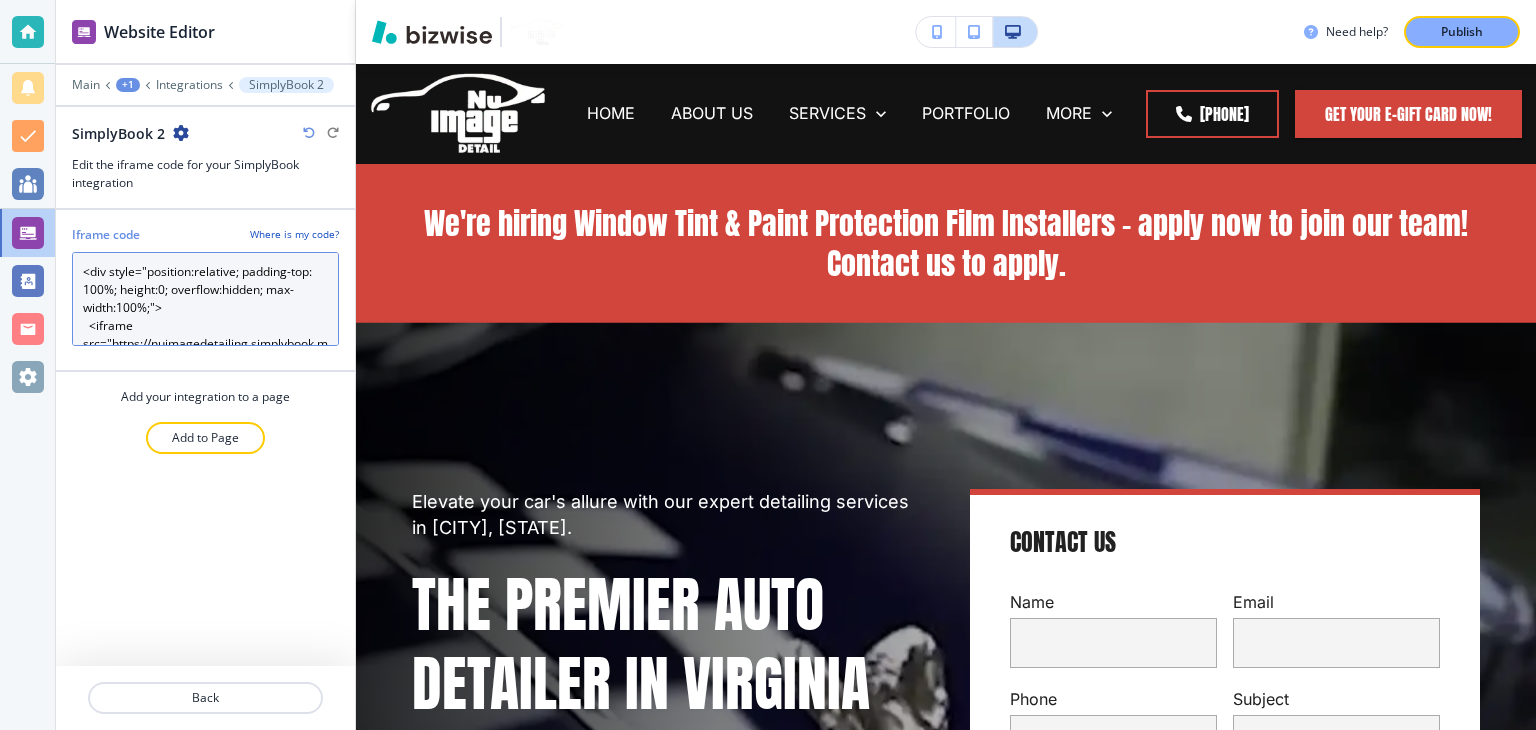 click on "<div style="position:relative; padding-top: 100%; height:0; overflow:hidden; max-width:100%;">
<iframe src="https://nuimagedetailing.simplybook.me/v2/#/"
style="position:absolute; top:0; left:0; width:100%; height:100%; border:0;"
allowfullscreen=""
loading="lazy">
</iframe>
</div>" at bounding box center (205, 299) 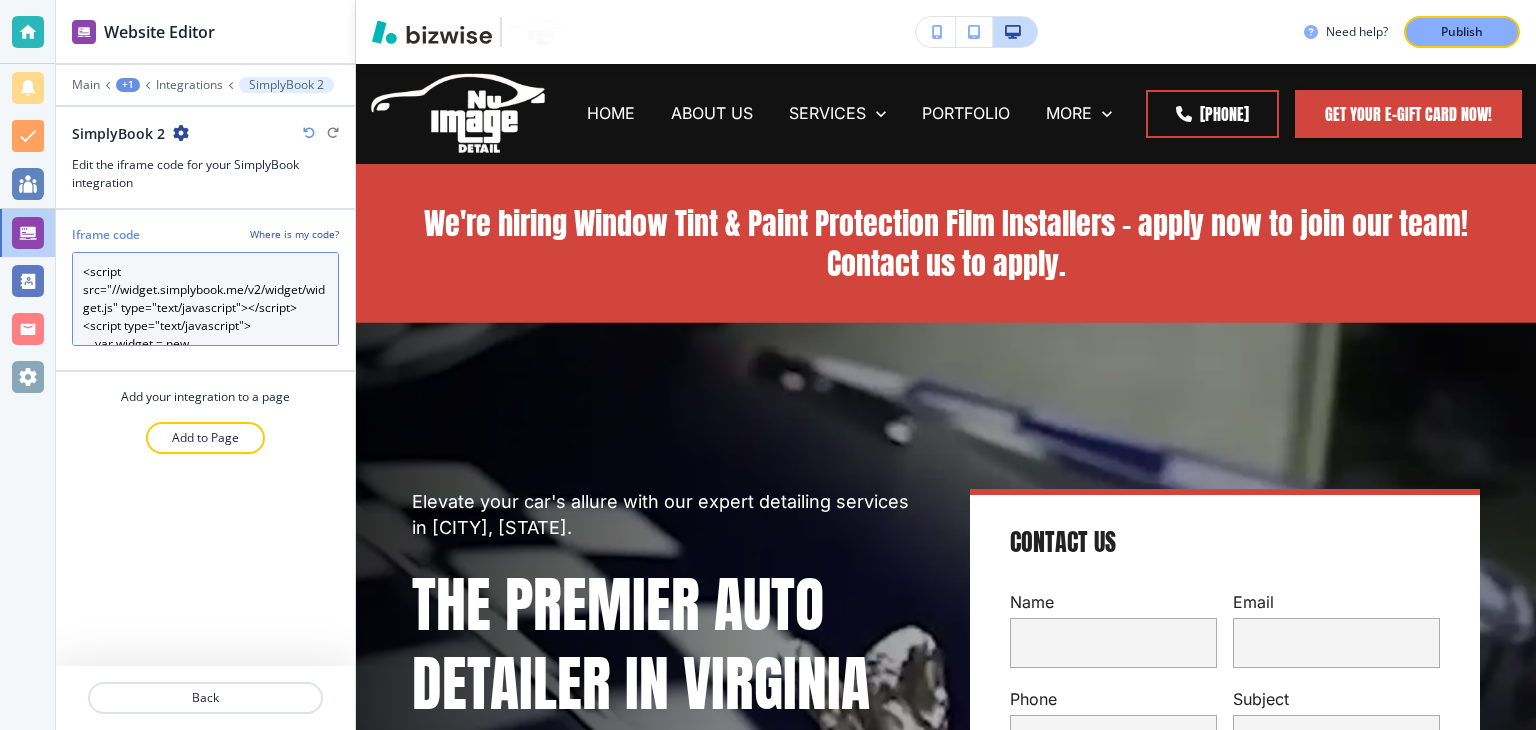 scroll, scrollTop: 457, scrollLeft: 0, axis: vertical 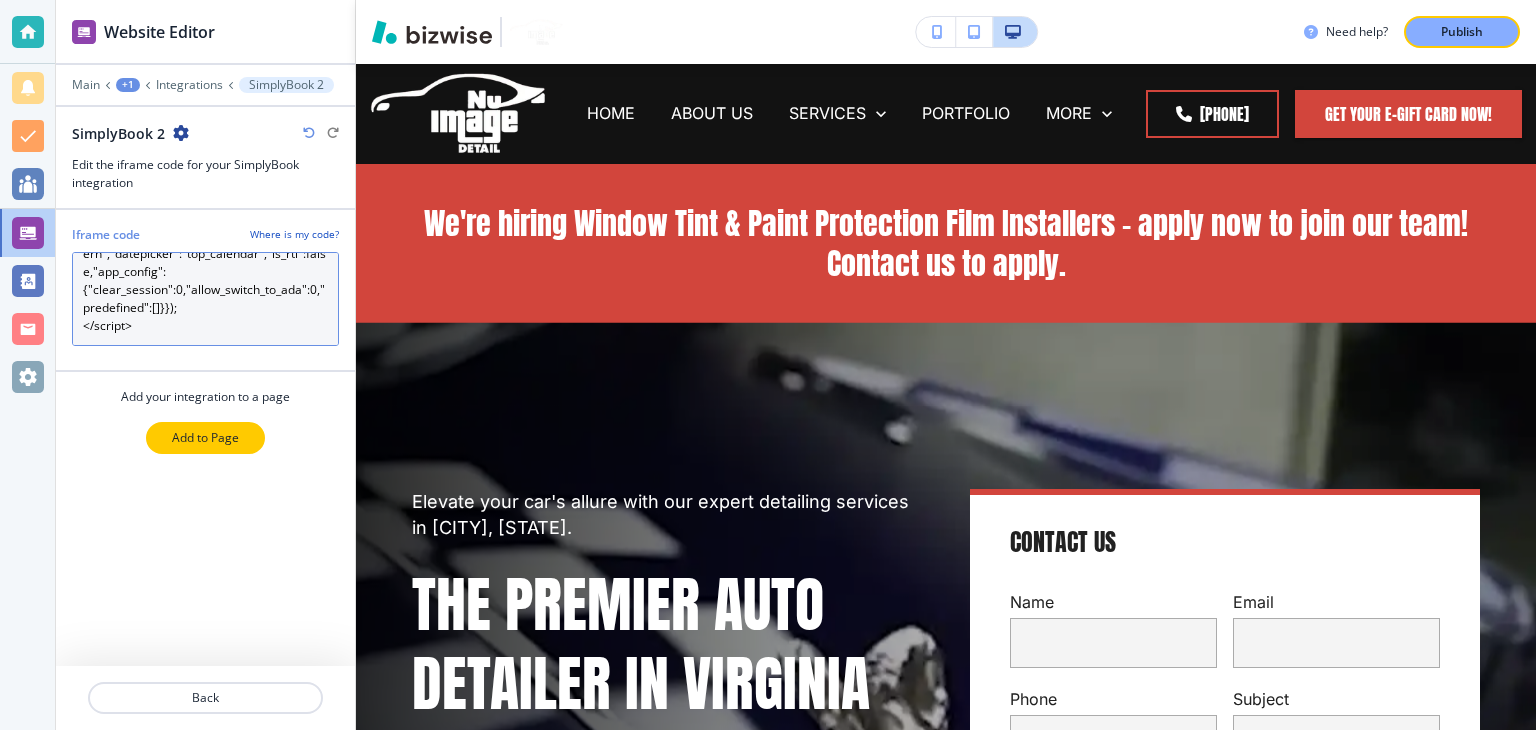 type on "<script src="//widget.simplybook.me/v2/widget/widget.js" type="text/javascript"></script>
<script type="text/javascript">
var widget = new SimplybookWidget({"widget_type":"iframe","url":"https:\/\/nuimagedetailing.simplybook.me","theme":"default","theme_settings":{"timeline_hide_unavailable":"1","hide_past_days":"0","timeline_show_end_time":"0","timeline_modern_display":"as_slots","sb_base_color":"#dd3649","display_item_mode":"block","booking_nav_bg_color":"#dd3649","body_bg_color":"#f2f2f2","sb_review_image":"10","sb_review_image_preview":"\/uploads\/nuimagedetailing\/image_files\/preview\/017784522050f4ff4cd5742eb3b4831a.png","dark_font_color":"#474747","light_font_color":"#f5fcff","btn_color_1":"#dd3649","sb_company_label_color":"#552f34","hide_img_mode":"0","show_sidebar":"1","sb_busy":"#c7b3b3","sb_available":"#d6ebff"},"timeline":"modern","datepicker":"top_calendar","is_rtl":false,"app_config":{"clear_session":0,"allow_switch_to_ada":0,"predefined":[]}});
</script>" 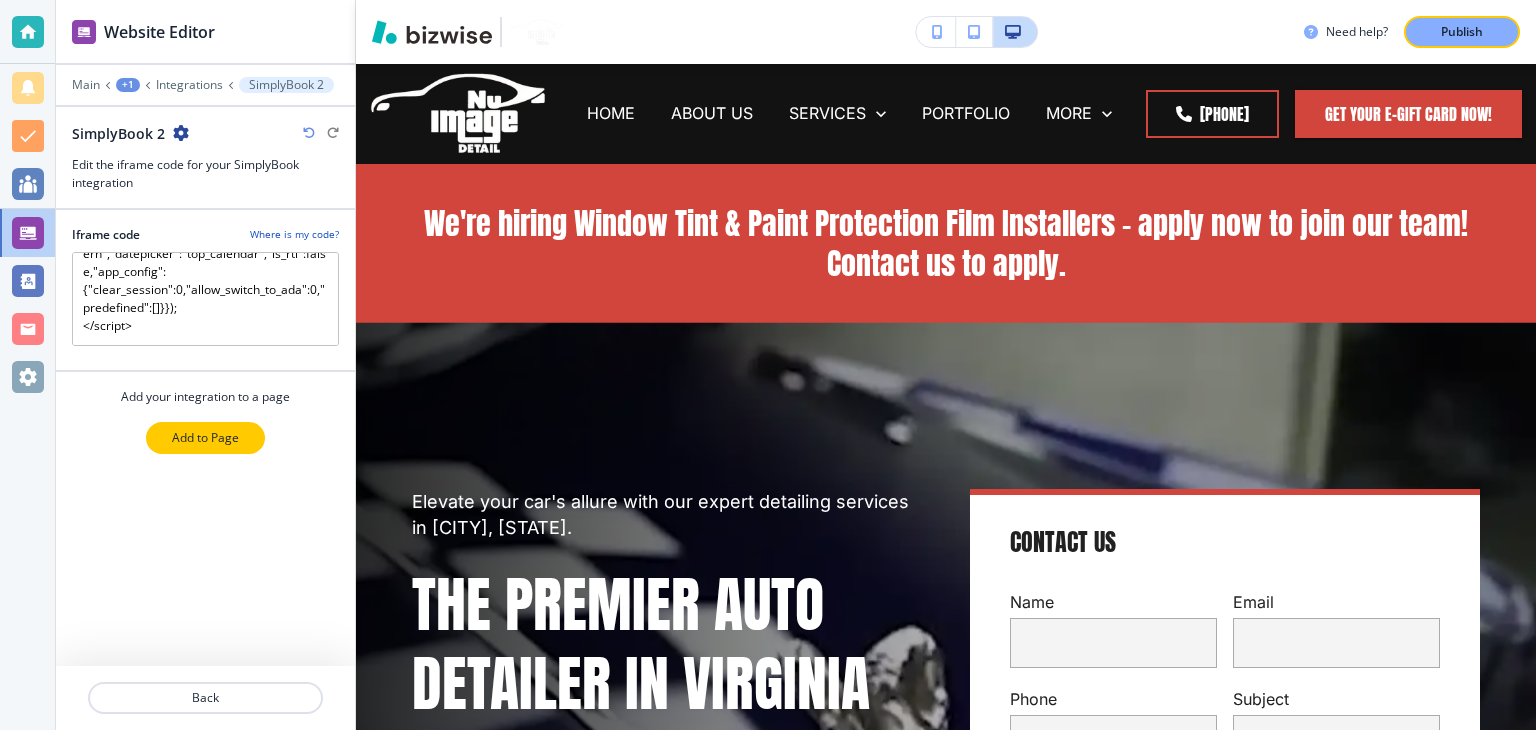 click on "Add to Page" at bounding box center (205, 438) 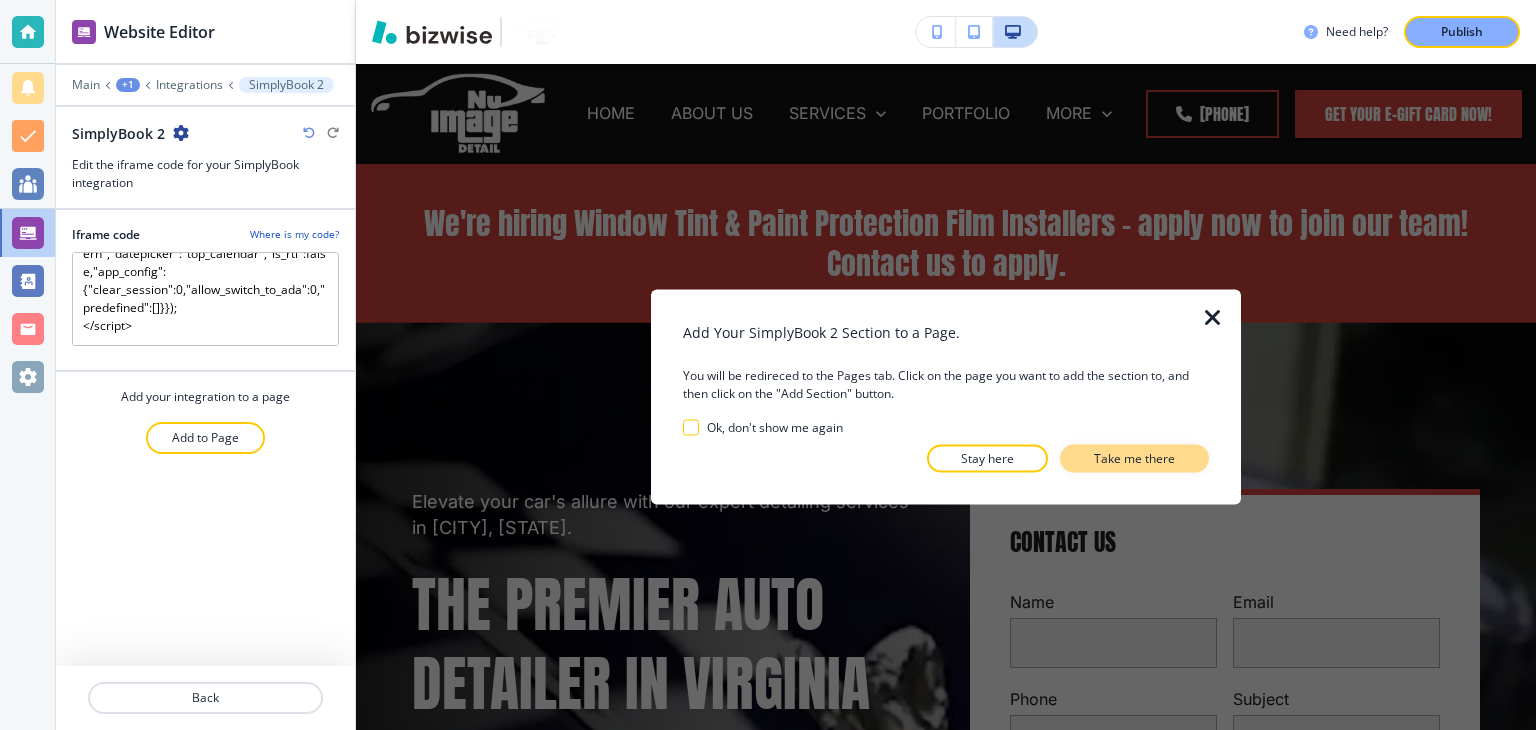 click on "Take me there" at bounding box center (1134, 459) 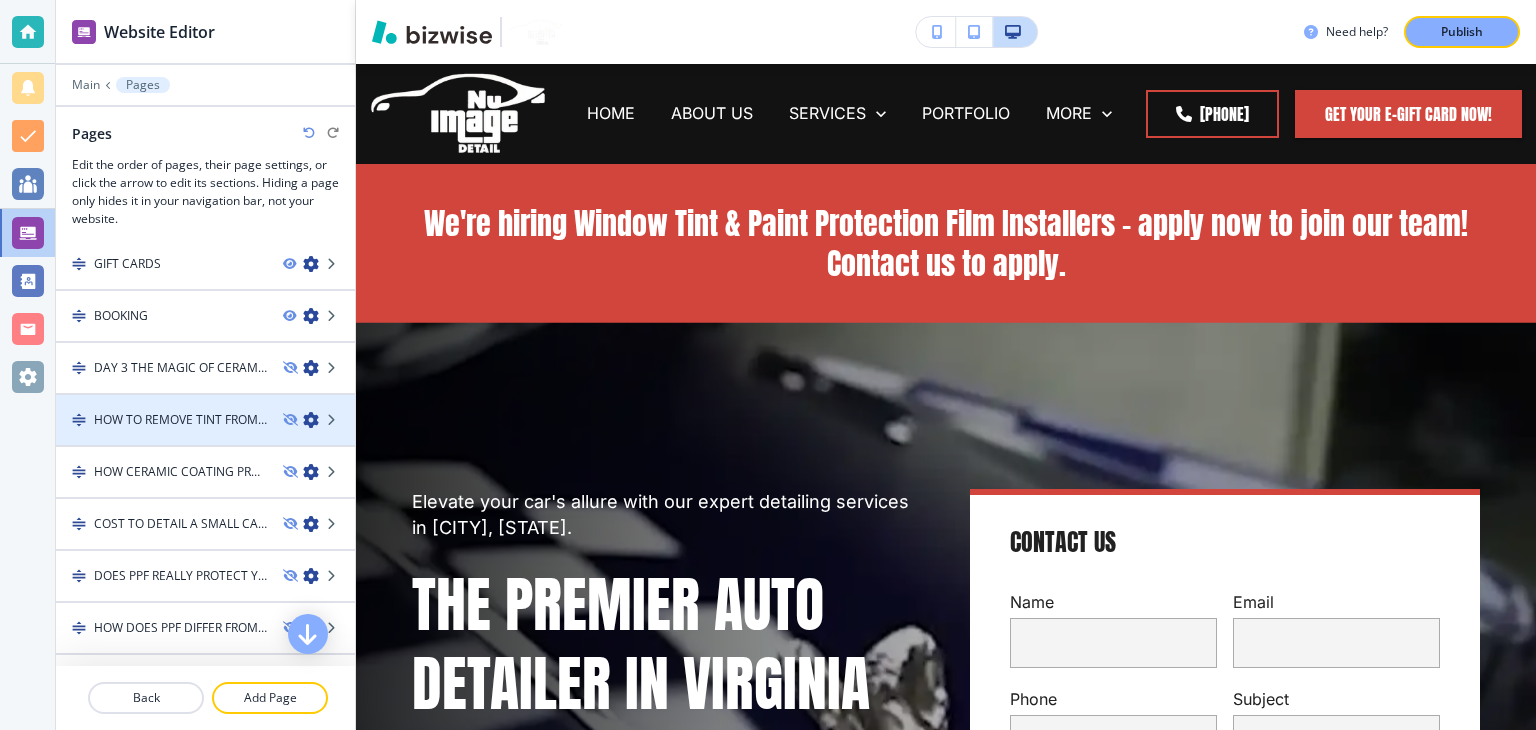 scroll, scrollTop: 800, scrollLeft: 0, axis: vertical 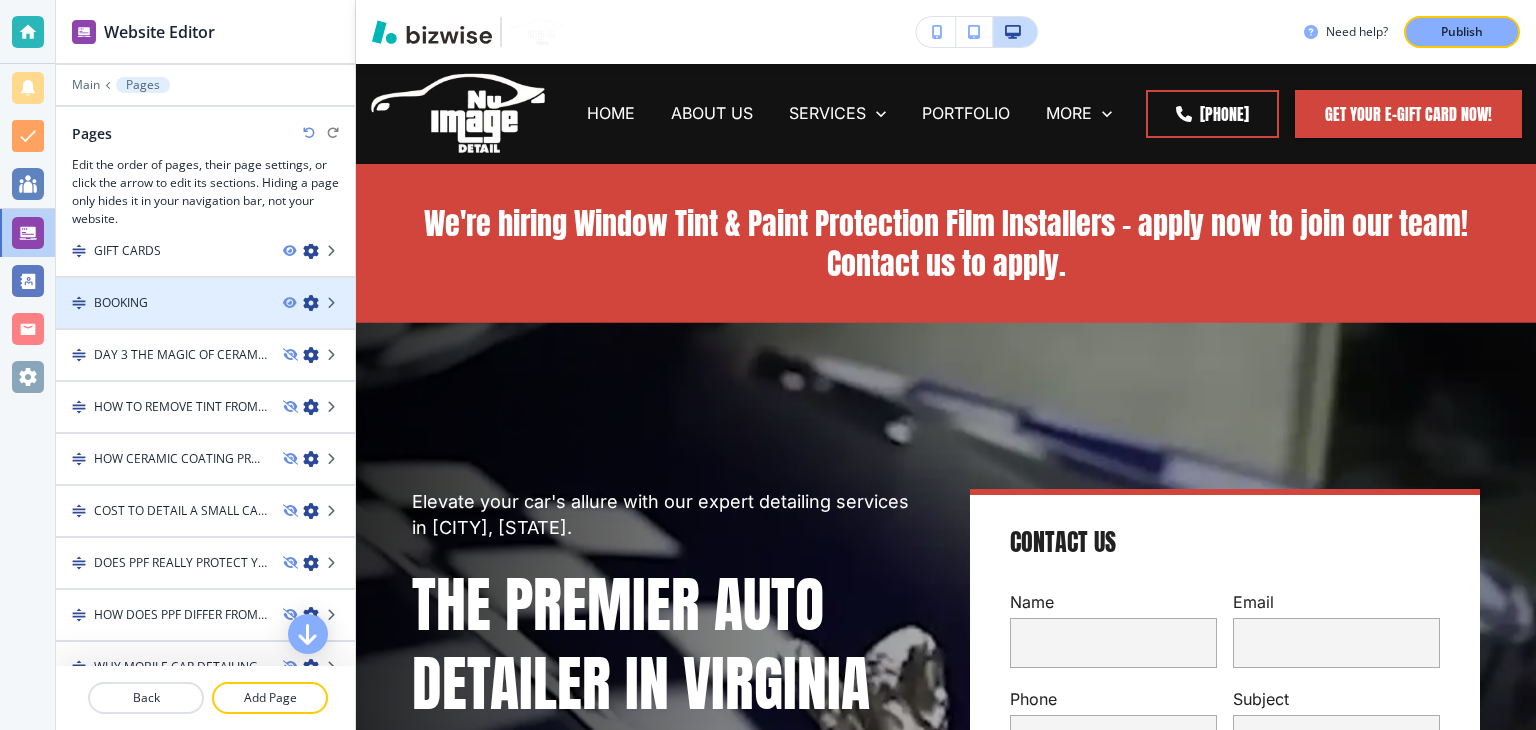 click at bounding box center [205, 286] 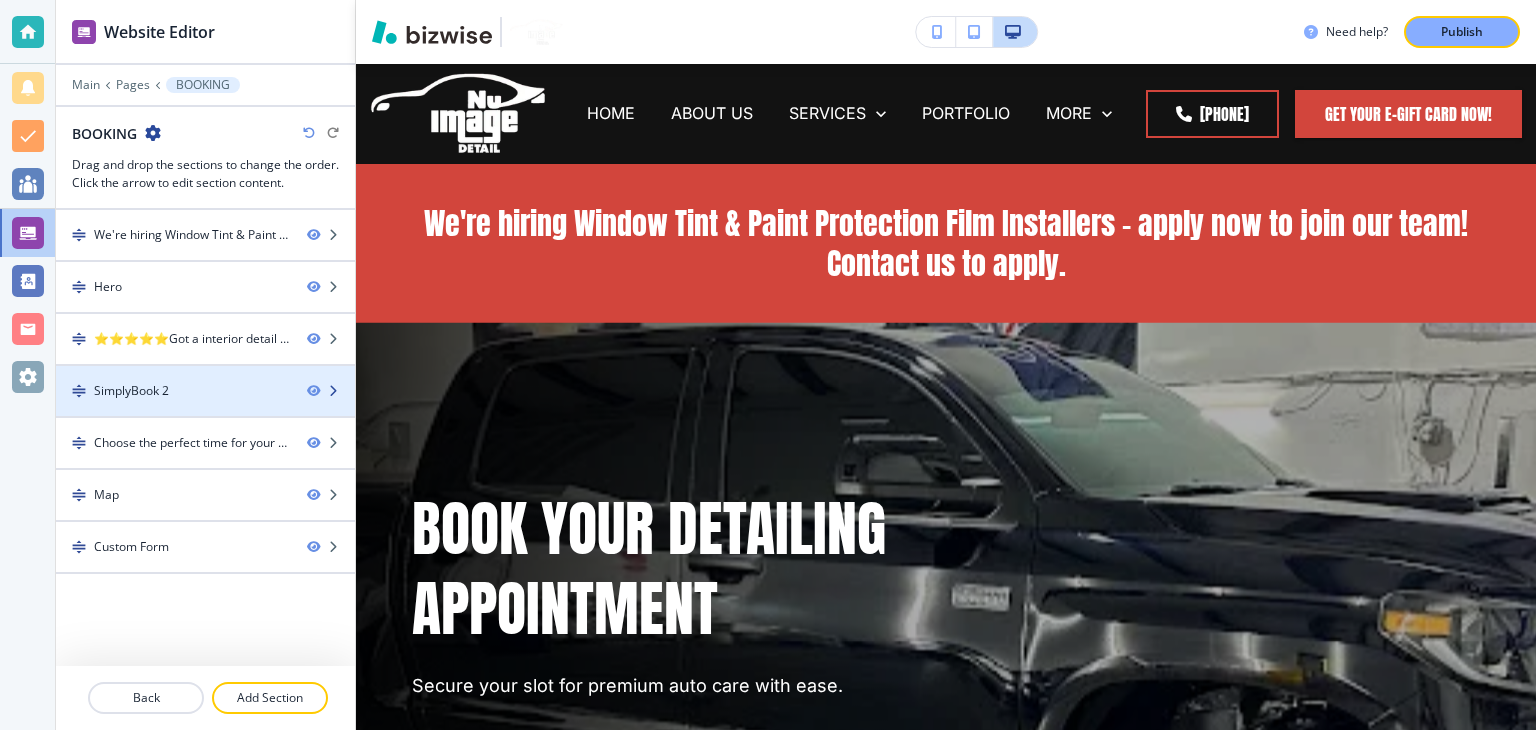 click on "SimplyBook 2" at bounding box center [173, 391] 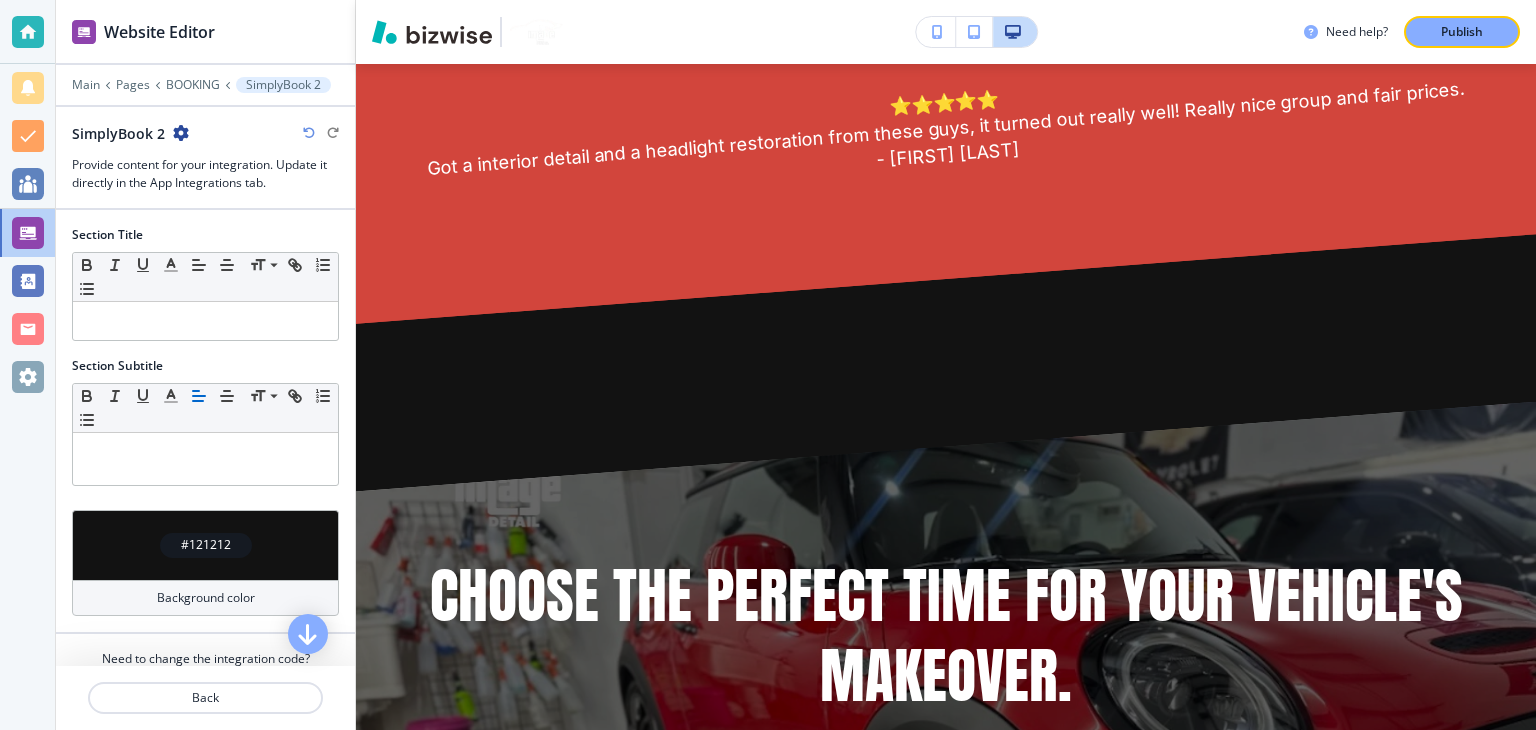 scroll, scrollTop: 1308, scrollLeft: 0, axis: vertical 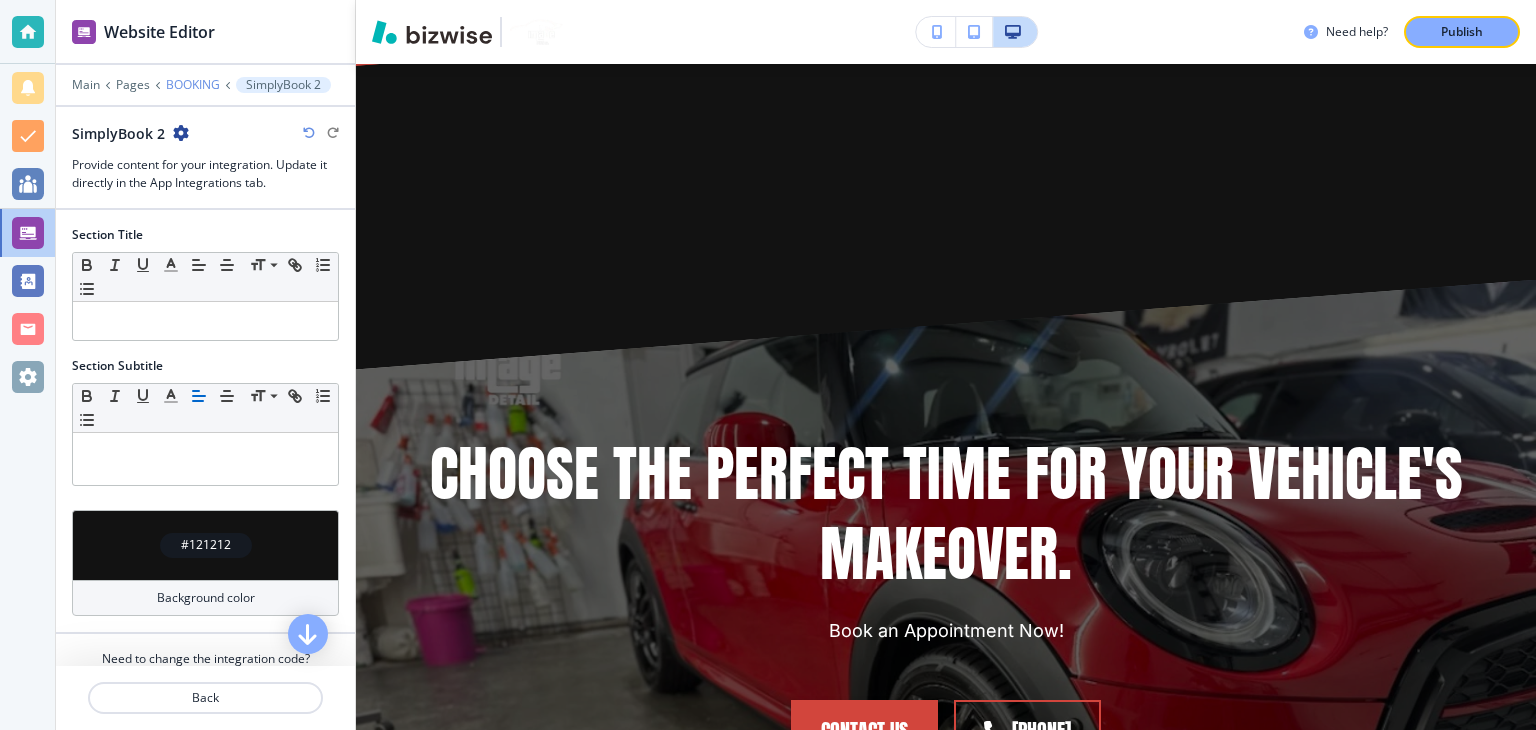 click on "BOOKING" at bounding box center (193, 85) 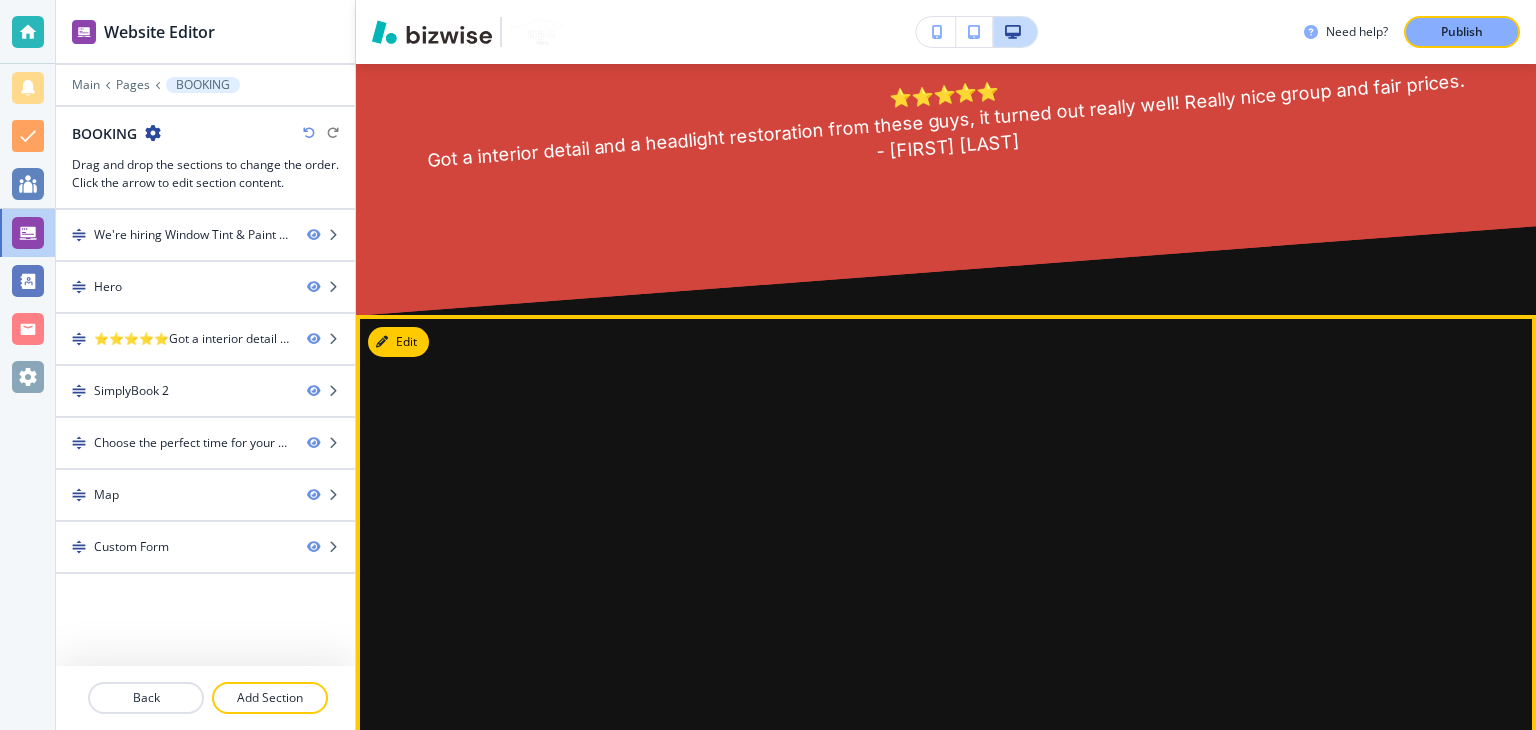 scroll, scrollTop: 1208, scrollLeft: 0, axis: vertical 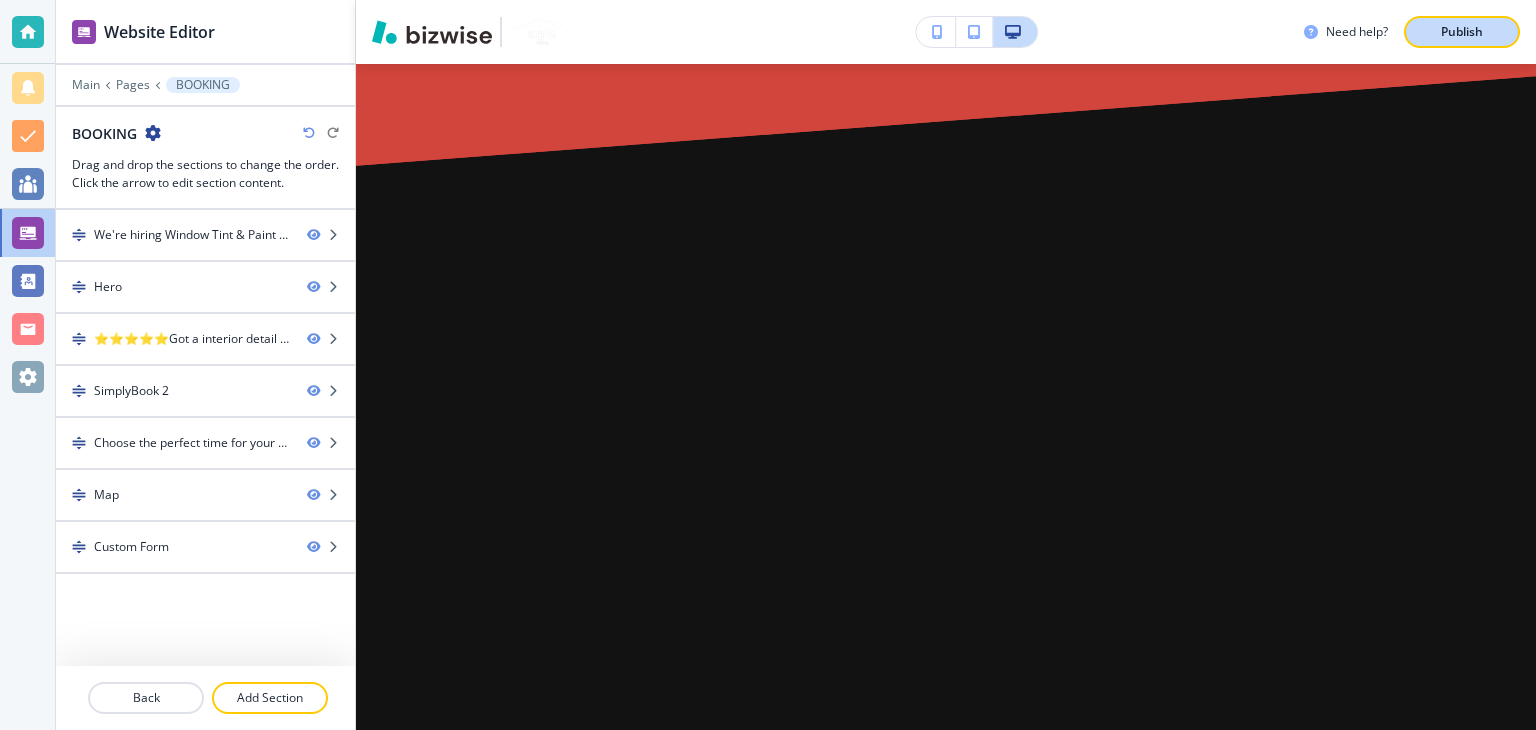 click on "Publish" at bounding box center (1462, 32) 